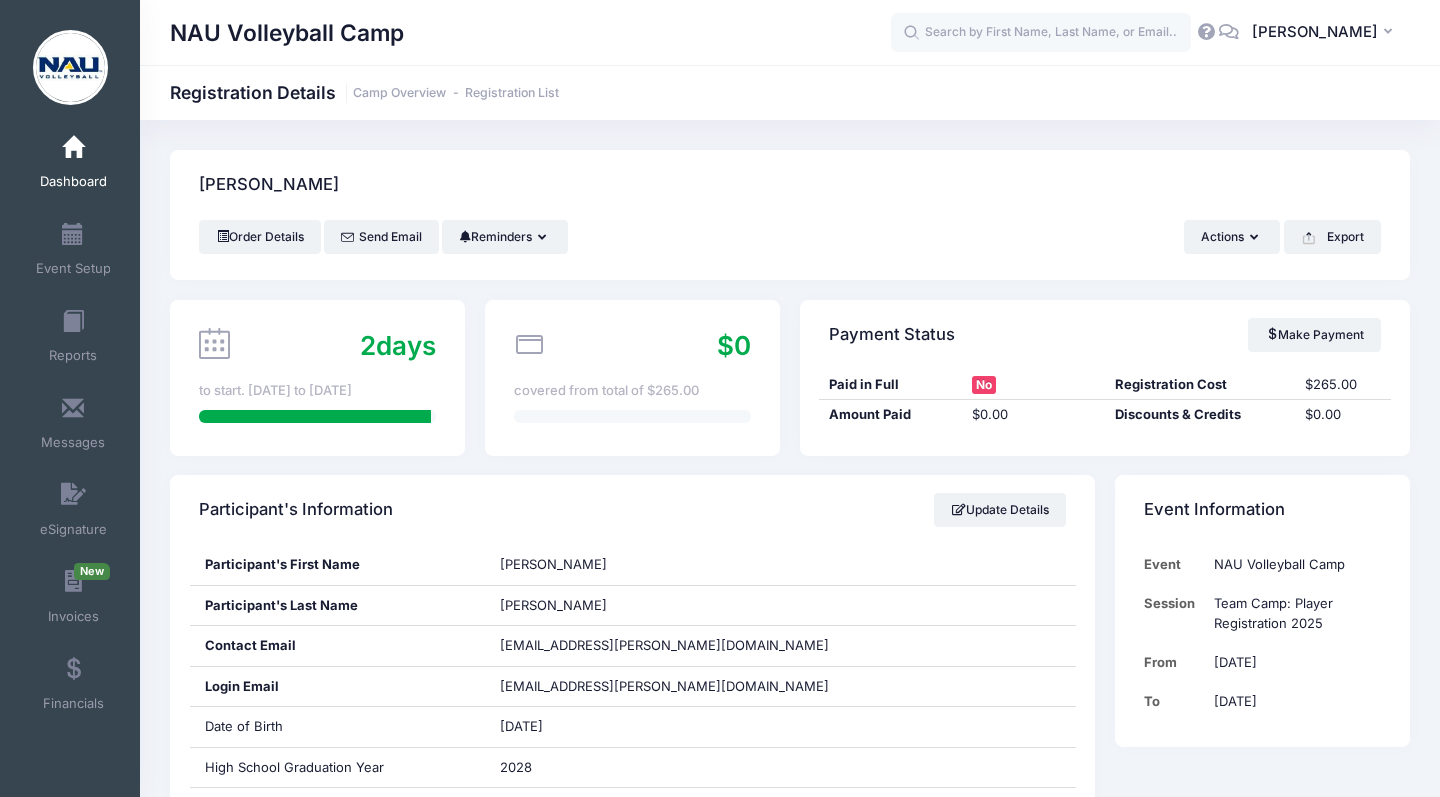 scroll, scrollTop: 795, scrollLeft: 0, axis: vertical 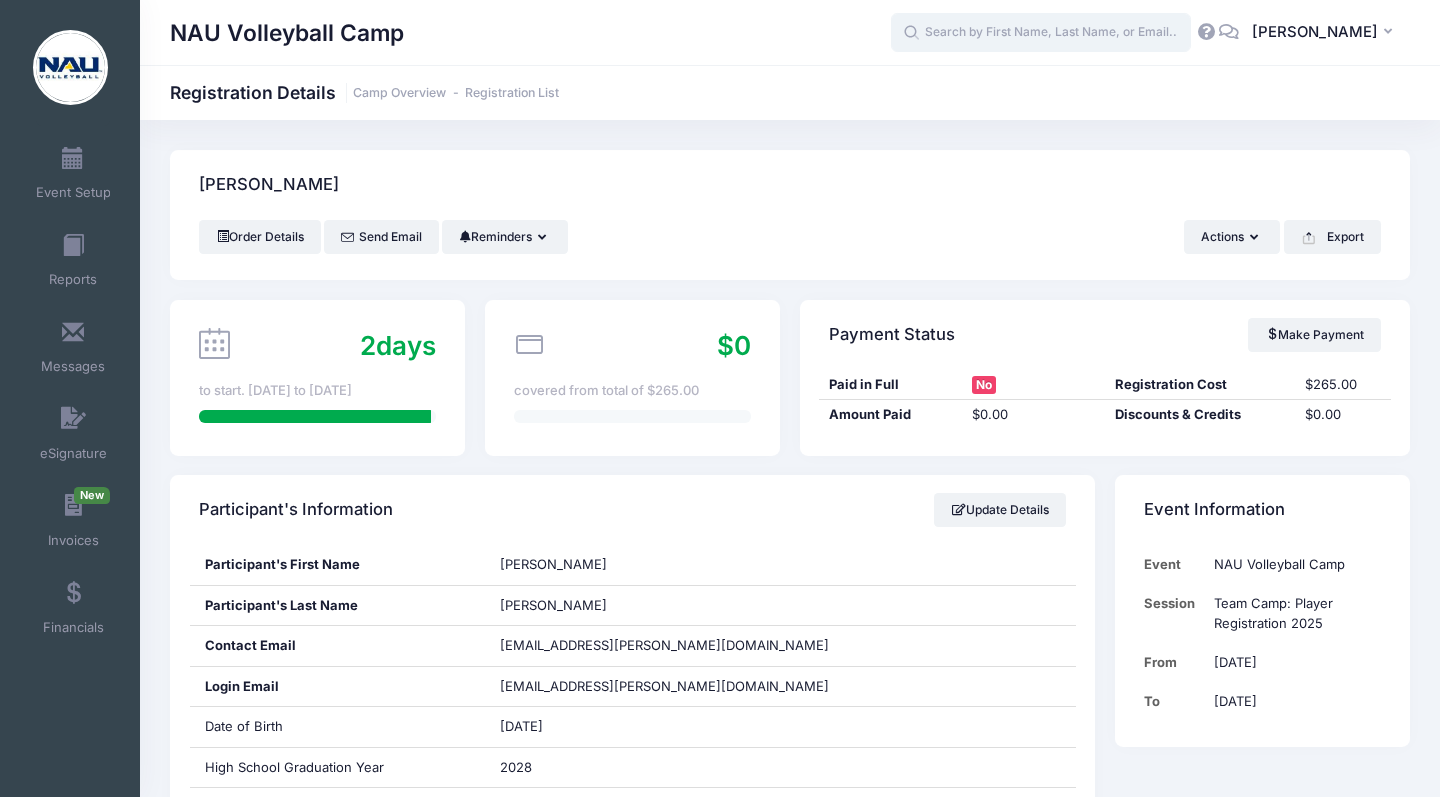 click at bounding box center [1041, 33] 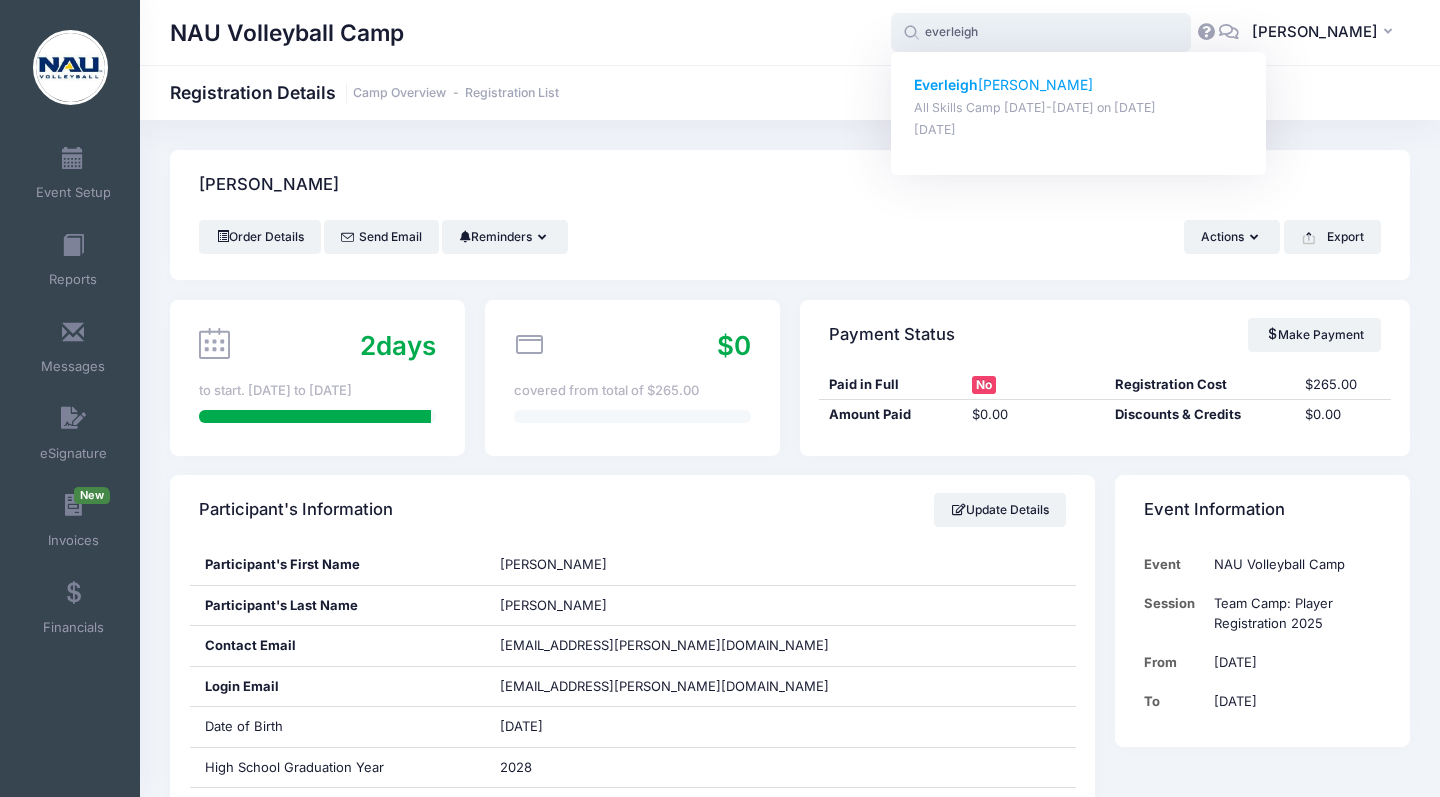 click on "Everleigh  Baker" at bounding box center [1079, 85] 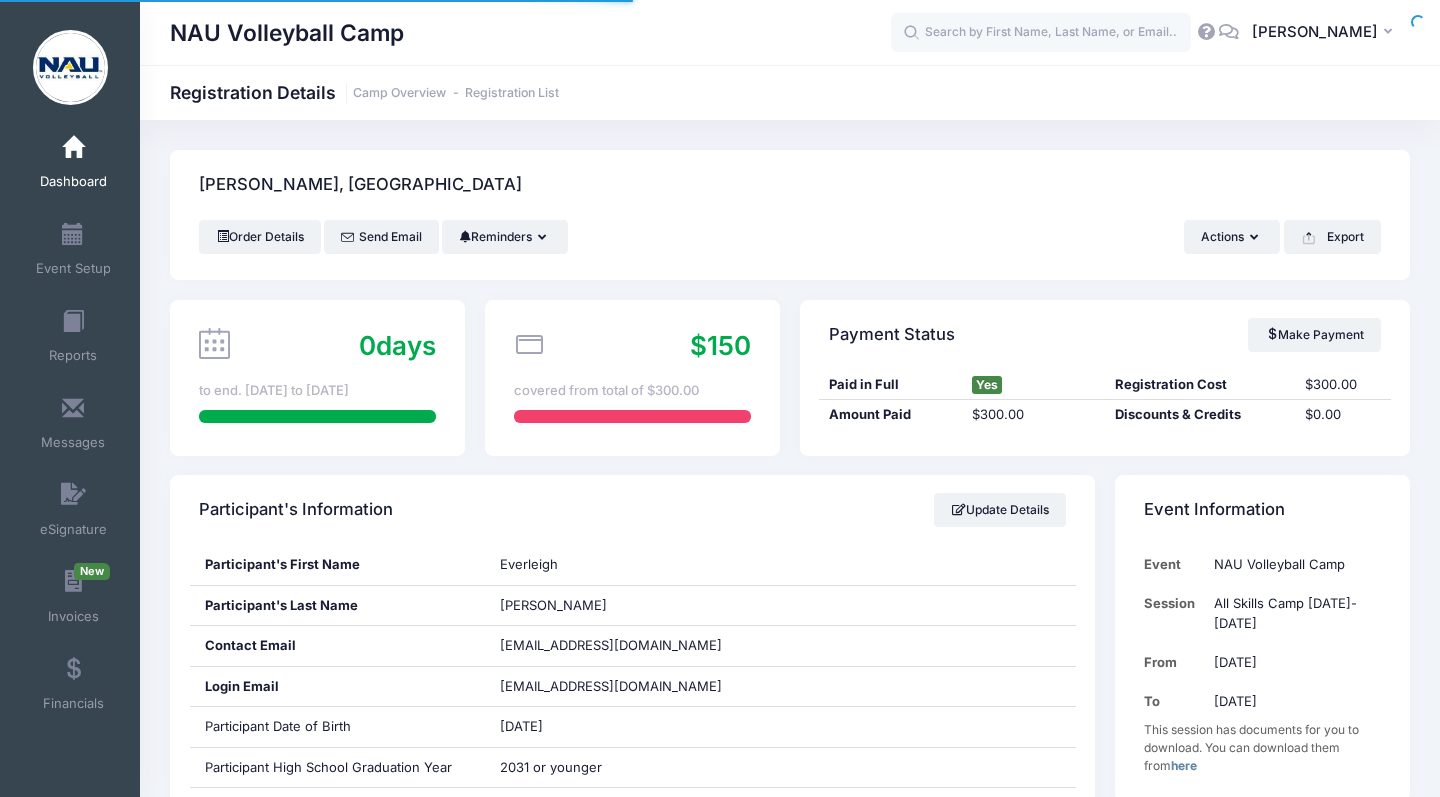 scroll, scrollTop: 0, scrollLeft: 0, axis: both 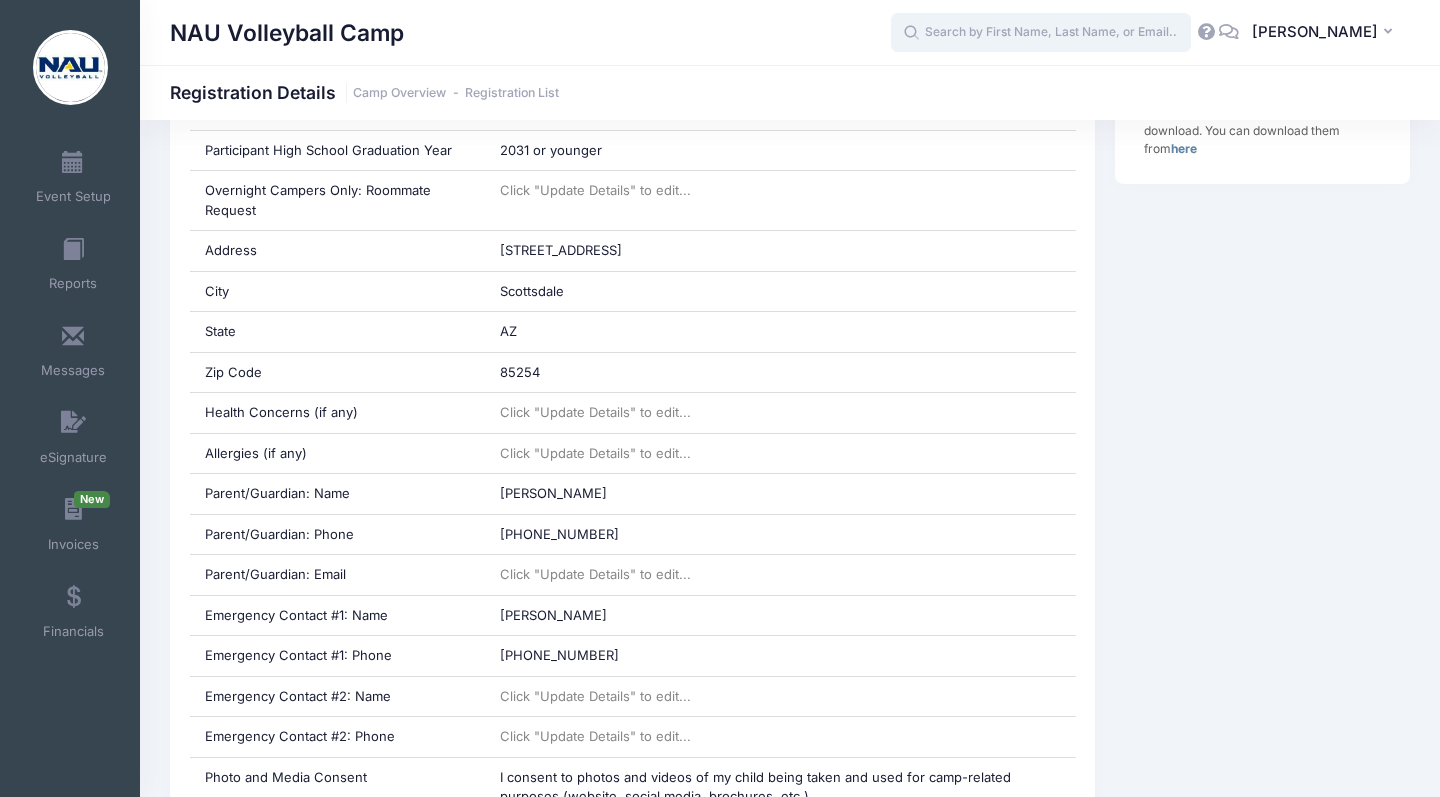 click at bounding box center [1041, 33] 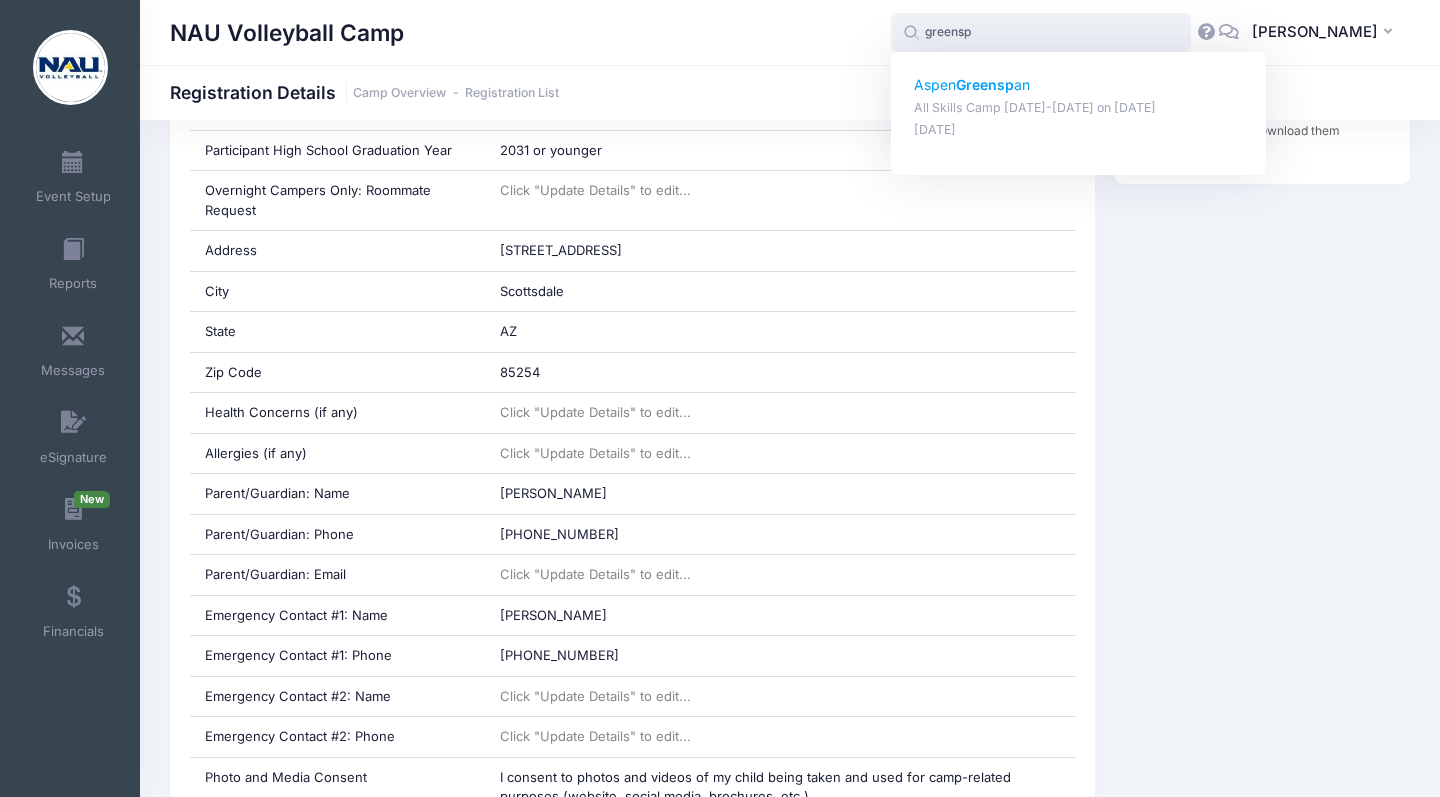 click on "Aspen  Greensp an All Skills Camp July 12-14, 2025 on Jul-12, 2025 May-05, 2025" at bounding box center (1079, 107) 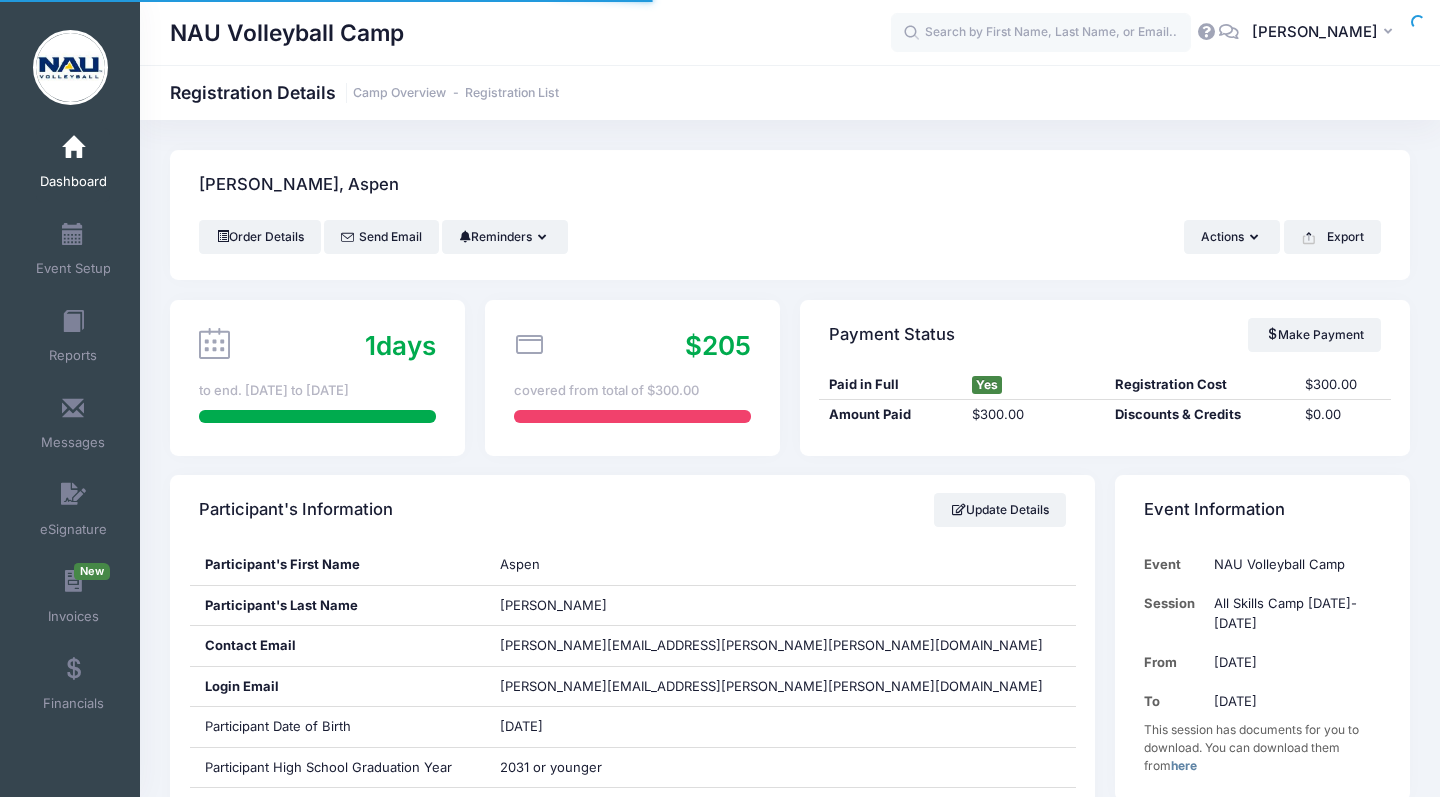 scroll, scrollTop: 0, scrollLeft: 0, axis: both 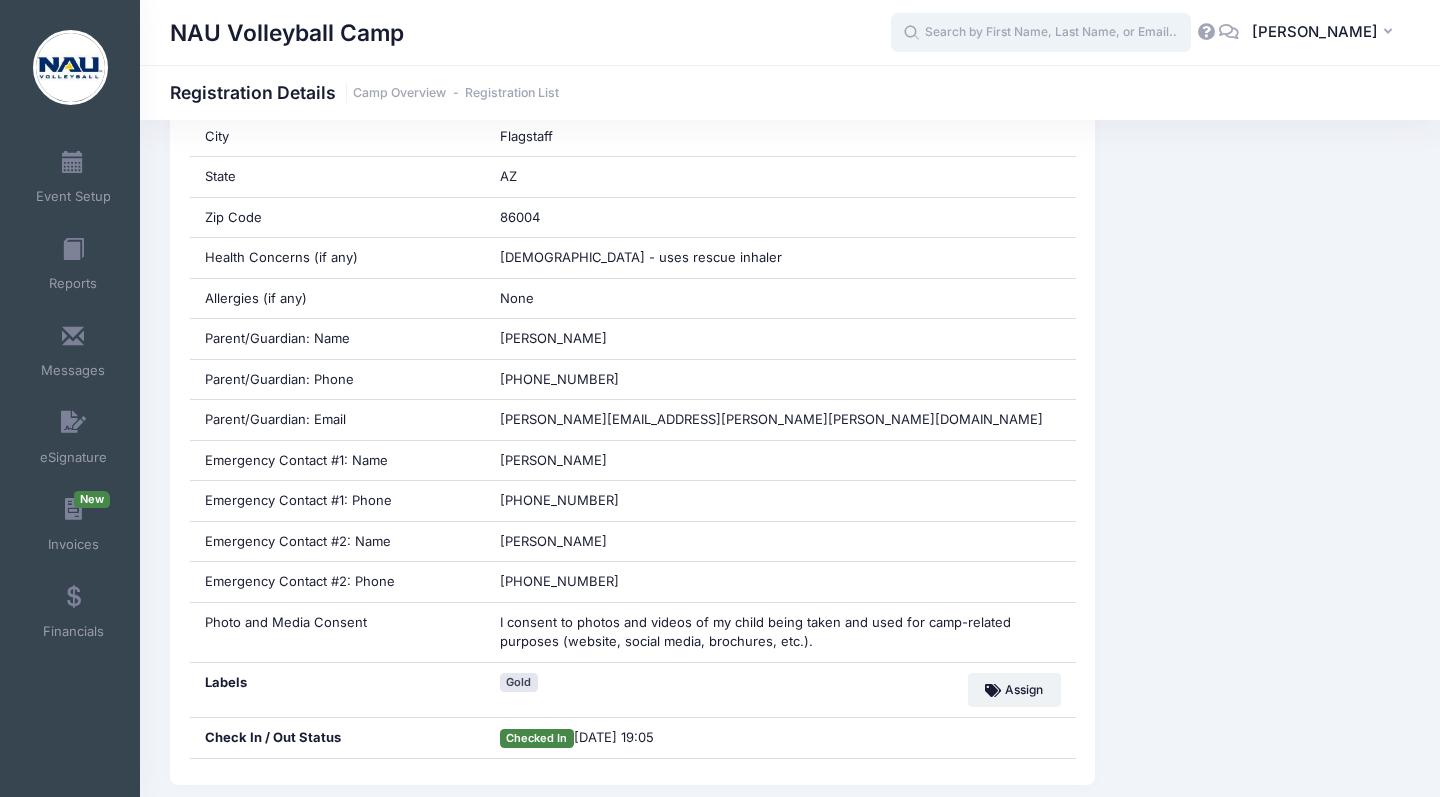 click at bounding box center [1041, 33] 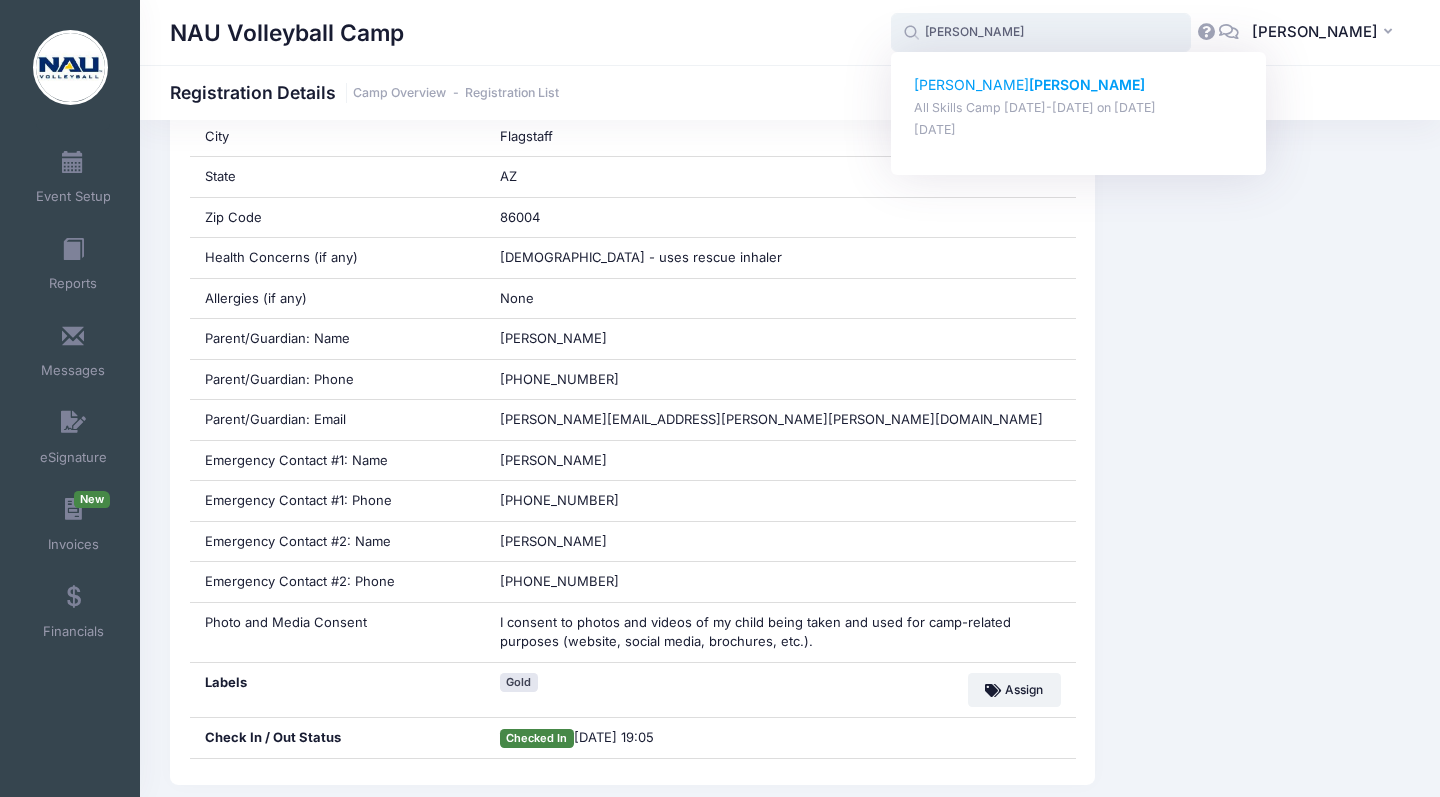 click on "Underwood" at bounding box center [1087, 84] 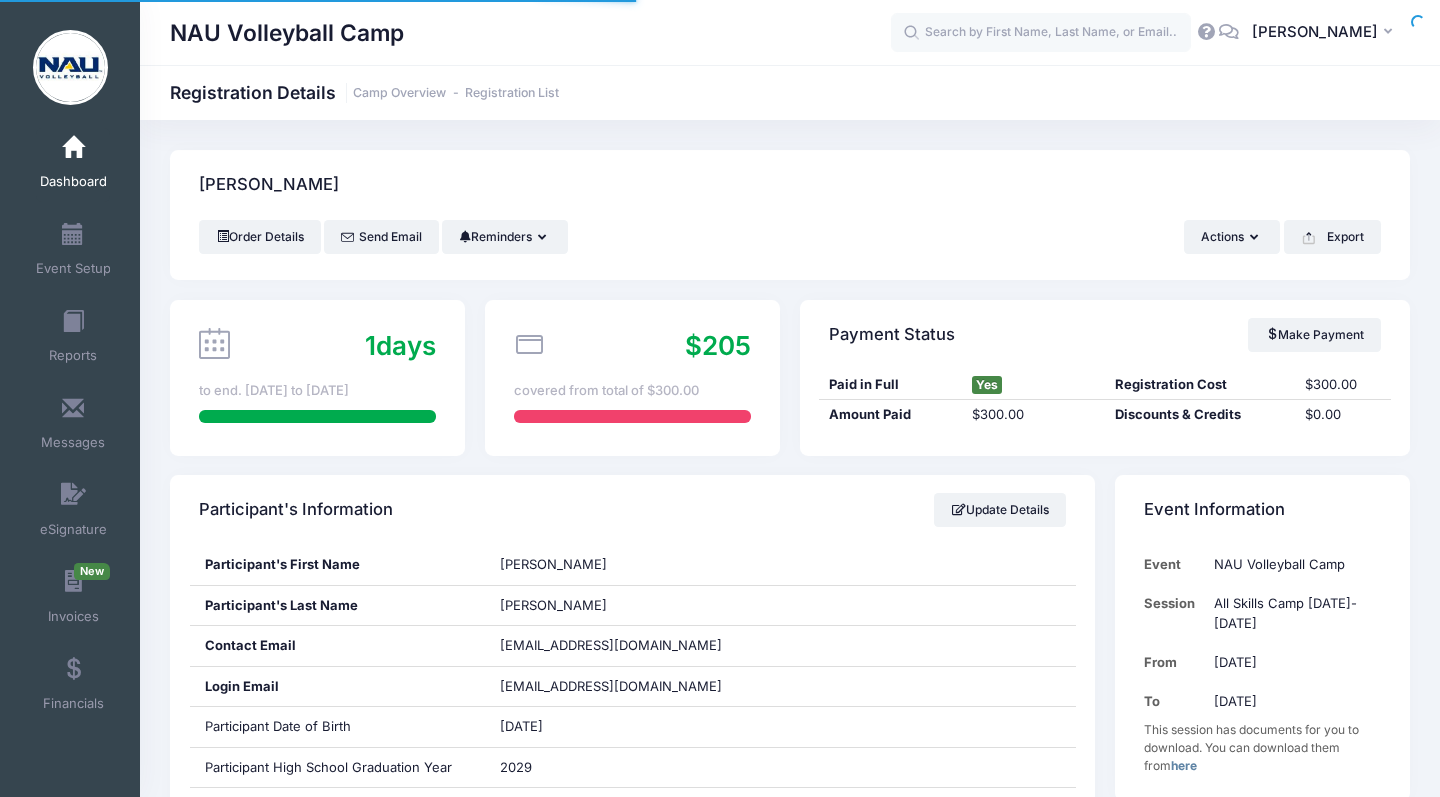 scroll, scrollTop: 0, scrollLeft: 0, axis: both 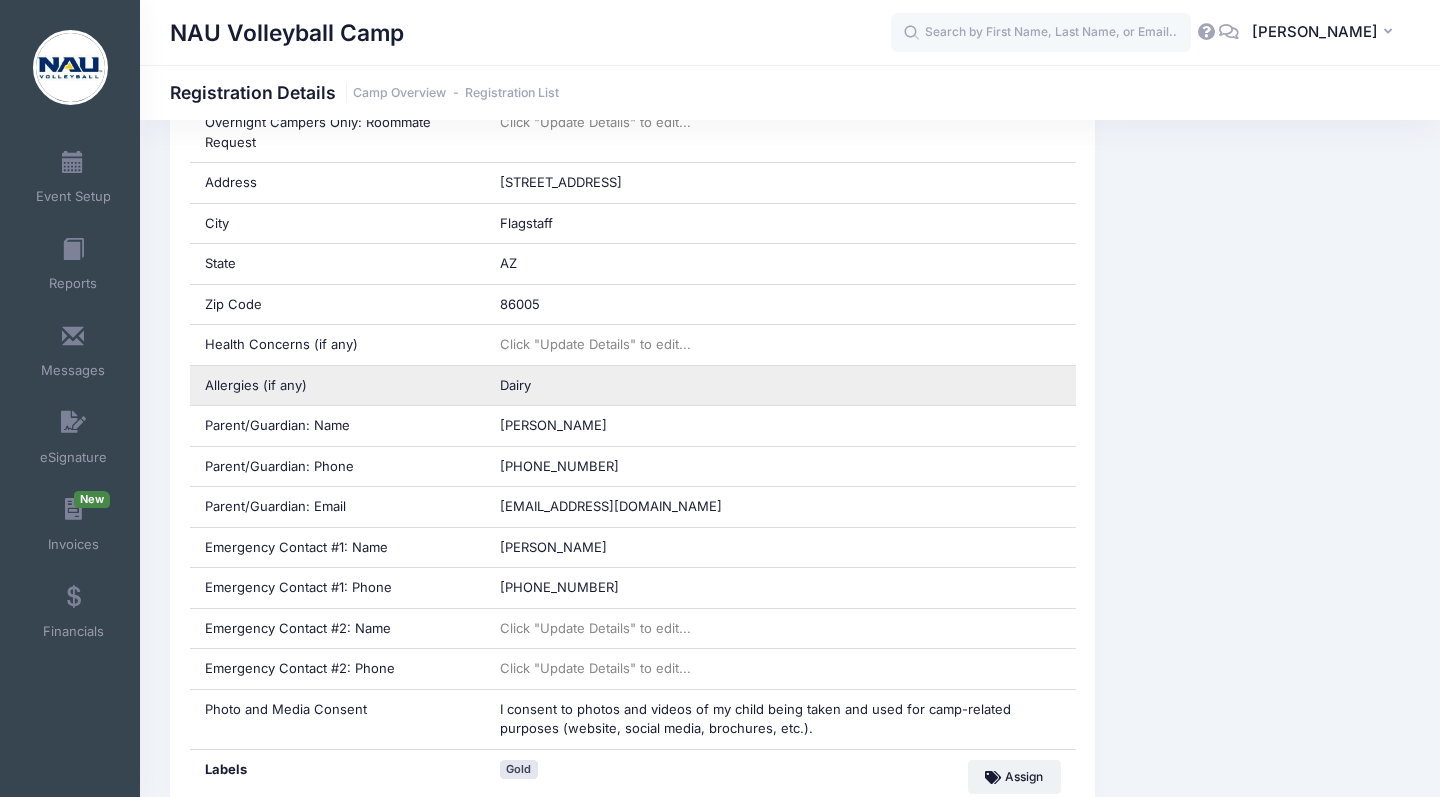 drag, startPoint x: 820, startPoint y: 339, endPoint x: 909, endPoint y: 359, distance: 91.21951 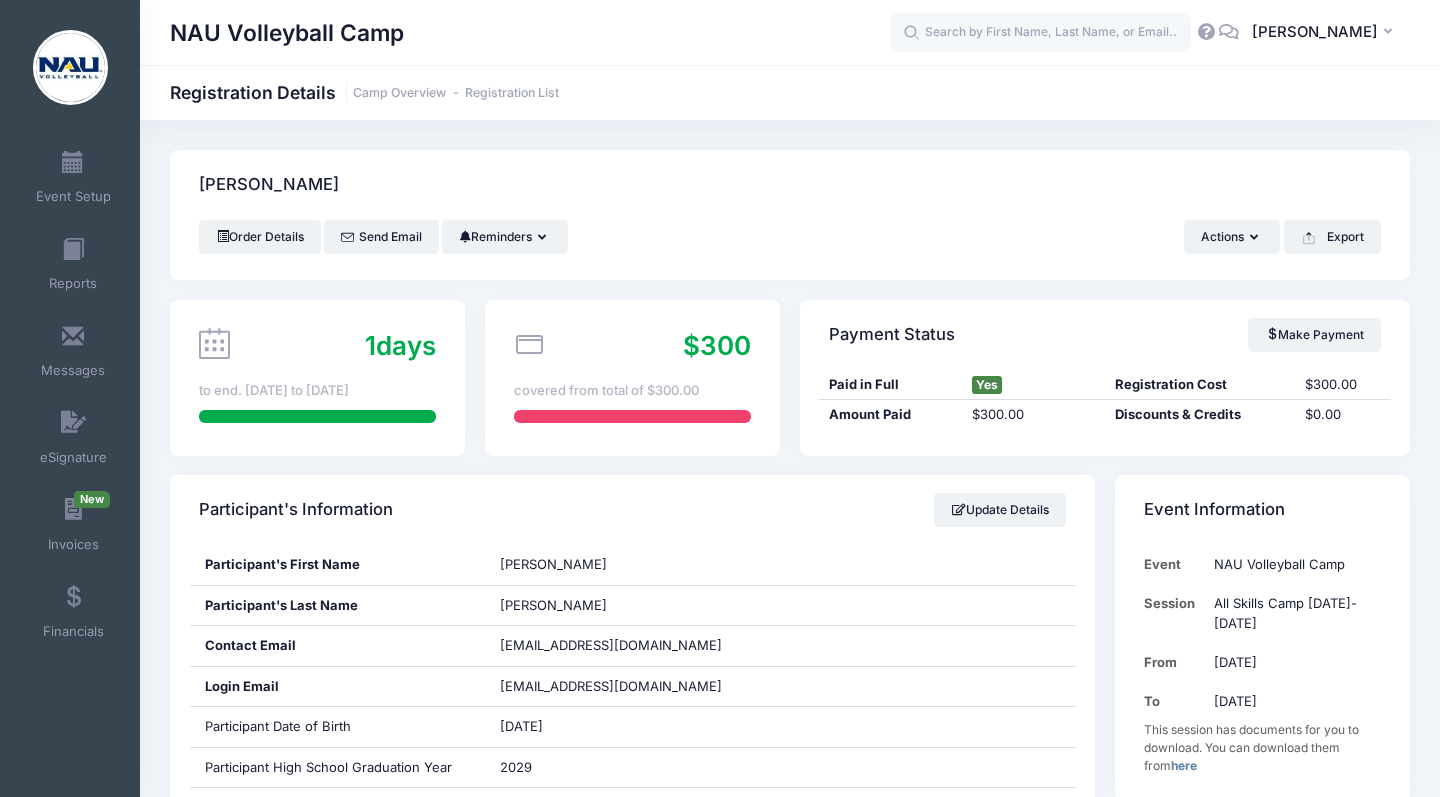 scroll, scrollTop: 0, scrollLeft: 0, axis: both 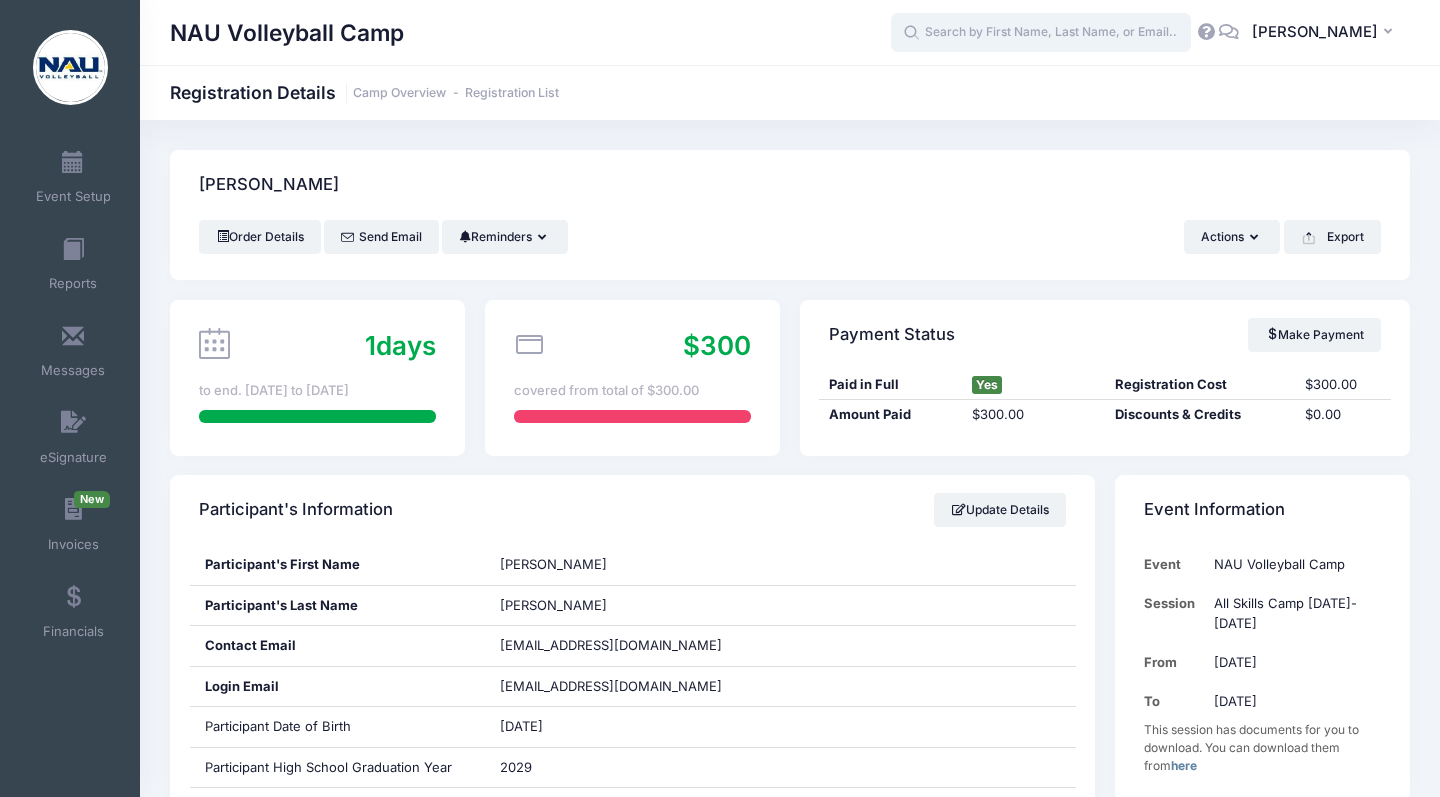 click at bounding box center (1041, 33) 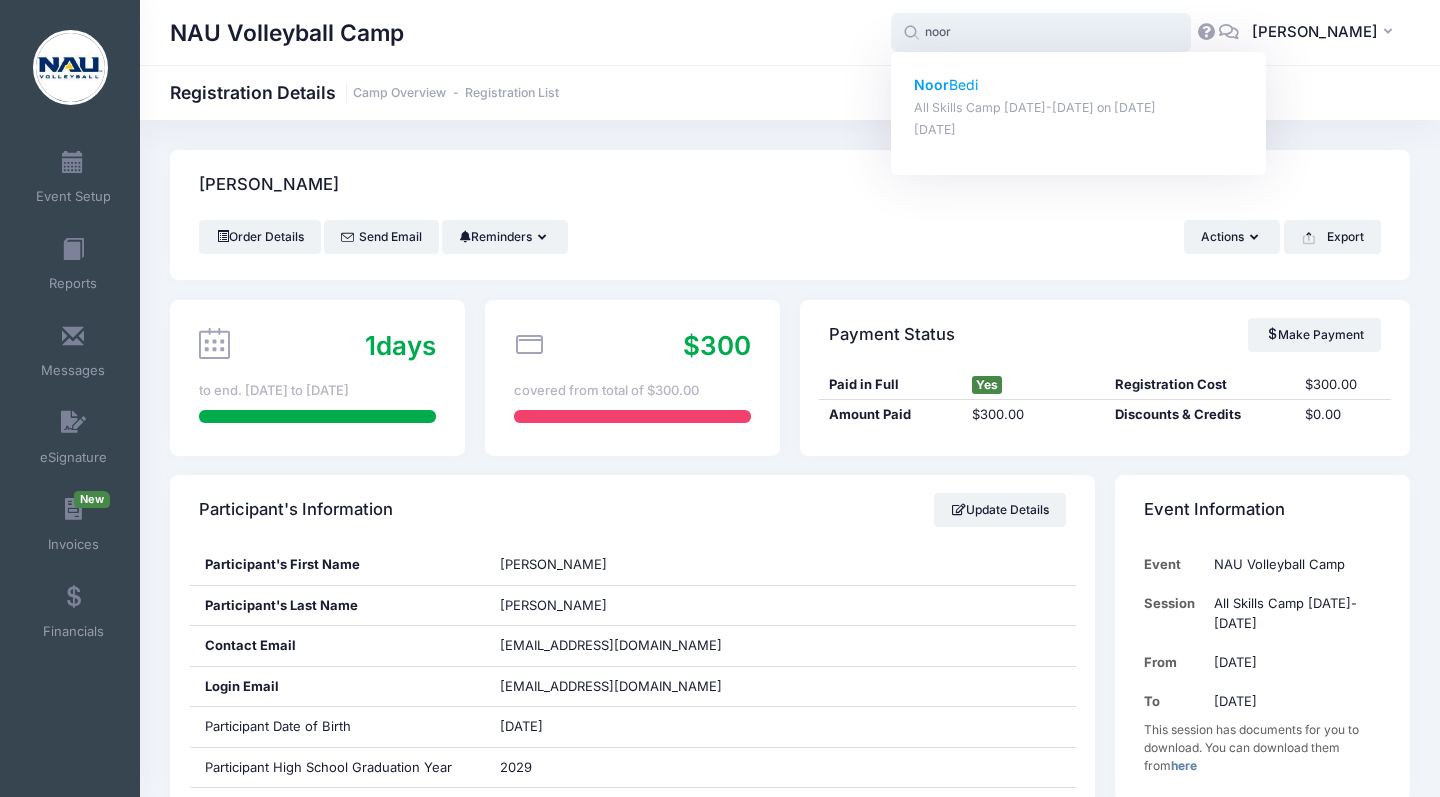 click on "Noor  Bedi" at bounding box center (1079, 85) 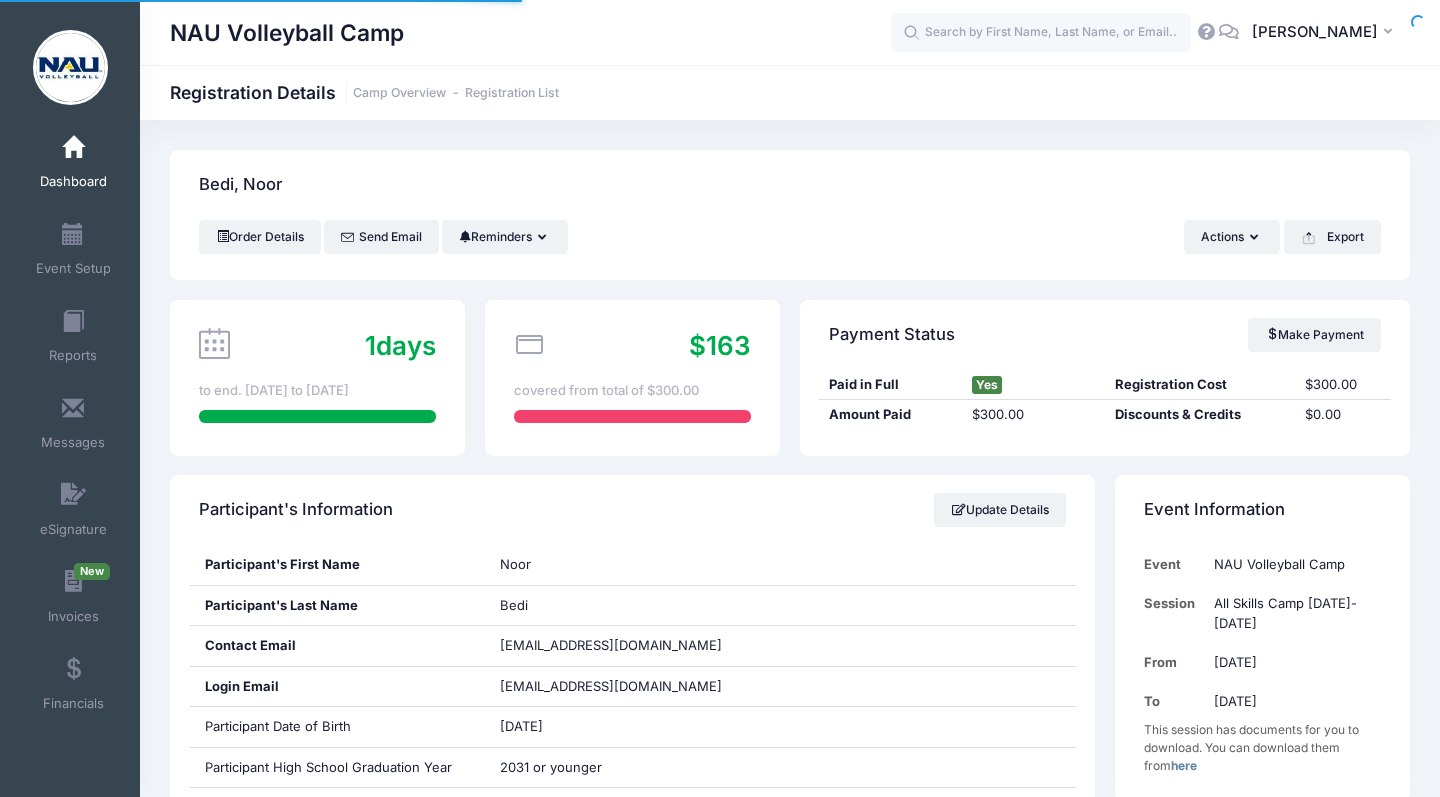 scroll, scrollTop: 0, scrollLeft: 0, axis: both 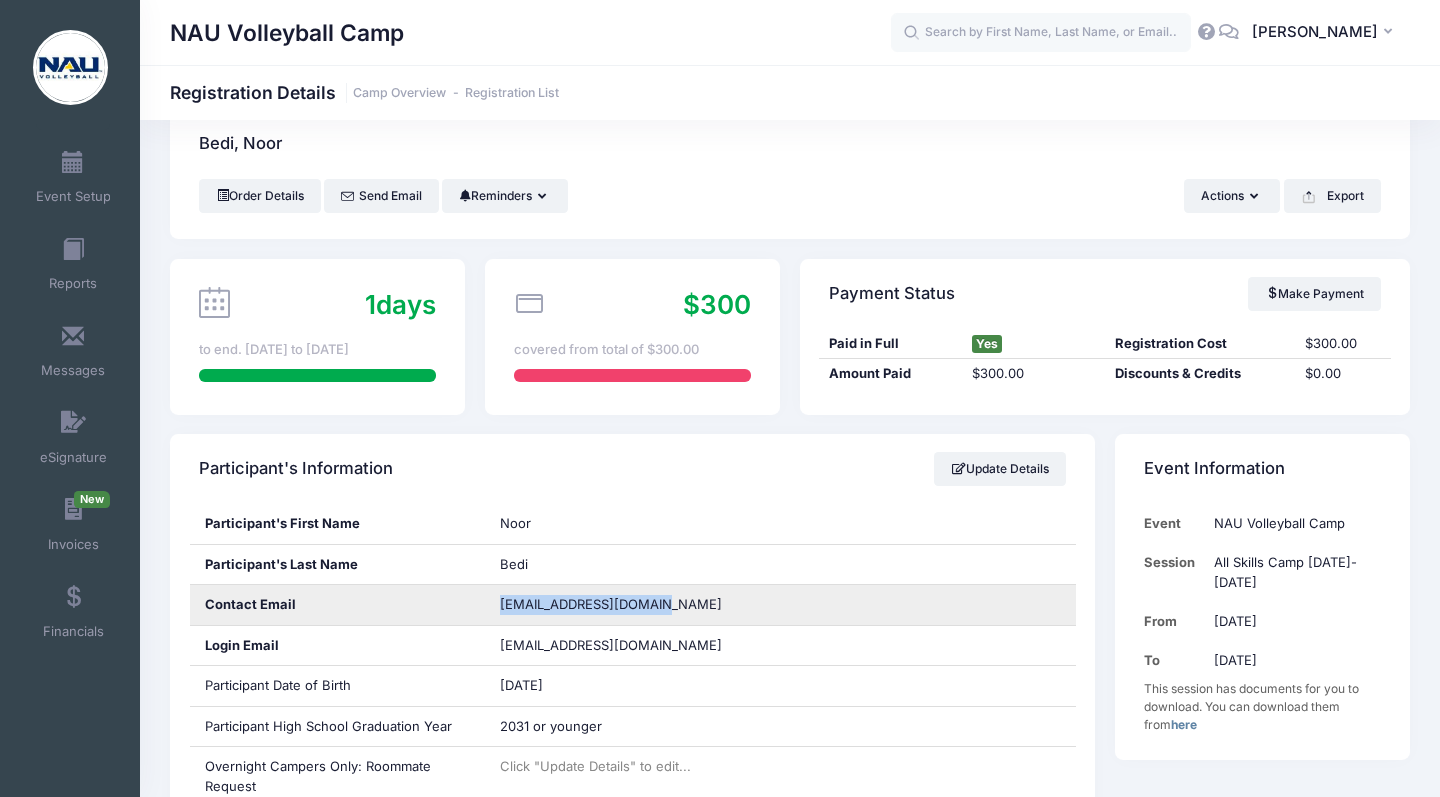 drag, startPoint x: 678, startPoint y: 602, endPoint x: 494, endPoint y: 597, distance: 184.06792 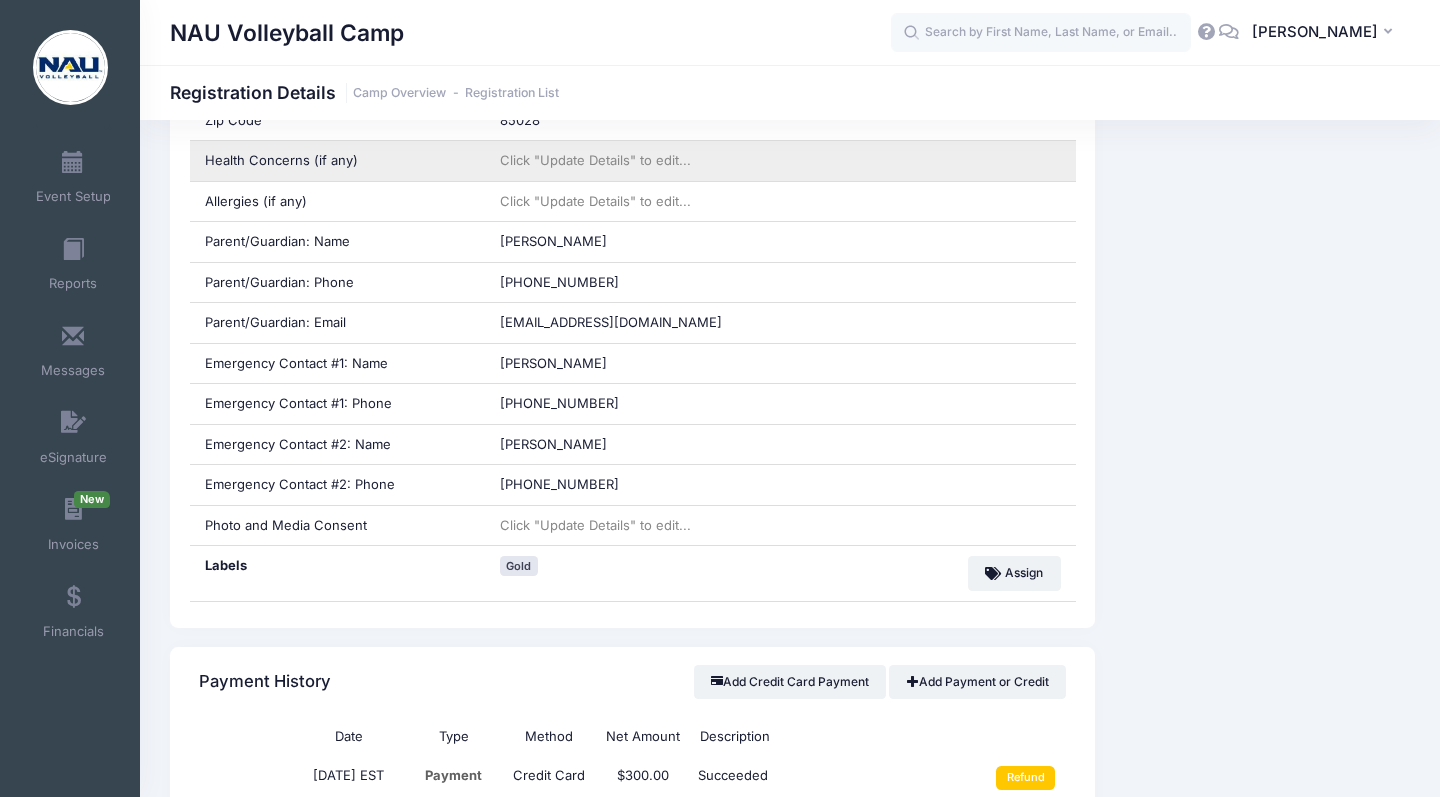 scroll, scrollTop: 870, scrollLeft: 0, axis: vertical 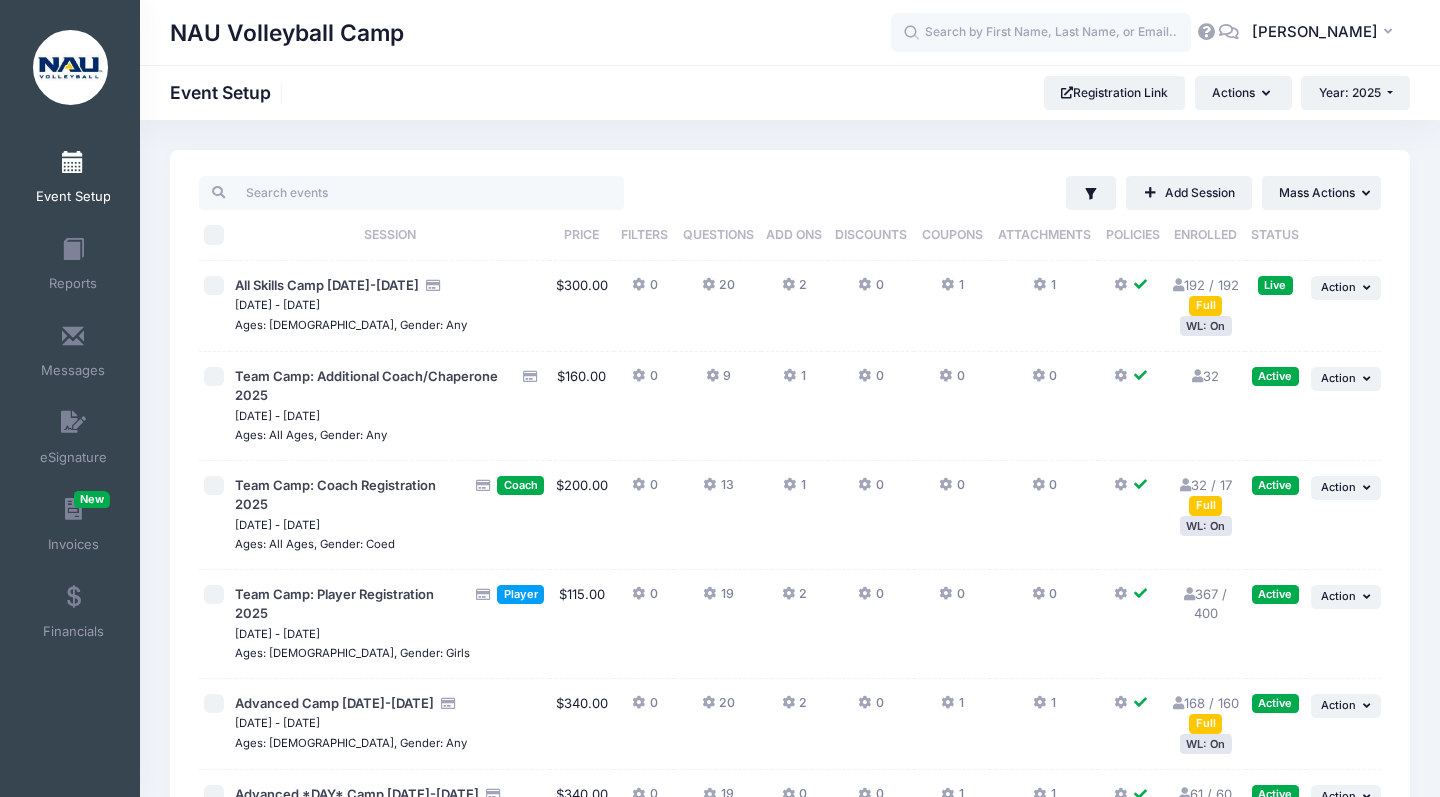 click on "Filter
Filter Options
Show:
Active
Live
Completed
Add Session
... Mass Actions" at bounding box center (790, 594) 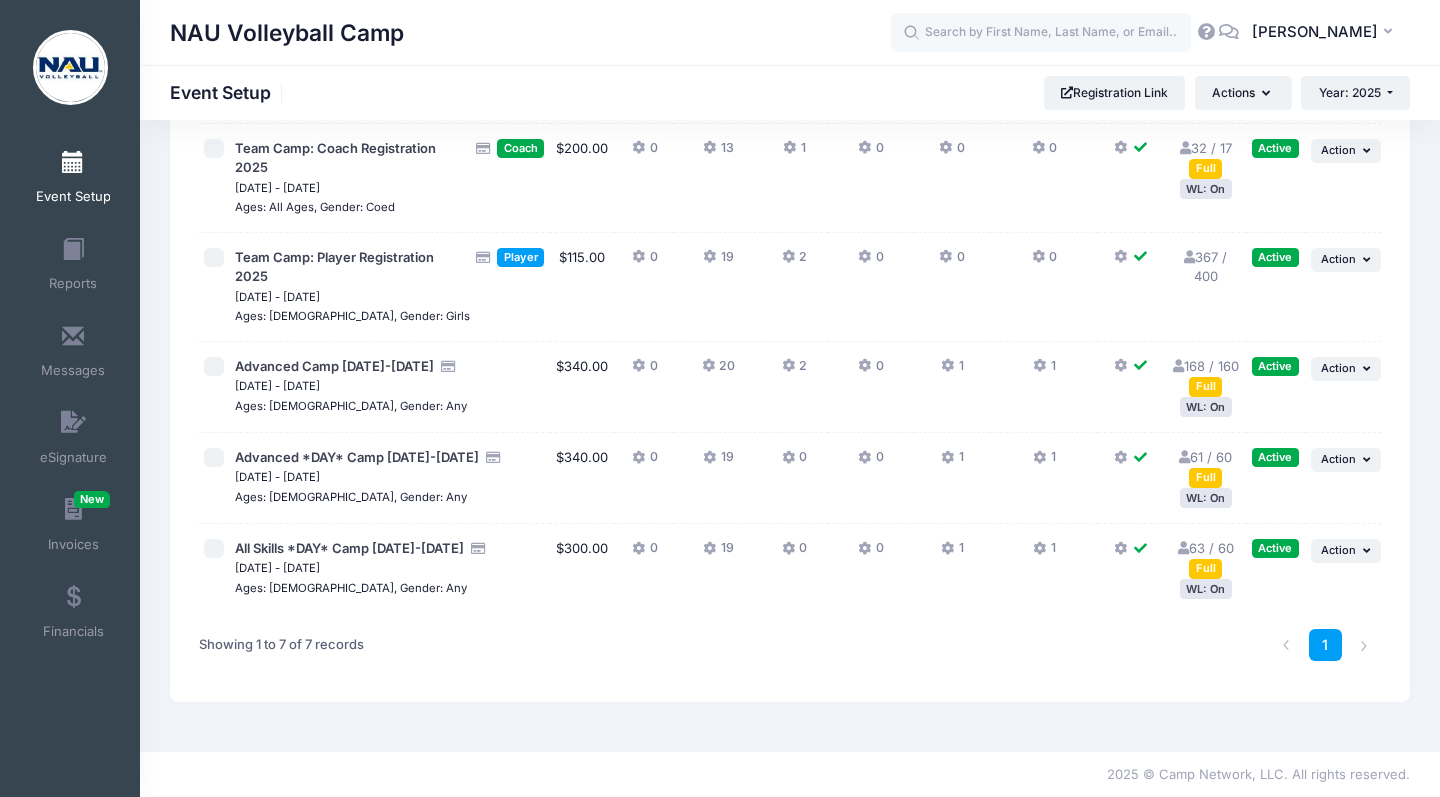 scroll, scrollTop: 385, scrollLeft: 0, axis: vertical 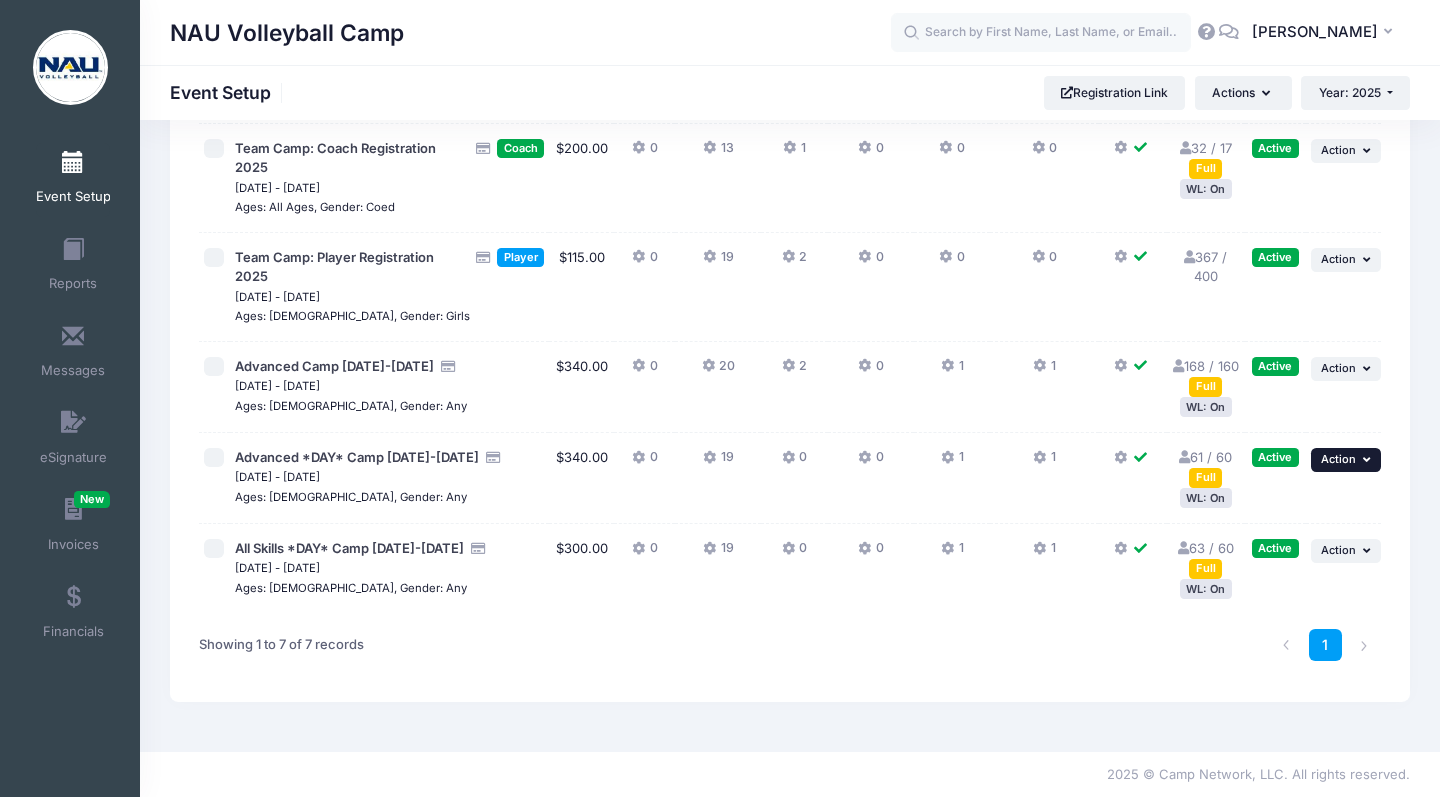 click on "Action" at bounding box center (1338, 459) 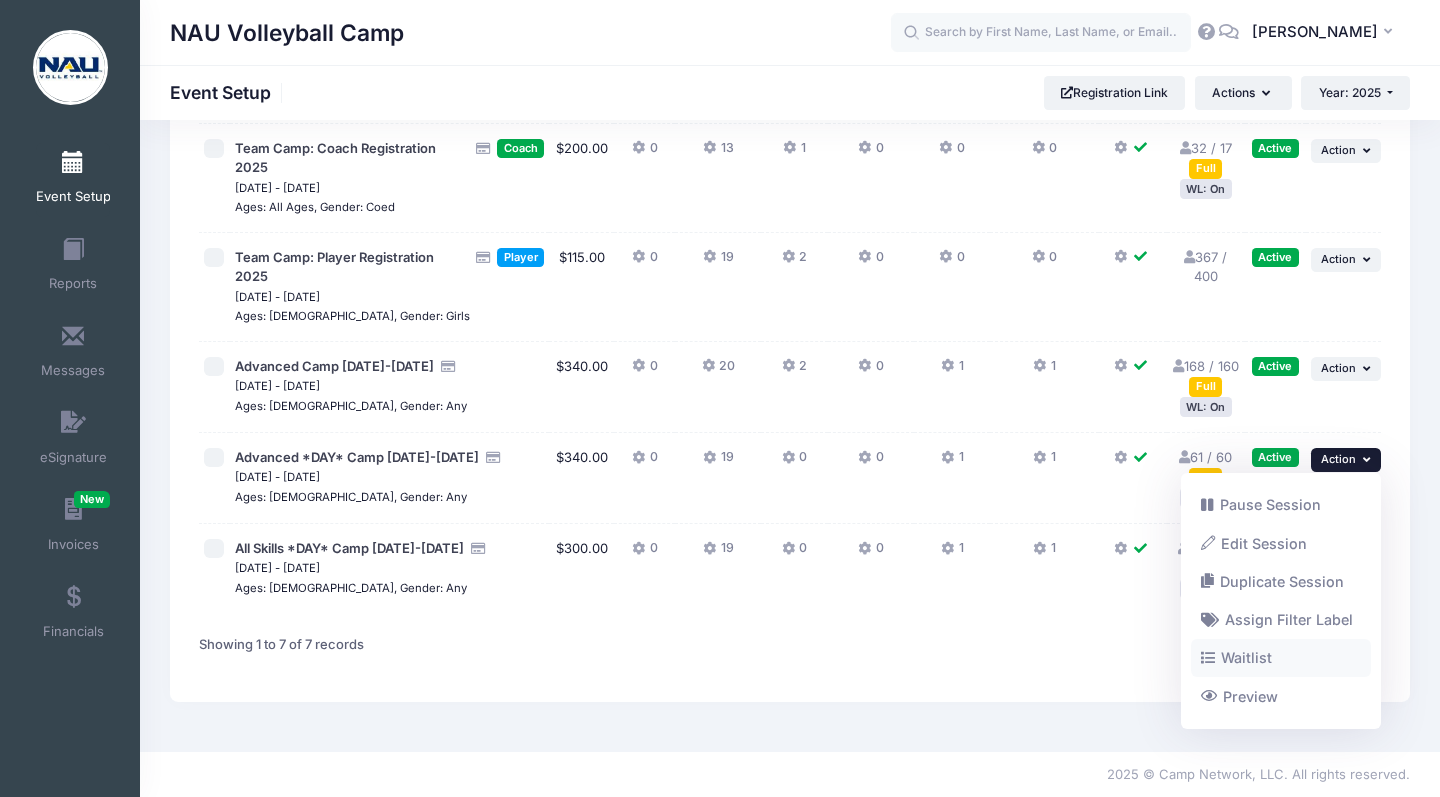 click on "Waitlist" at bounding box center (1281, 658) 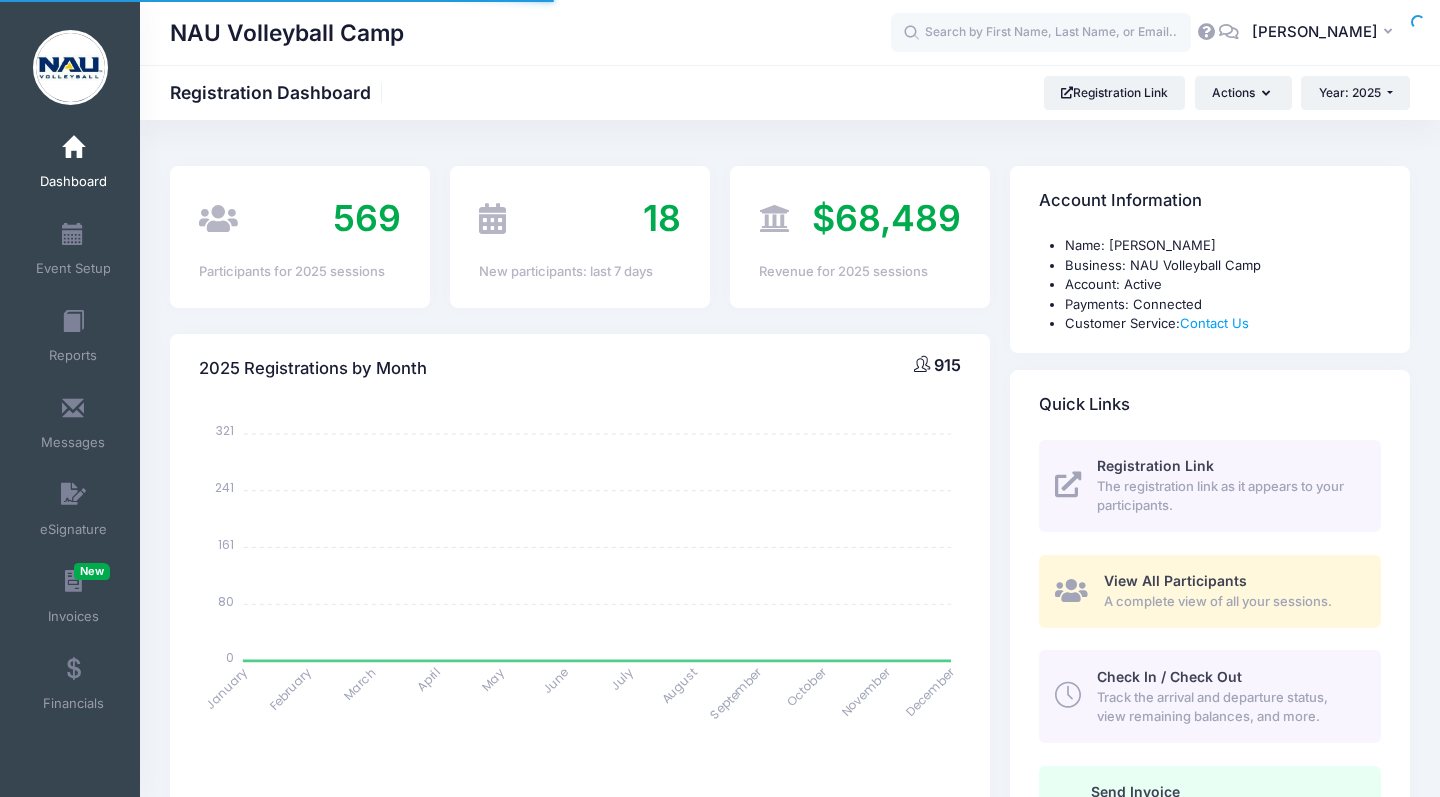 scroll, scrollTop: 0, scrollLeft: 0, axis: both 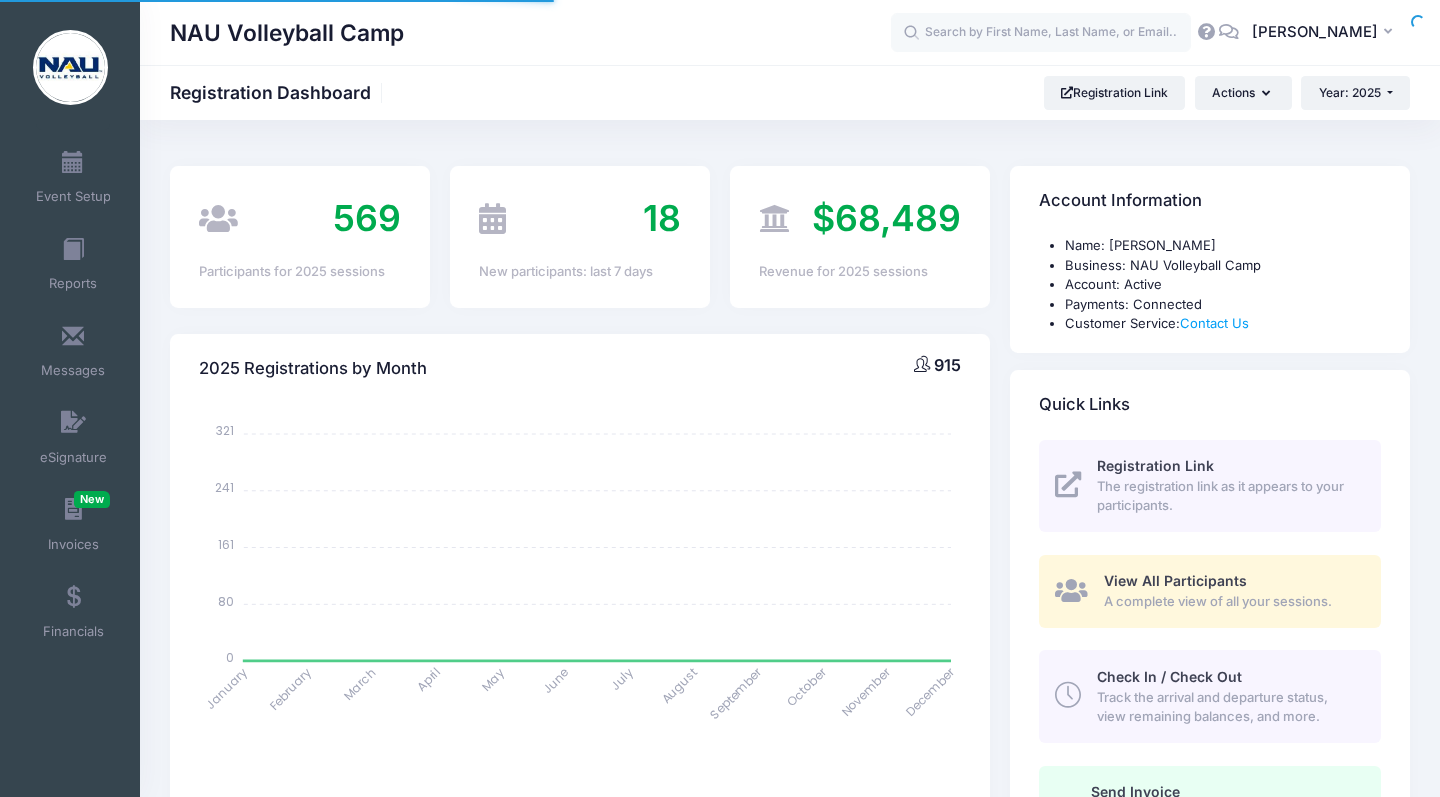 select 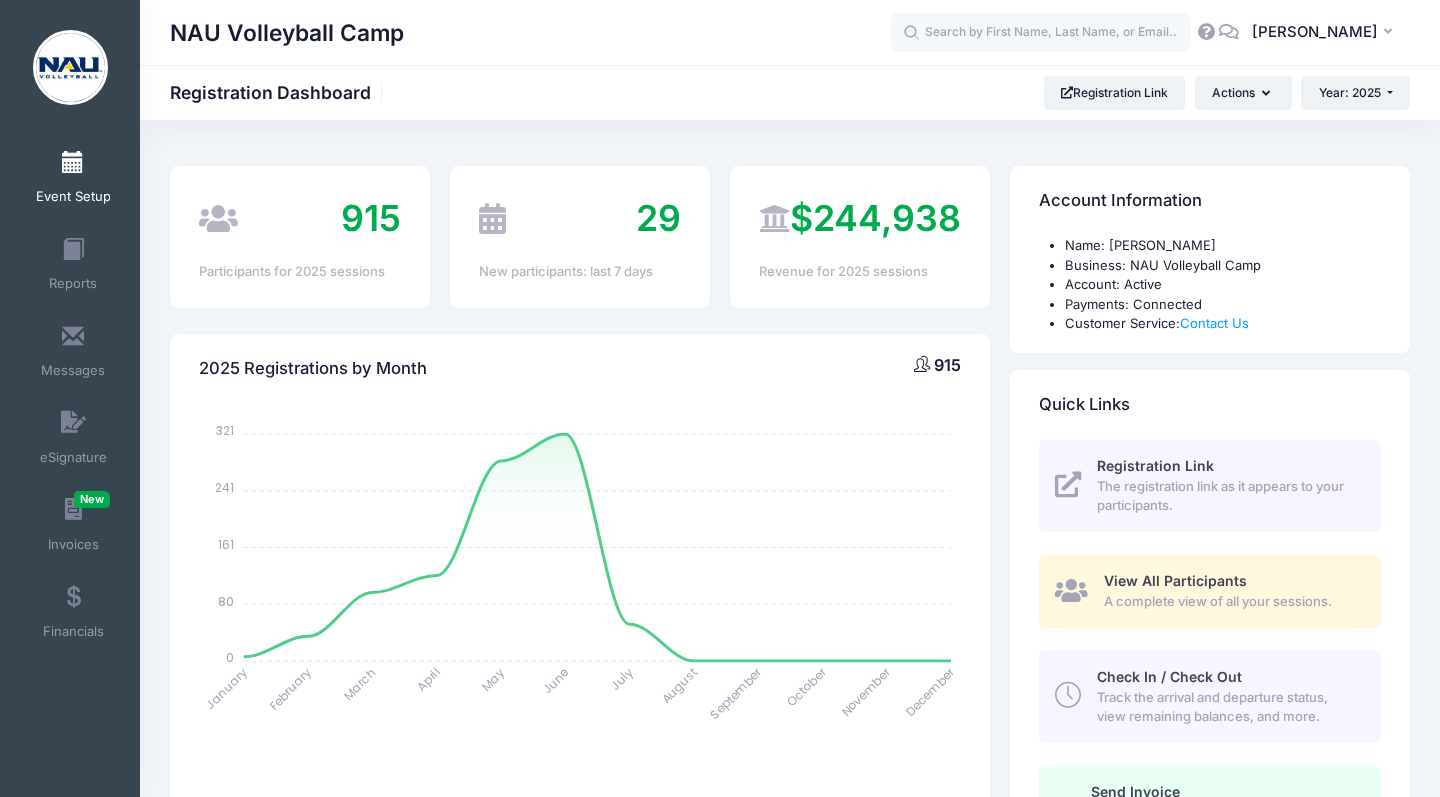 click on "Event Setup" at bounding box center [73, 197] 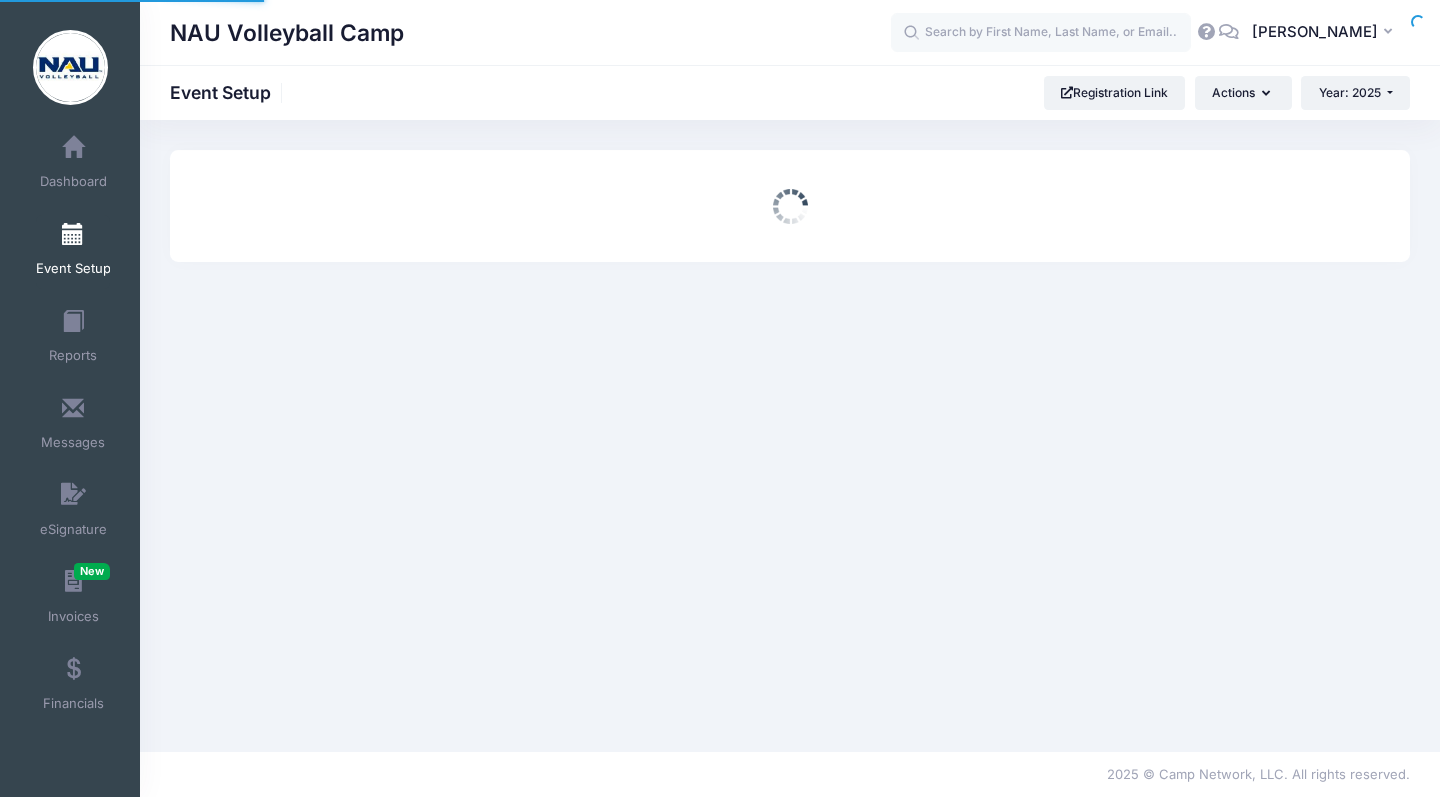 scroll, scrollTop: 0, scrollLeft: 0, axis: both 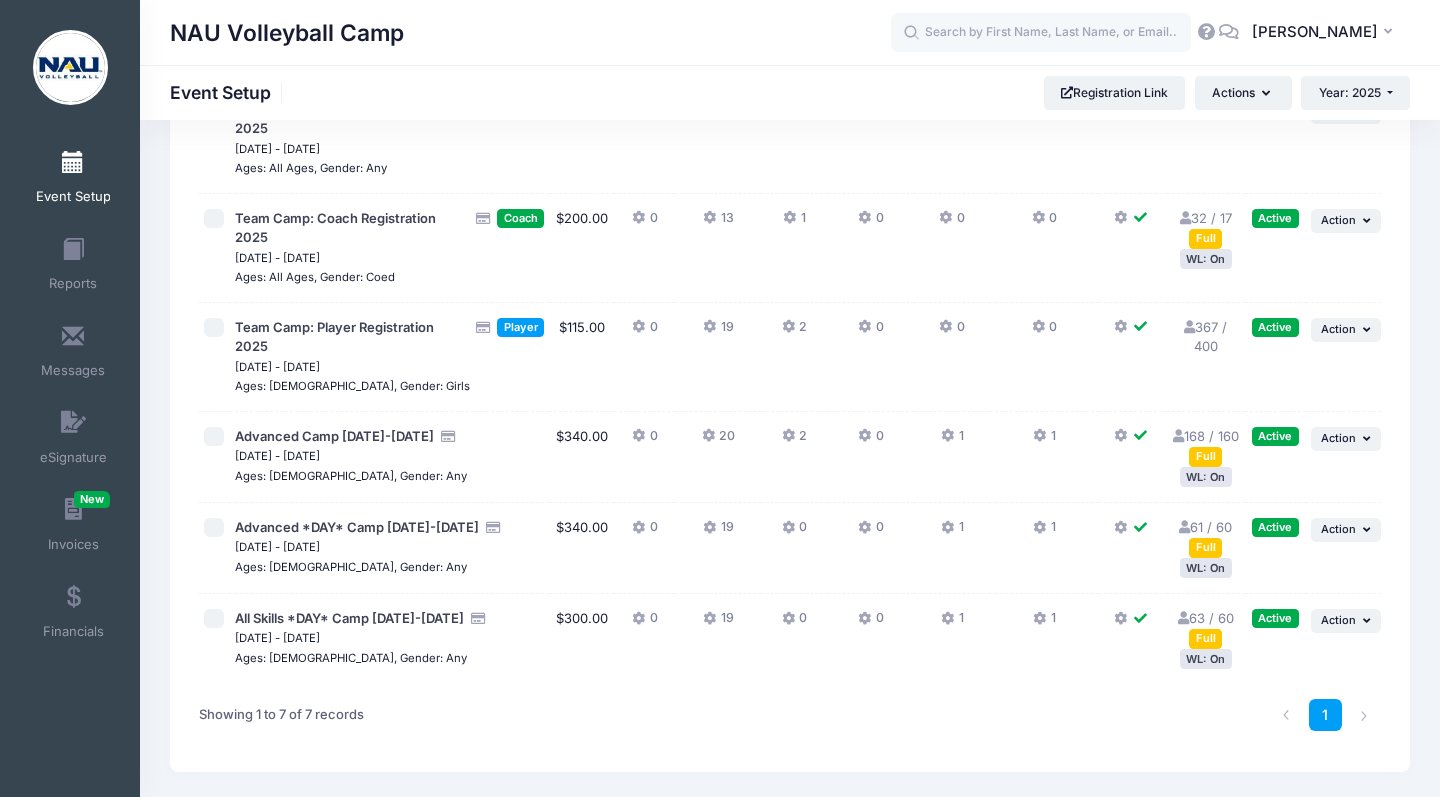 click on "WL:
On" at bounding box center (1206, 258) 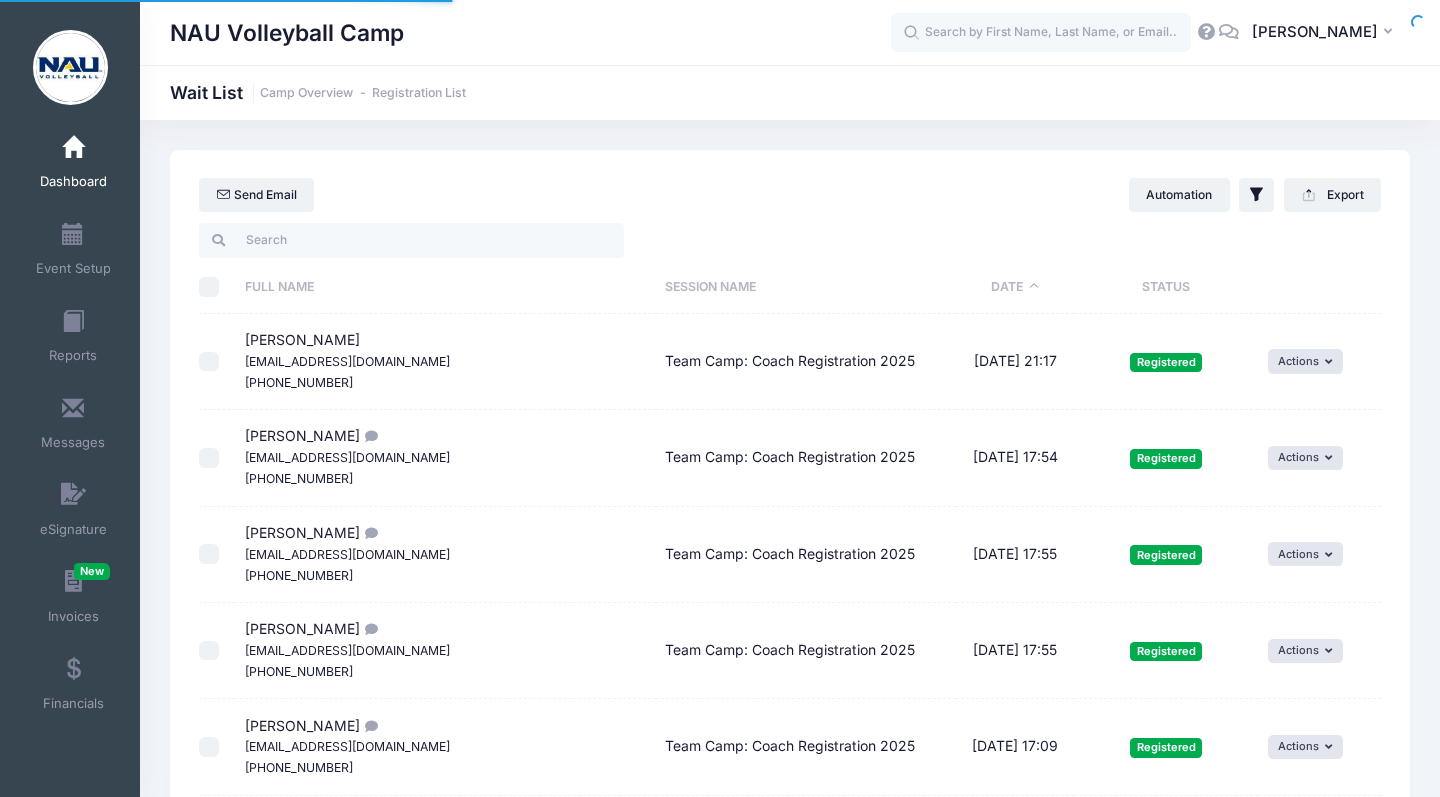 select on "50" 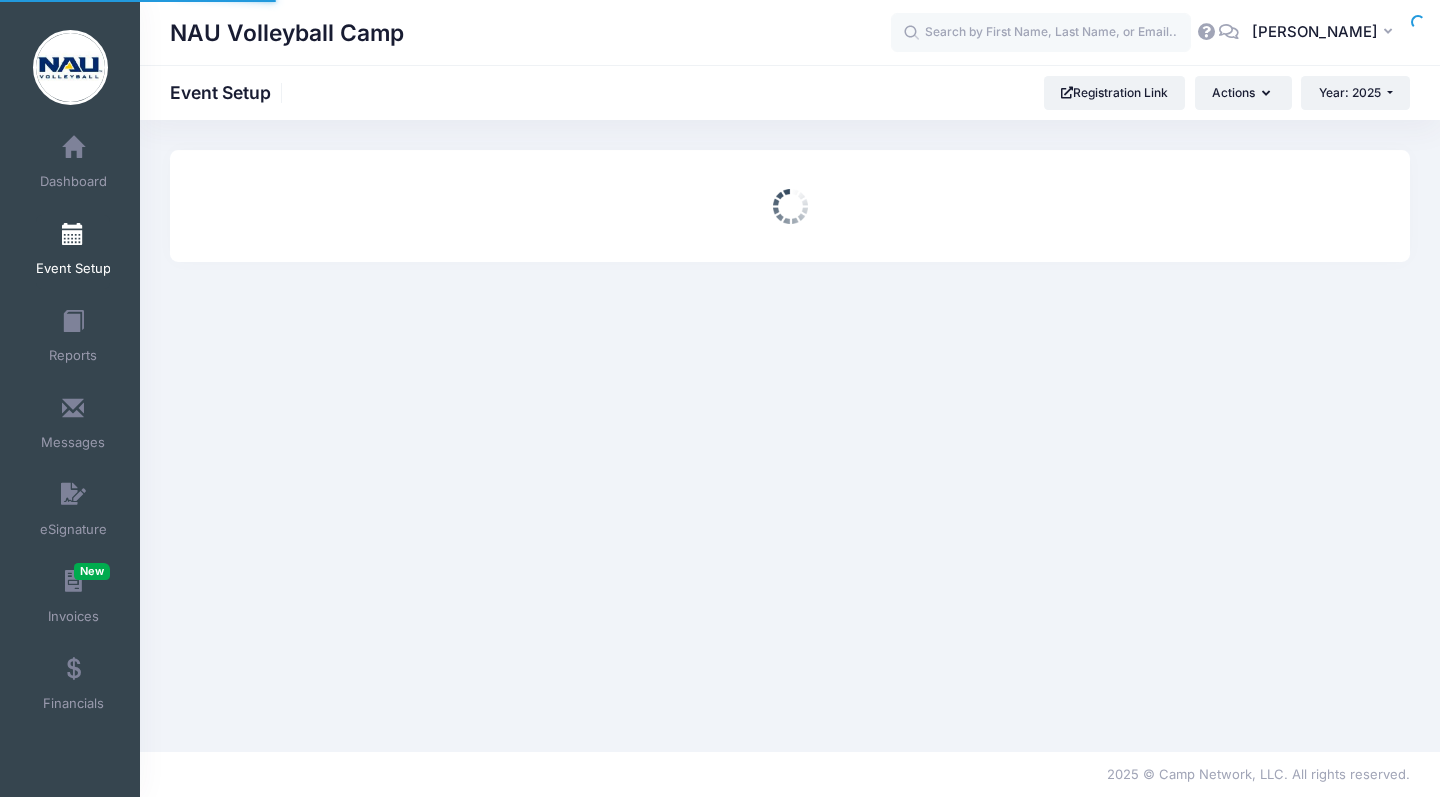 scroll, scrollTop: 0, scrollLeft: 0, axis: both 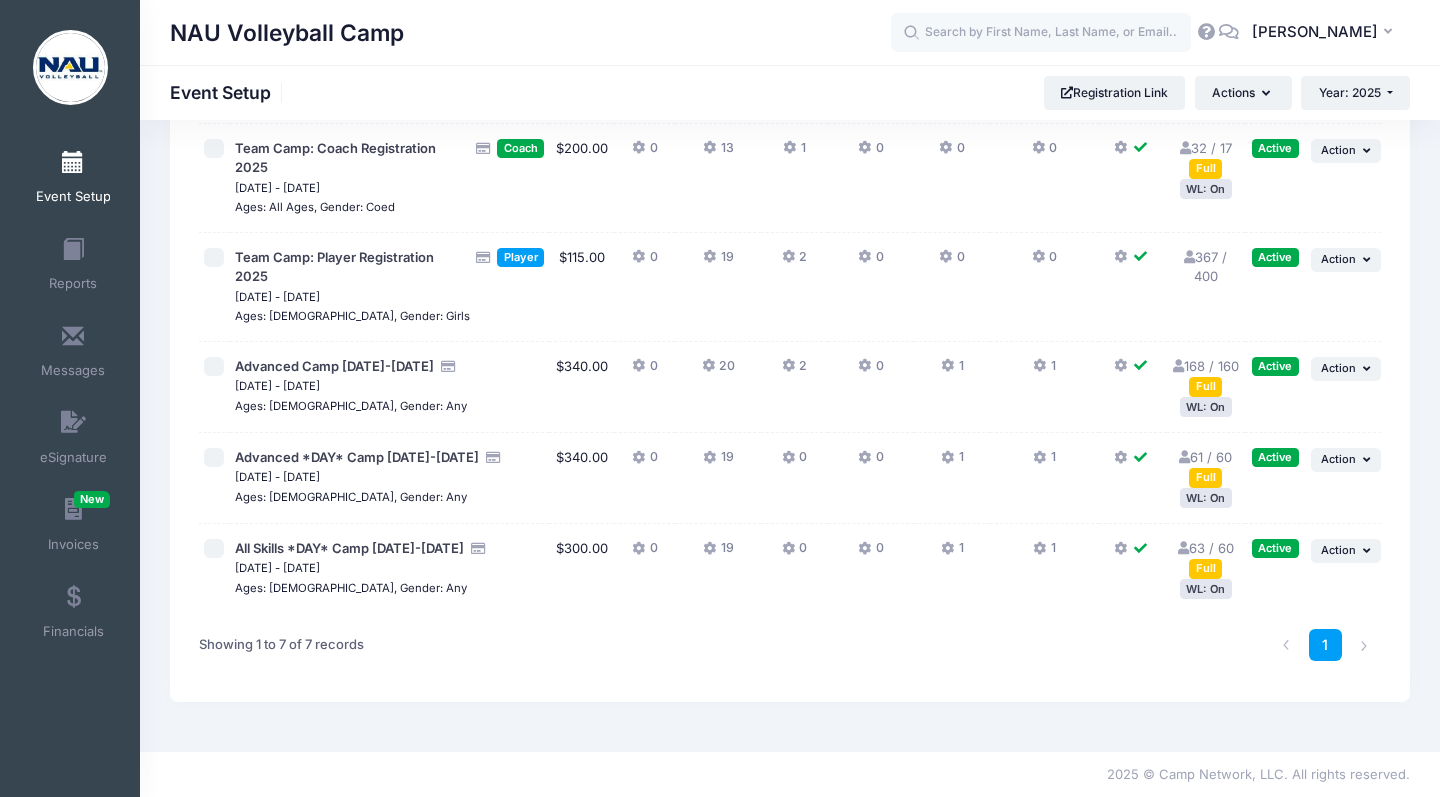 click on "WL:
On" at bounding box center [1206, 406] 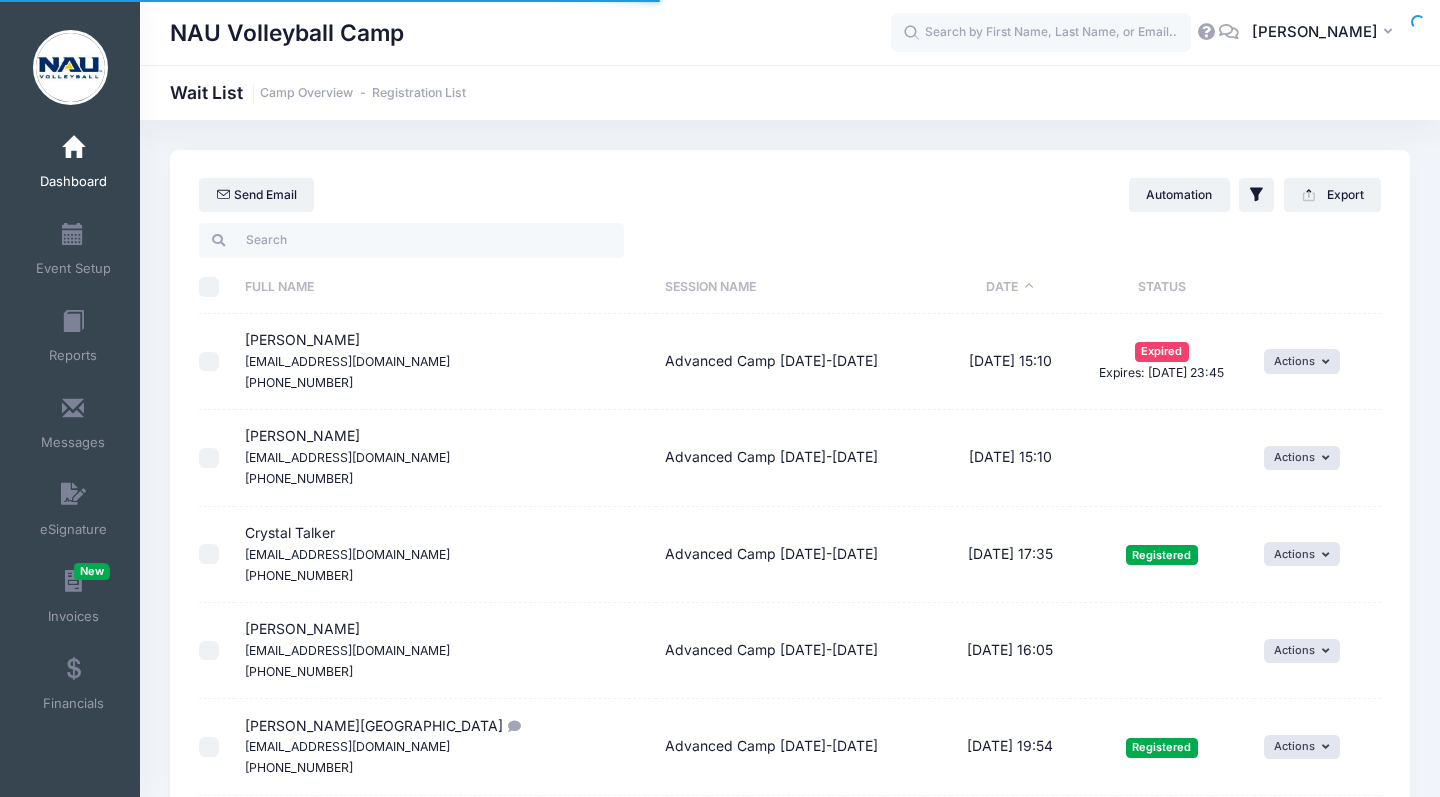 select on "50" 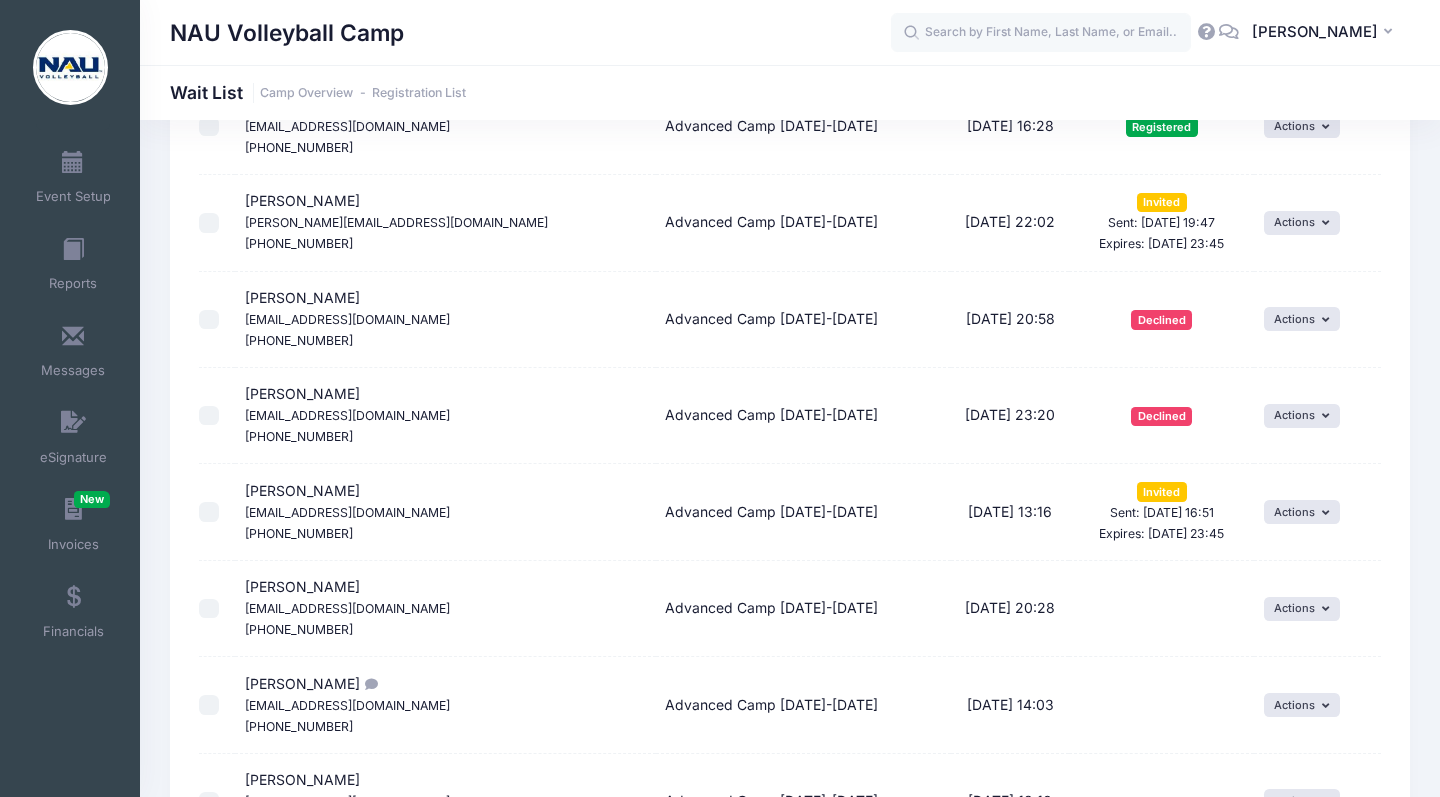 scroll, scrollTop: 1778, scrollLeft: 0, axis: vertical 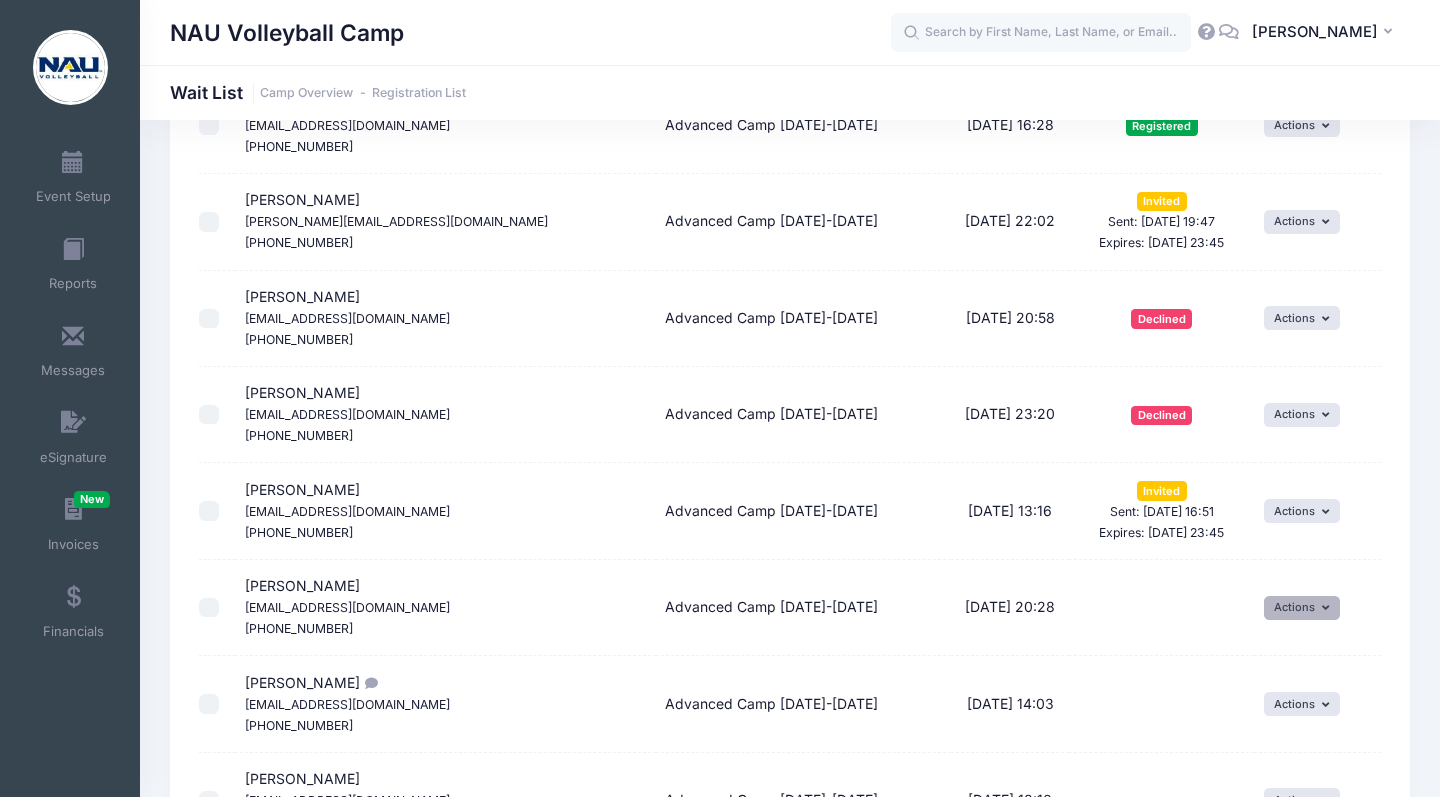 click on "Actions" at bounding box center (1302, 608) 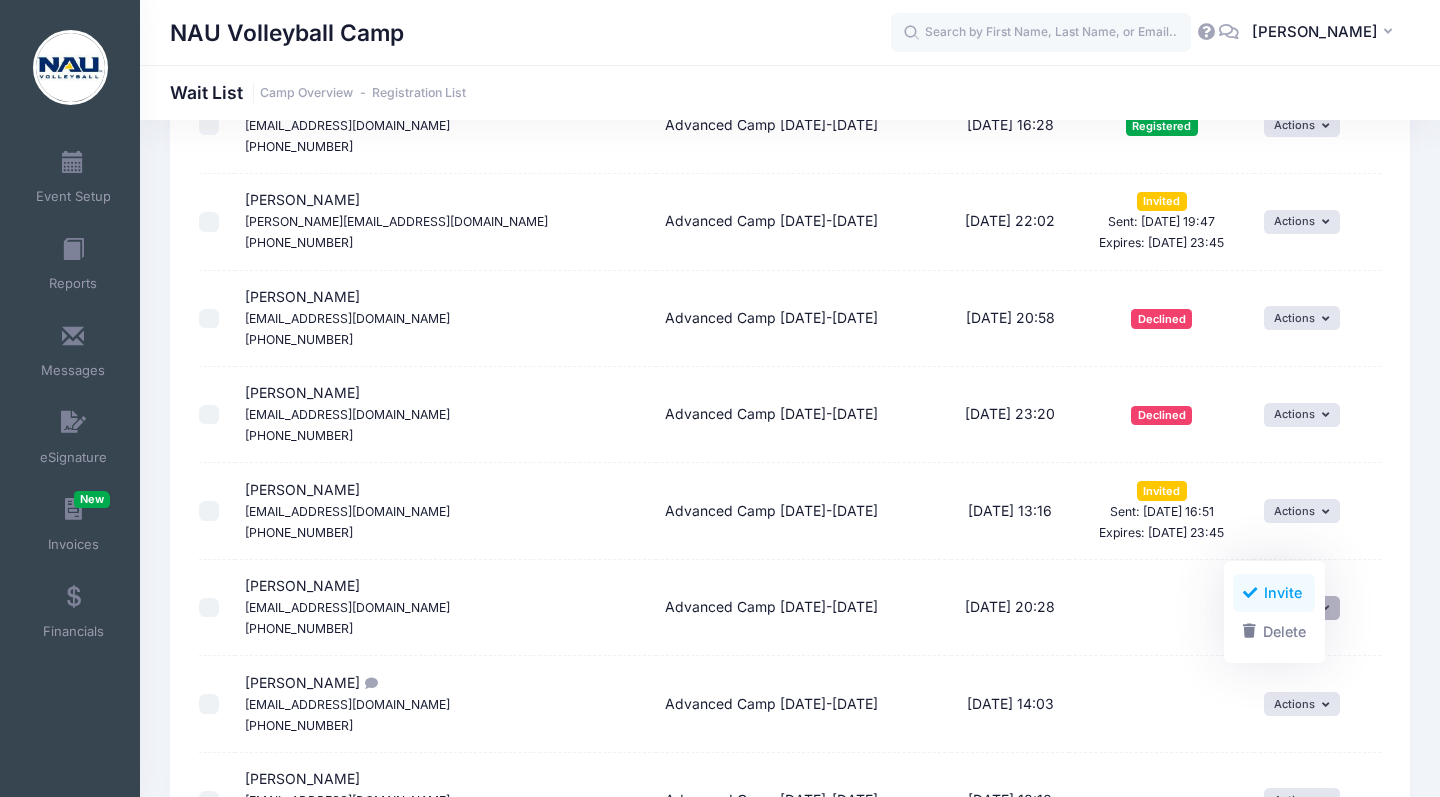 click on "Invite" at bounding box center (1274, 593) 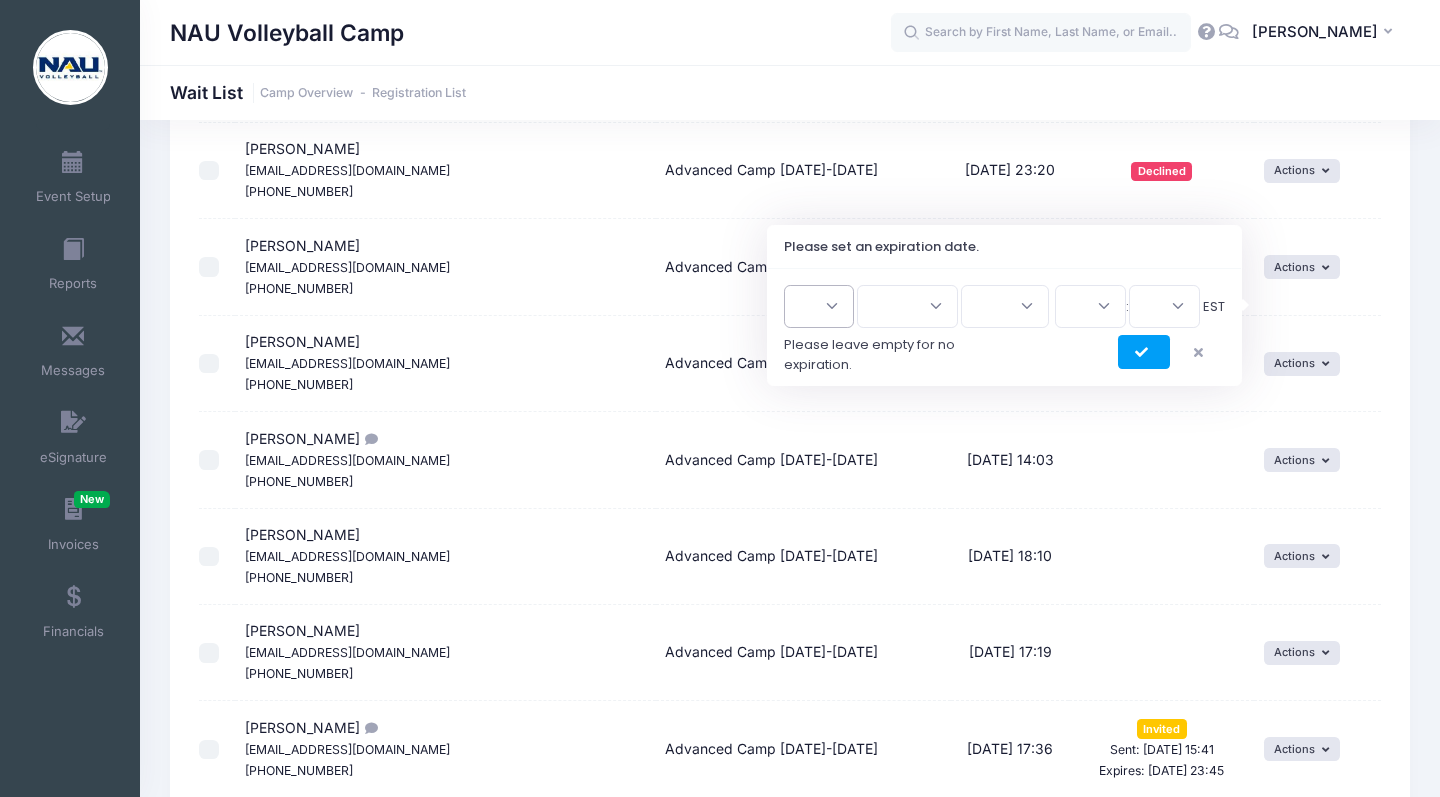 scroll, scrollTop: 1979, scrollLeft: 0, axis: vertical 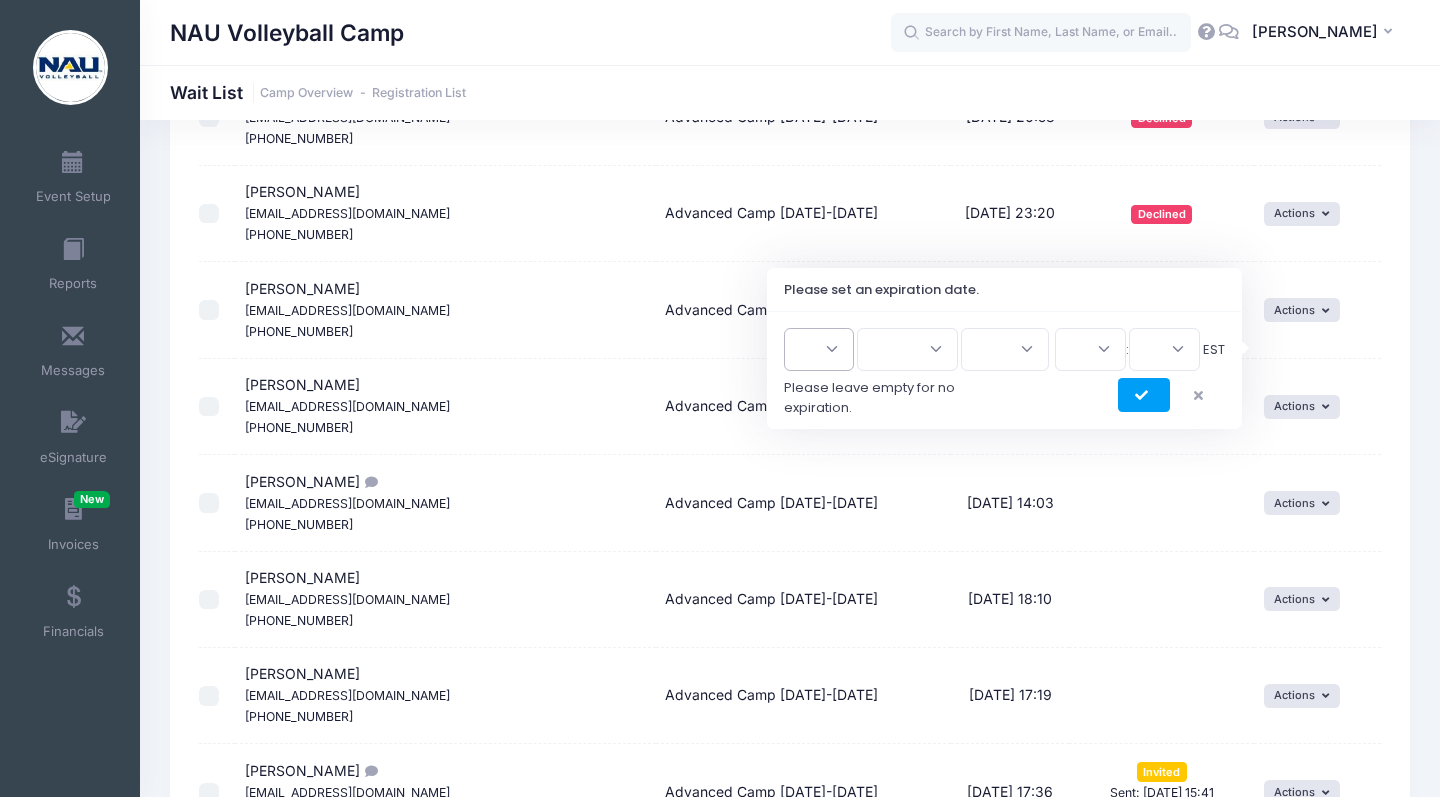 select on "14" 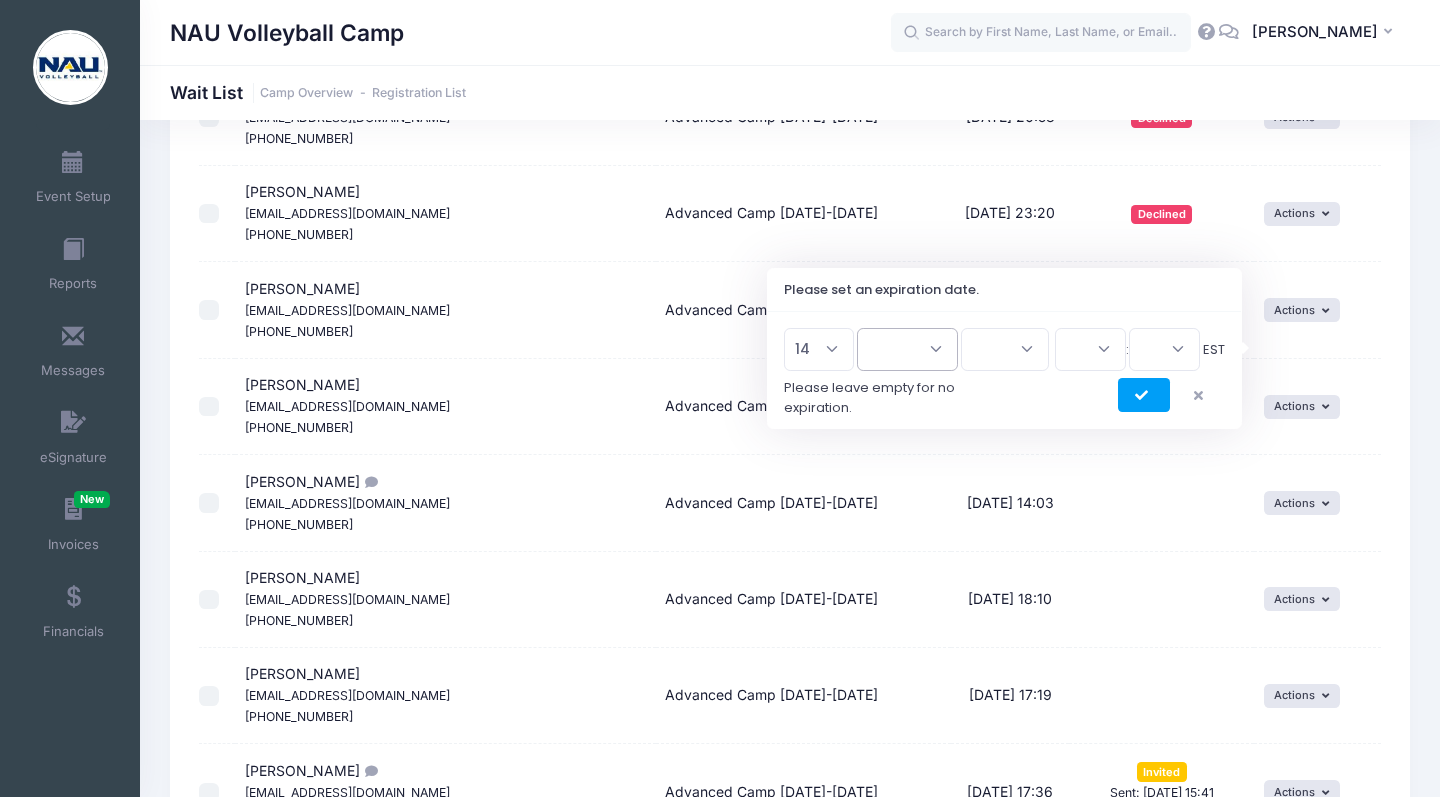 select on "6" 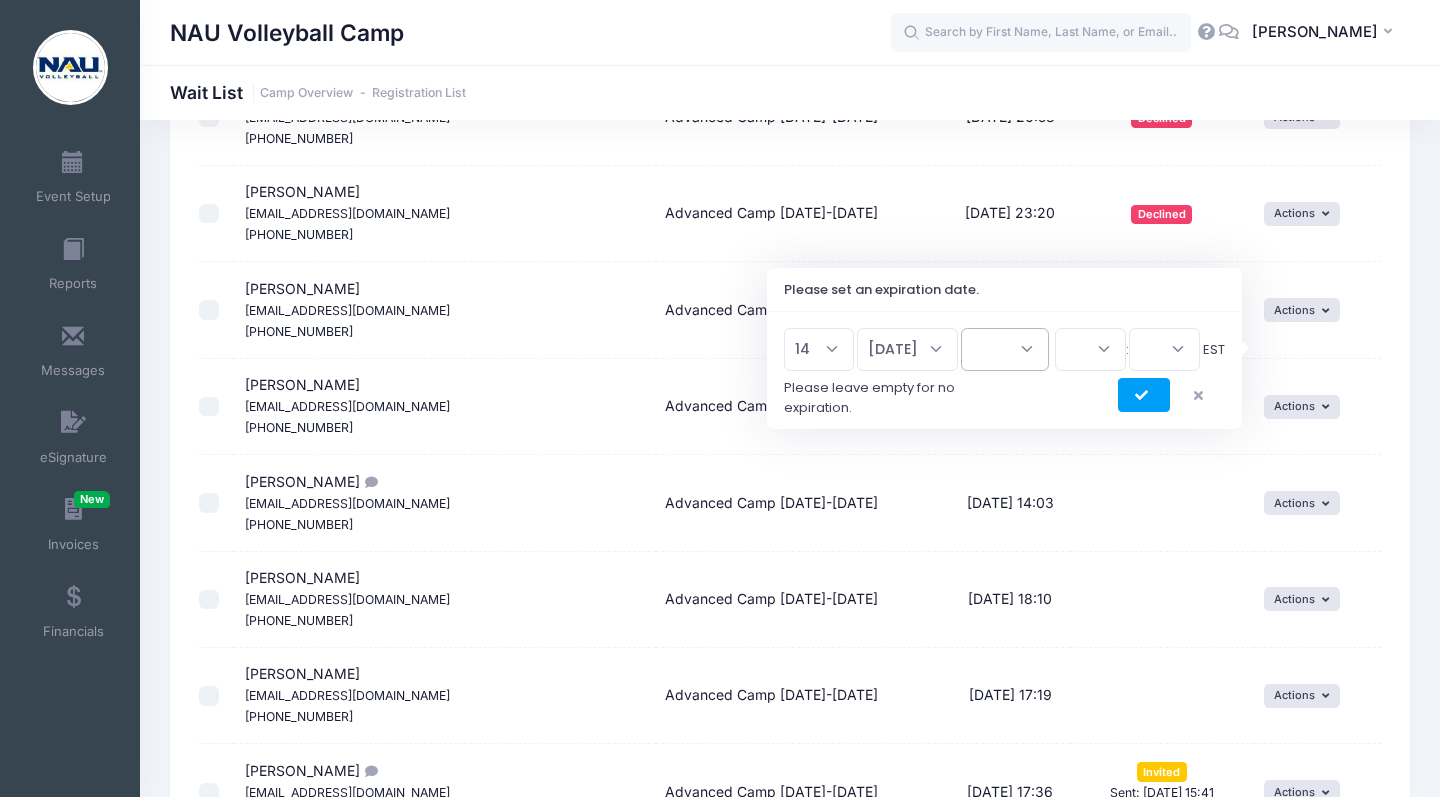 select on "2025" 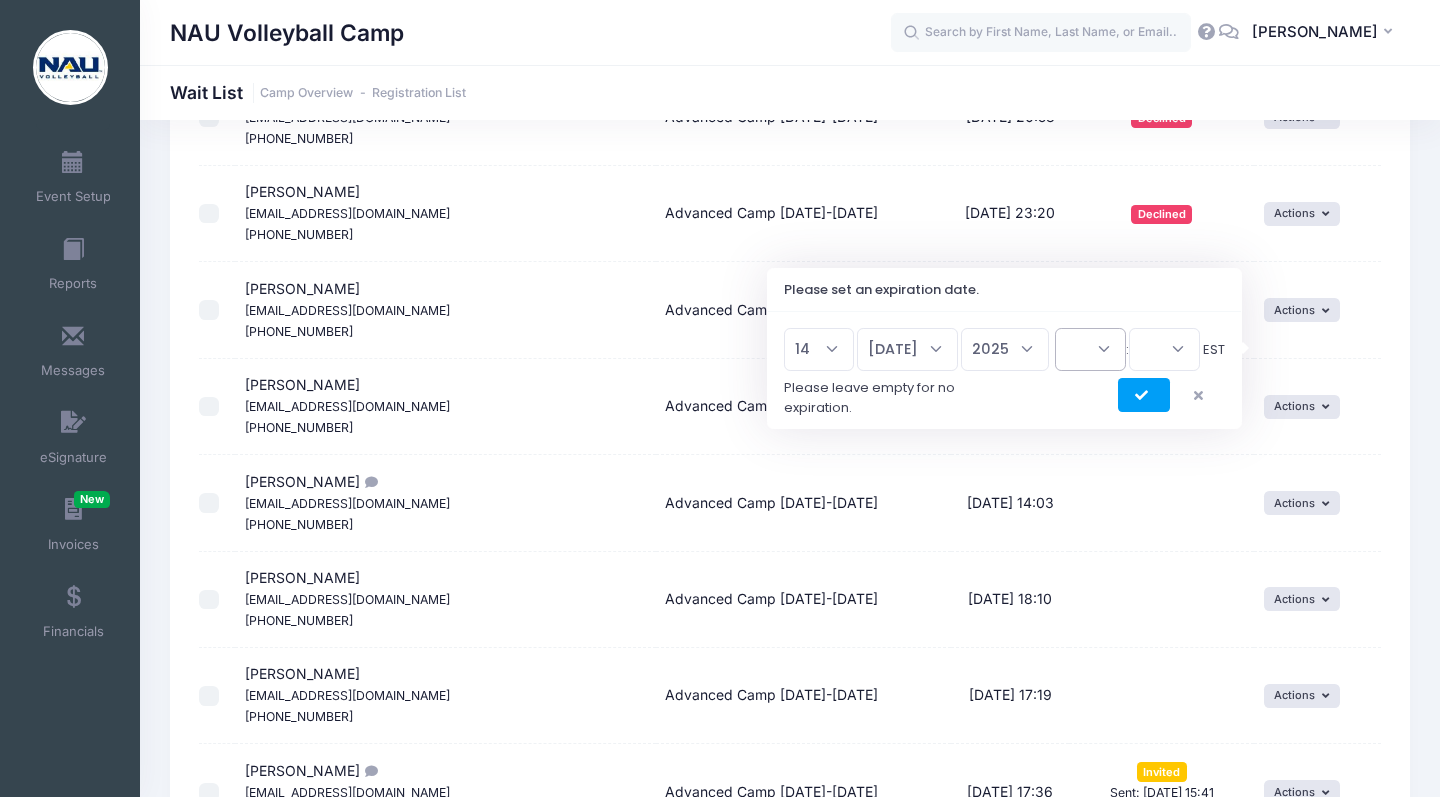 select on "23" 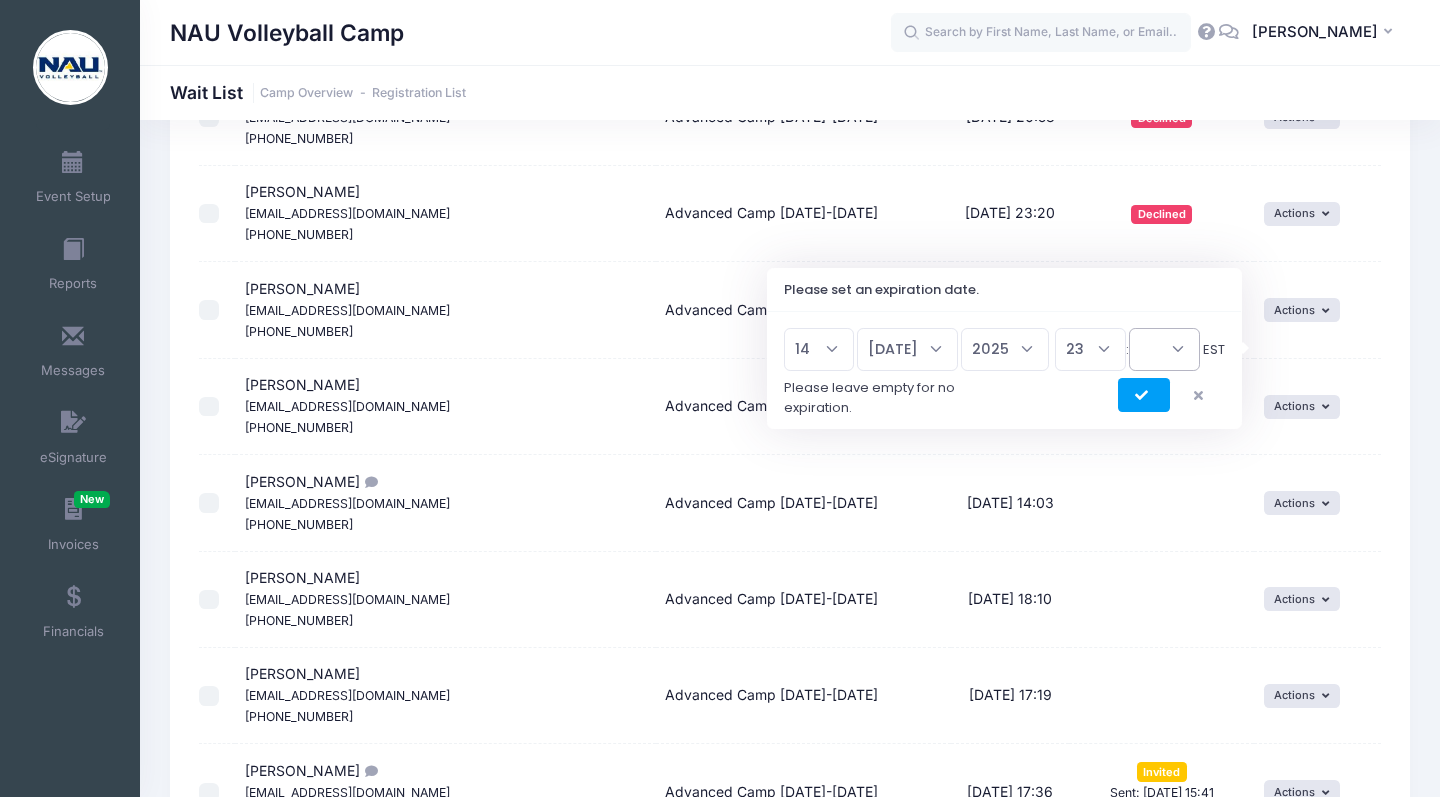 select on "45" 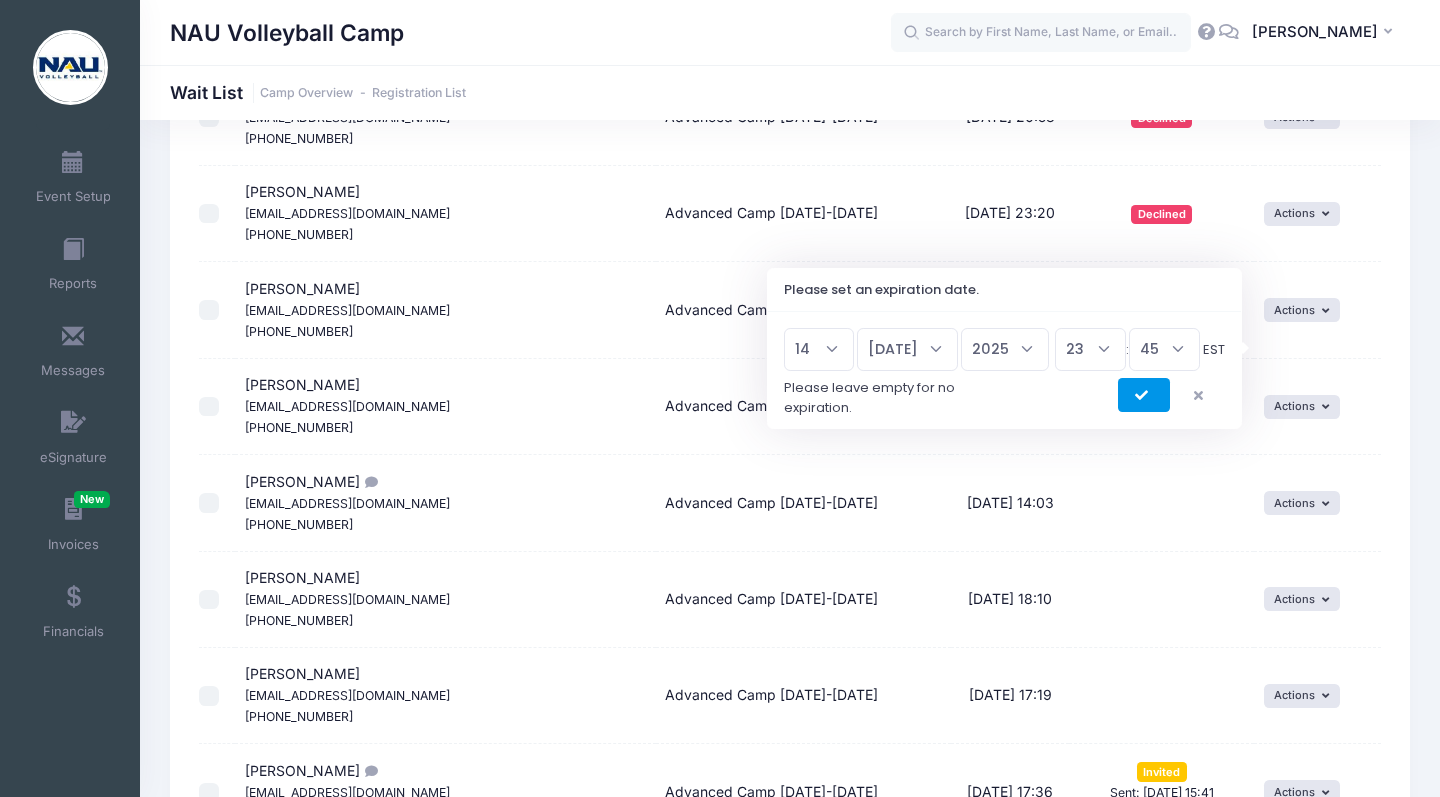 click at bounding box center [1144, 395] 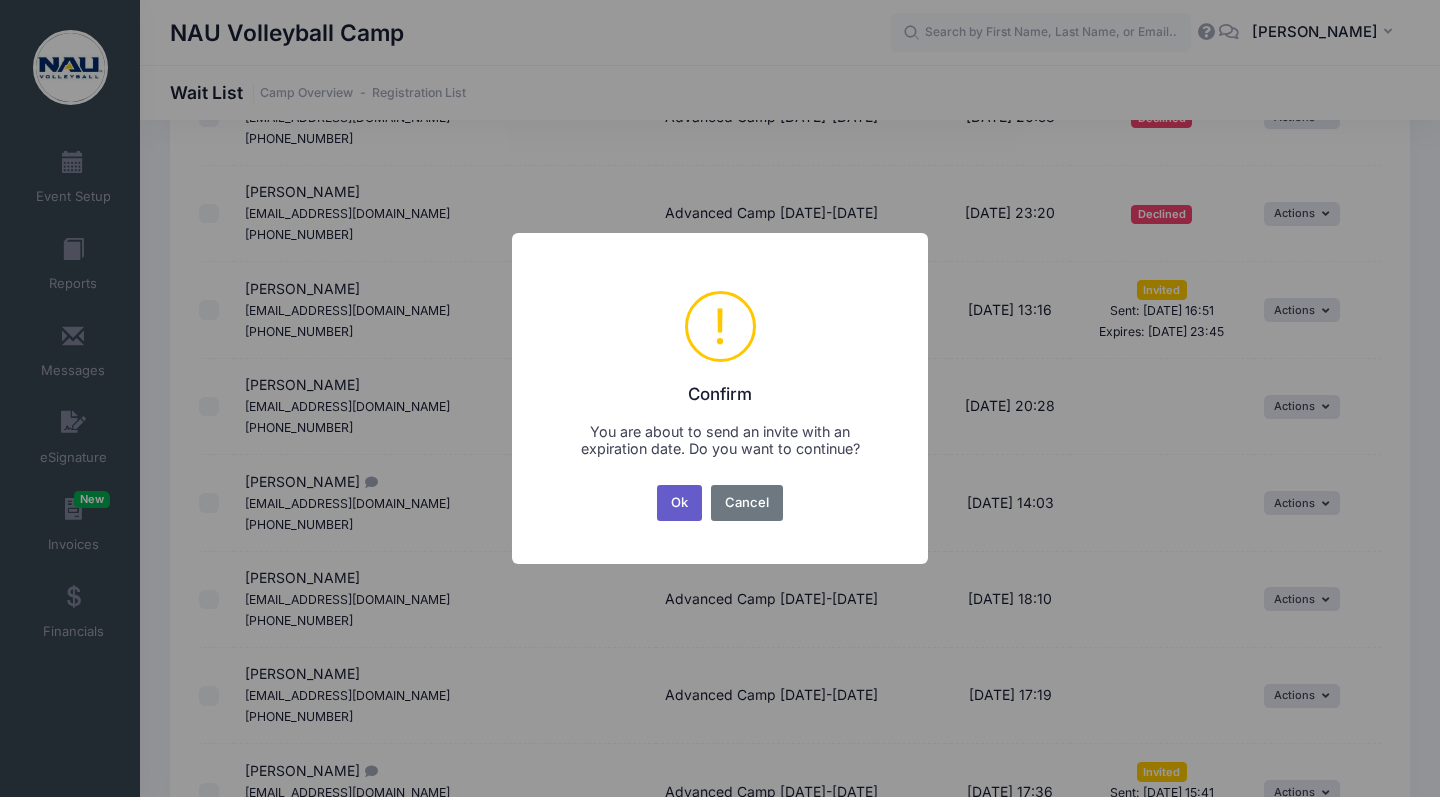 click on "Ok" at bounding box center (680, 503) 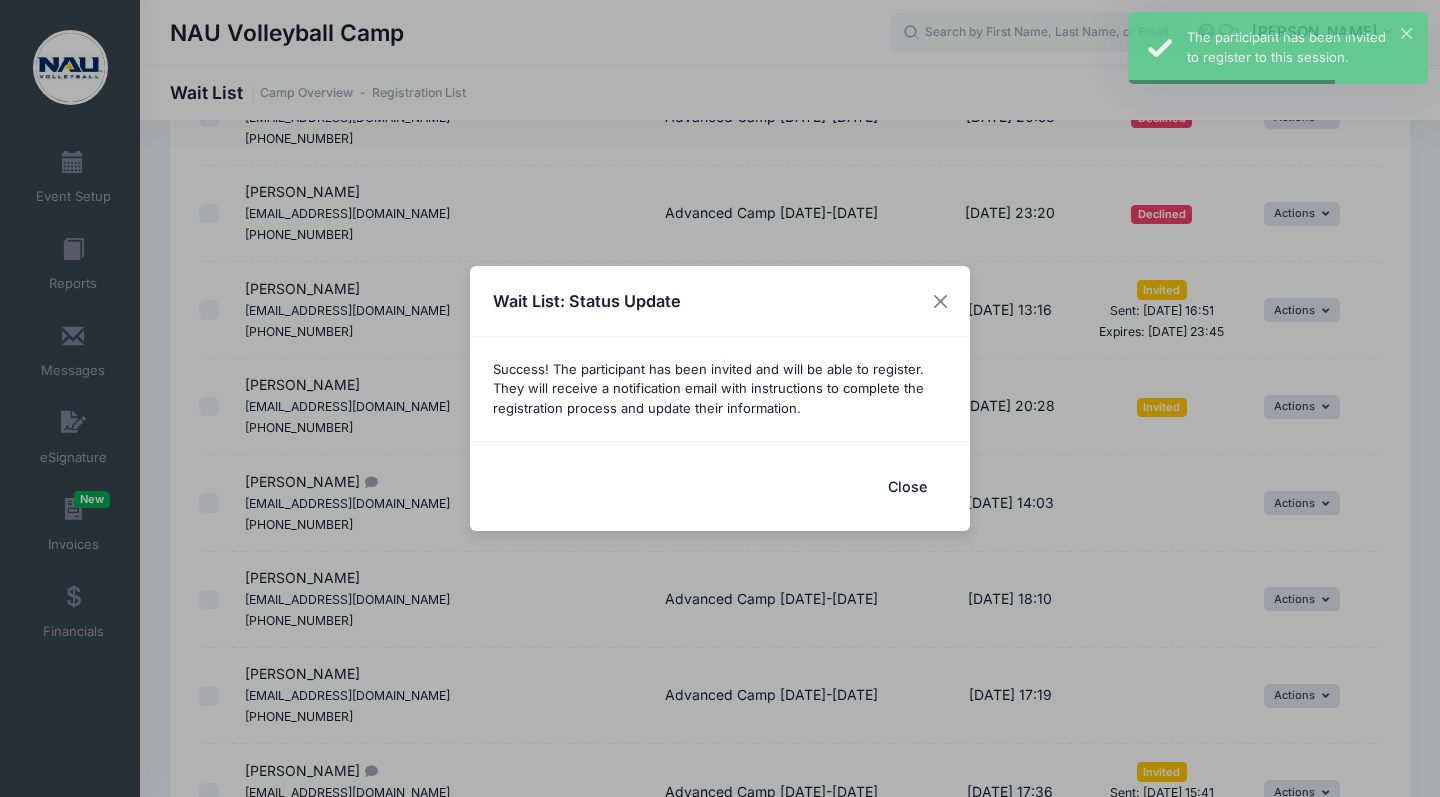 click on "Close" at bounding box center [907, 486] 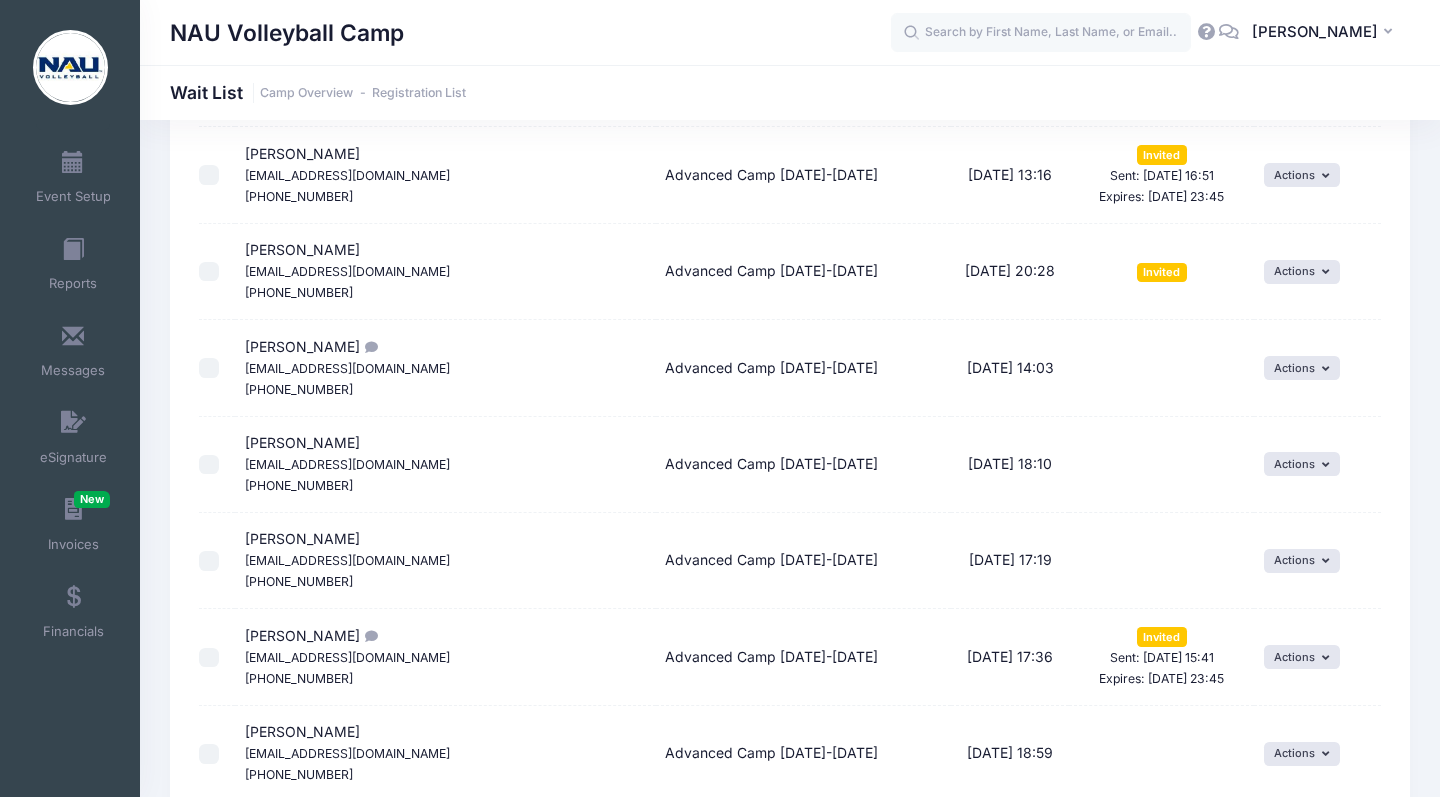 scroll, scrollTop: 2163, scrollLeft: 0, axis: vertical 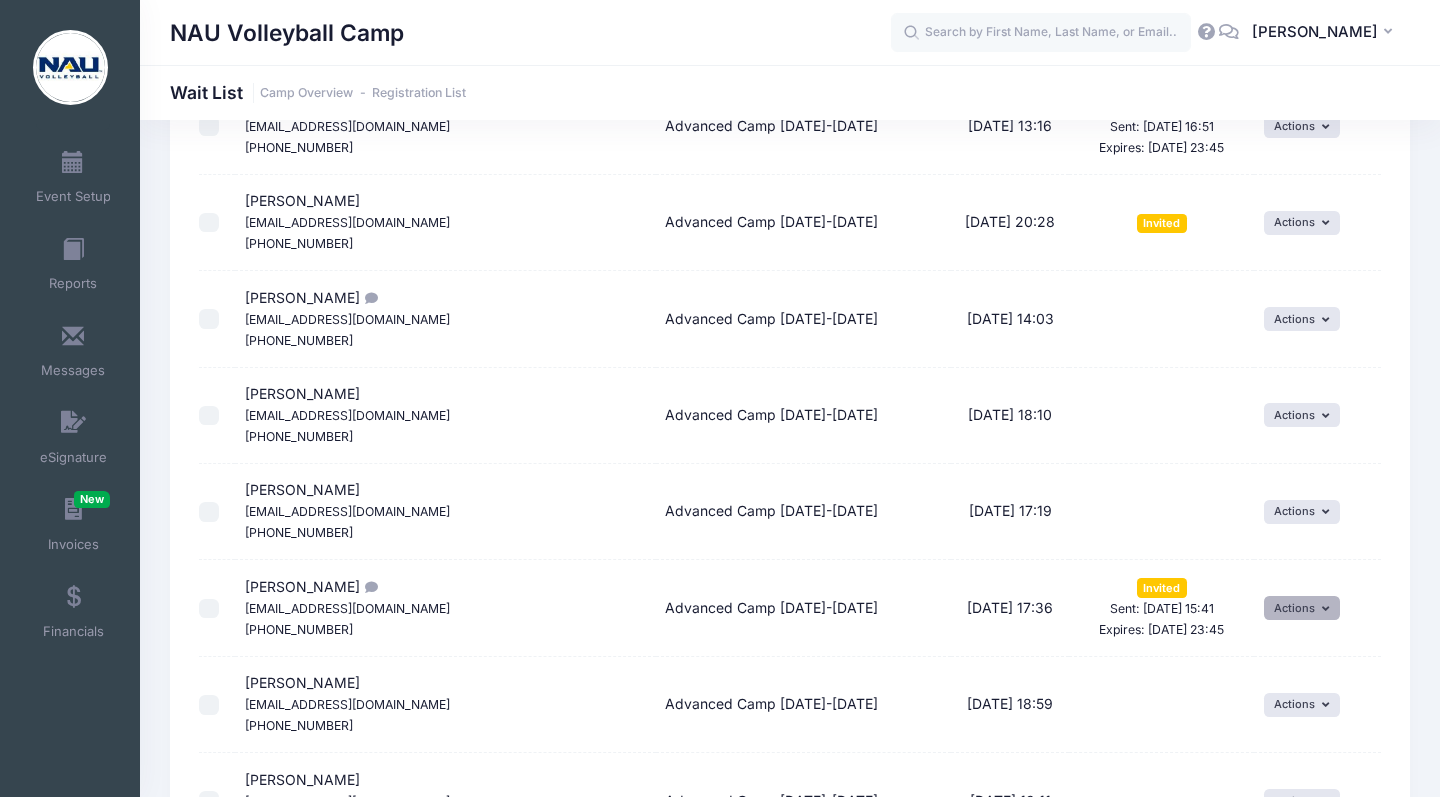 click on "Actions" at bounding box center [1302, 608] 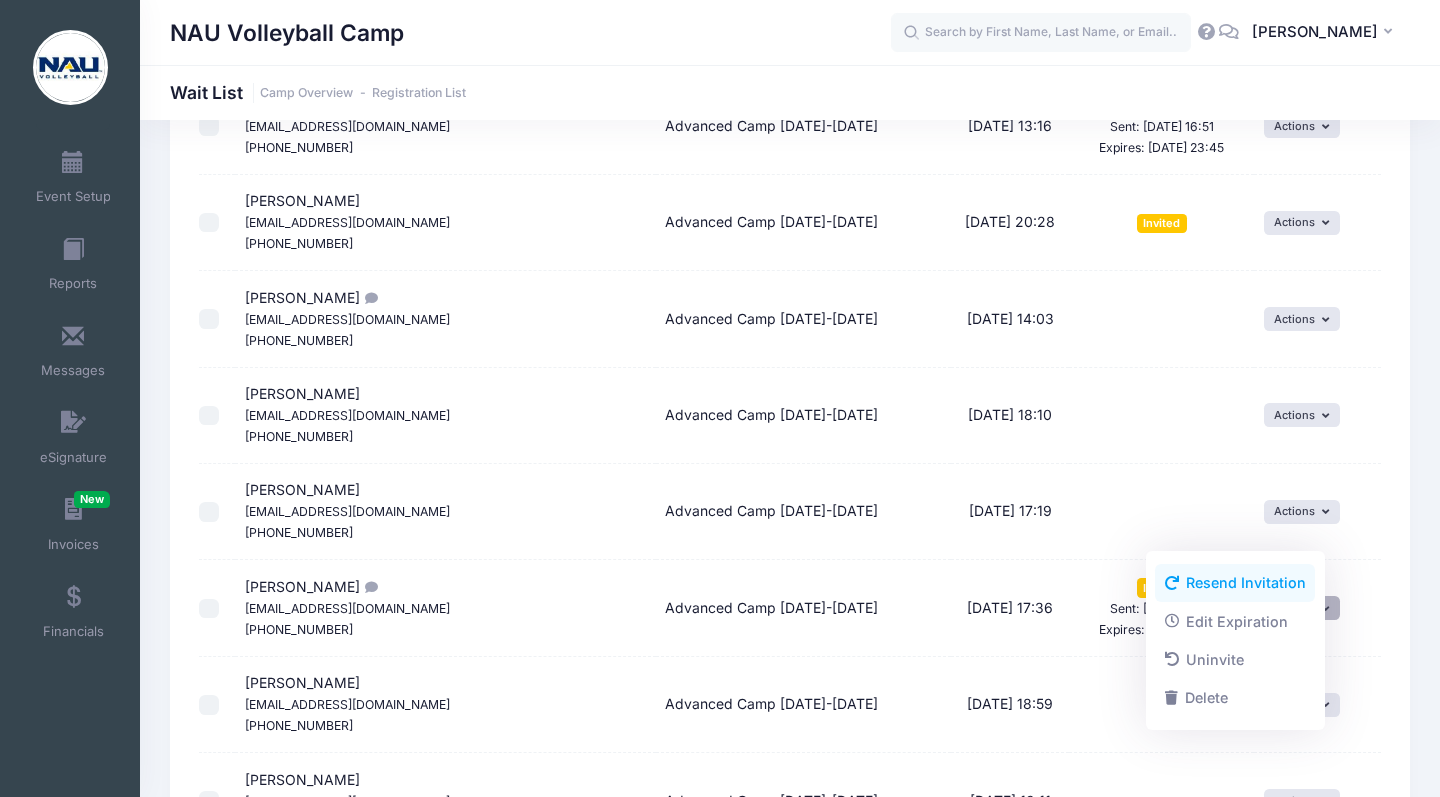 click on "Resend Invitation" at bounding box center [1235, 583] 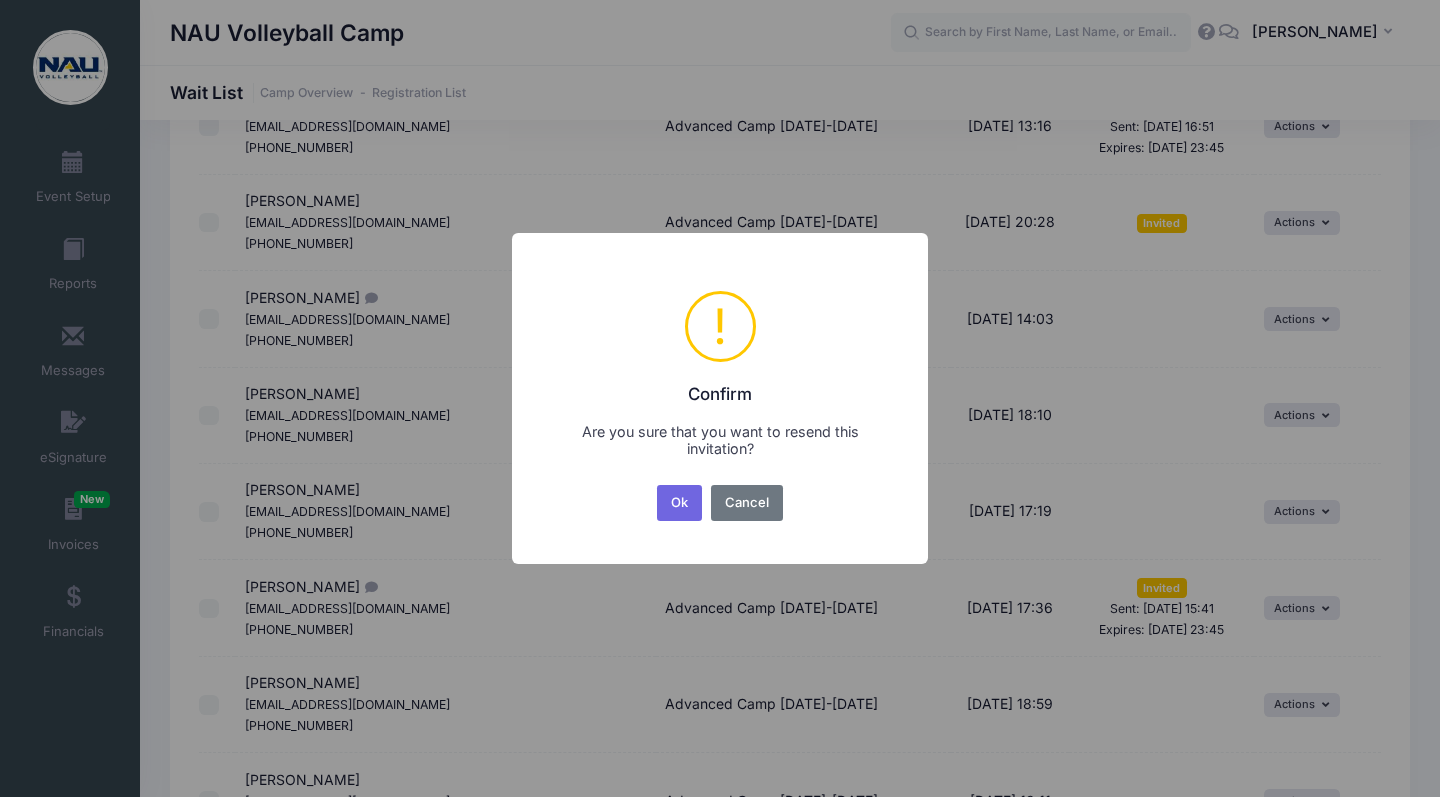 scroll, scrollTop: 0, scrollLeft: 0, axis: both 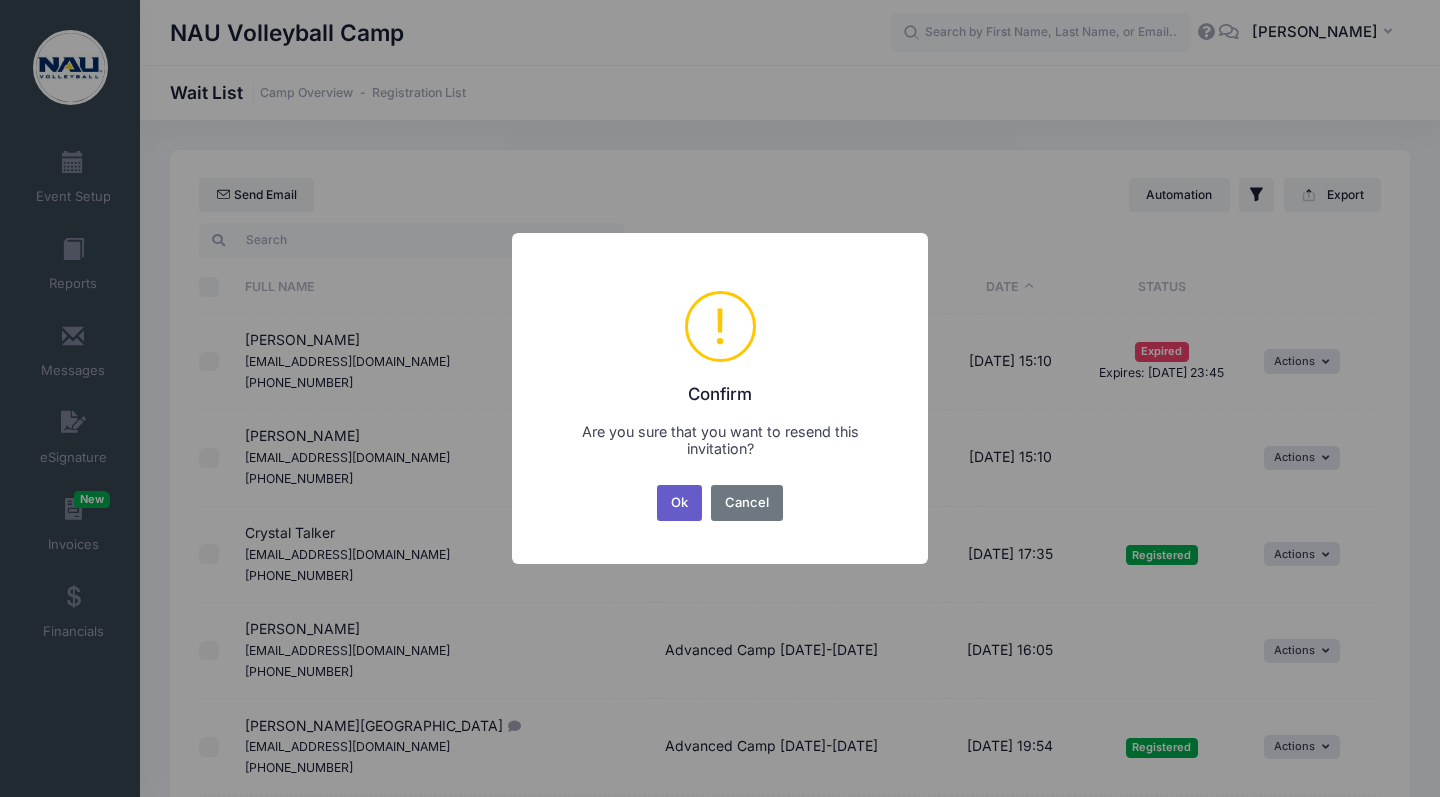 click on "Ok" at bounding box center [680, 503] 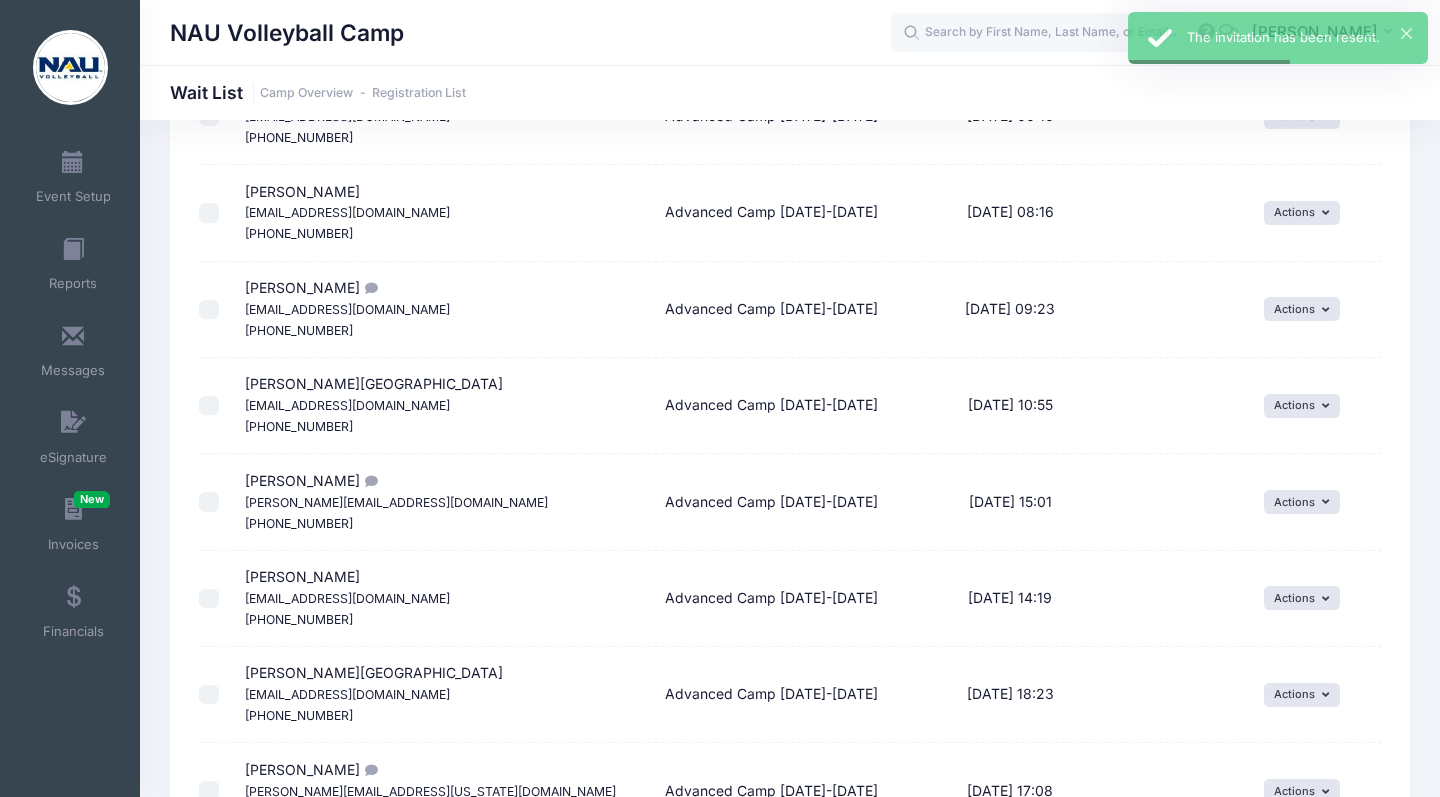 scroll, scrollTop: 3234, scrollLeft: 0, axis: vertical 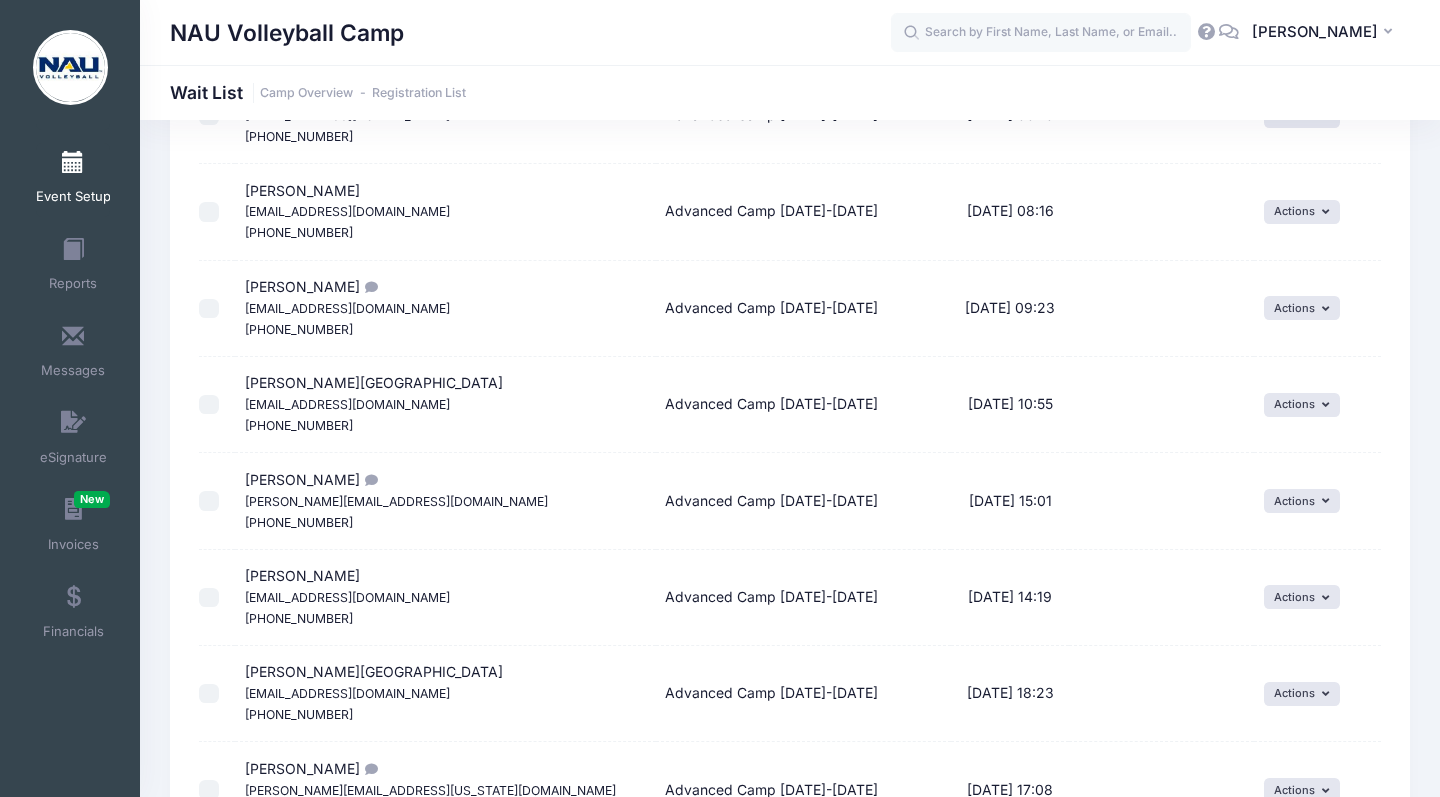 click at bounding box center [73, 163] 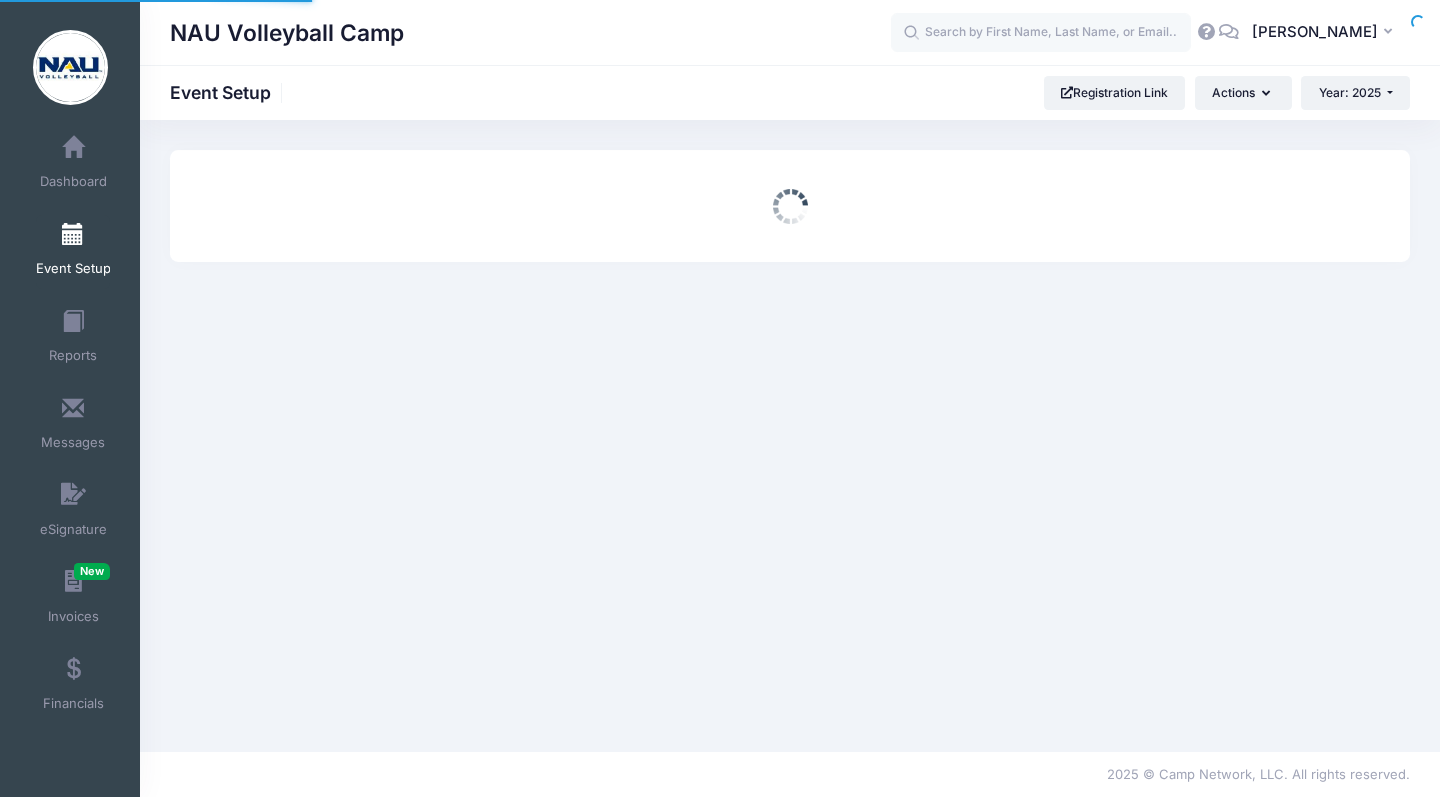 scroll, scrollTop: 0, scrollLeft: 0, axis: both 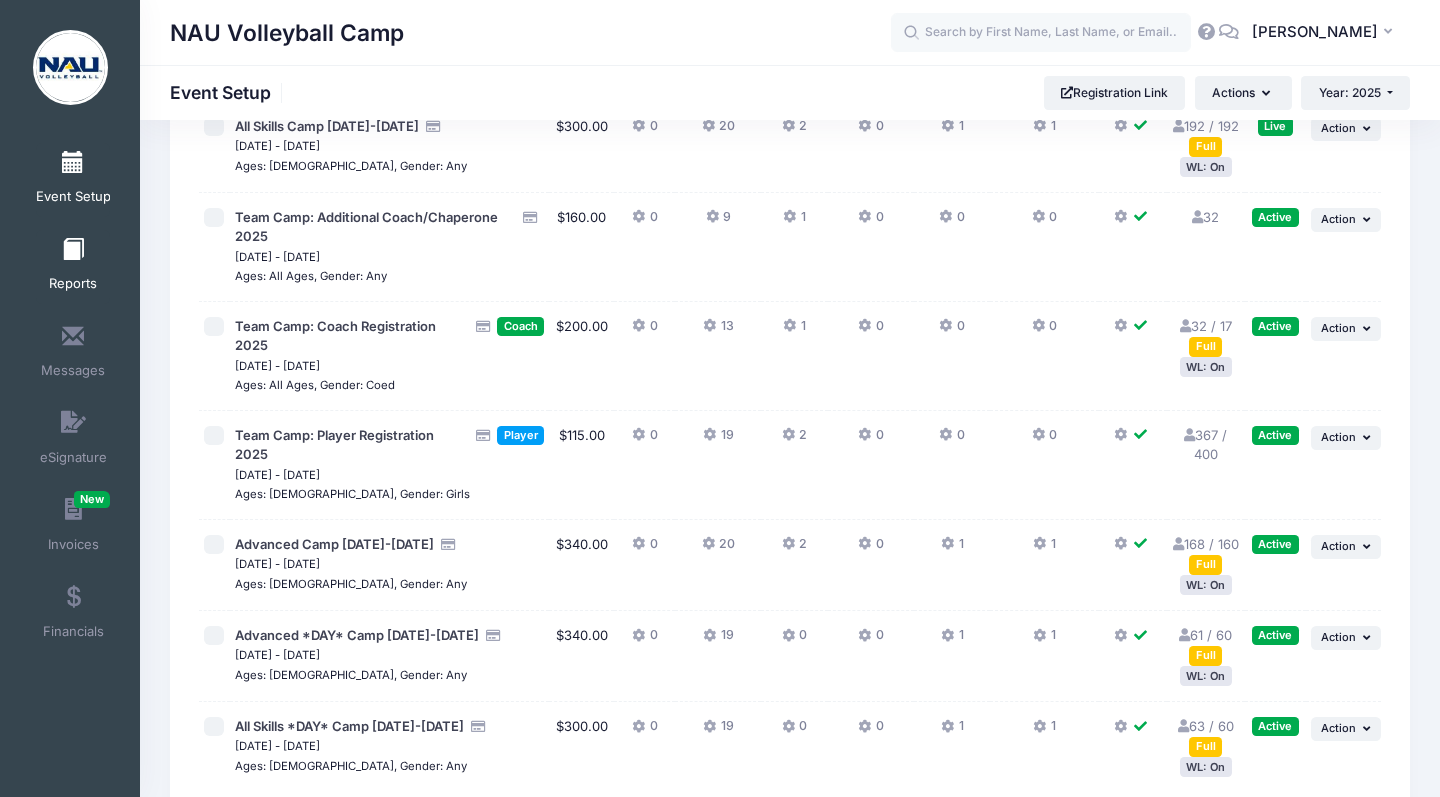click on "Reports" at bounding box center (73, 267) 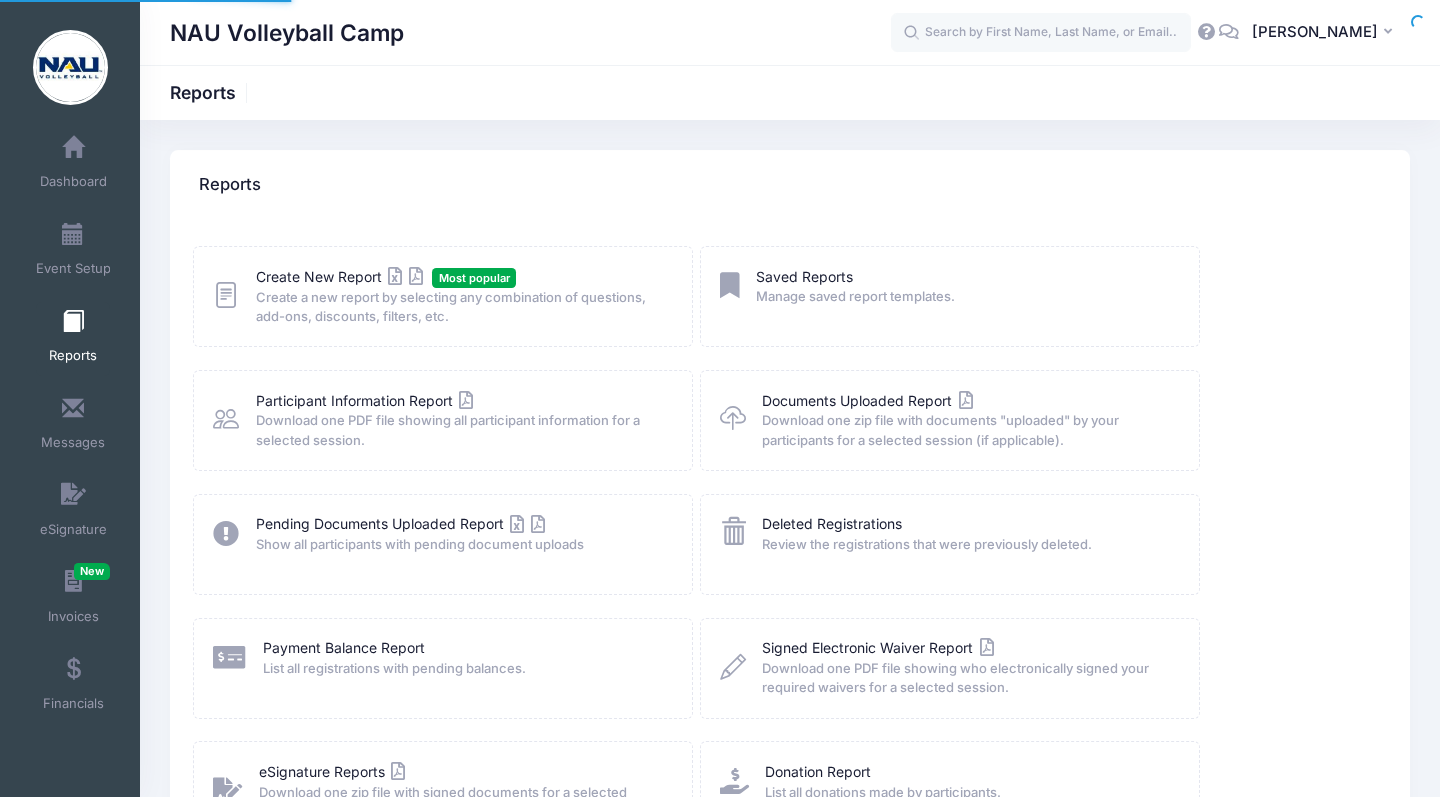 scroll, scrollTop: 0, scrollLeft: 0, axis: both 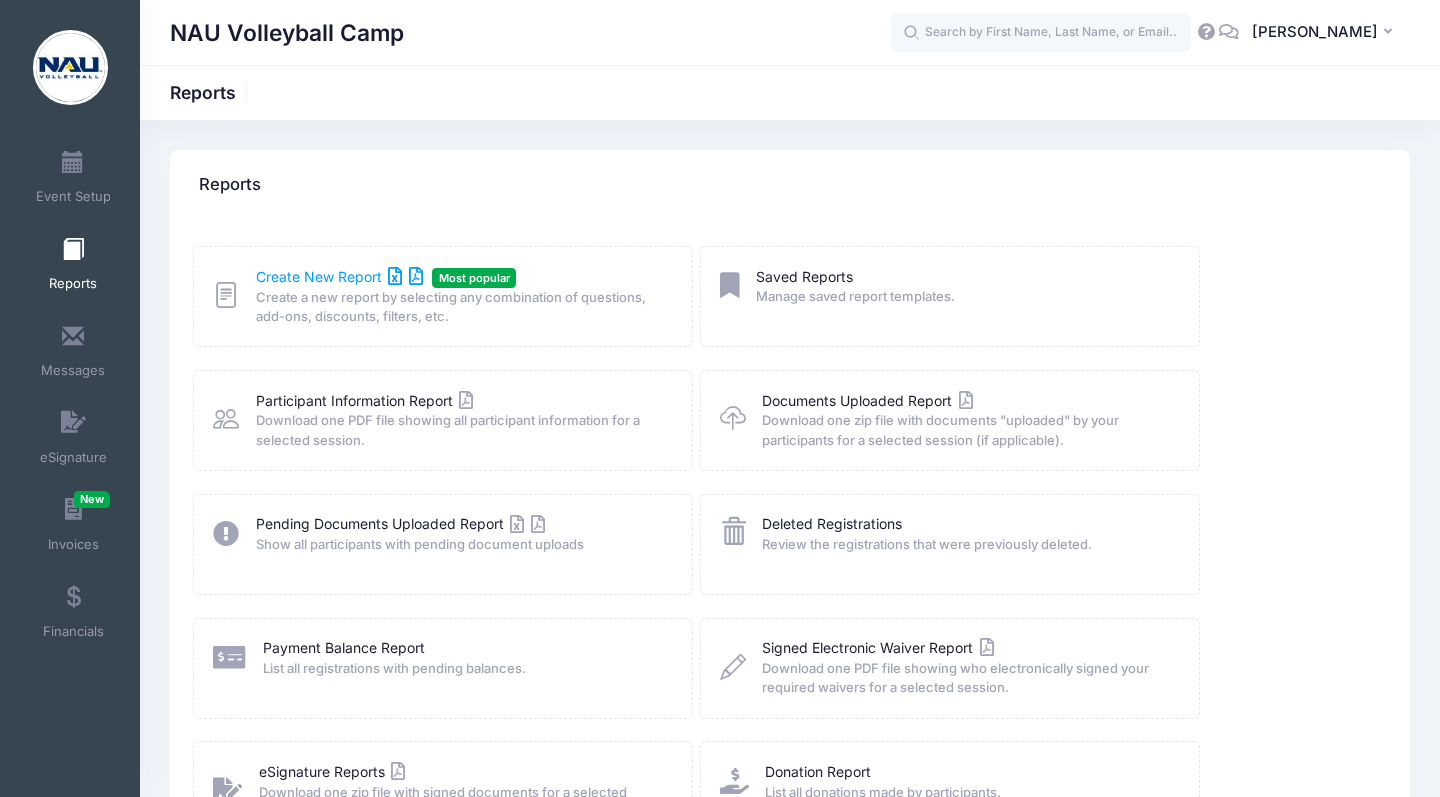 click on "Create New Report" at bounding box center (339, 276) 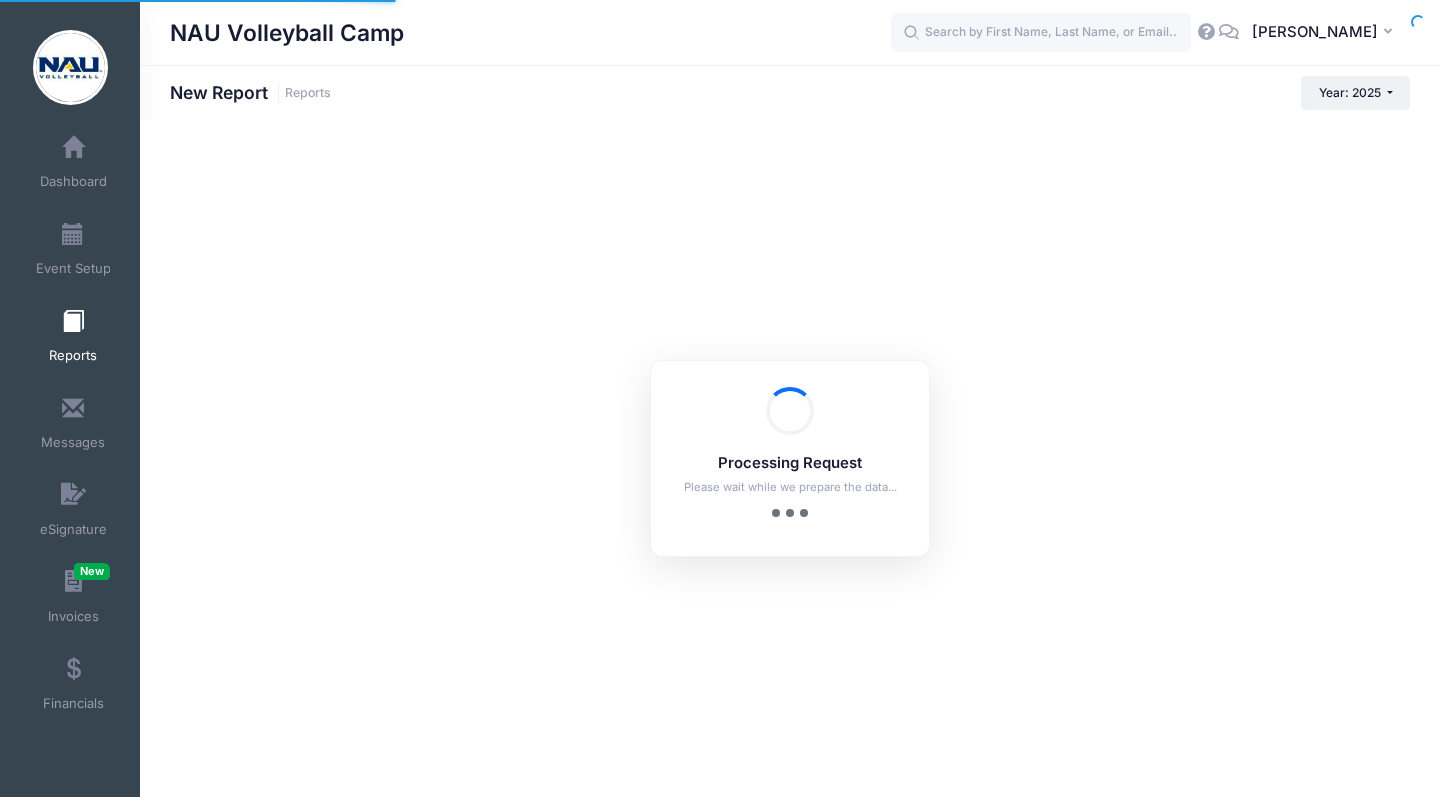 scroll, scrollTop: 0, scrollLeft: 0, axis: both 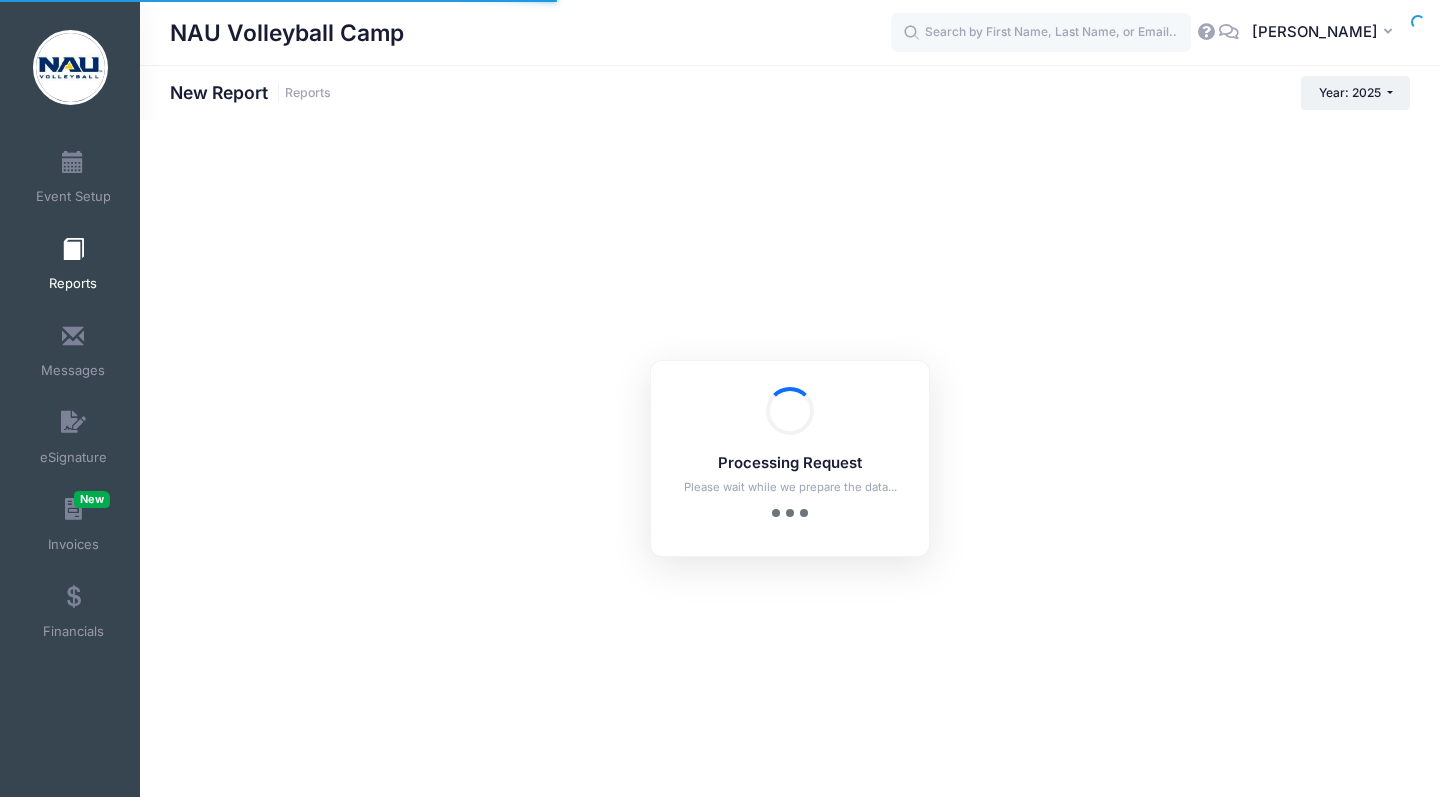checkbox on "true" 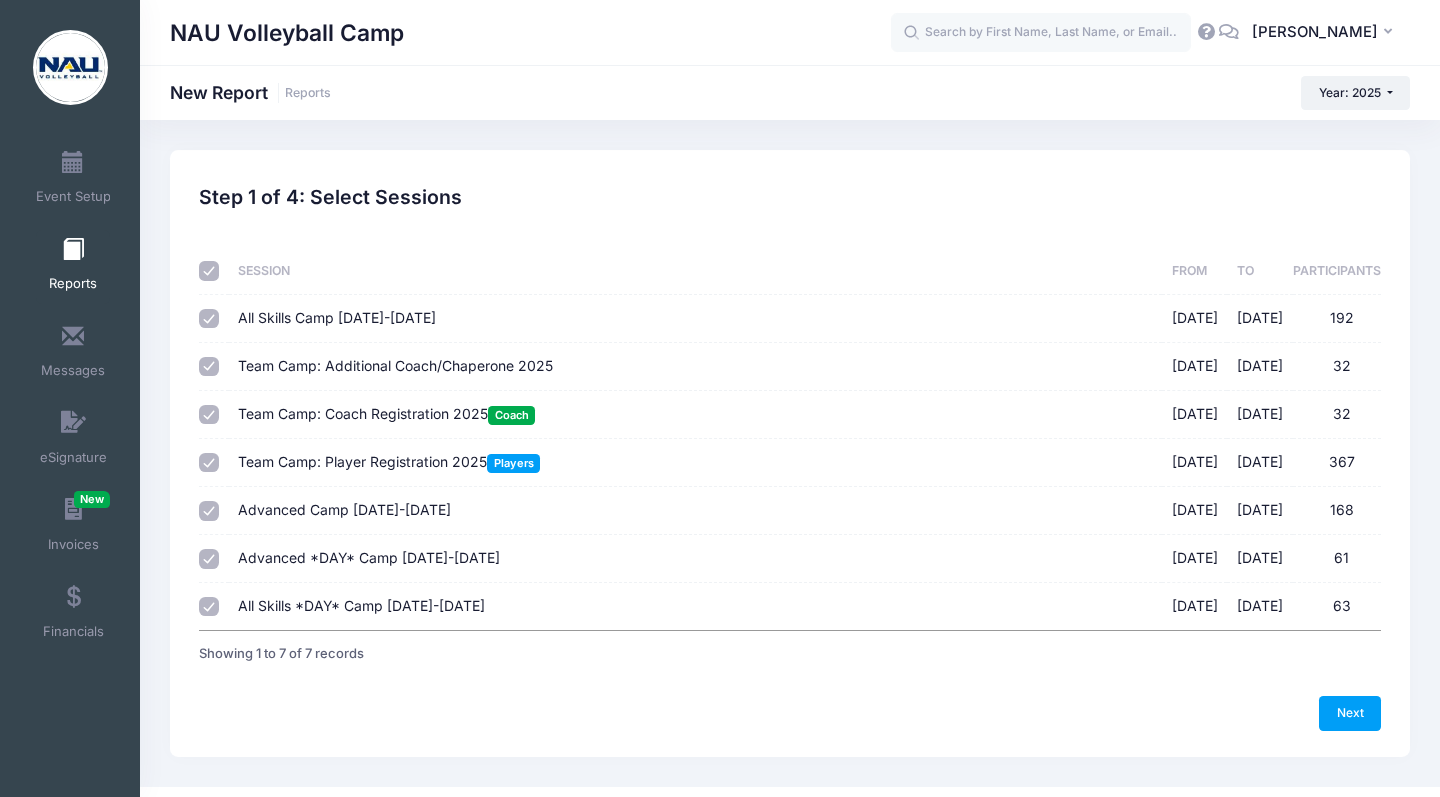 click at bounding box center [209, 271] 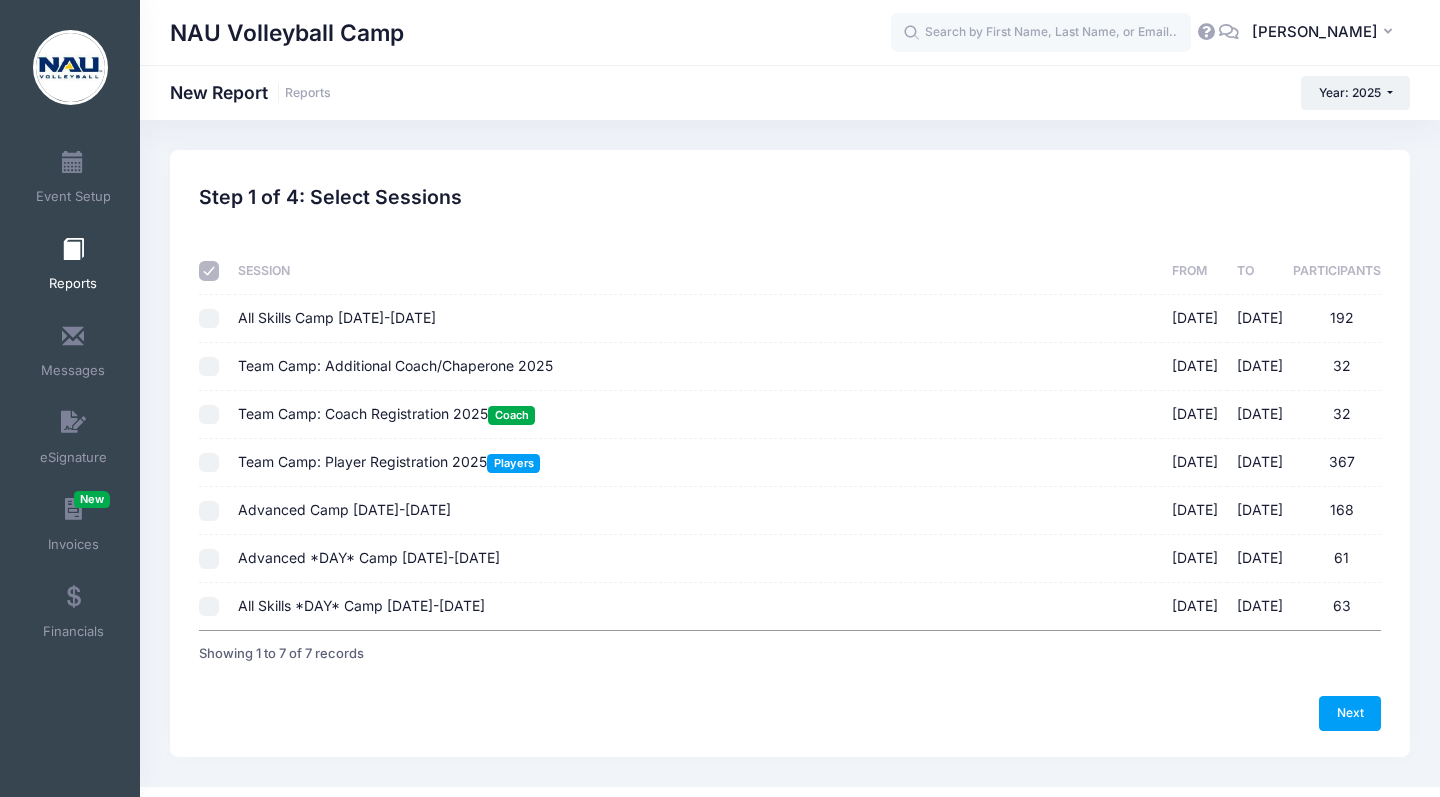 checkbox on "false" 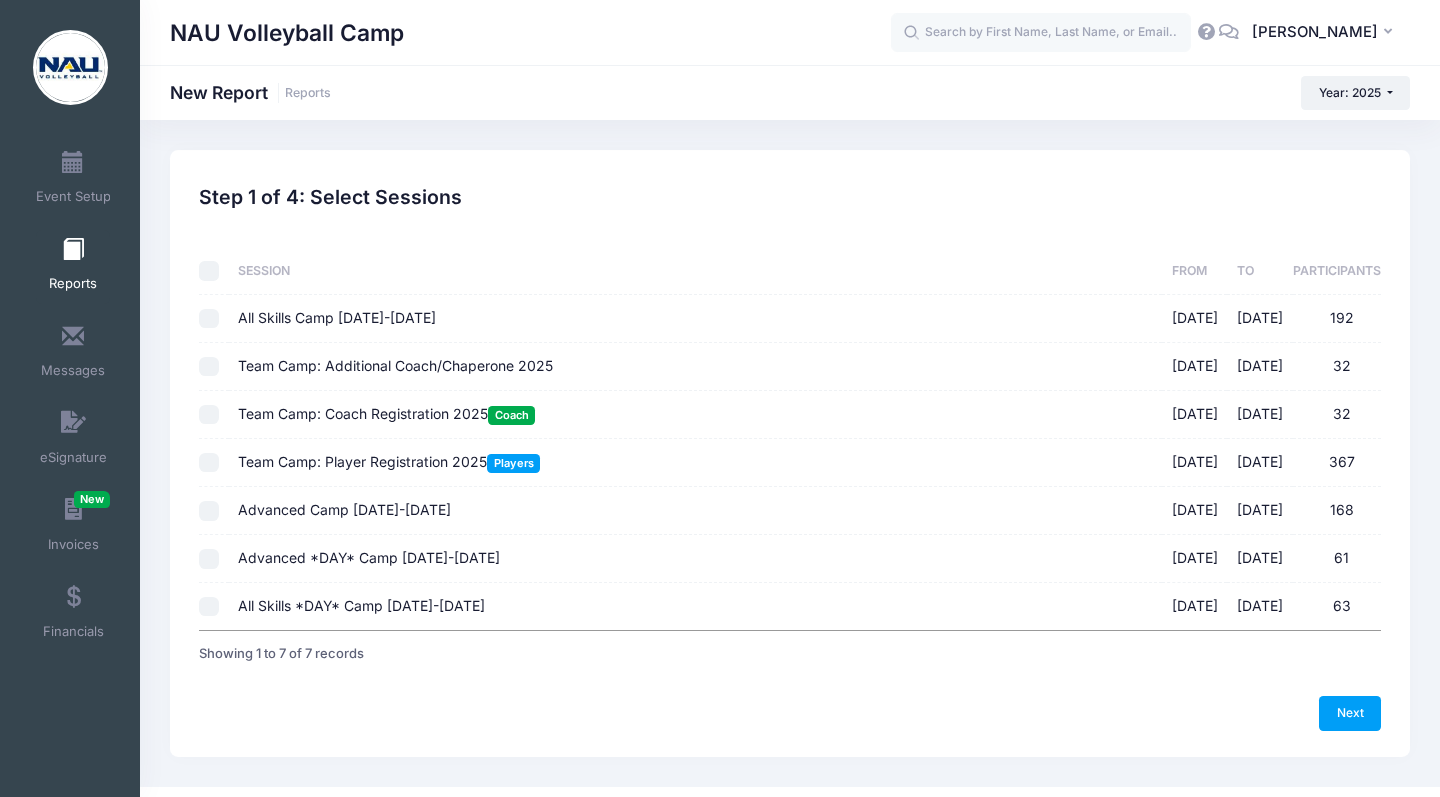 checkbox on "false" 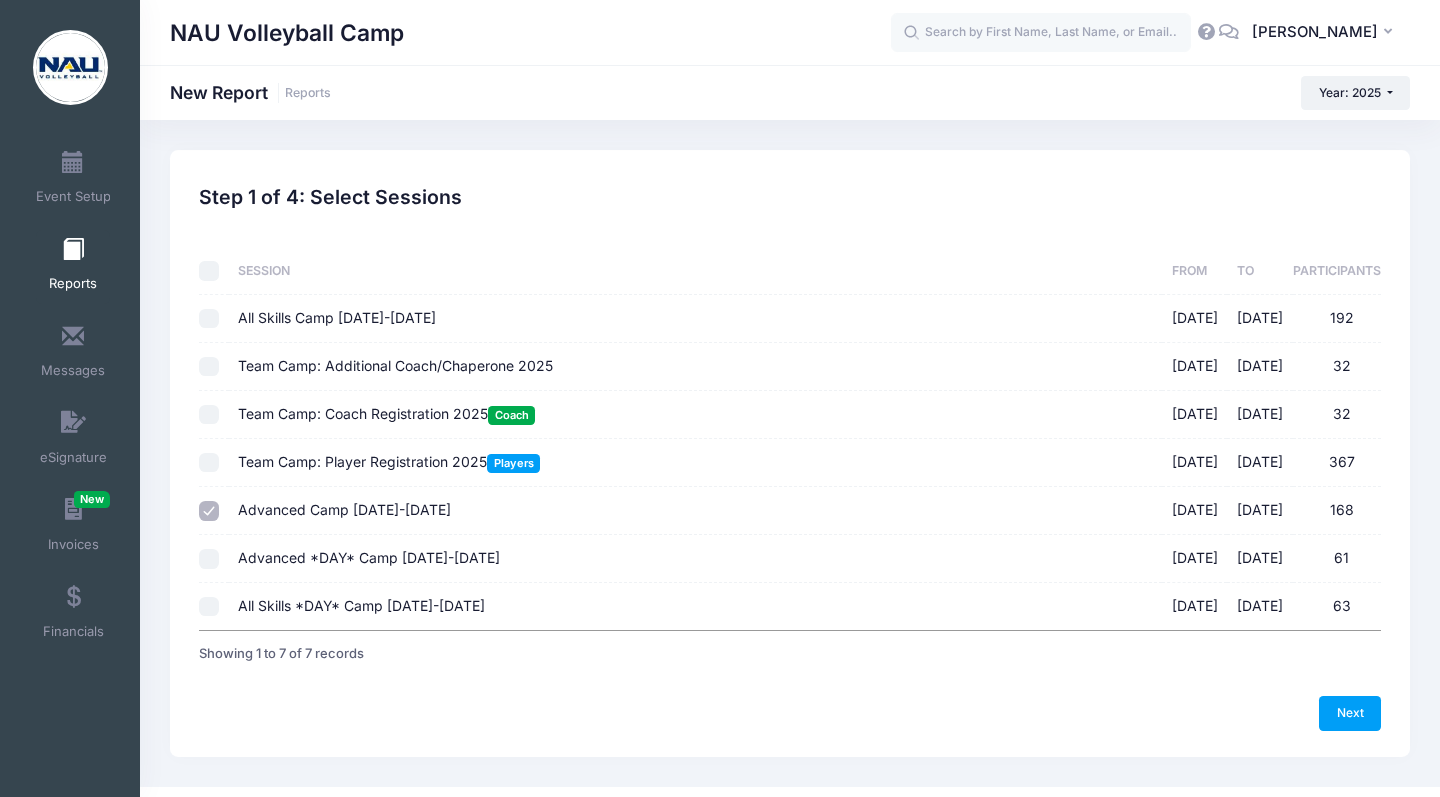 click on "Advanced *DAY* Camp July 25-27, 2025 07/25/2025 - 07/27/2025  61" at bounding box center [209, 559] 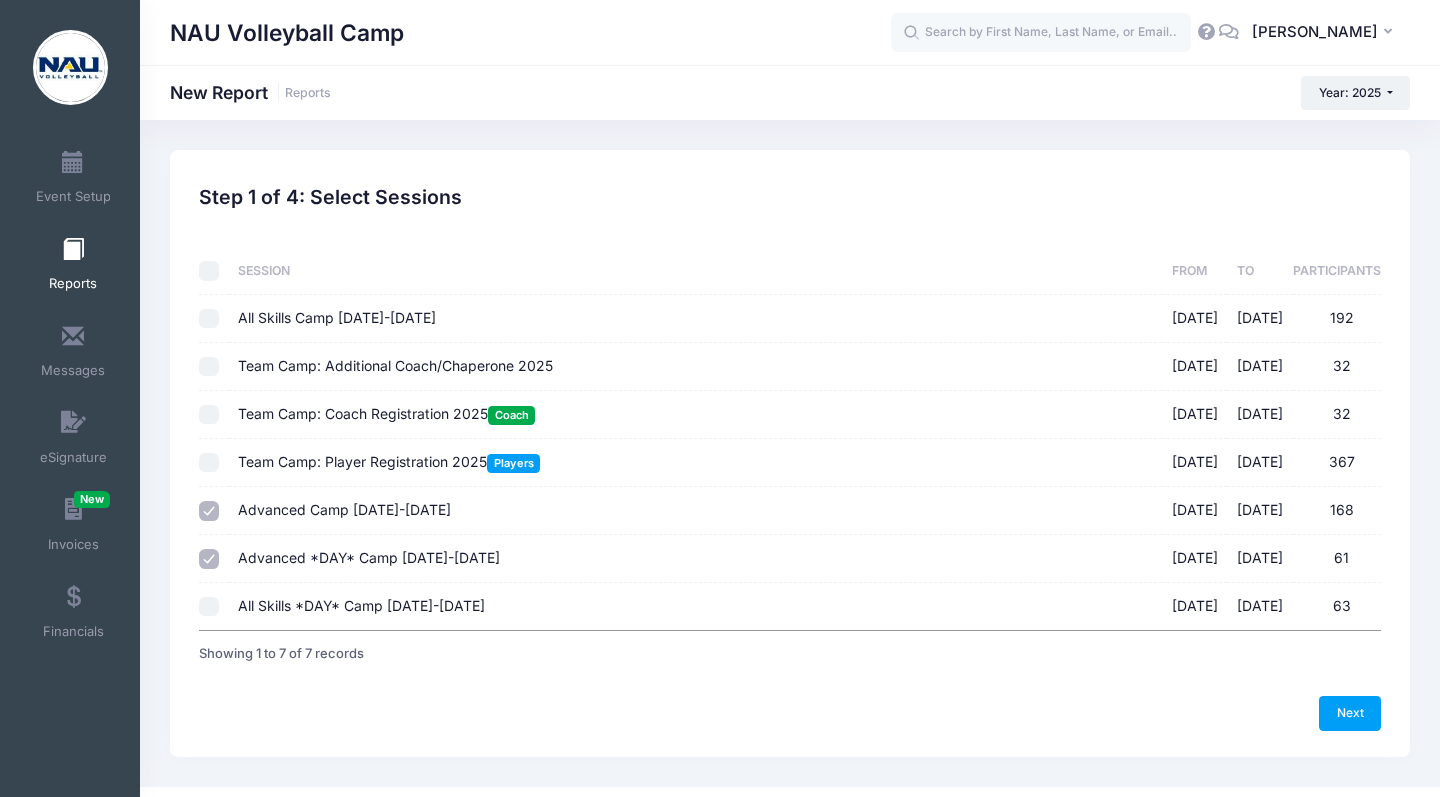 click on "All Skills *DAY* Camp July 25-27, 2025 07/25/2025 - 07/27/2025  63" at bounding box center (209, 607) 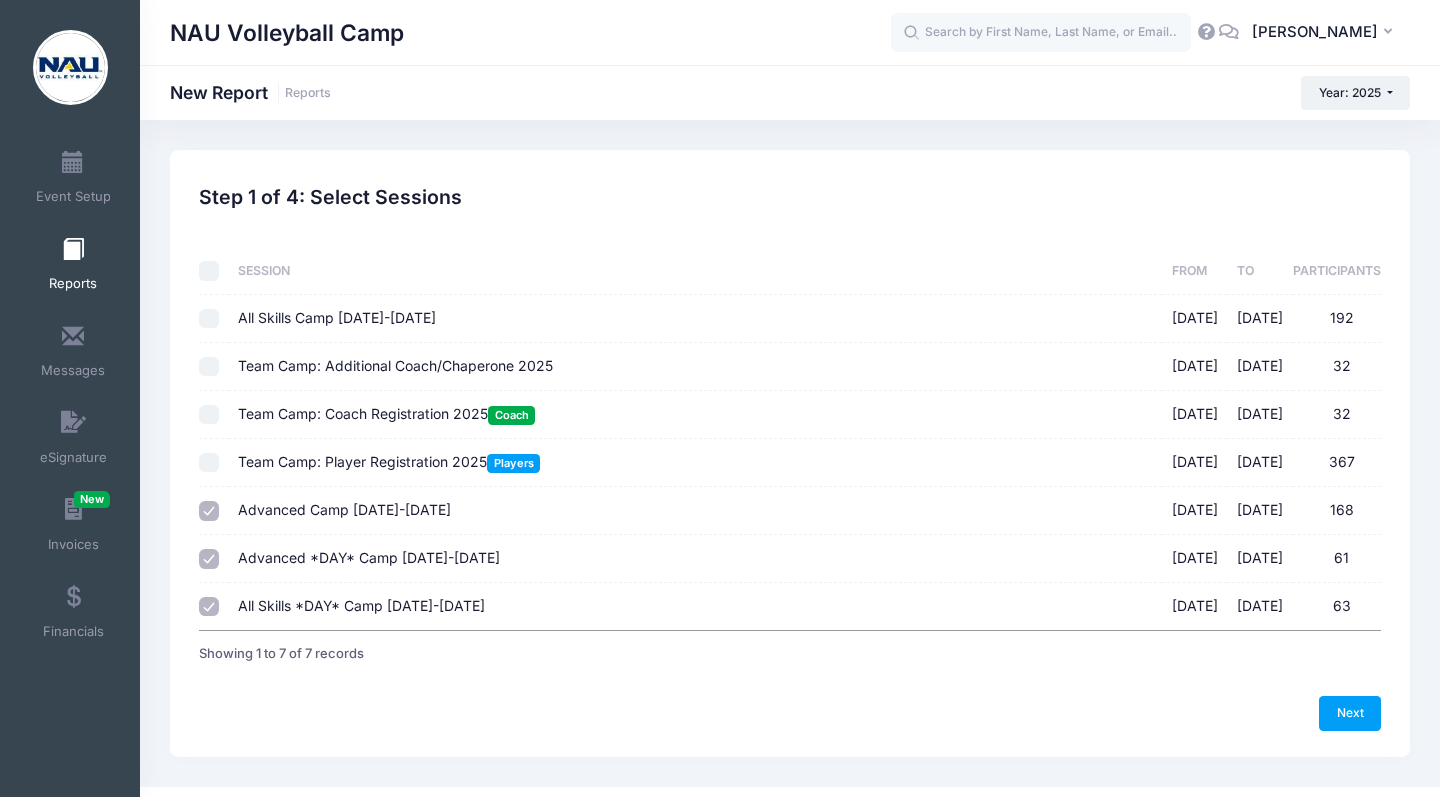 click on "All Skills *DAY* Camp July 25-27, 2025 07/25/2025 - 07/27/2025  63" at bounding box center [209, 607] 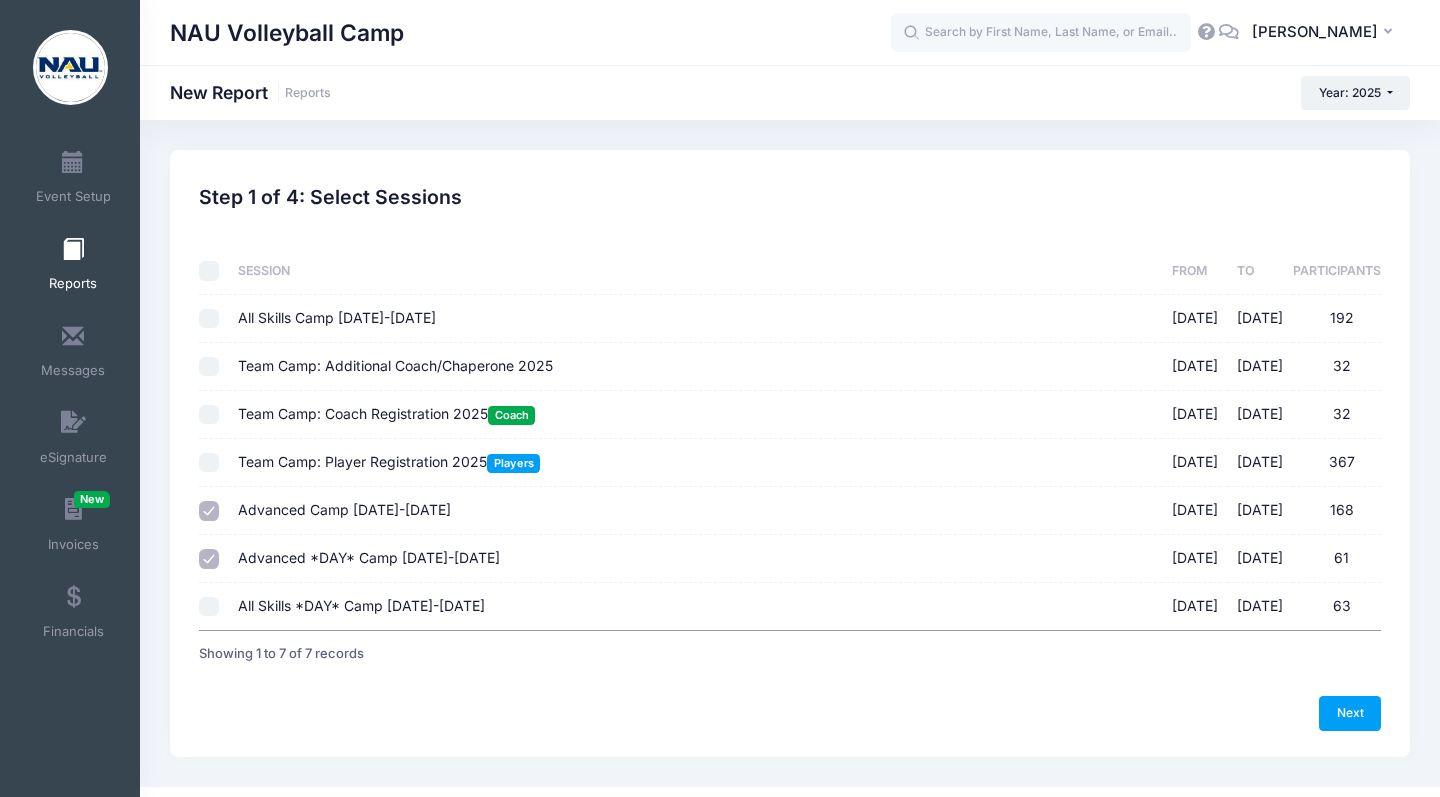 click on "Advanced *DAY* Camp July 25-27, 2025 07/25/2025 - 07/27/2025  61" at bounding box center [209, 559] 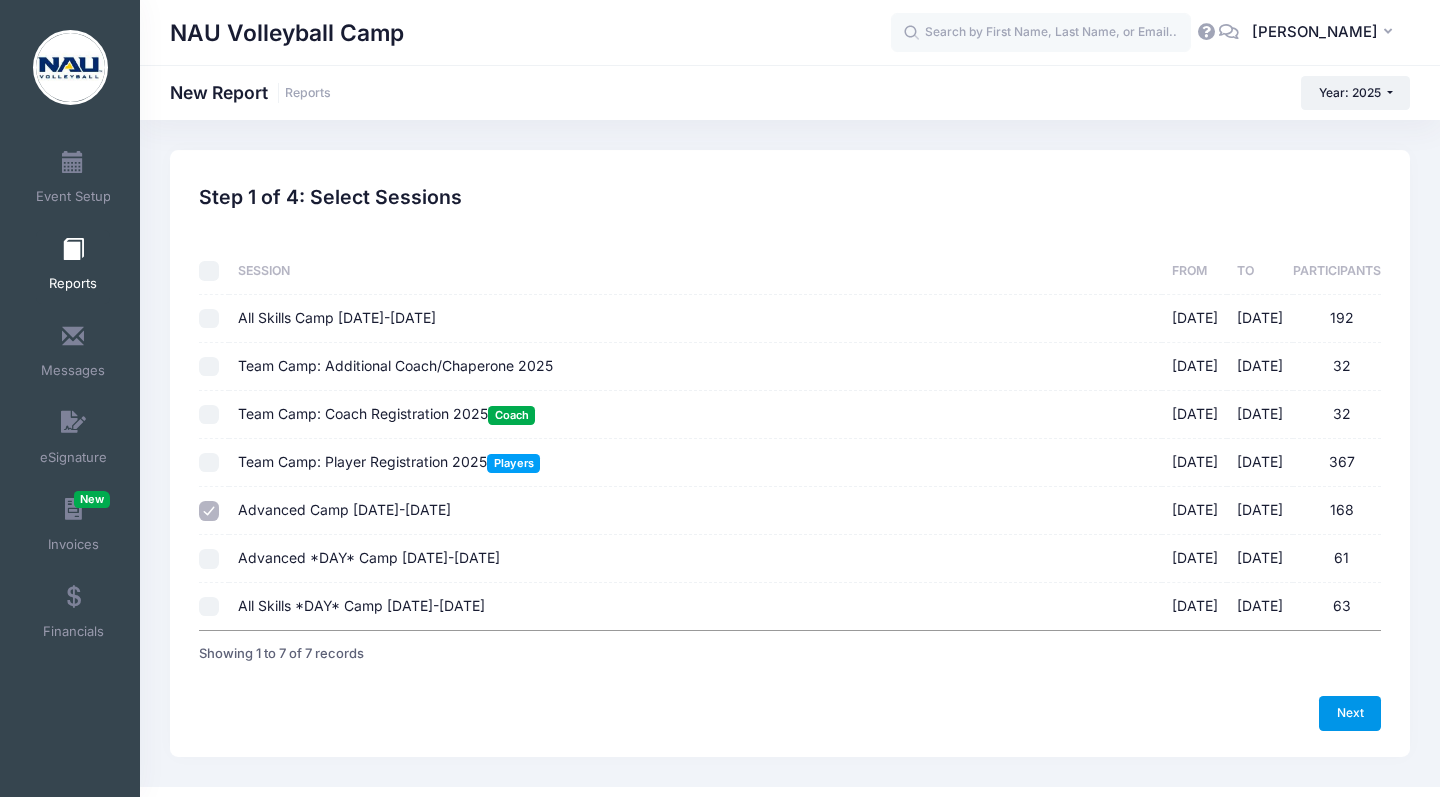 click on "Next" at bounding box center (1350, 713) 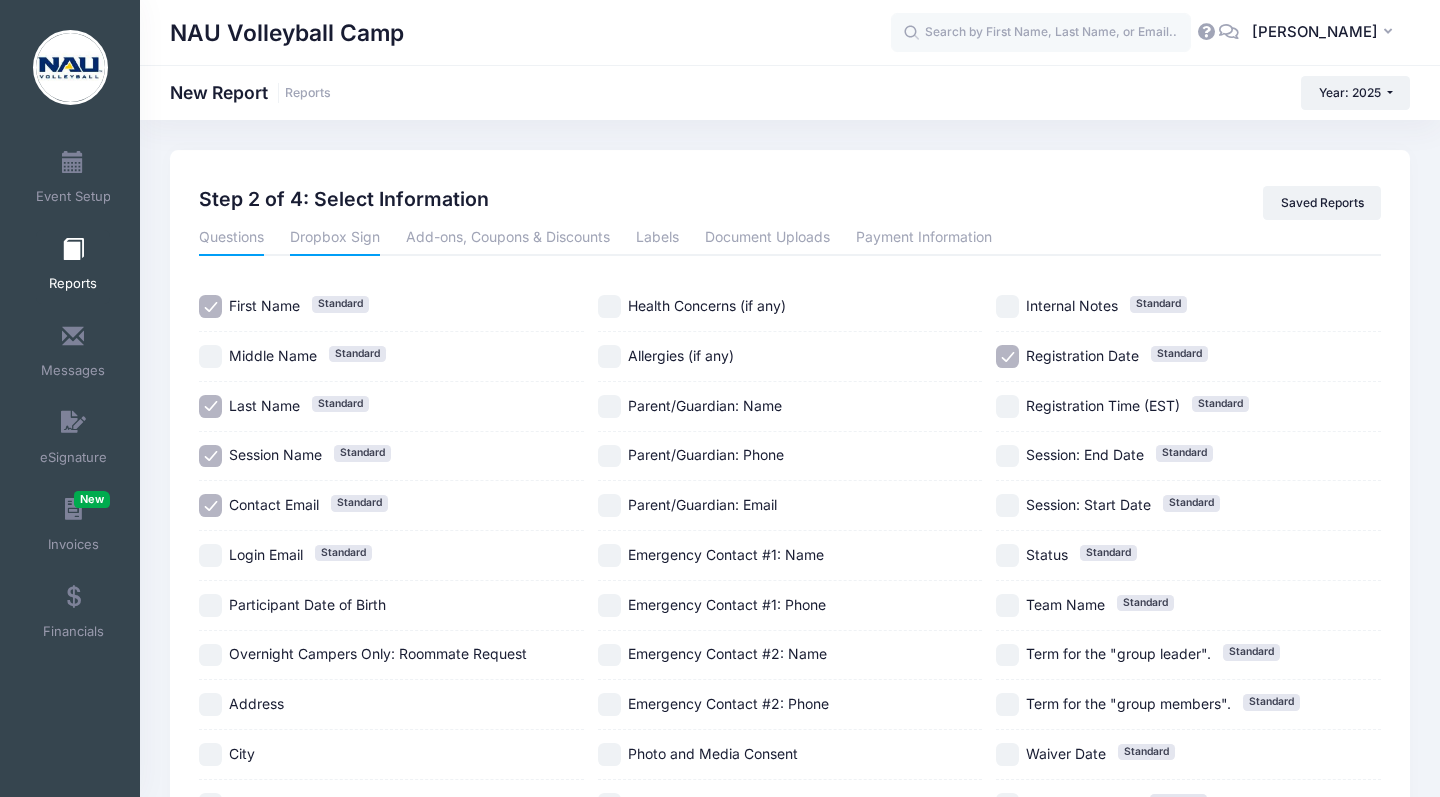 click on "Dropbox Sign" at bounding box center (335, 238) 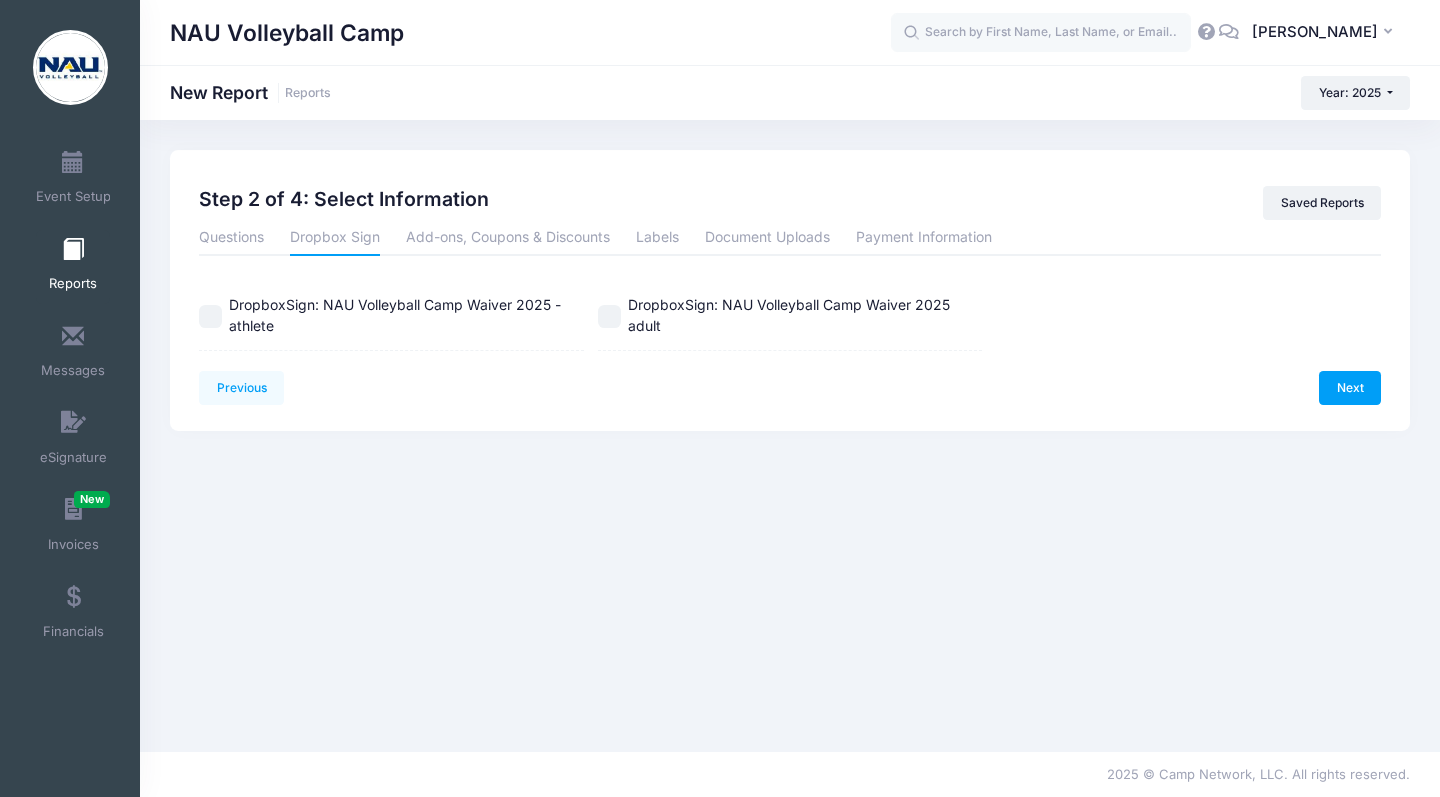 click on "DropboxSign: NAU Volleyball Camp Waiver 2025 - athlete" at bounding box center [210, 316] 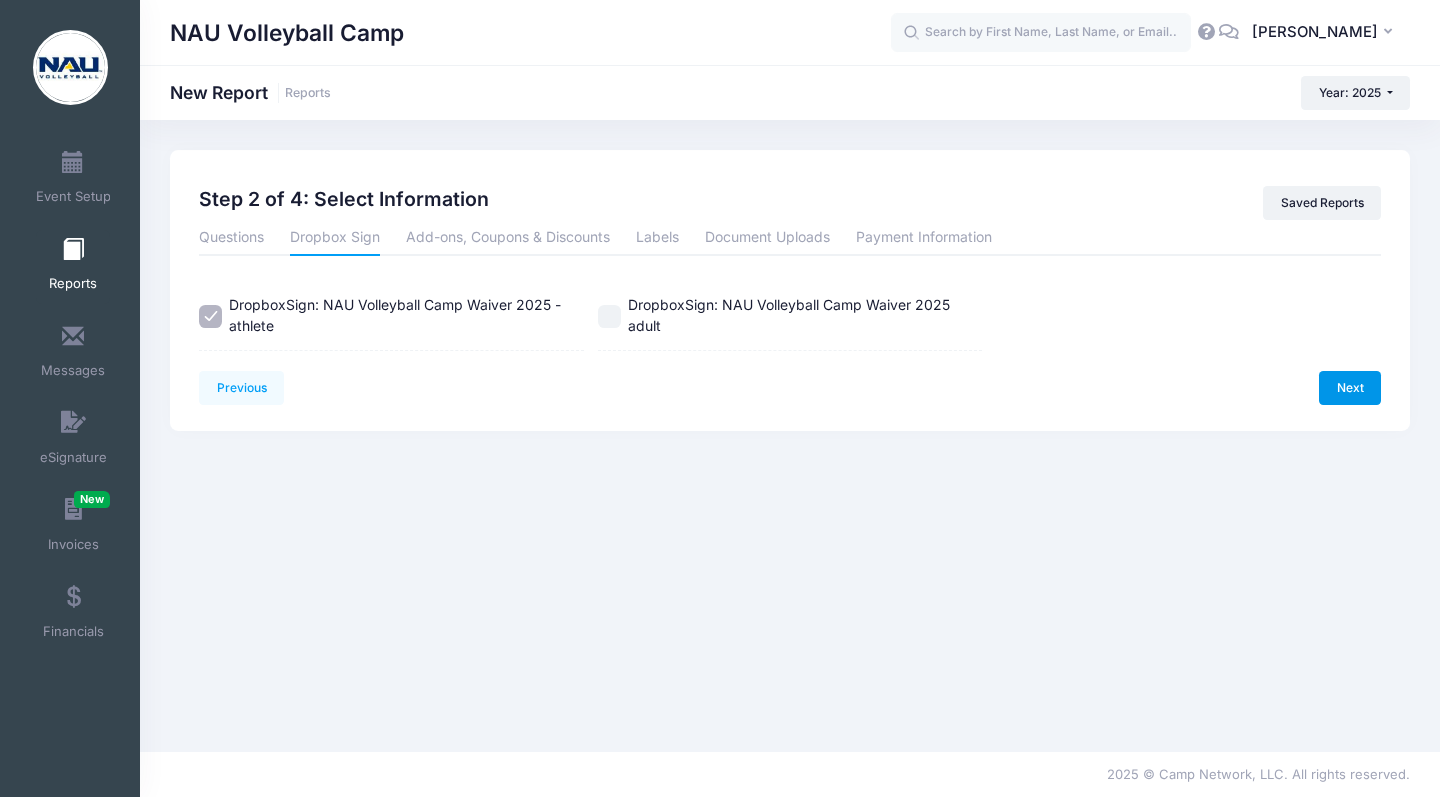 click on "Next" at bounding box center [1350, 388] 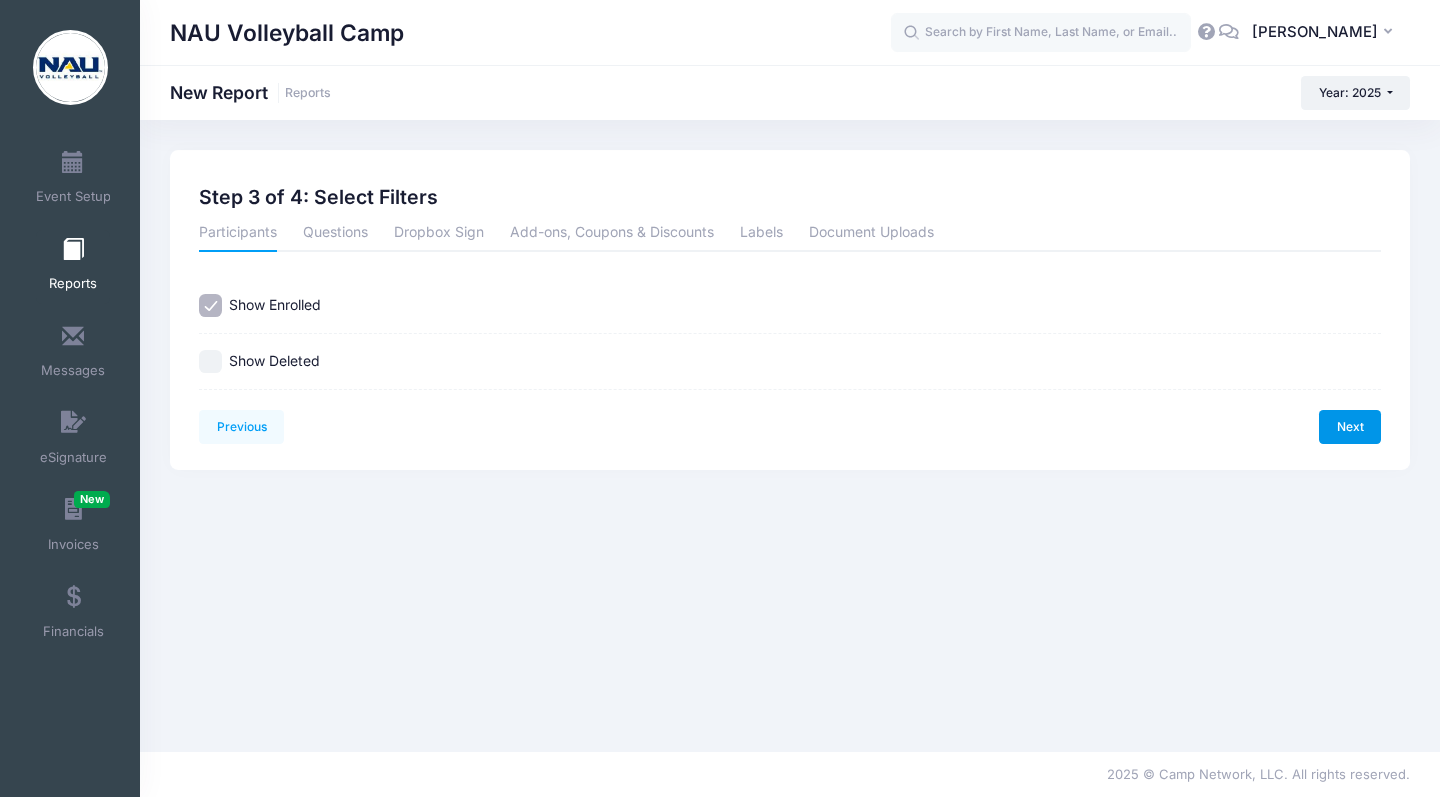 click on "Next" at bounding box center [1350, 427] 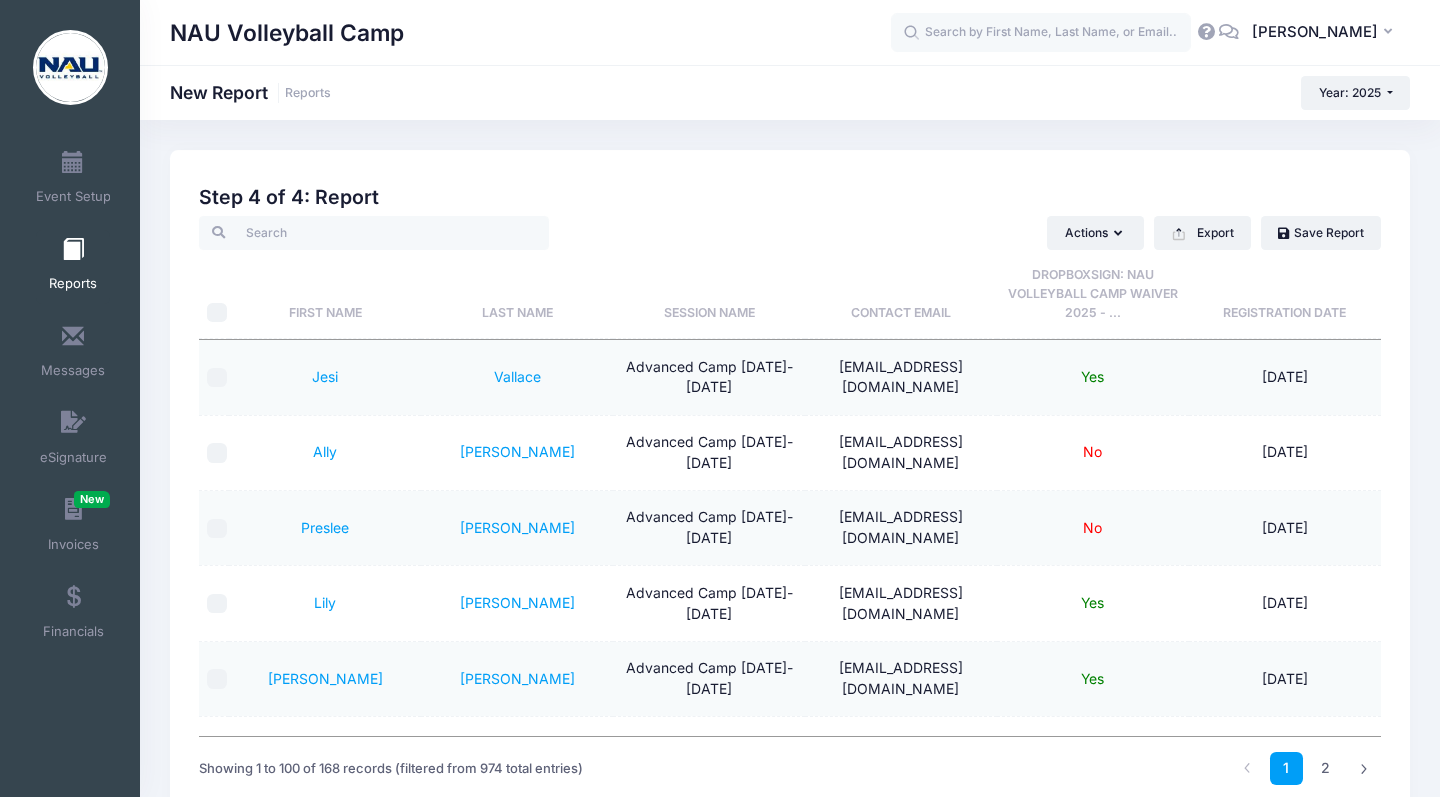 scroll, scrollTop: 0, scrollLeft: 0, axis: both 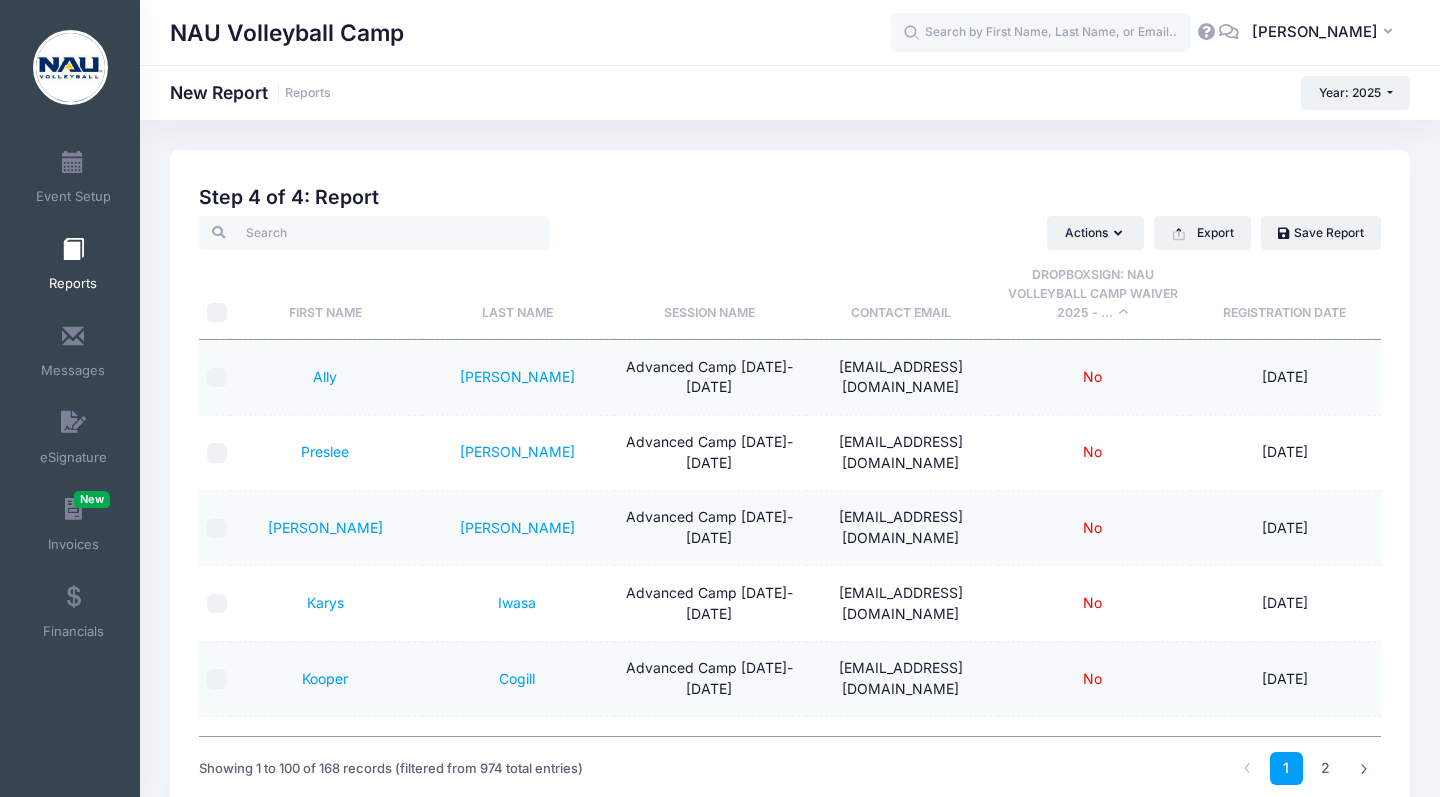 click at bounding box center [217, 378] 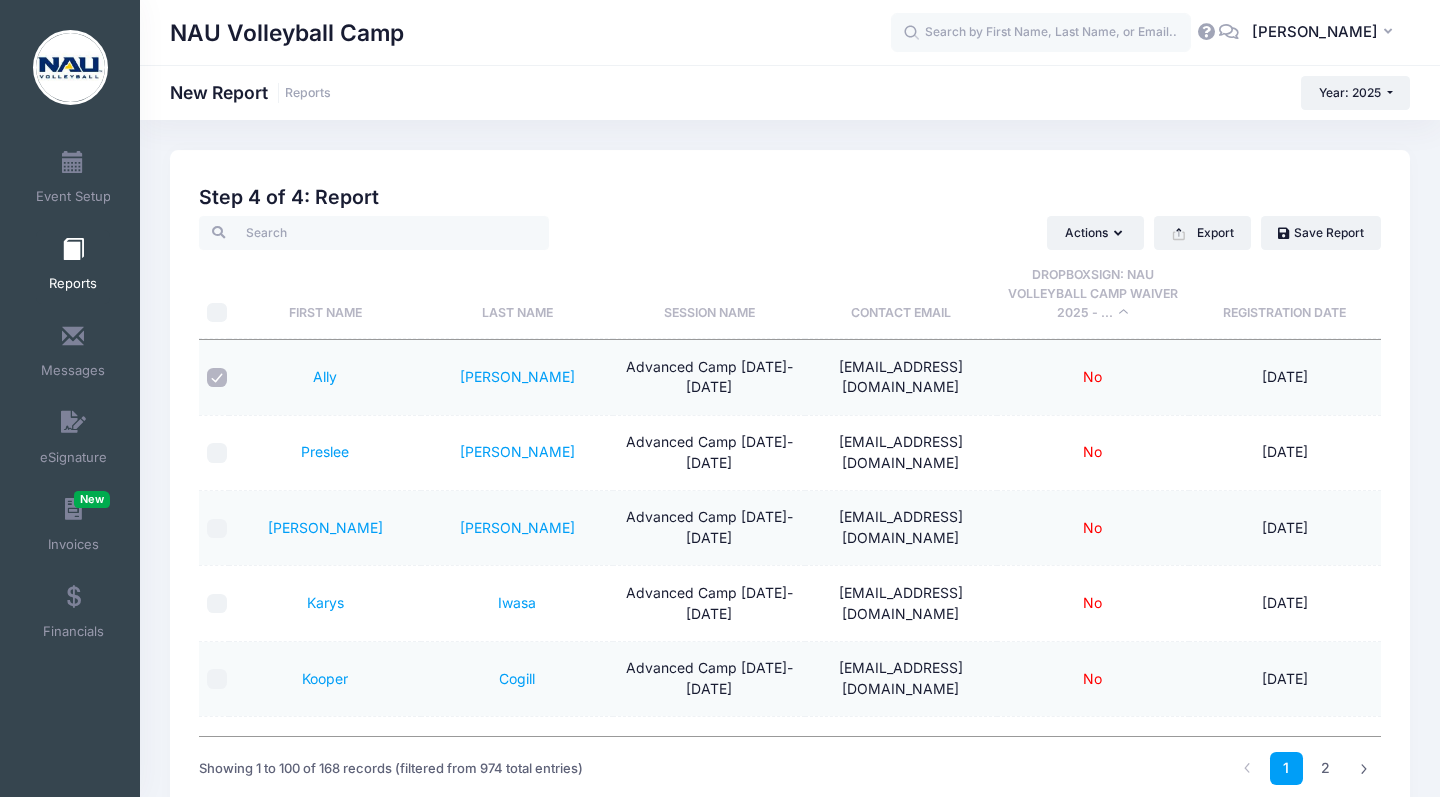 click at bounding box center (217, 453) 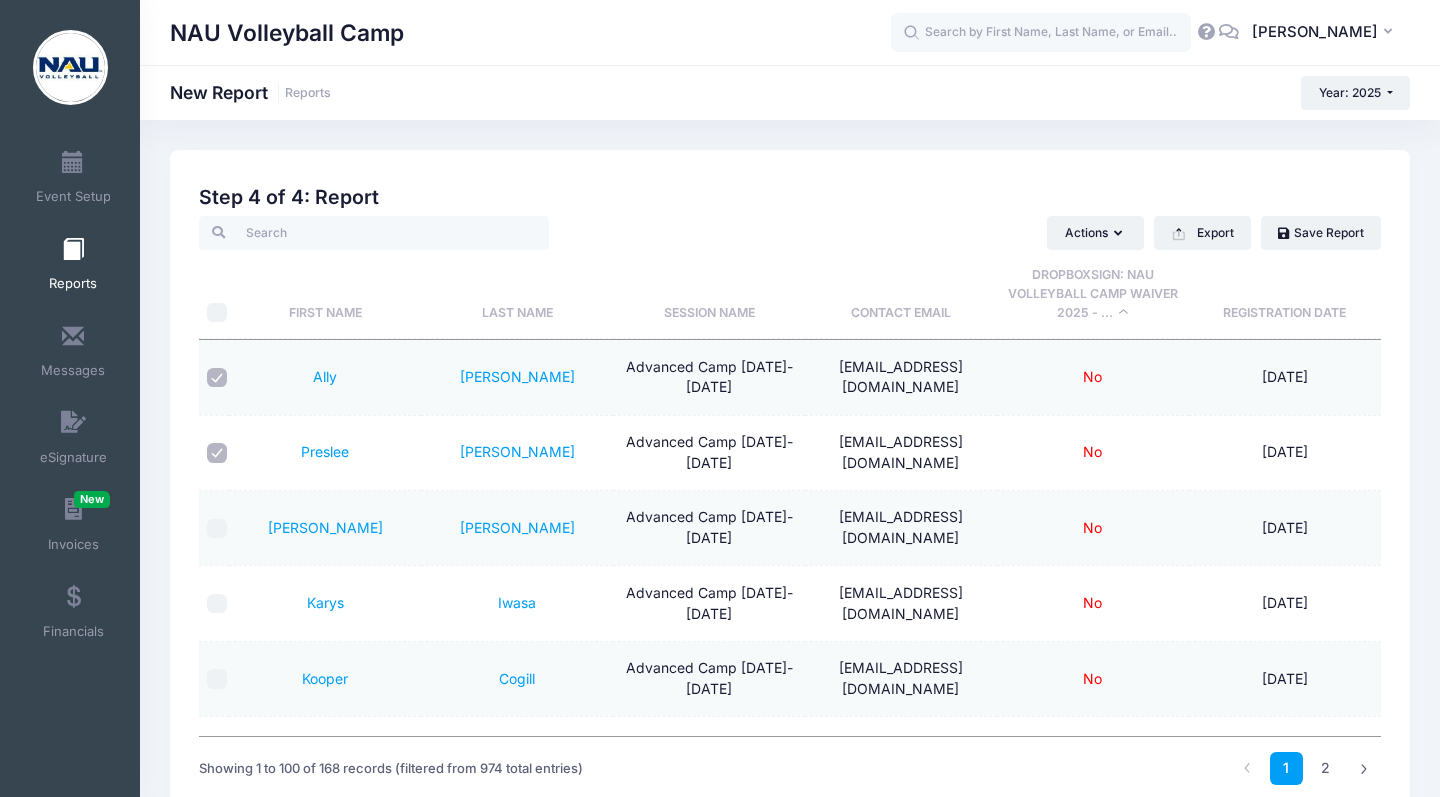 click at bounding box center (214, 528) 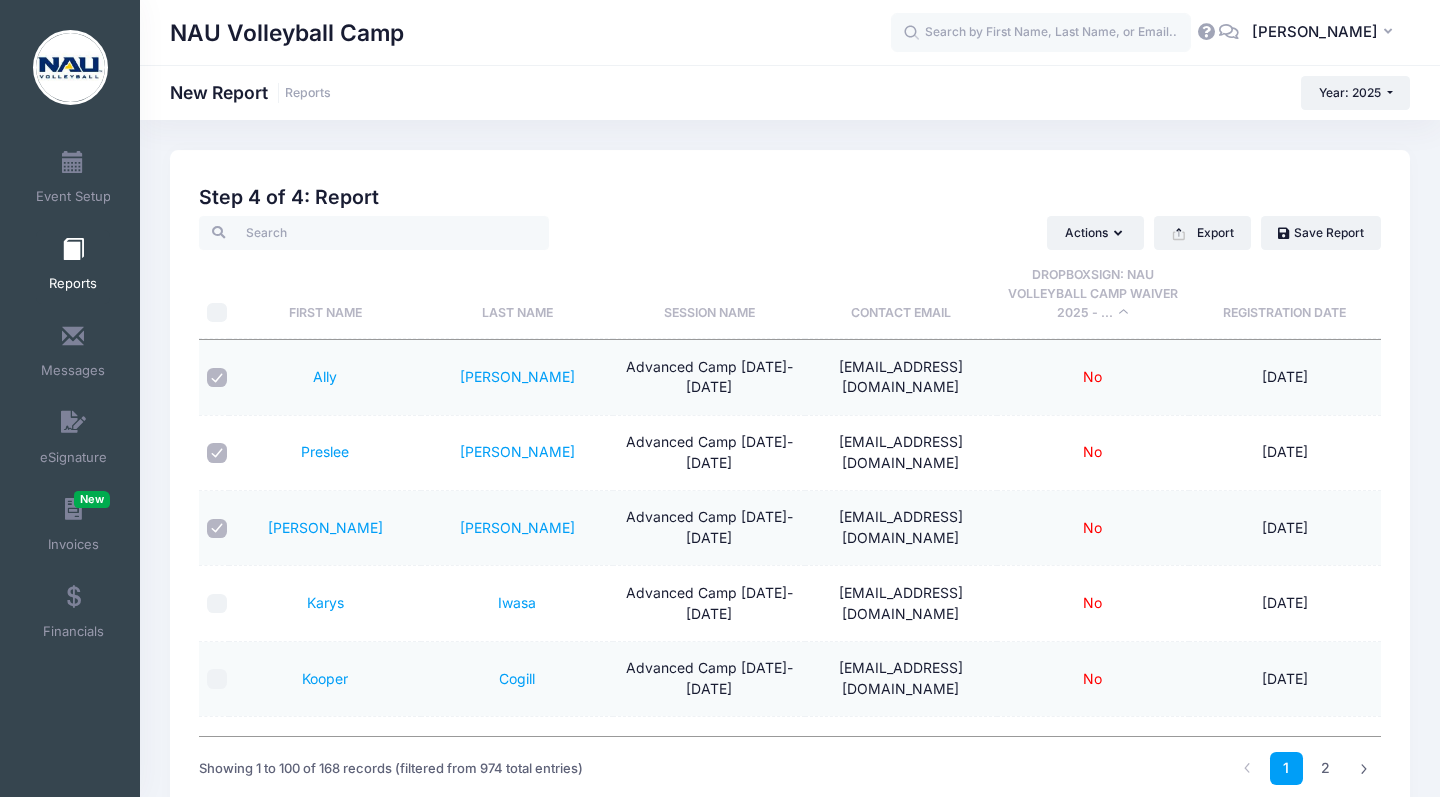 click at bounding box center [217, 604] 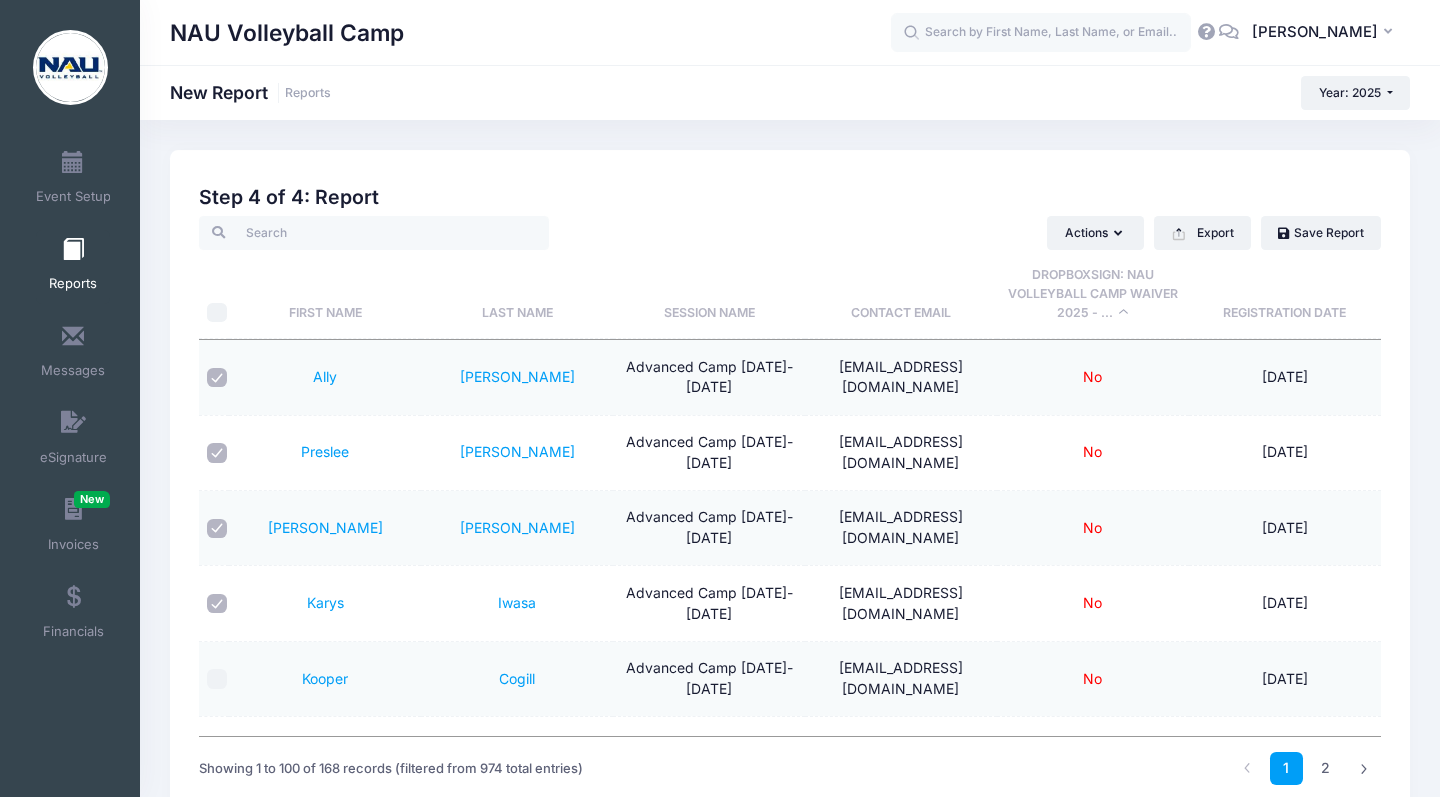 click at bounding box center [217, 679] 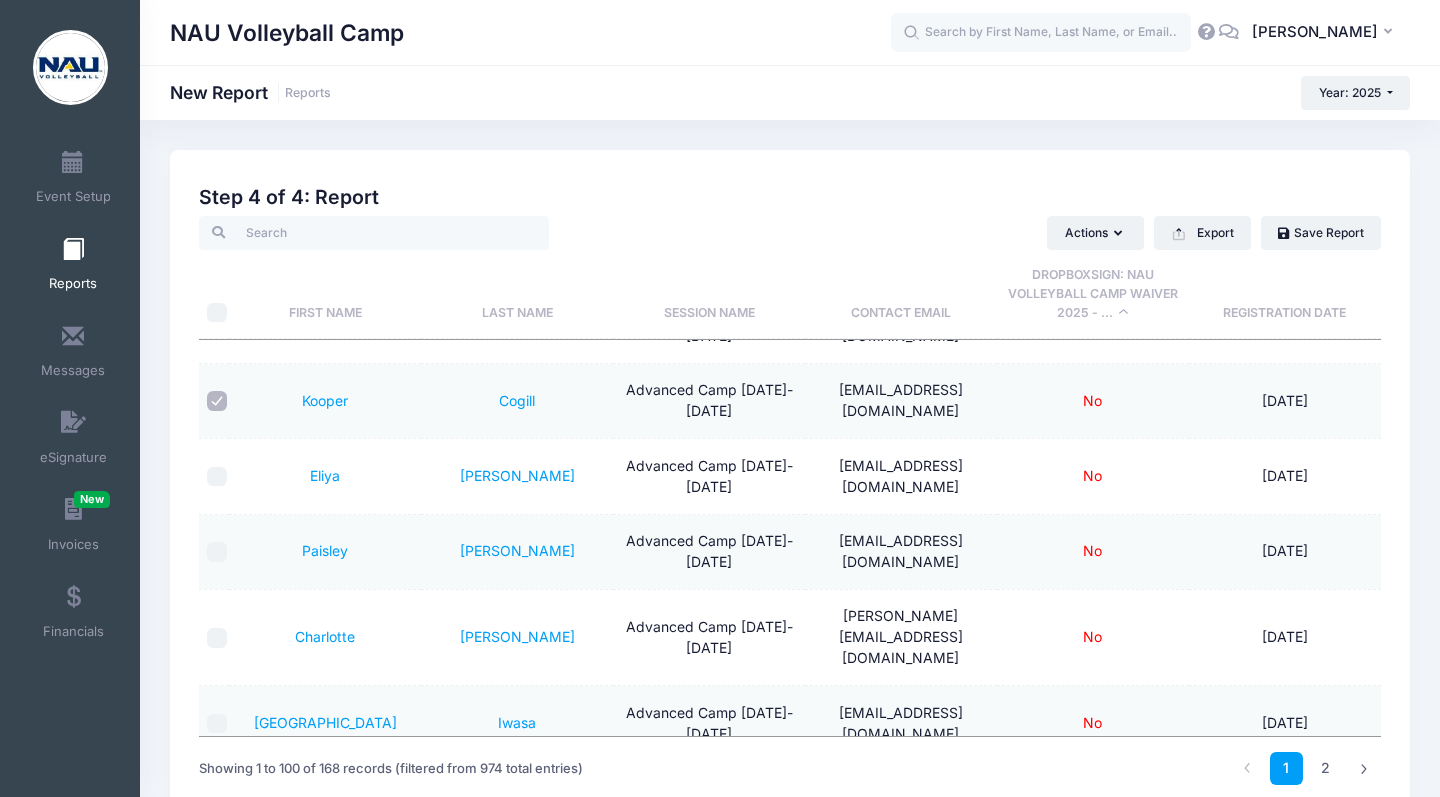 scroll, scrollTop: 279, scrollLeft: 0, axis: vertical 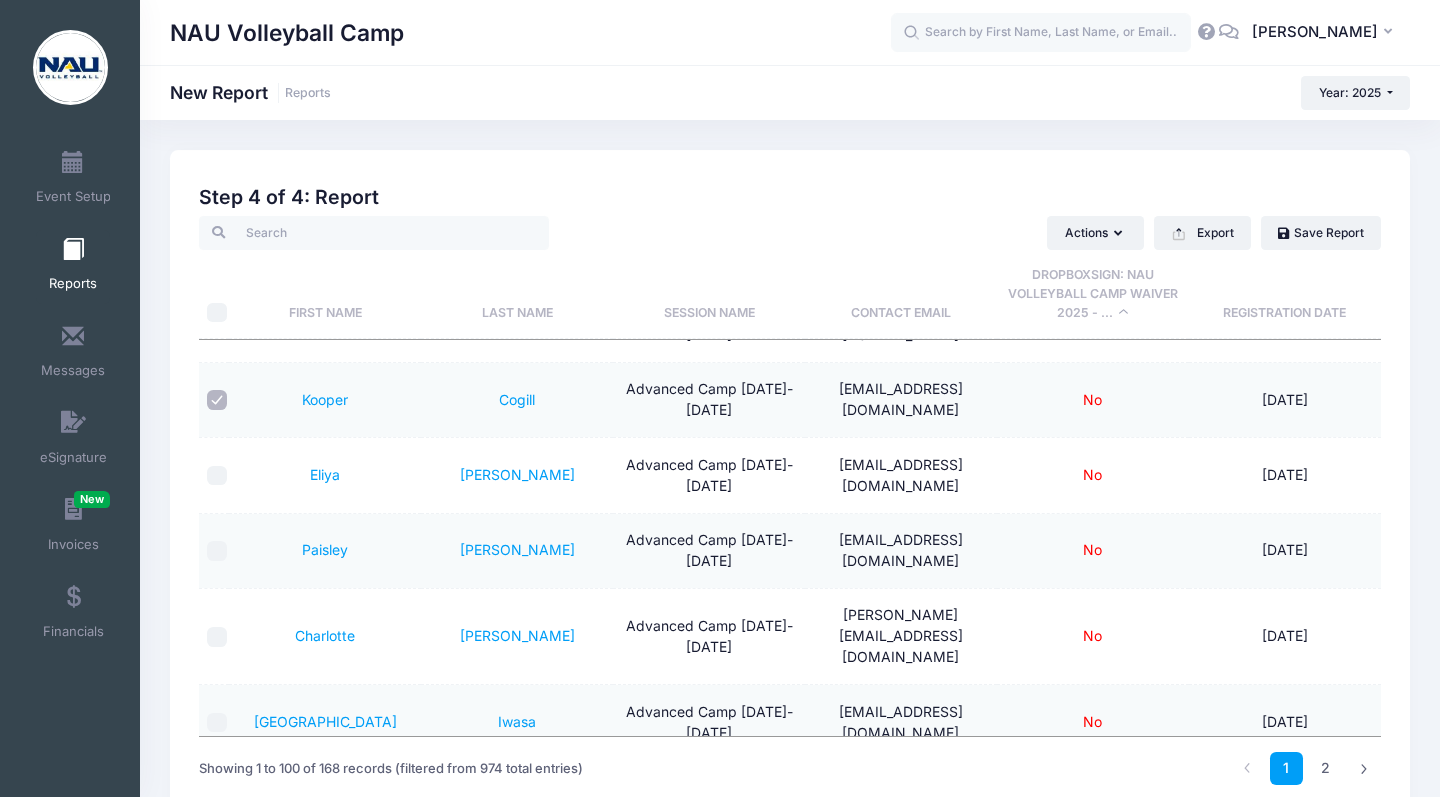 click at bounding box center [217, 476] 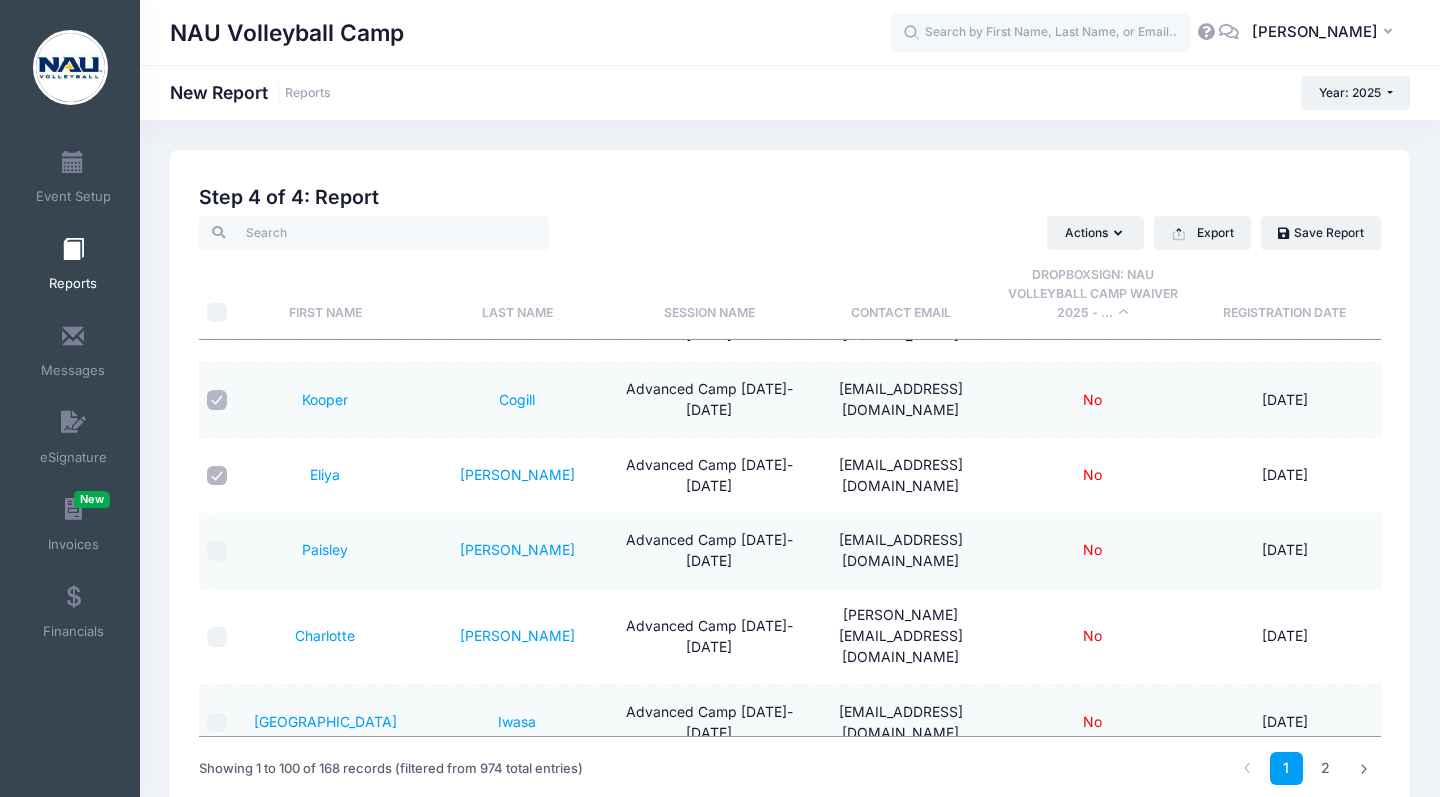 click at bounding box center [217, 551] 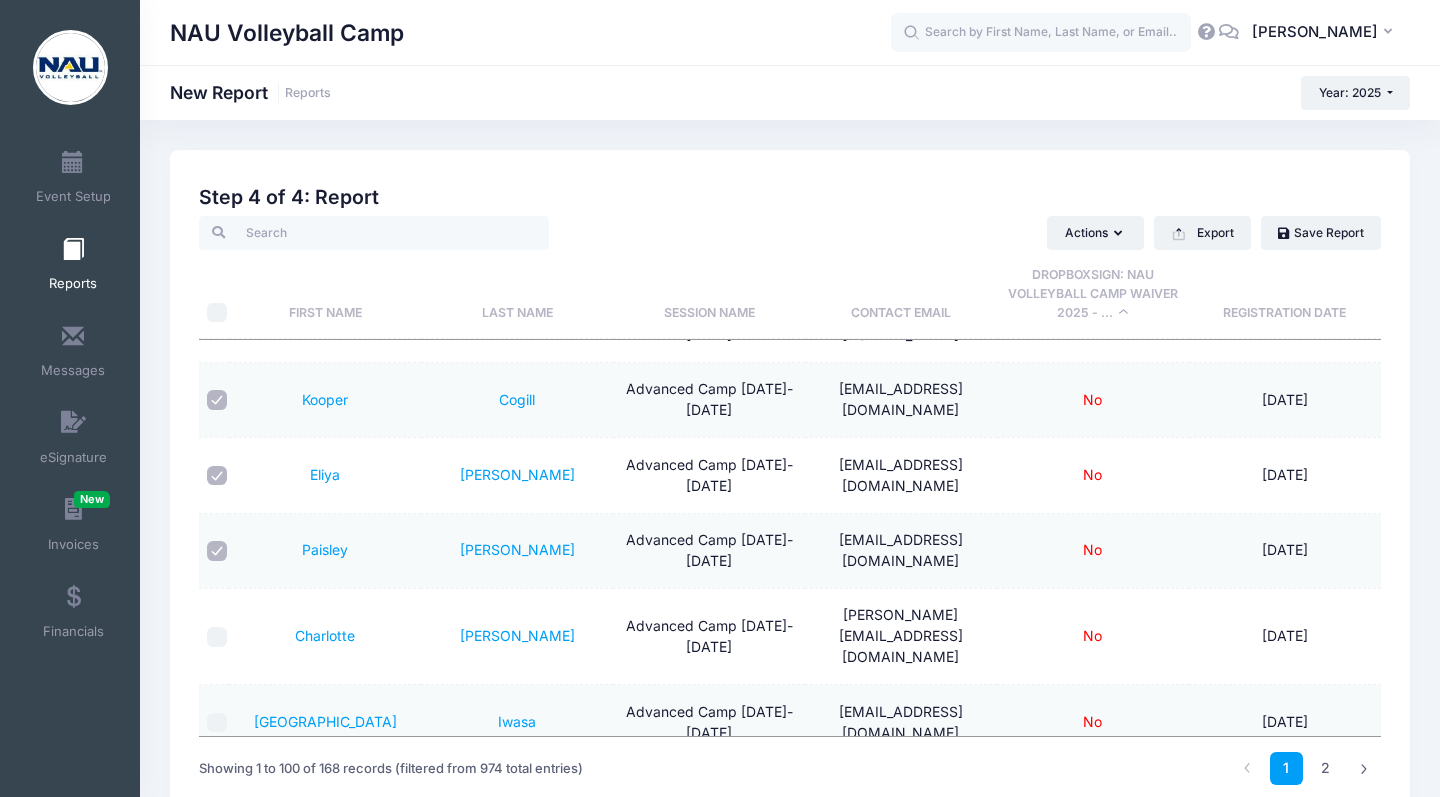 click at bounding box center [217, 637] 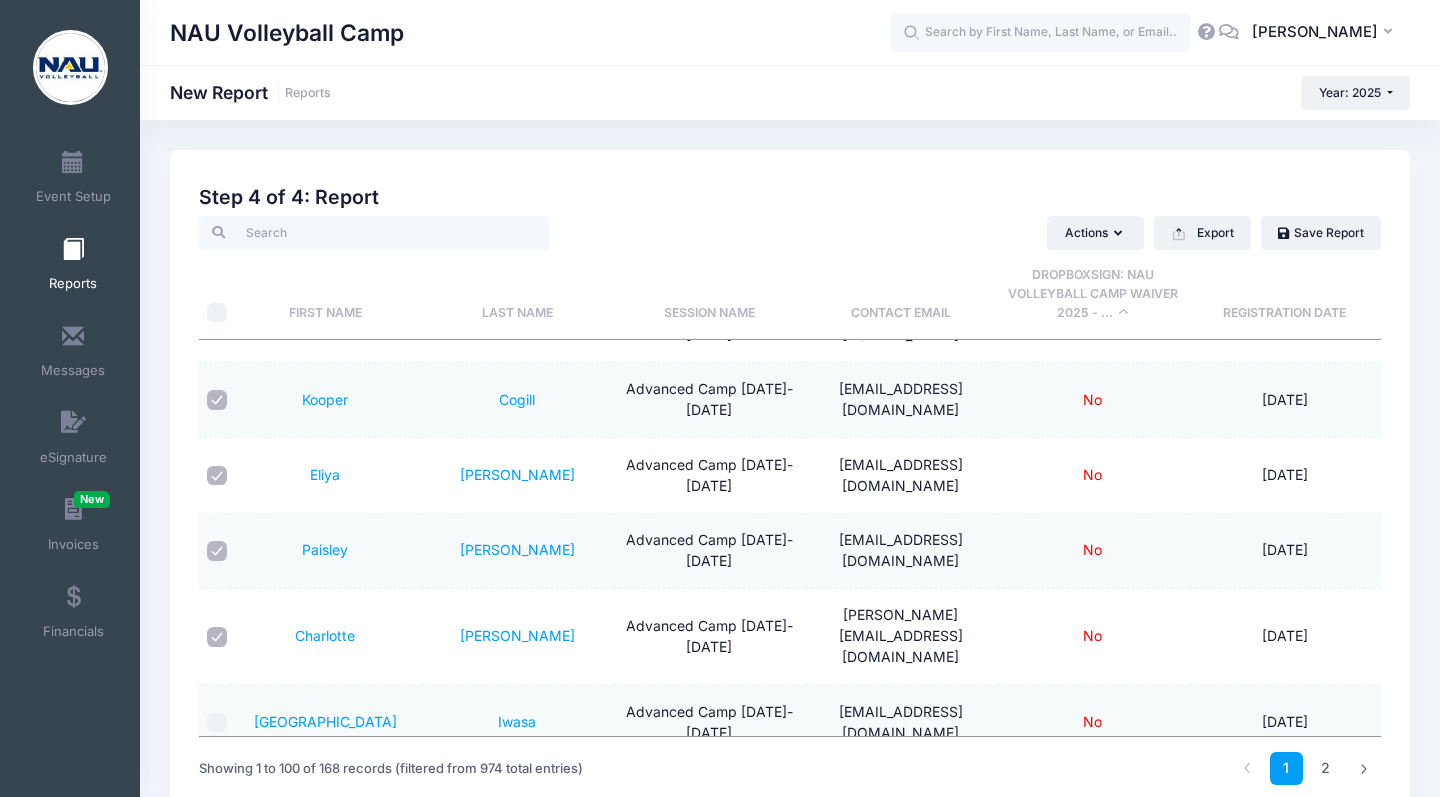 click at bounding box center [217, 723] 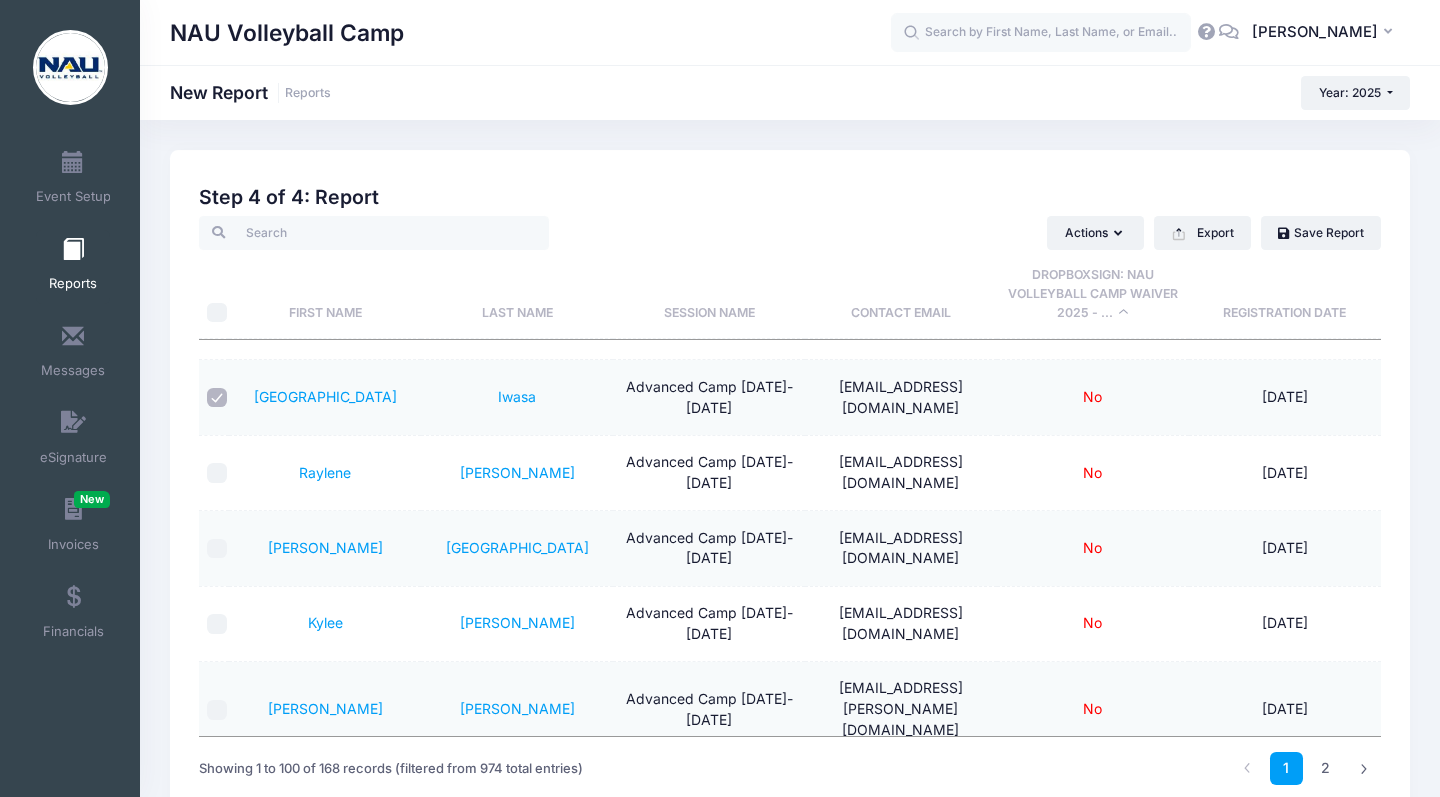 scroll, scrollTop: 608, scrollLeft: 0, axis: vertical 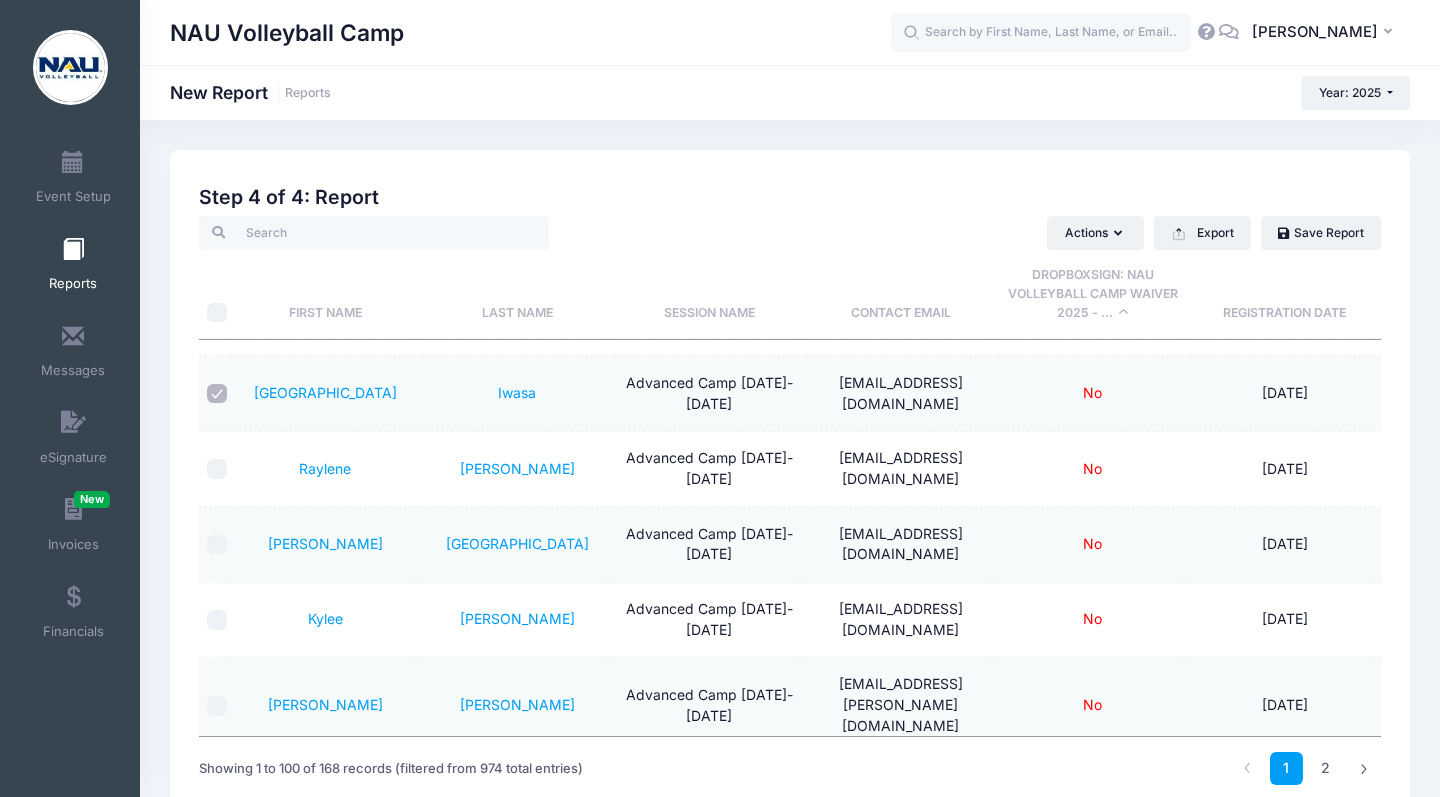 click at bounding box center (217, 469) 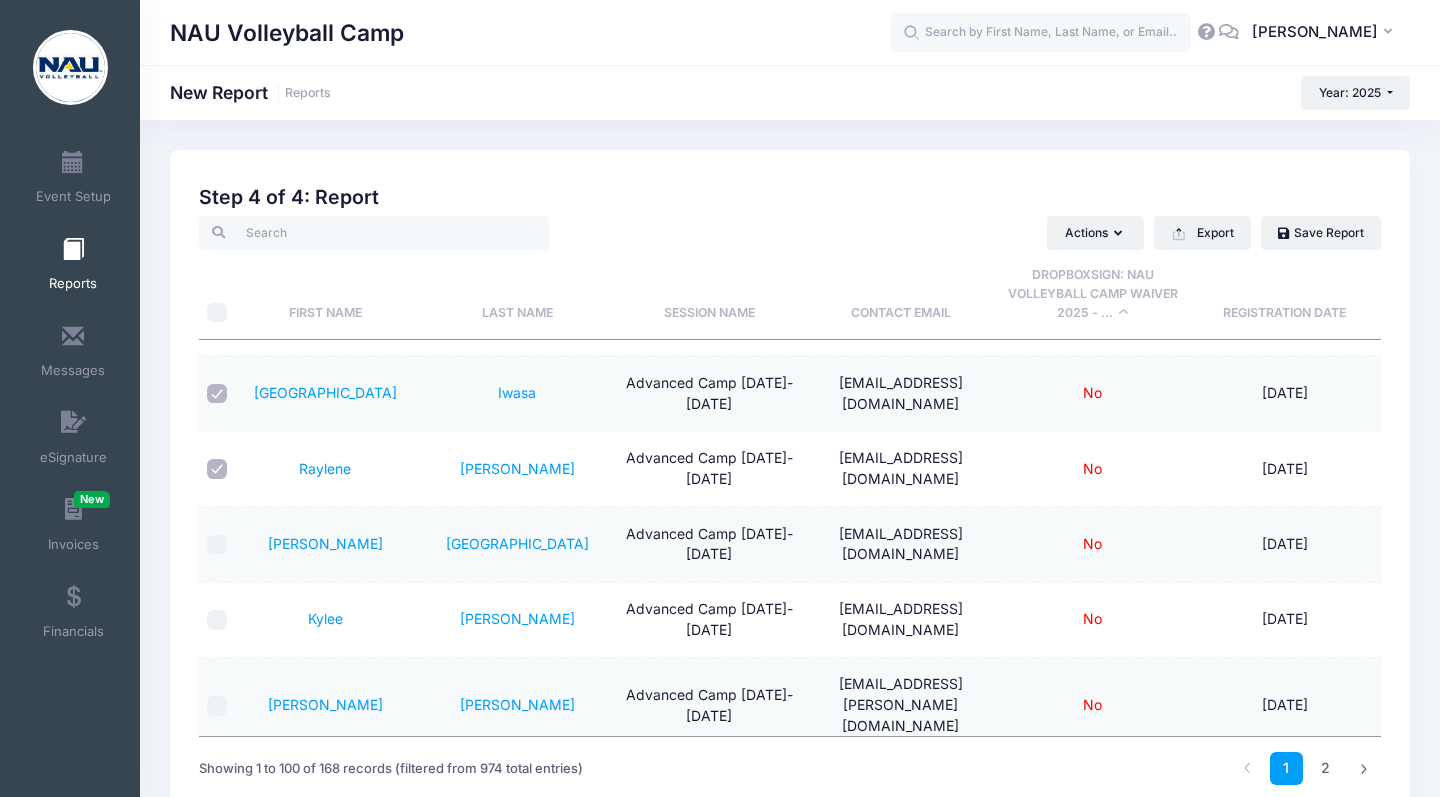 click at bounding box center [217, 545] 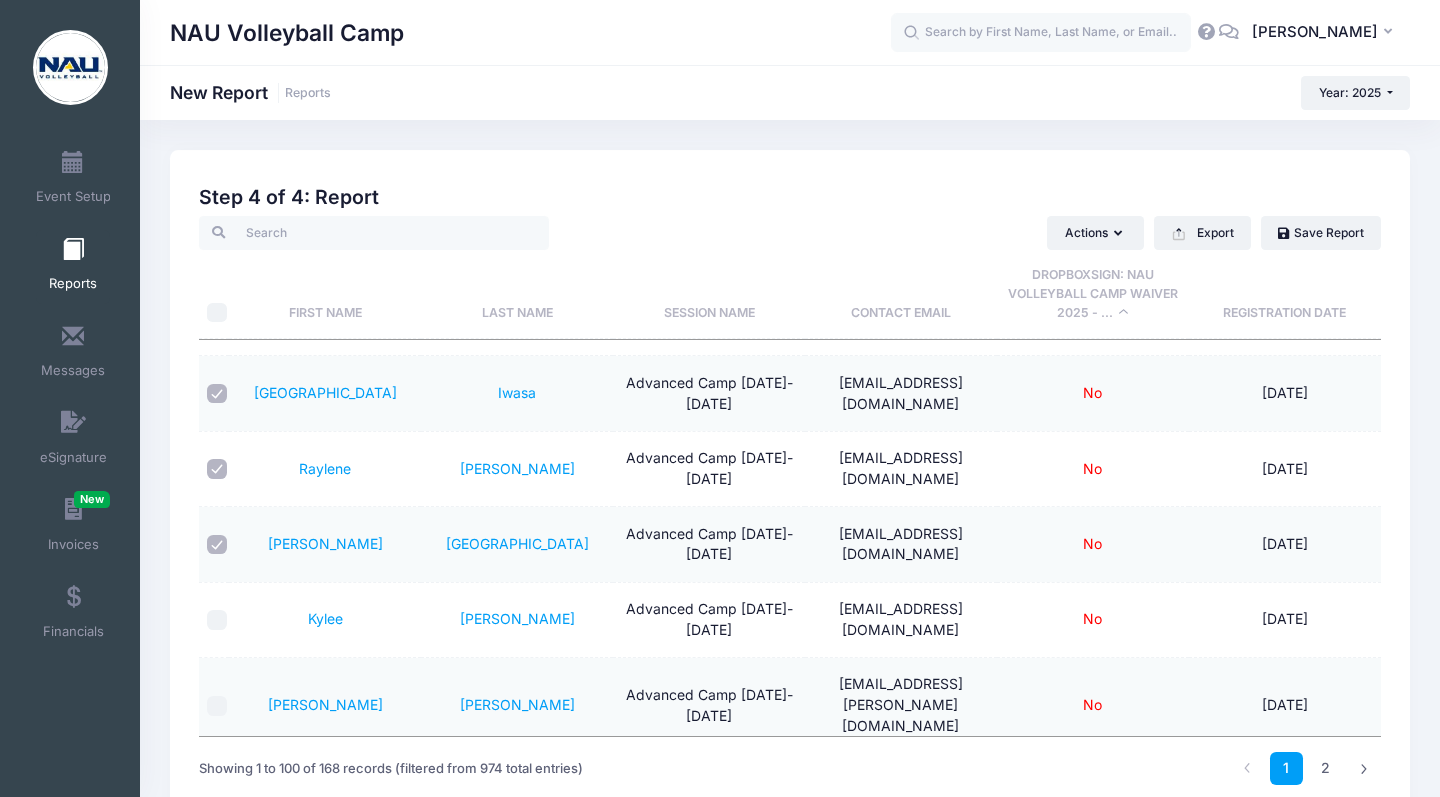 click at bounding box center [217, 620] 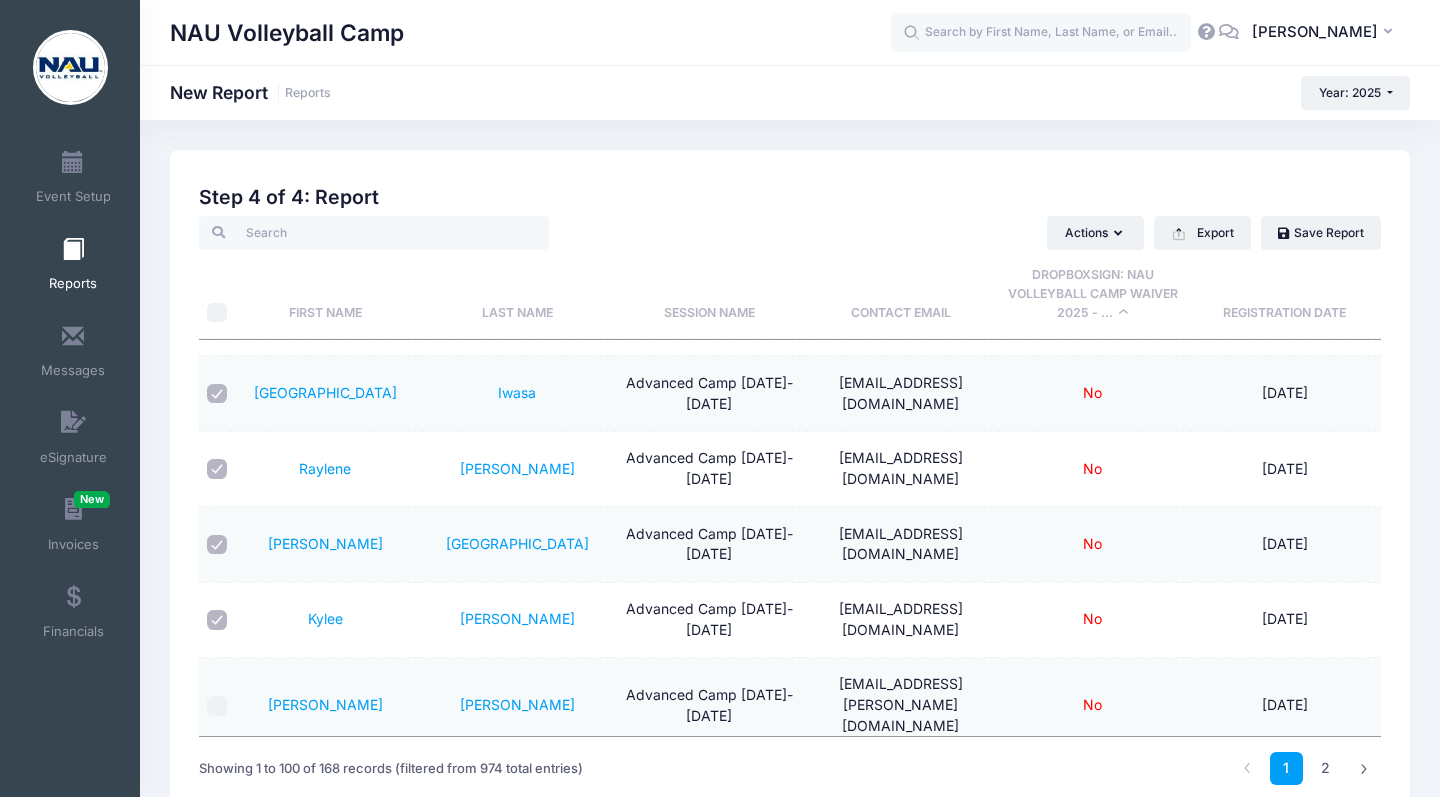 click at bounding box center (217, 706) 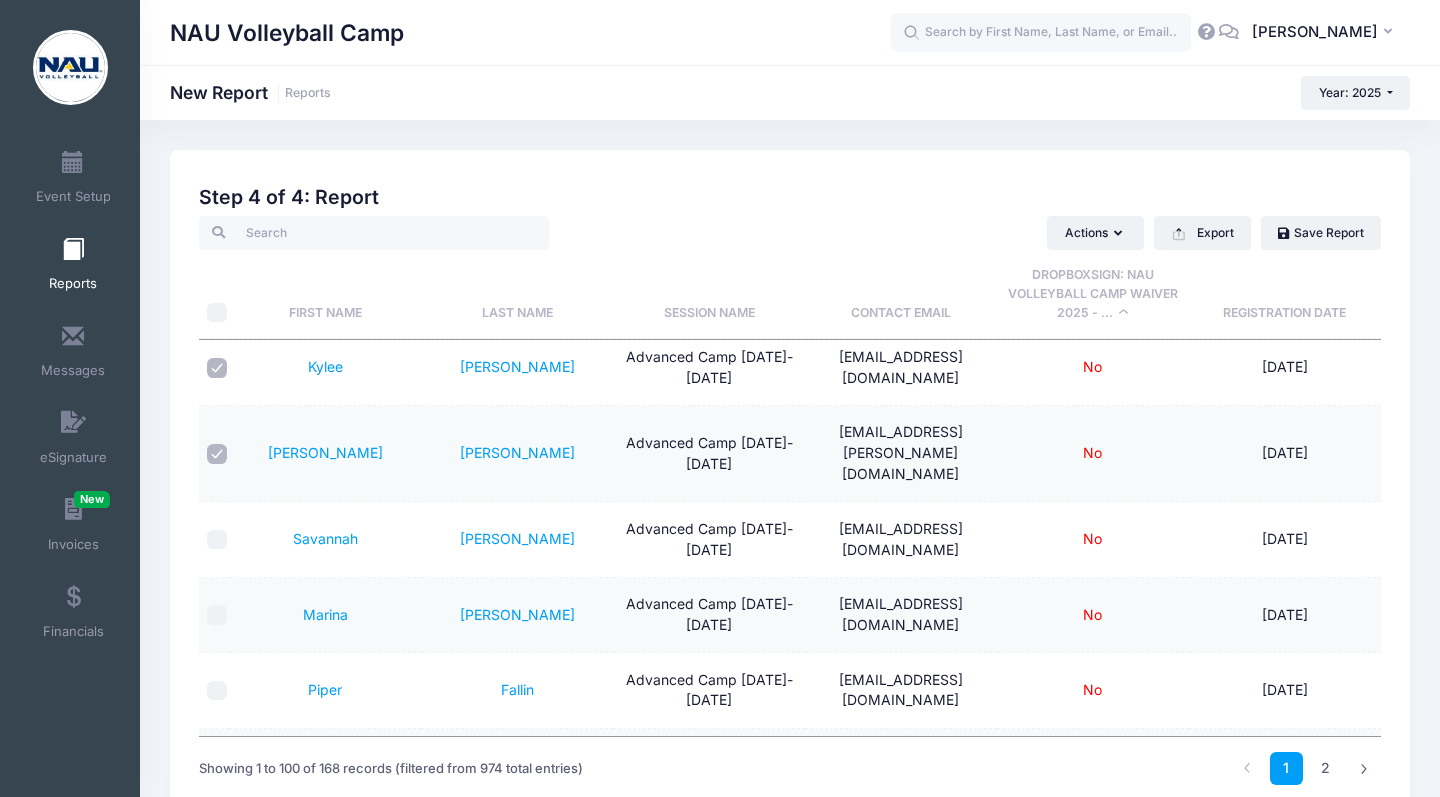 scroll, scrollTop: 865, scrollLeft: 0, axis: vertical 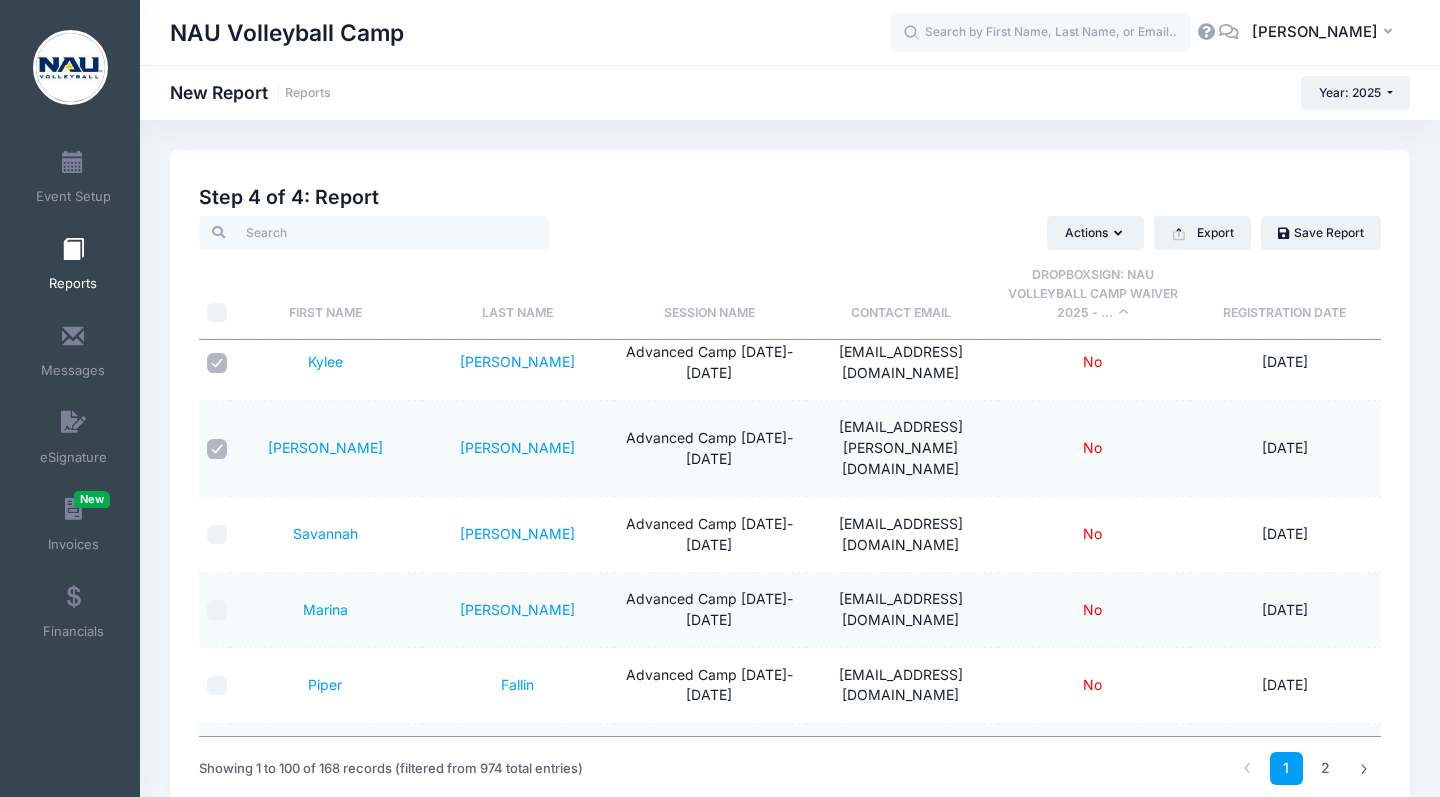 click at bounding box center [217, 535] 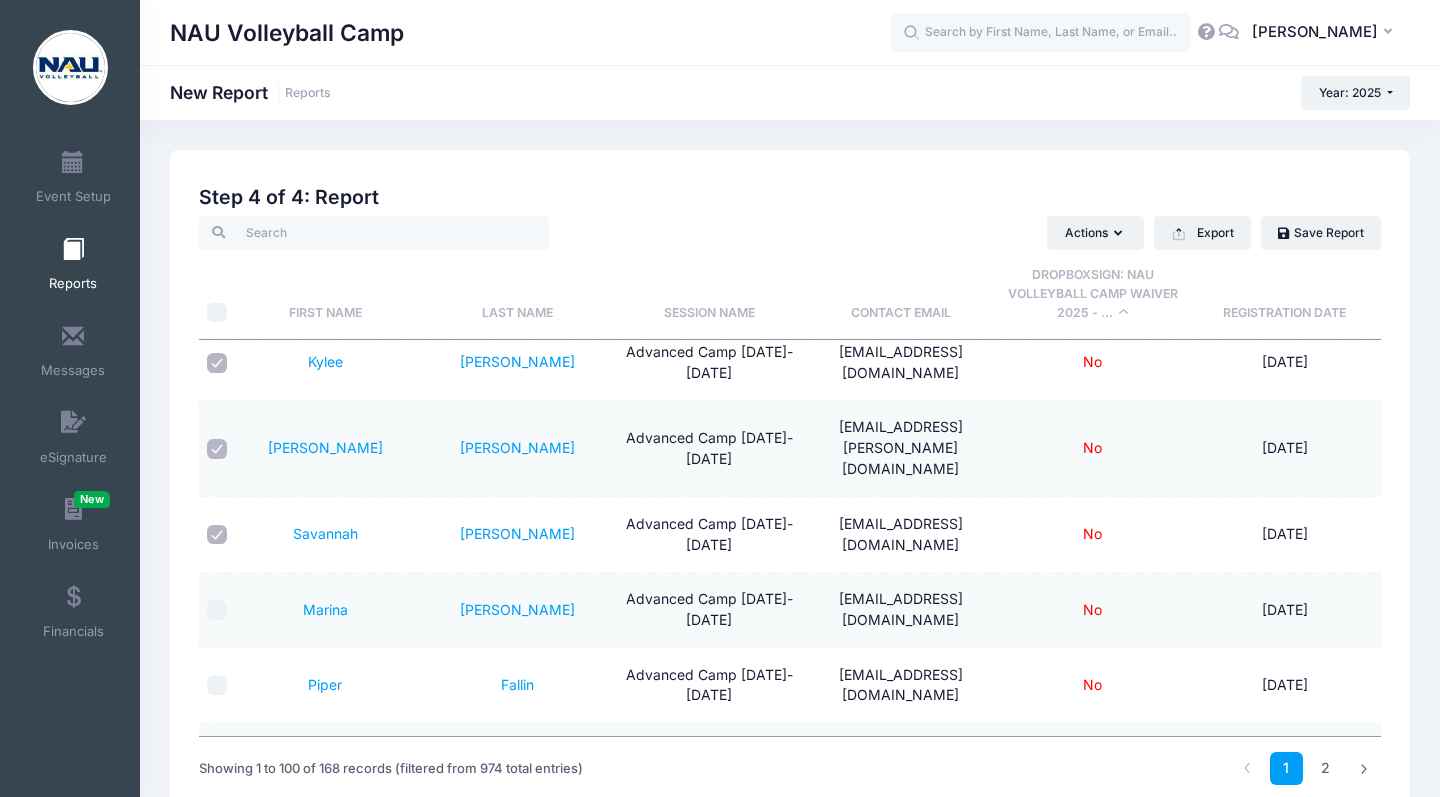 click at bounding box center [217, 610] 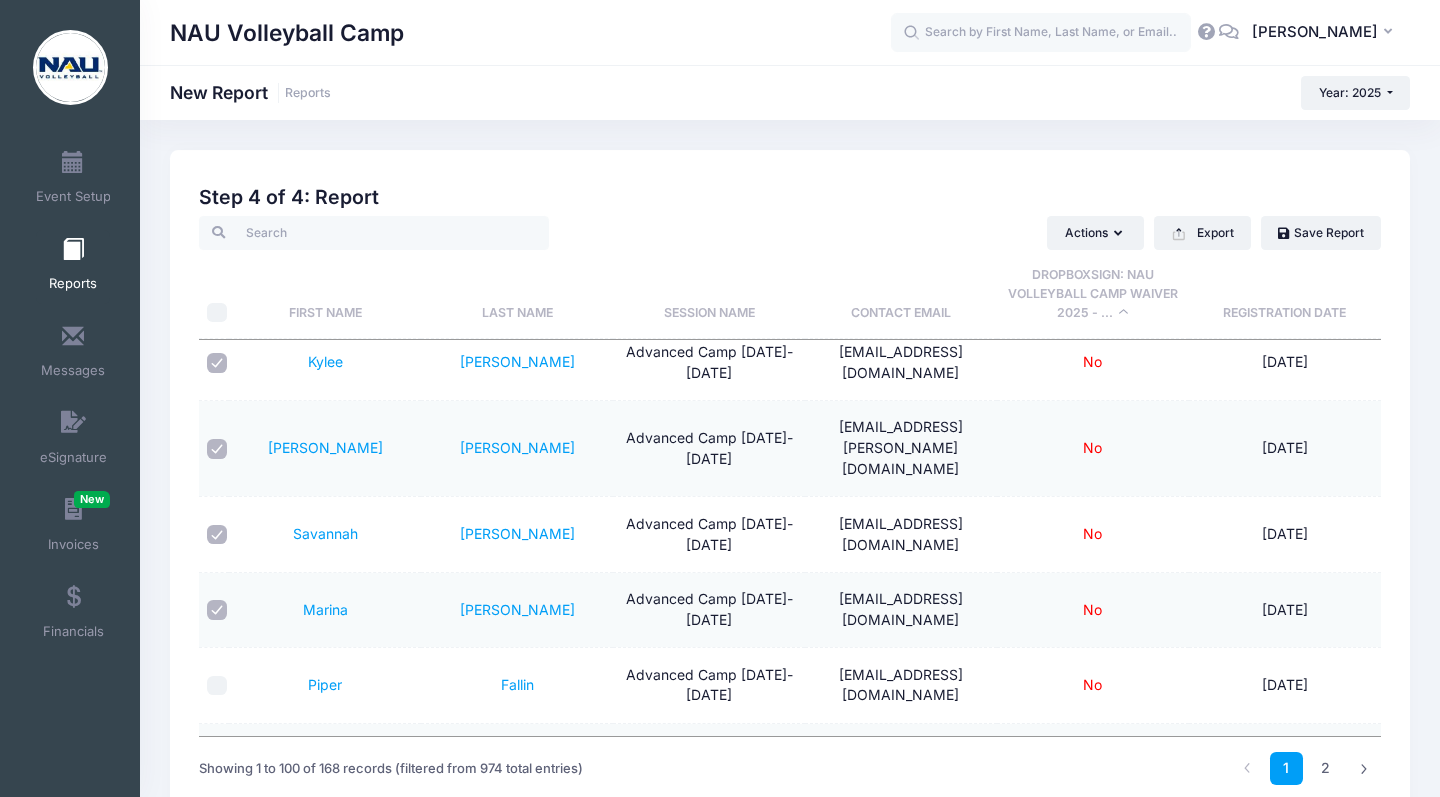 click at bounding box center (217, 686) 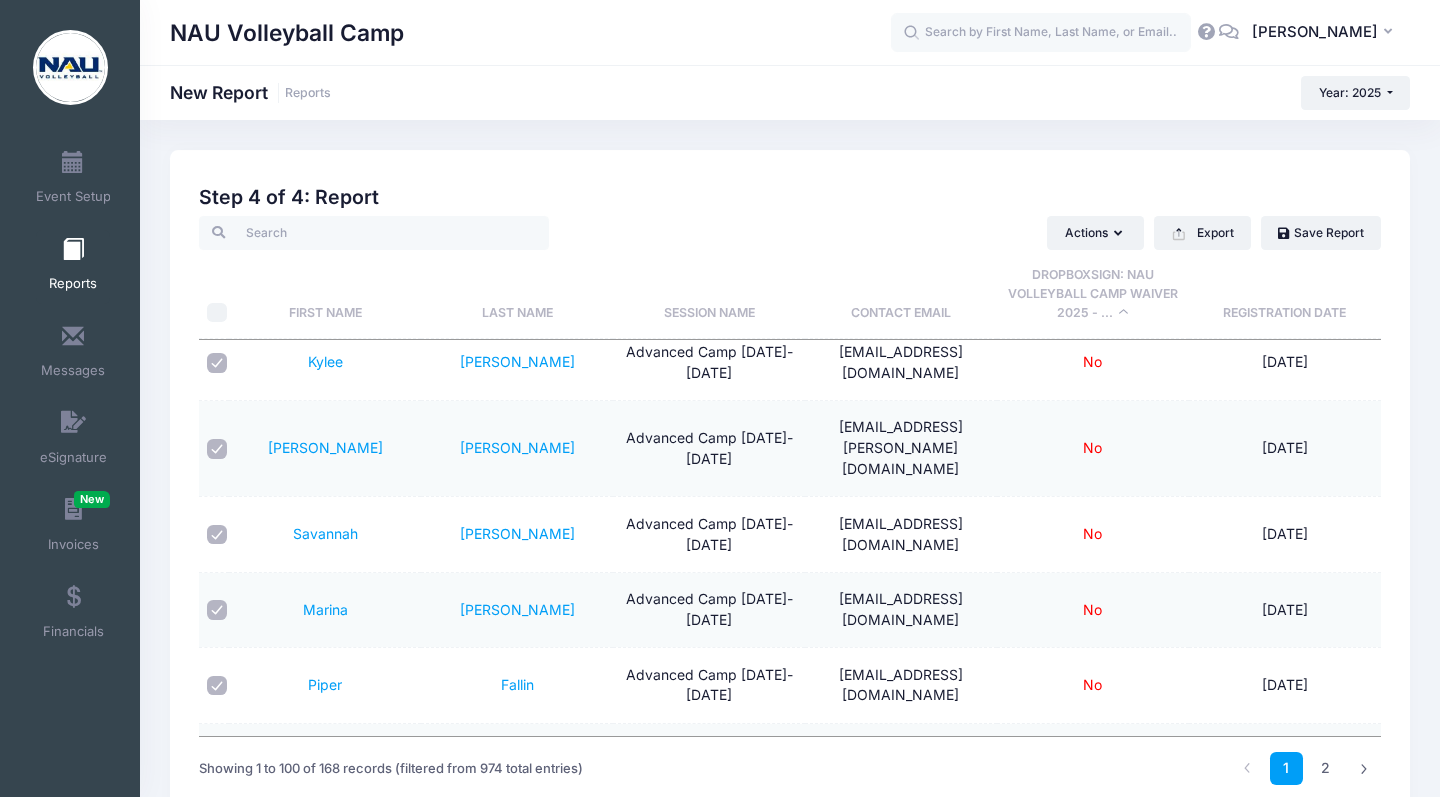 click at bounding box center (217, 761) 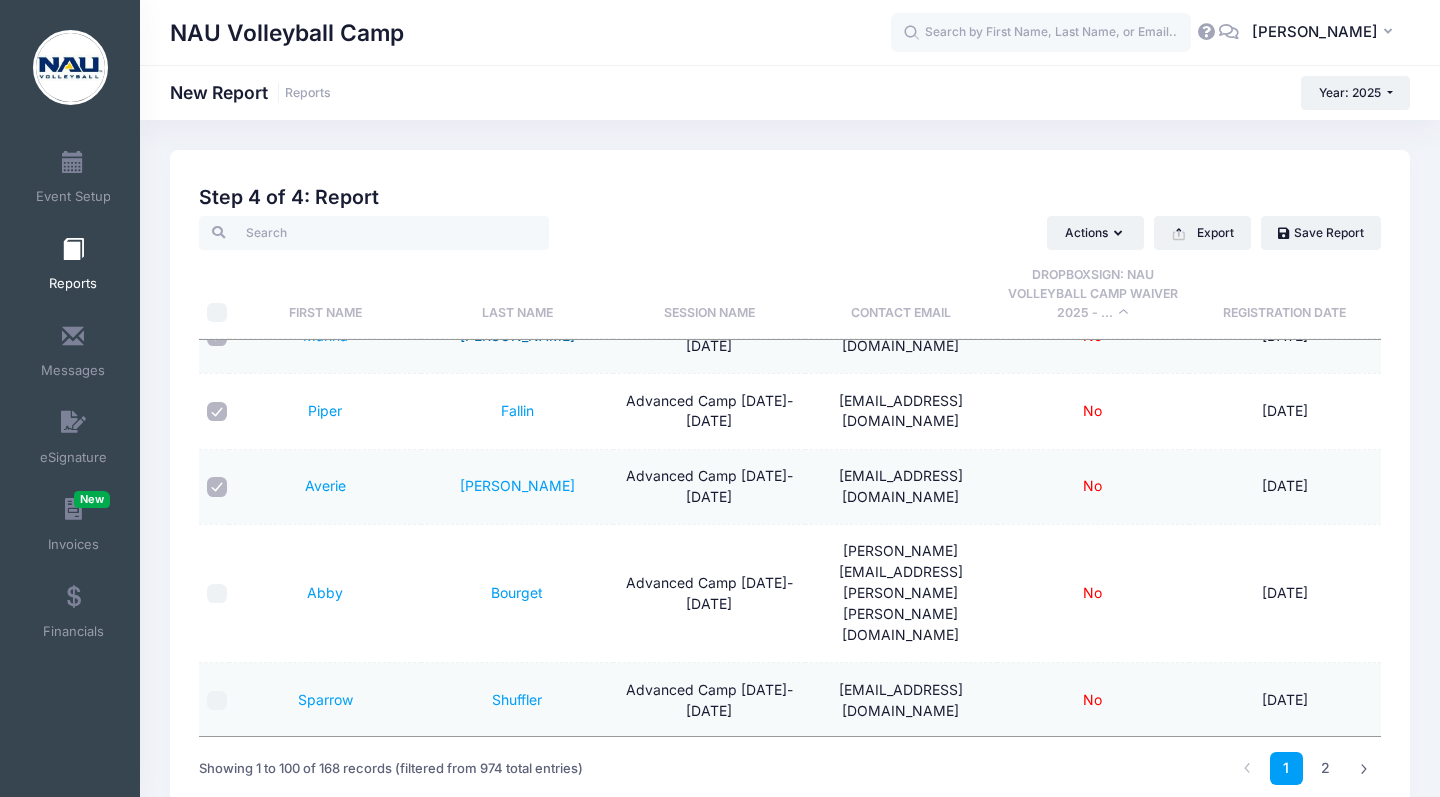 scroll, scrollTop: 1175, scrollLeft: 0, axis: vertical 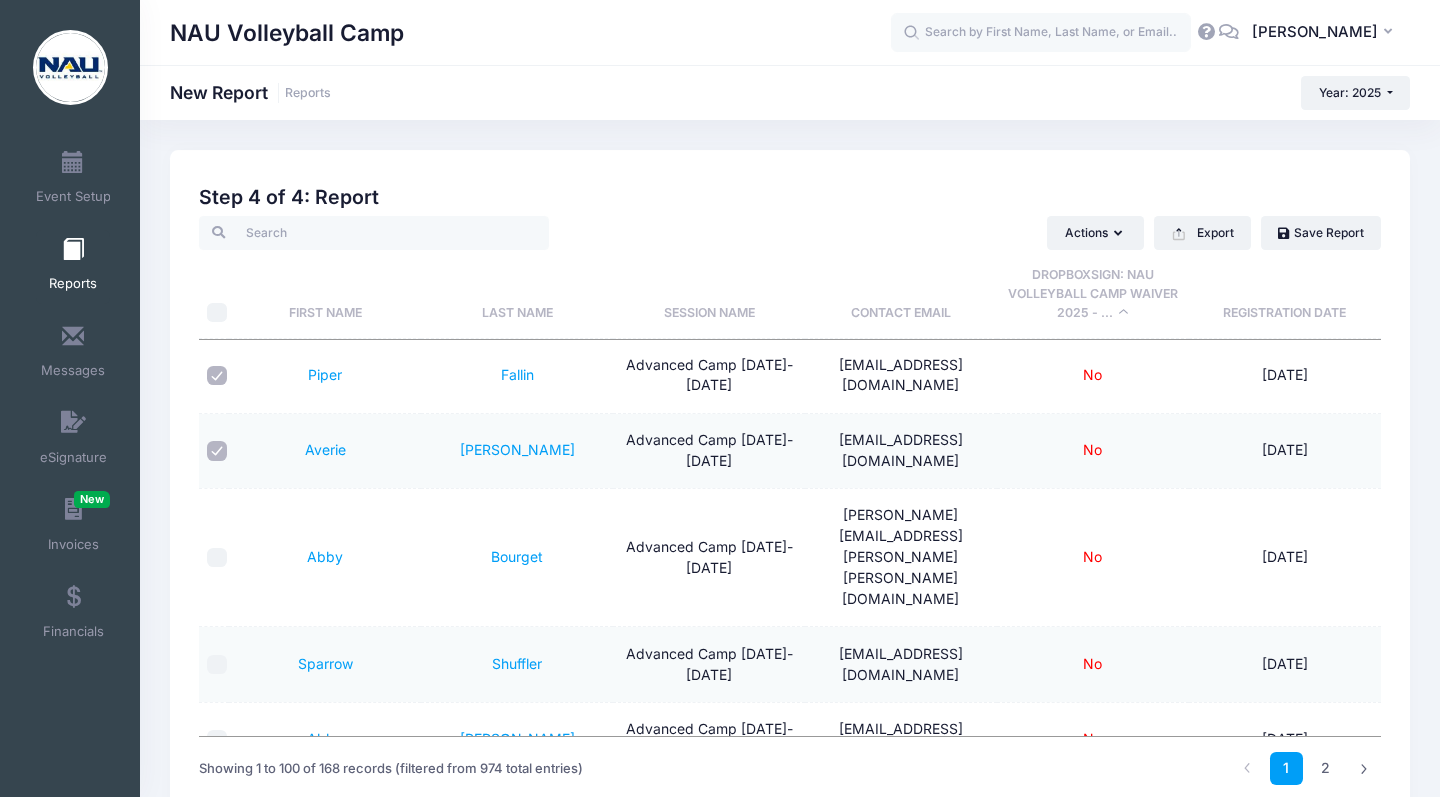 click at bounding box center [217, 558] 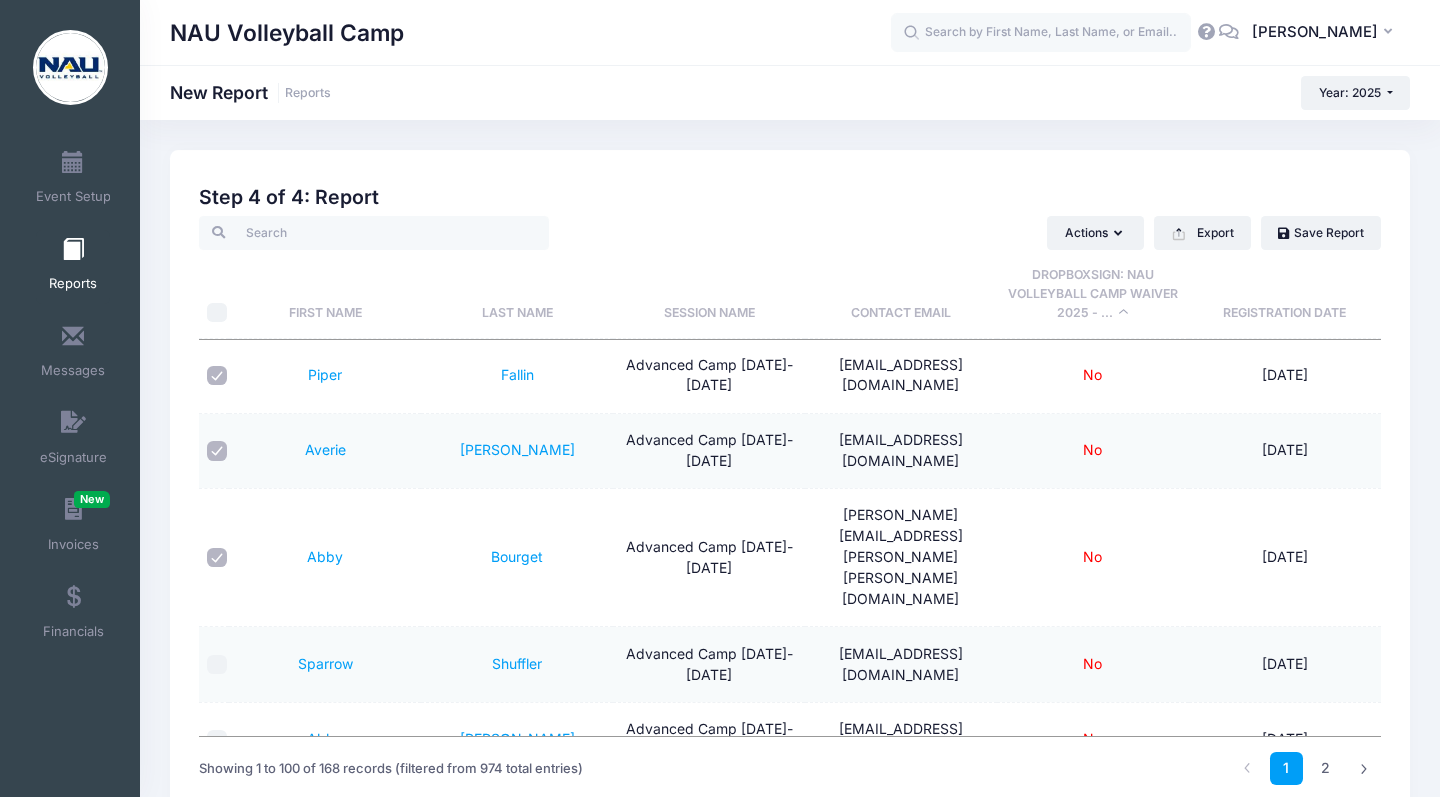 click at bounding box center [217, 558] 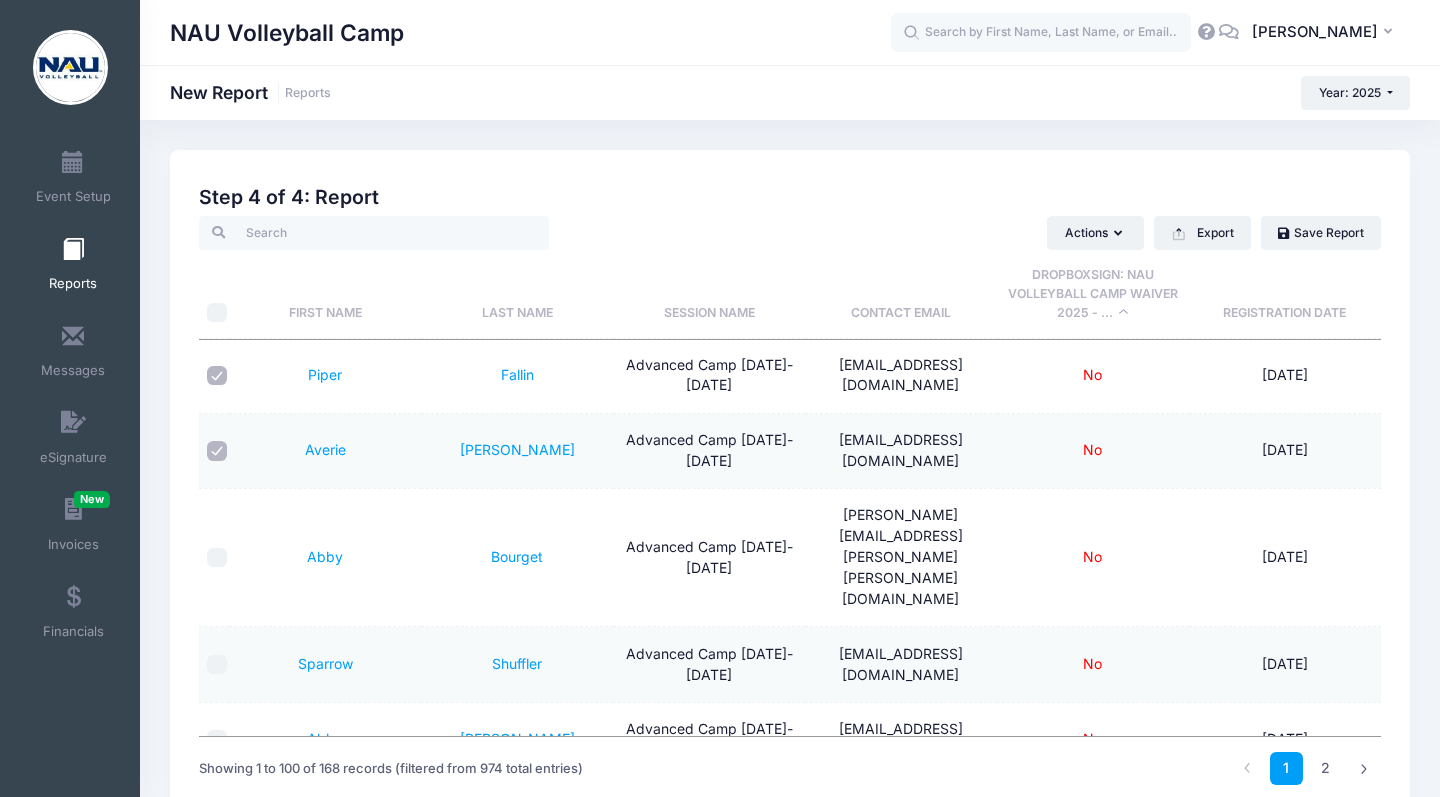click at bounding box center [217, 558] 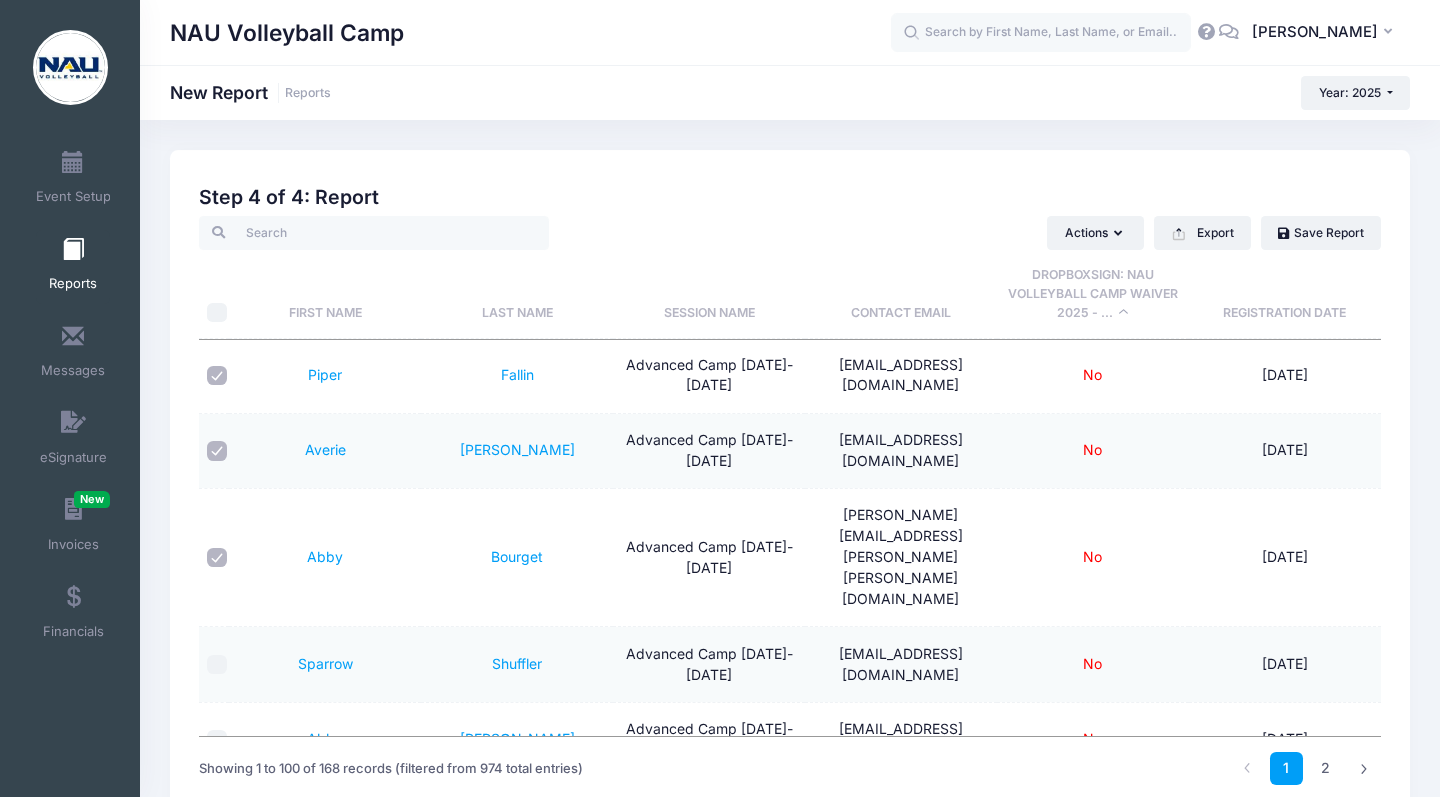 click at bounding box center (217, 665) 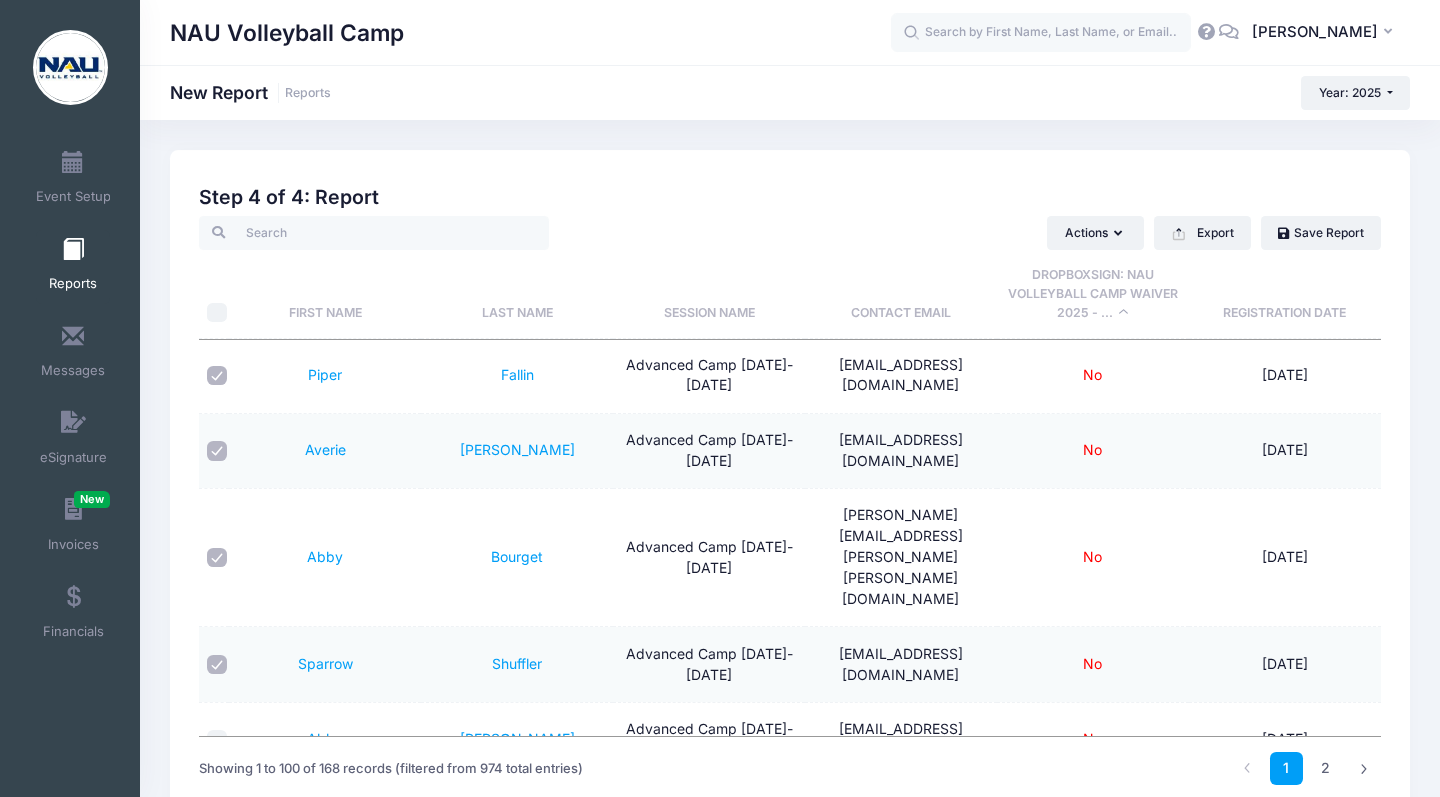click at bounding box center [217, 740] 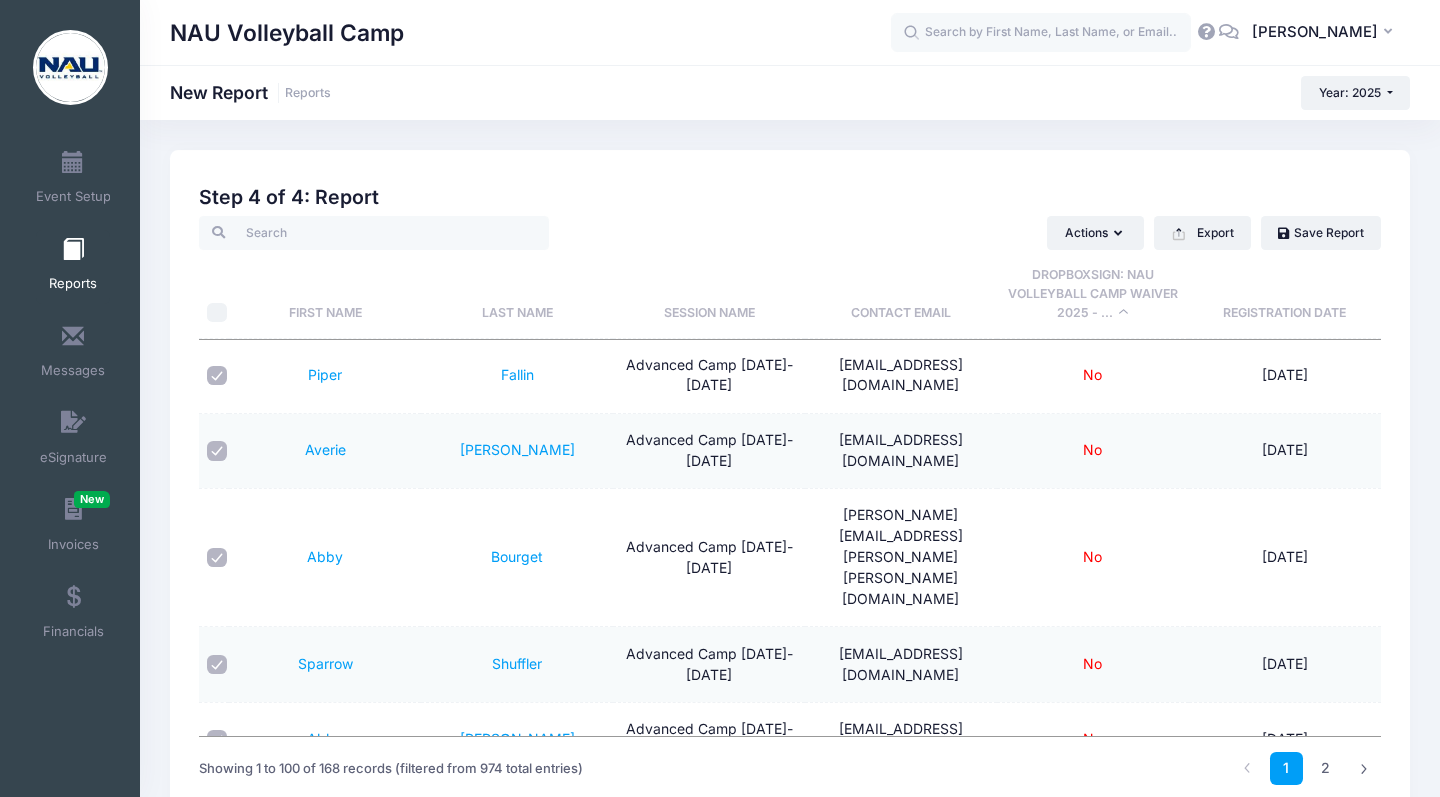 click at bounding box center [217, 816] 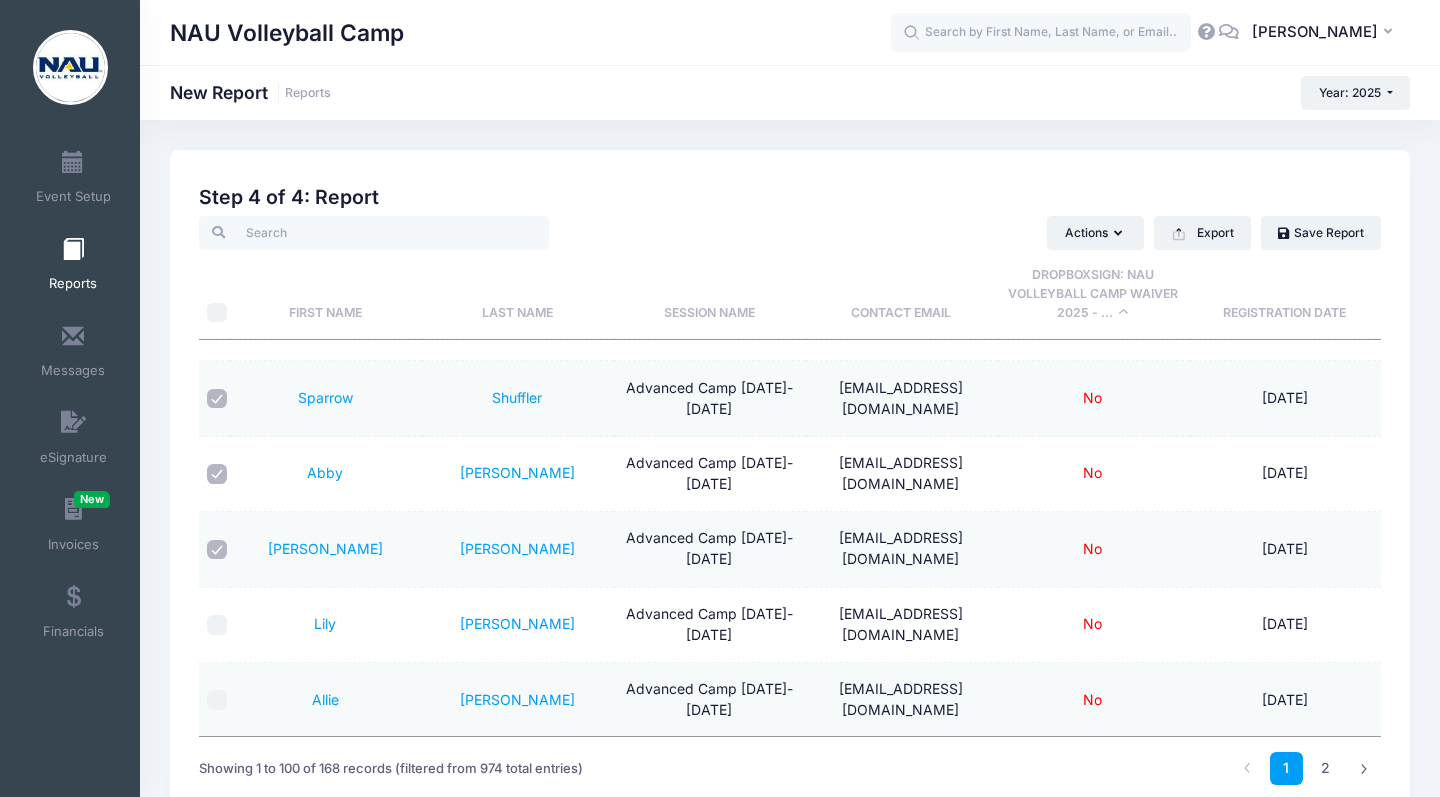 scroll, scrollTop: 1450, scrollLeft: 0, axis: vertical 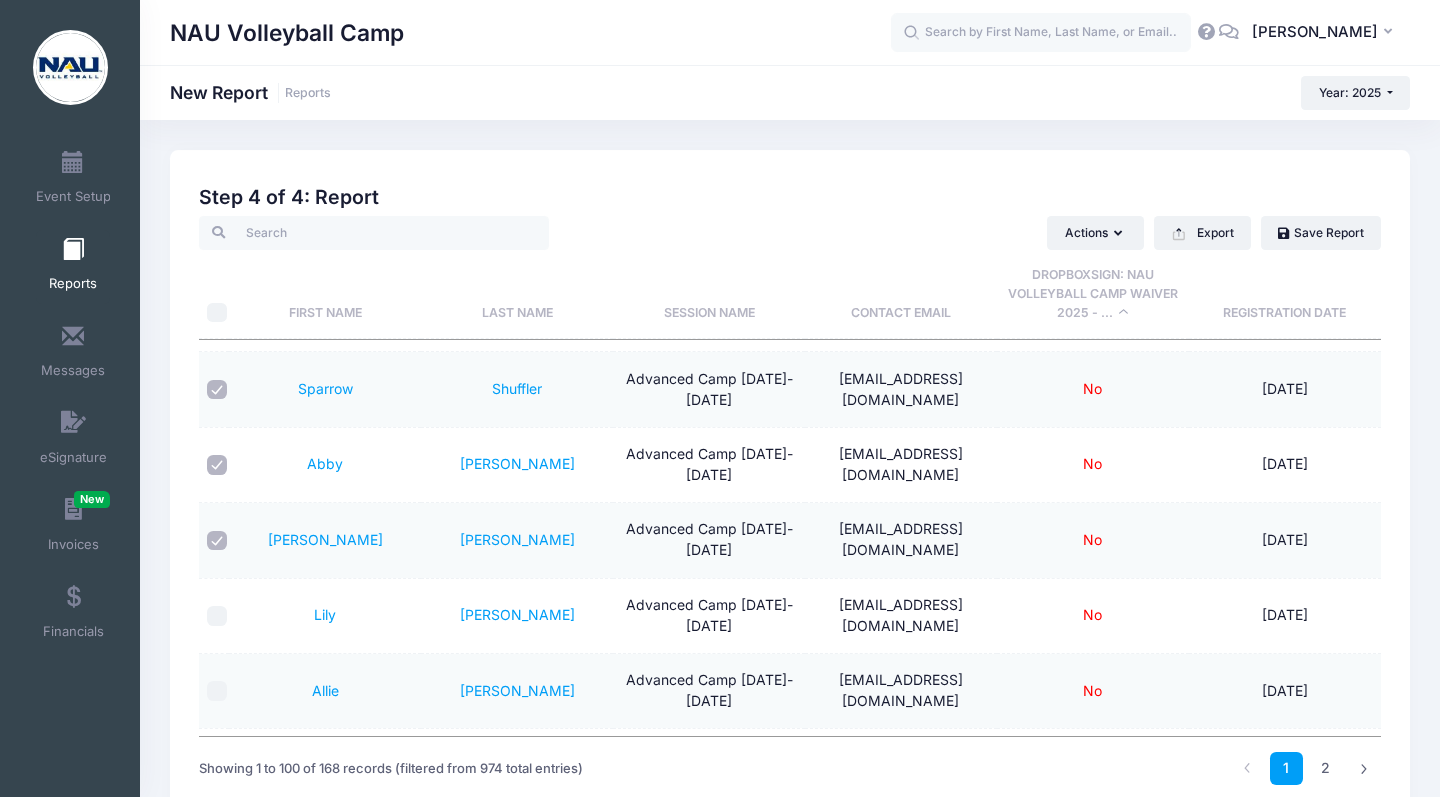 click at bounding box center (217, 616) 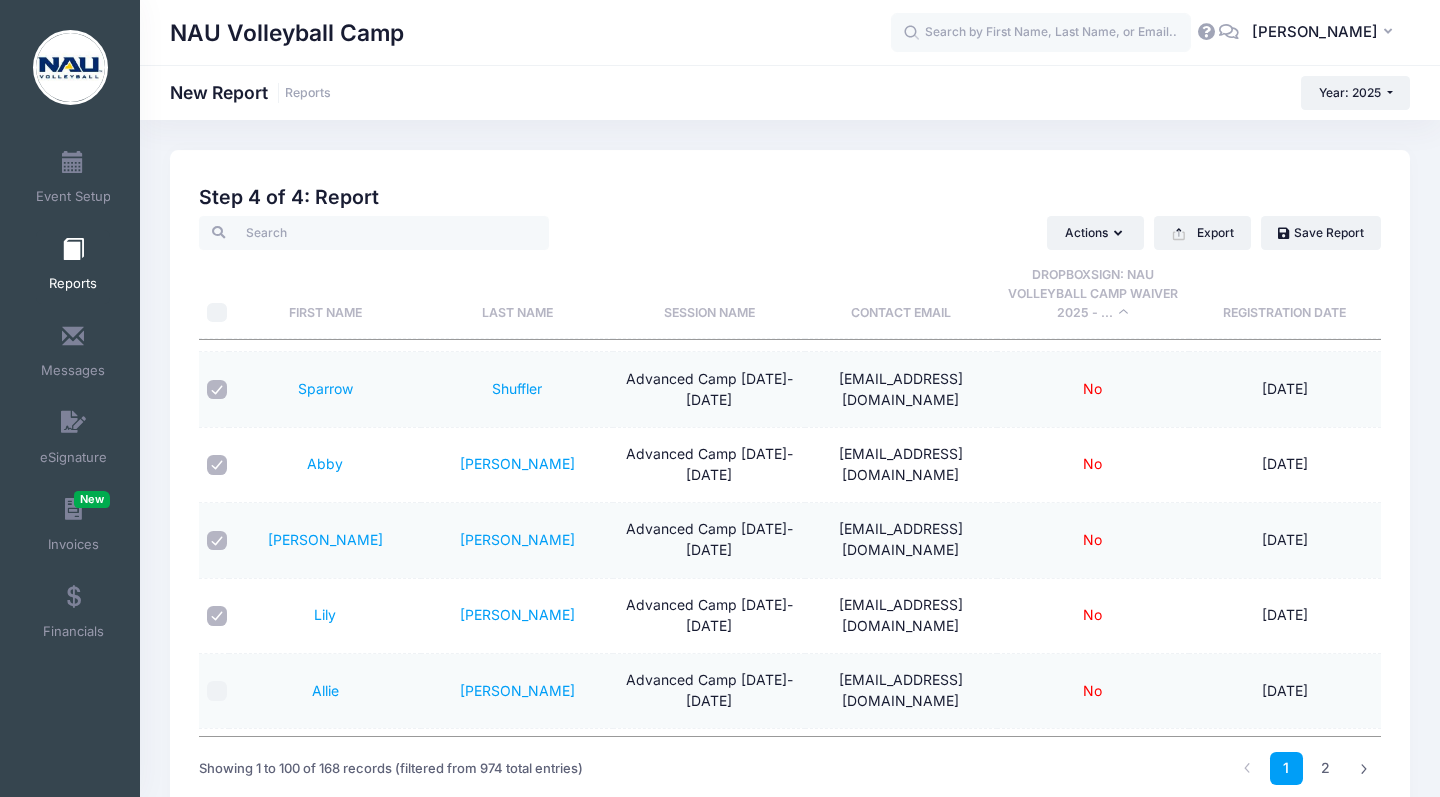 click at bounding box center (217, 691) 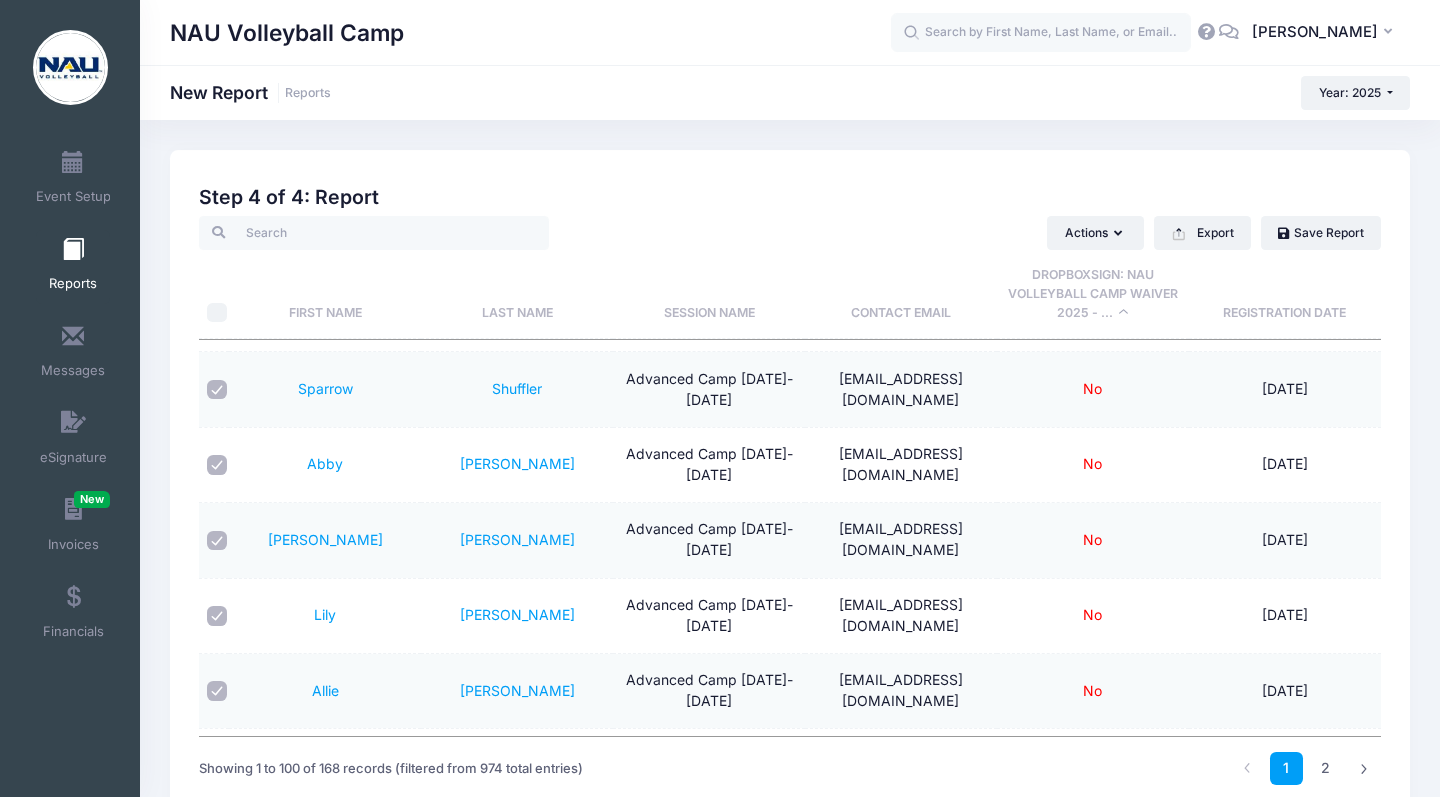 click at bounding box center (217, 788) 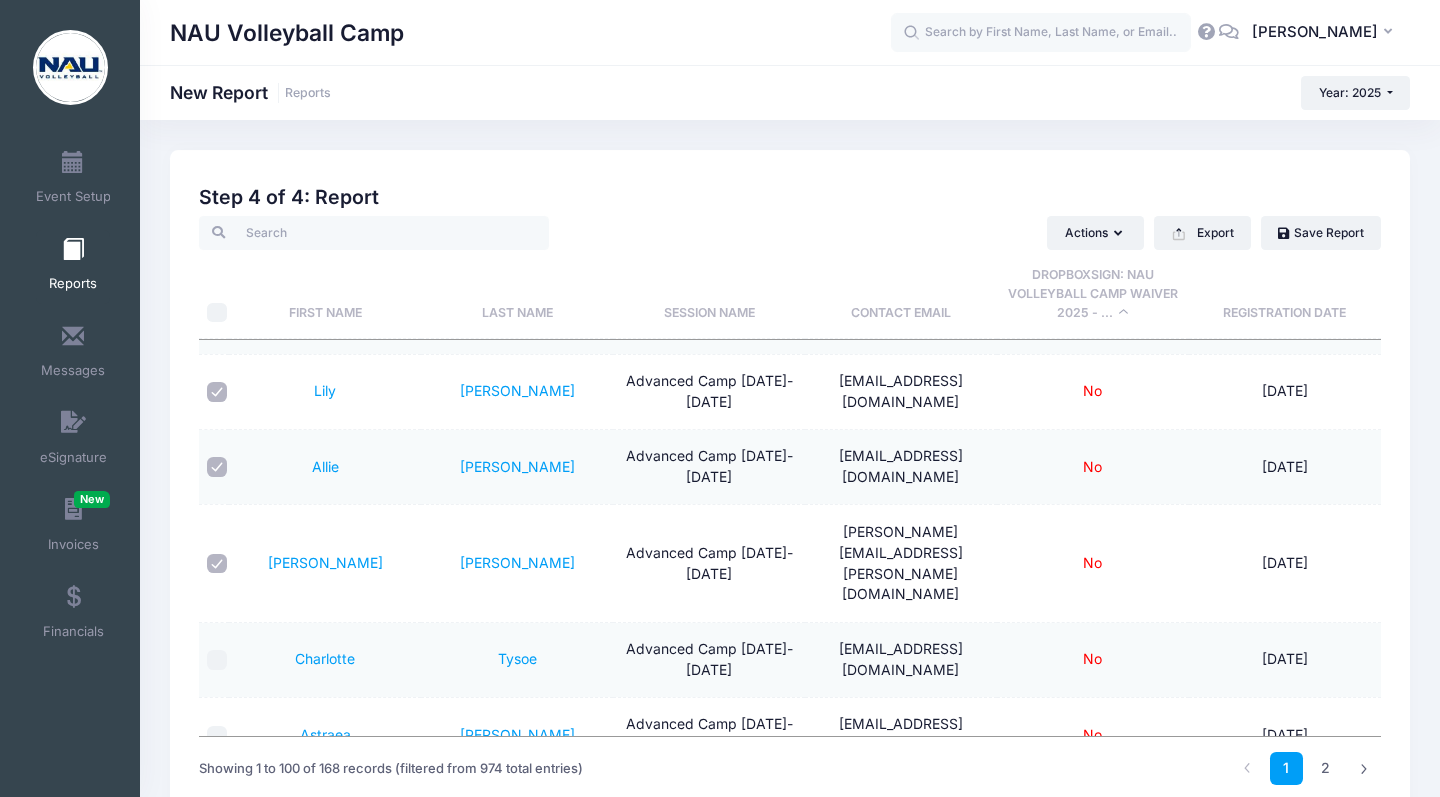 scroll, scrollTop: 1675, scrollLeft: 0, axis: vertical 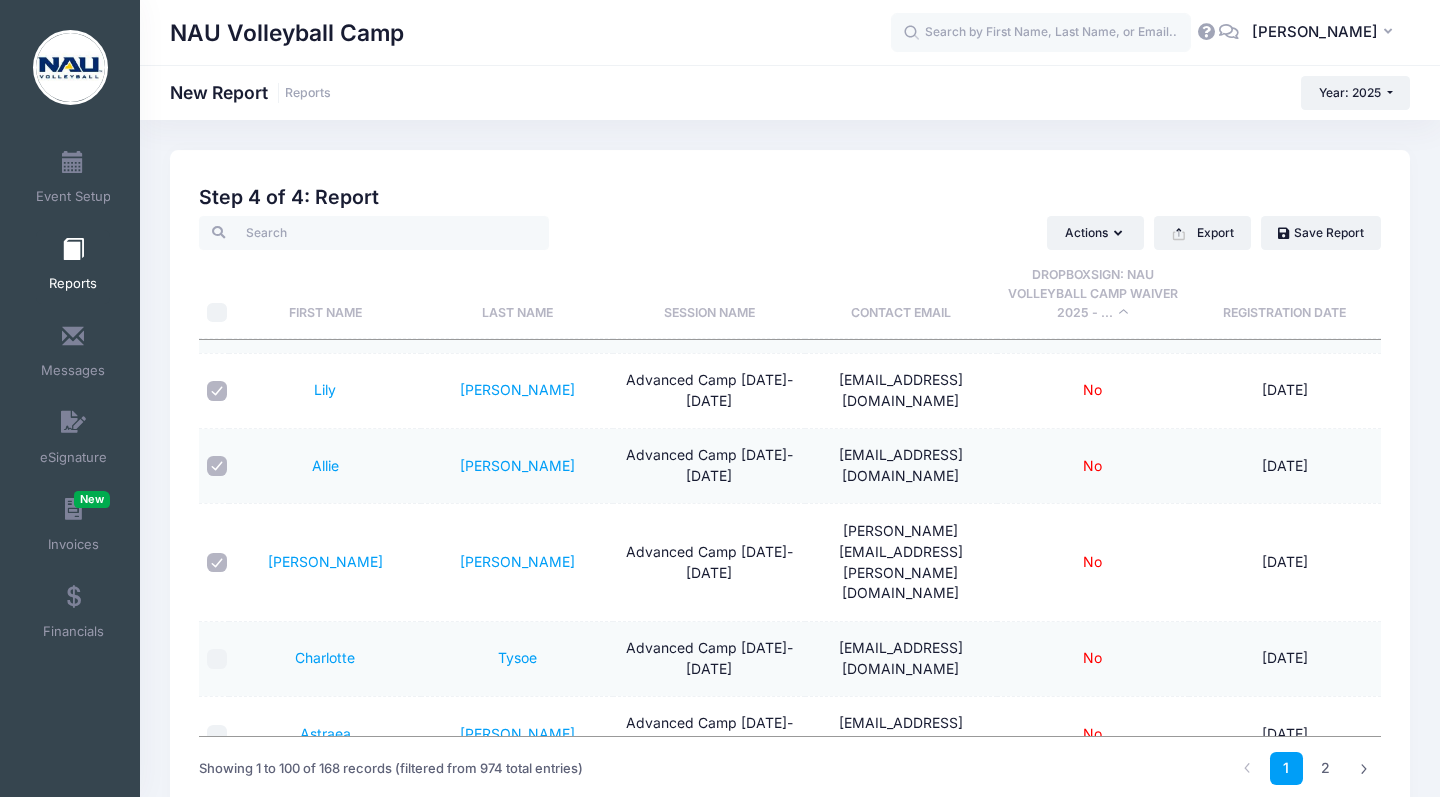 click at bounding box center [217, 659] 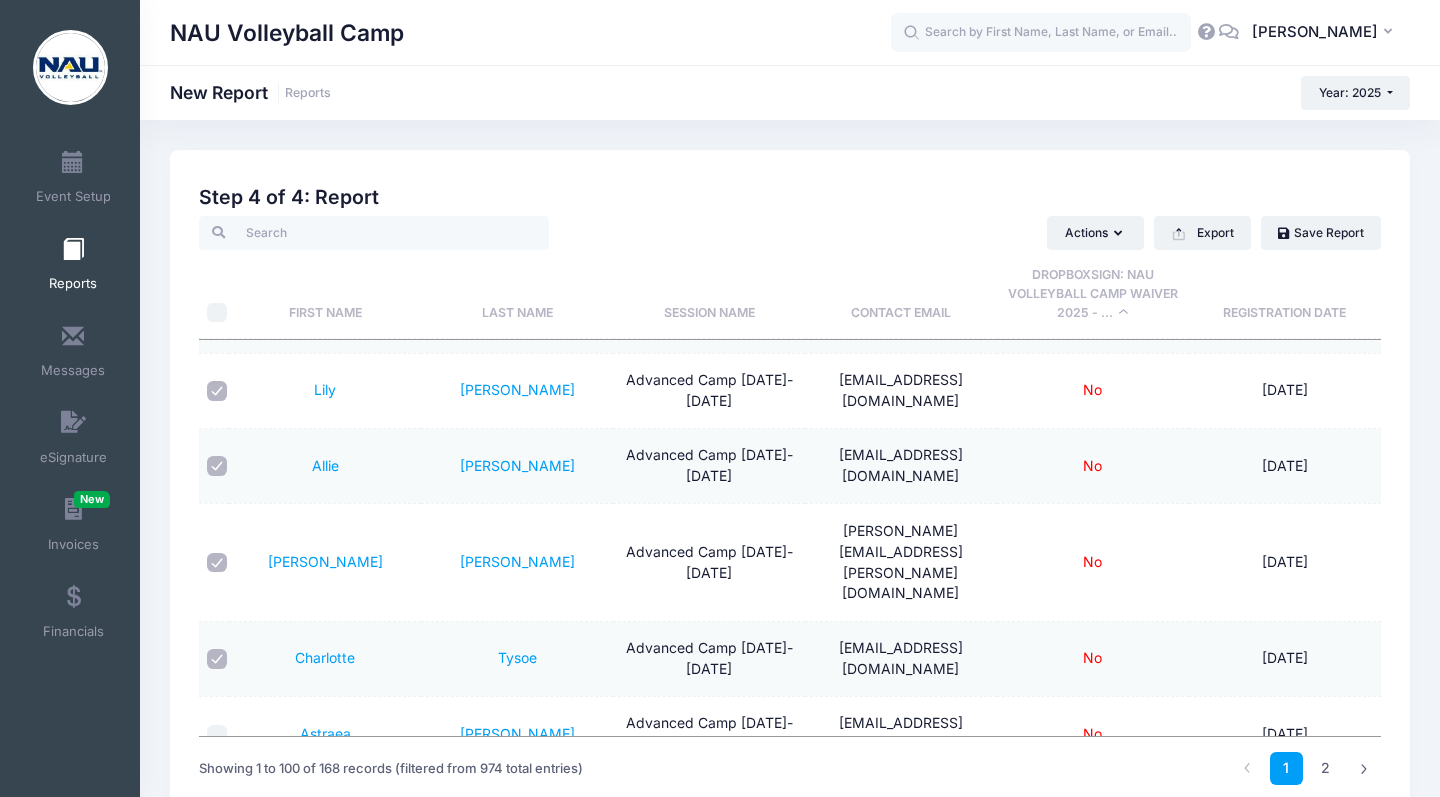 click at bounding box center (217, 735) 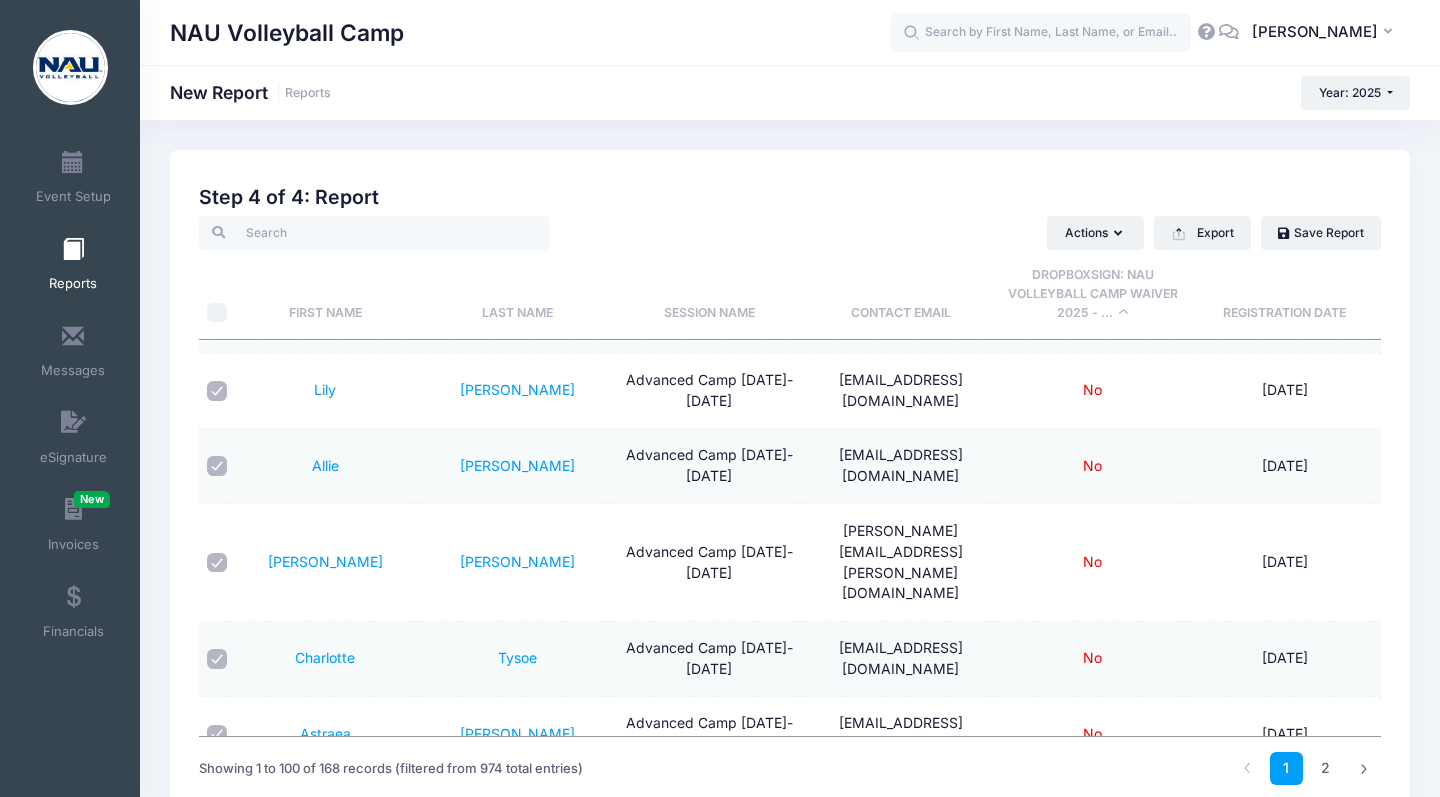 click at bounding box center (217, 810) 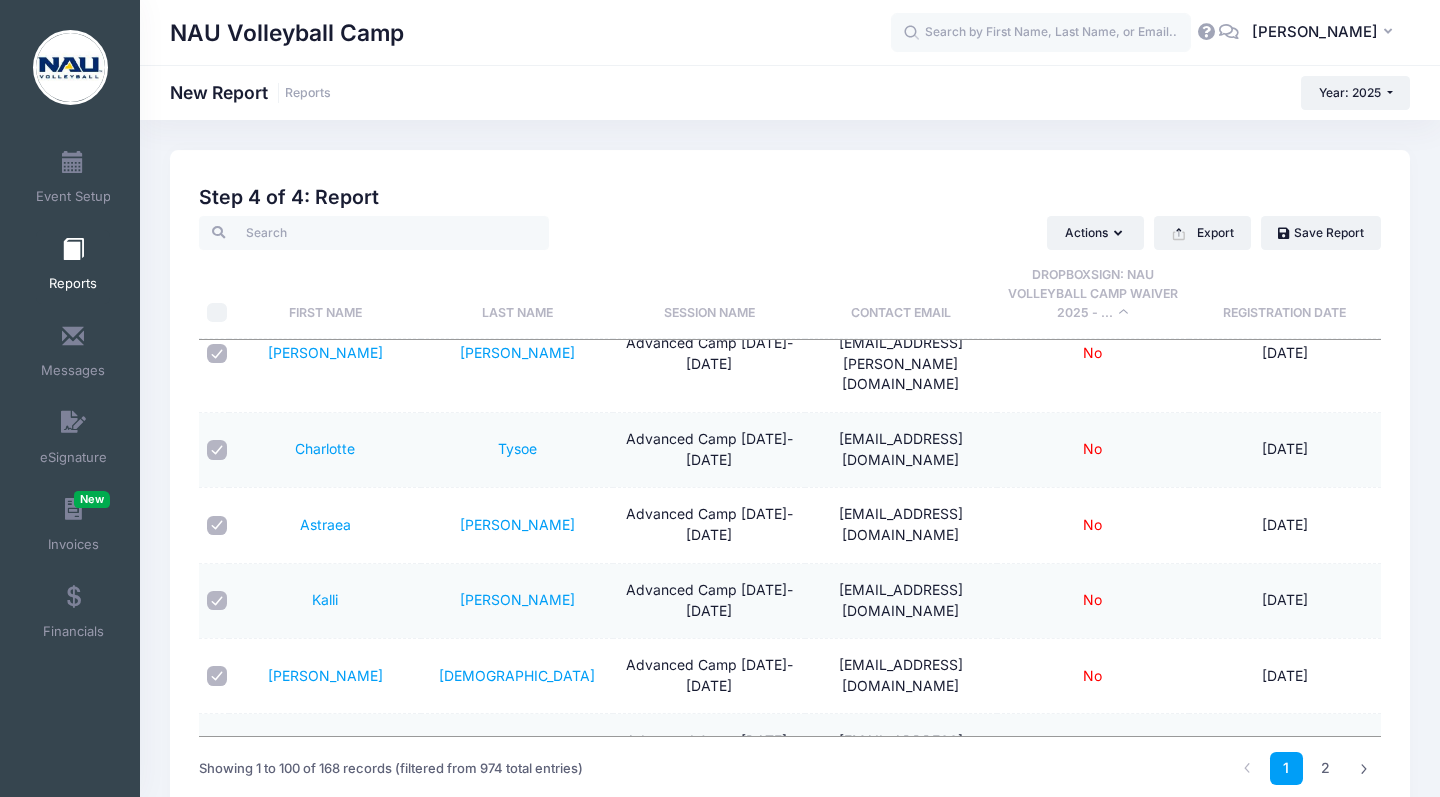 scroll, scrollTop: 1889, scrollLeft: 0, axis: vertical 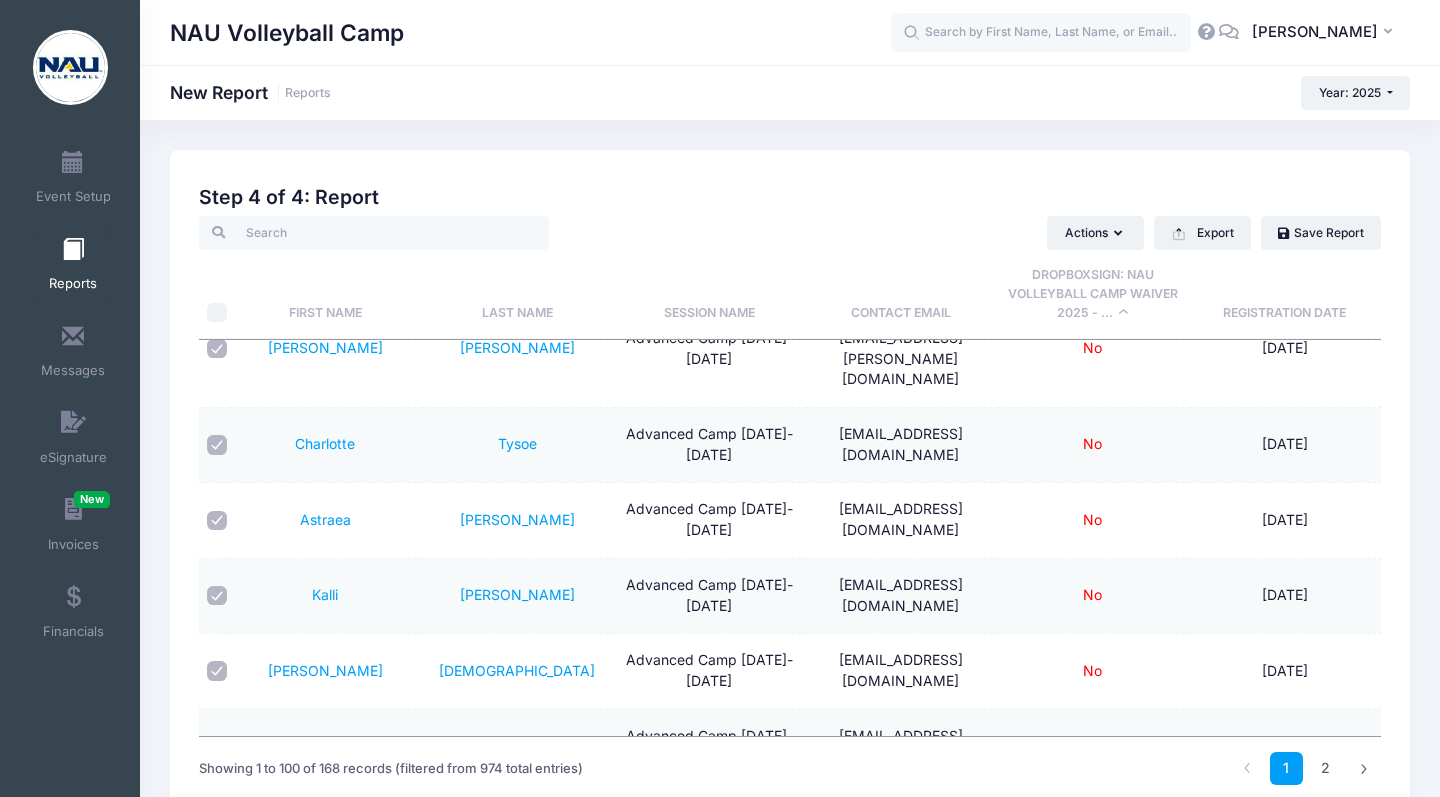 click at bounding box center (217, 747) 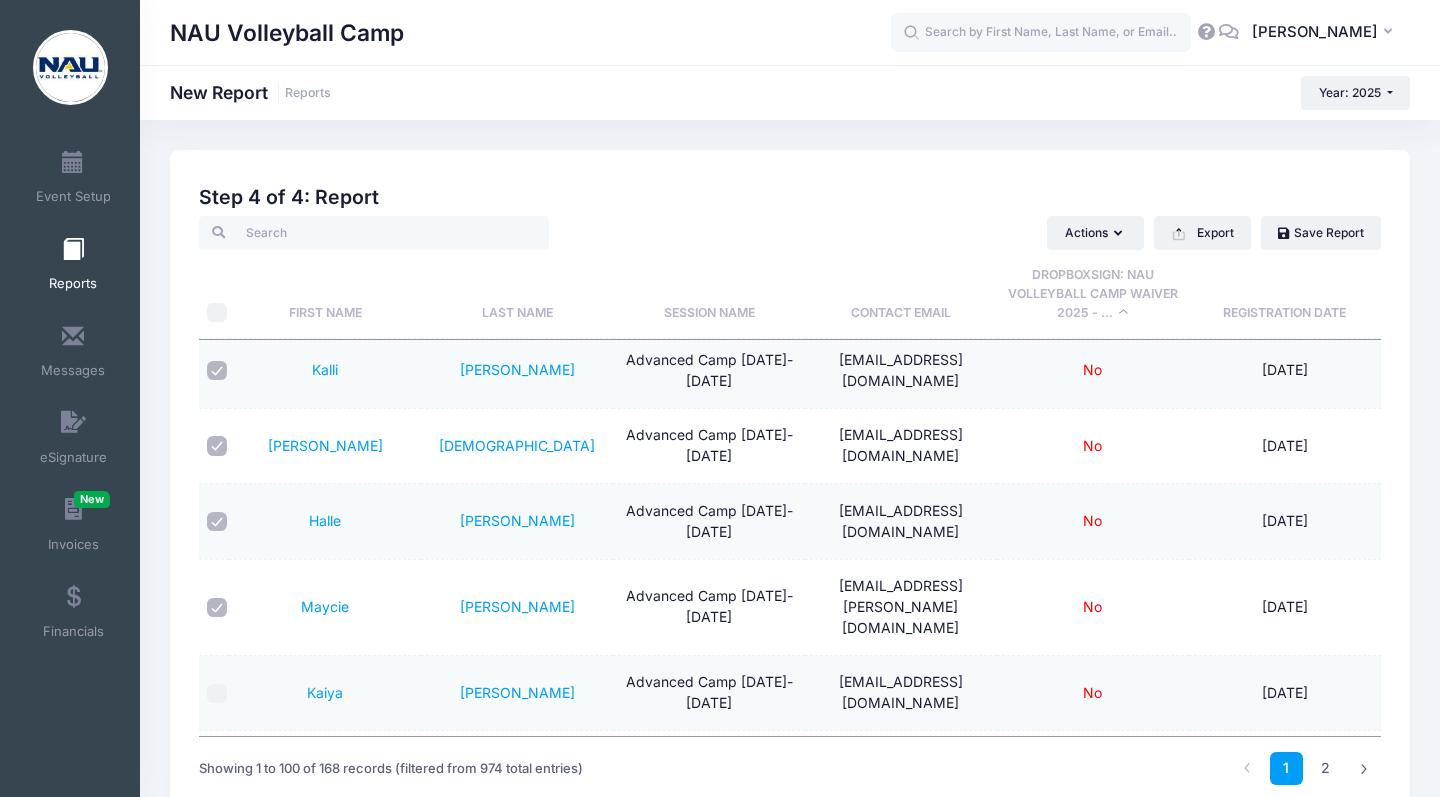scroll, scrollTop: 2115, scrollLeft: 0, axis: vertical 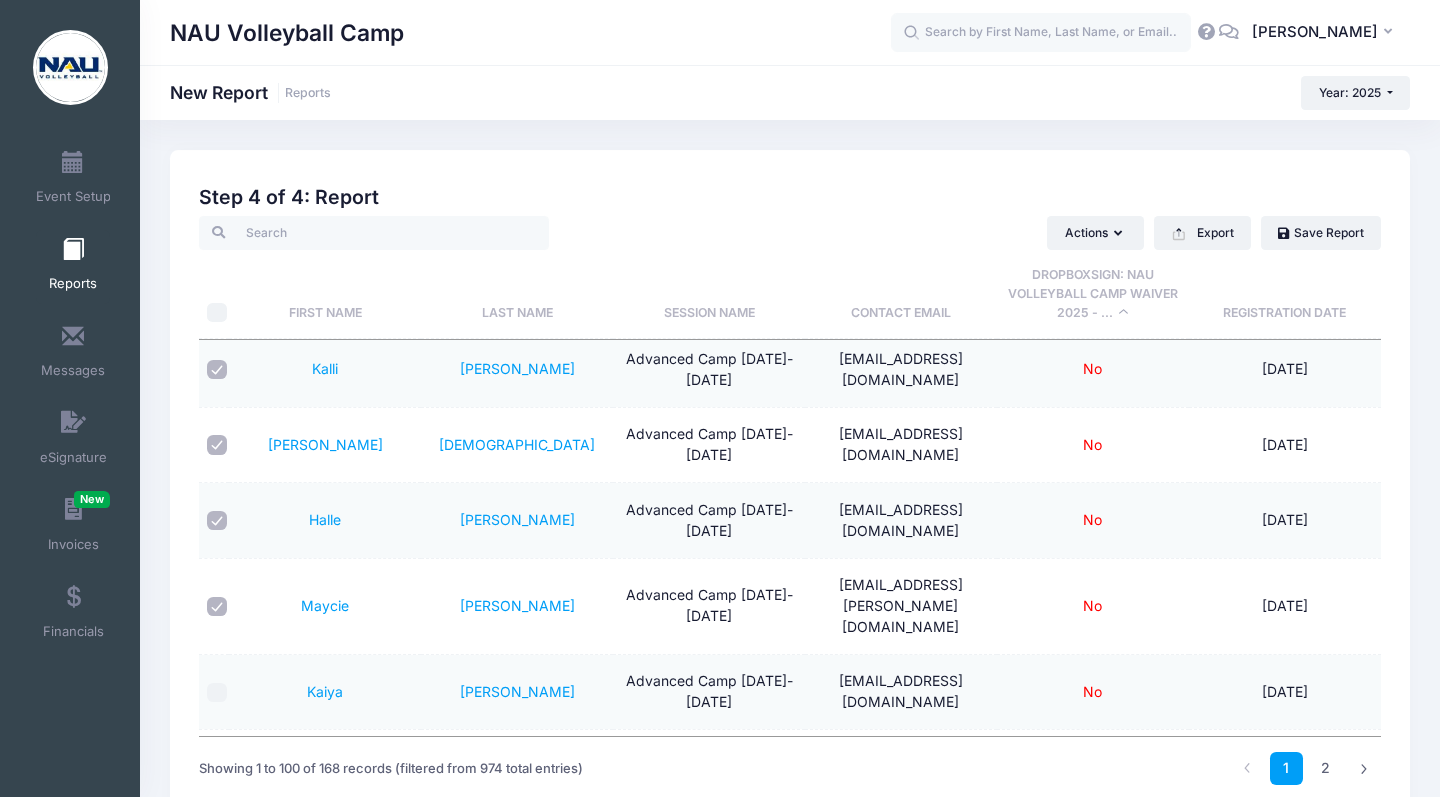 click at bounding box center (217, 693) 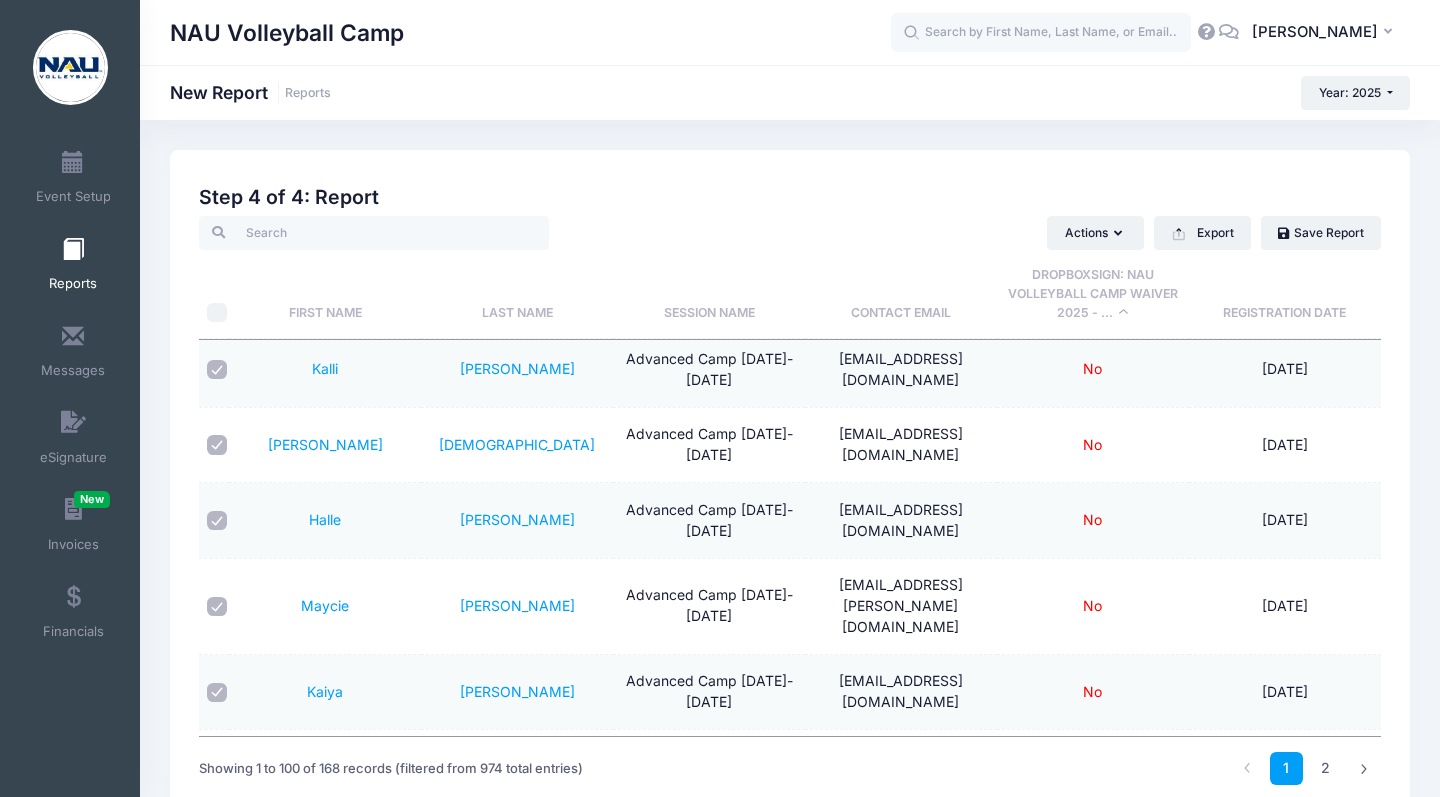 click at bounding box center (217, 768) 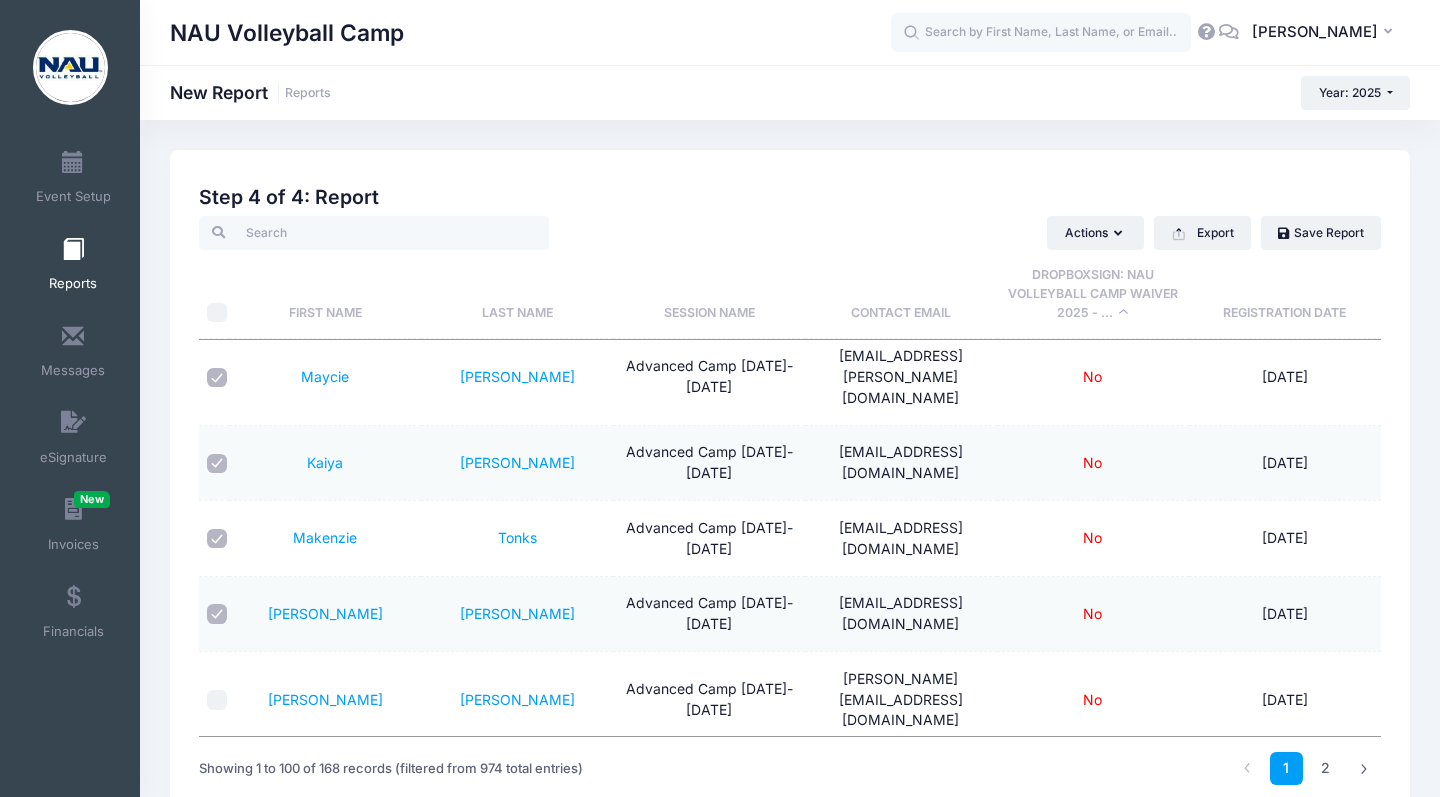 click on "Adrienne" at bounding box center (325, 700) 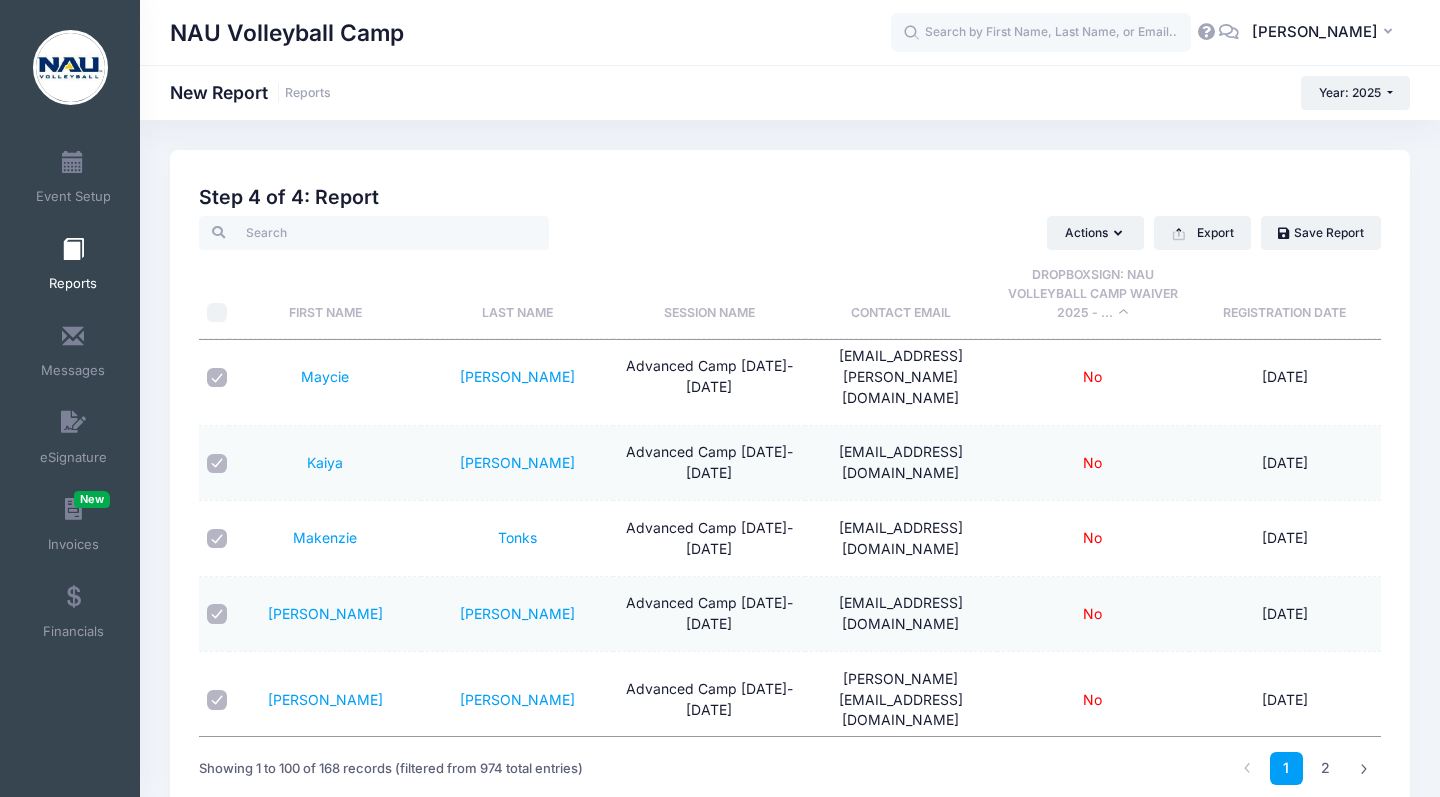 click at bounding box center (217, 786) 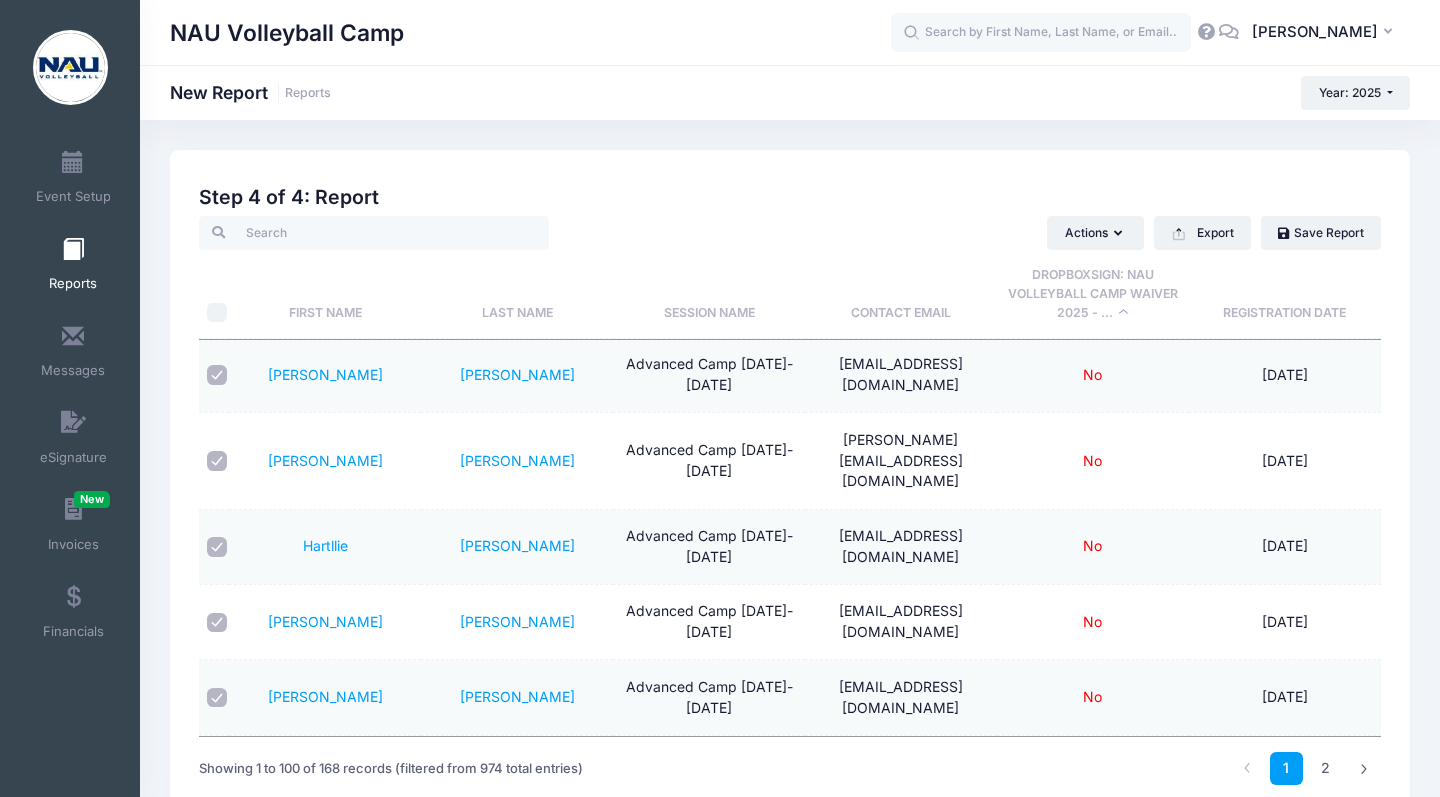 scroll, scrollTop: 2604, scrollLeft: 0, axis: vertical 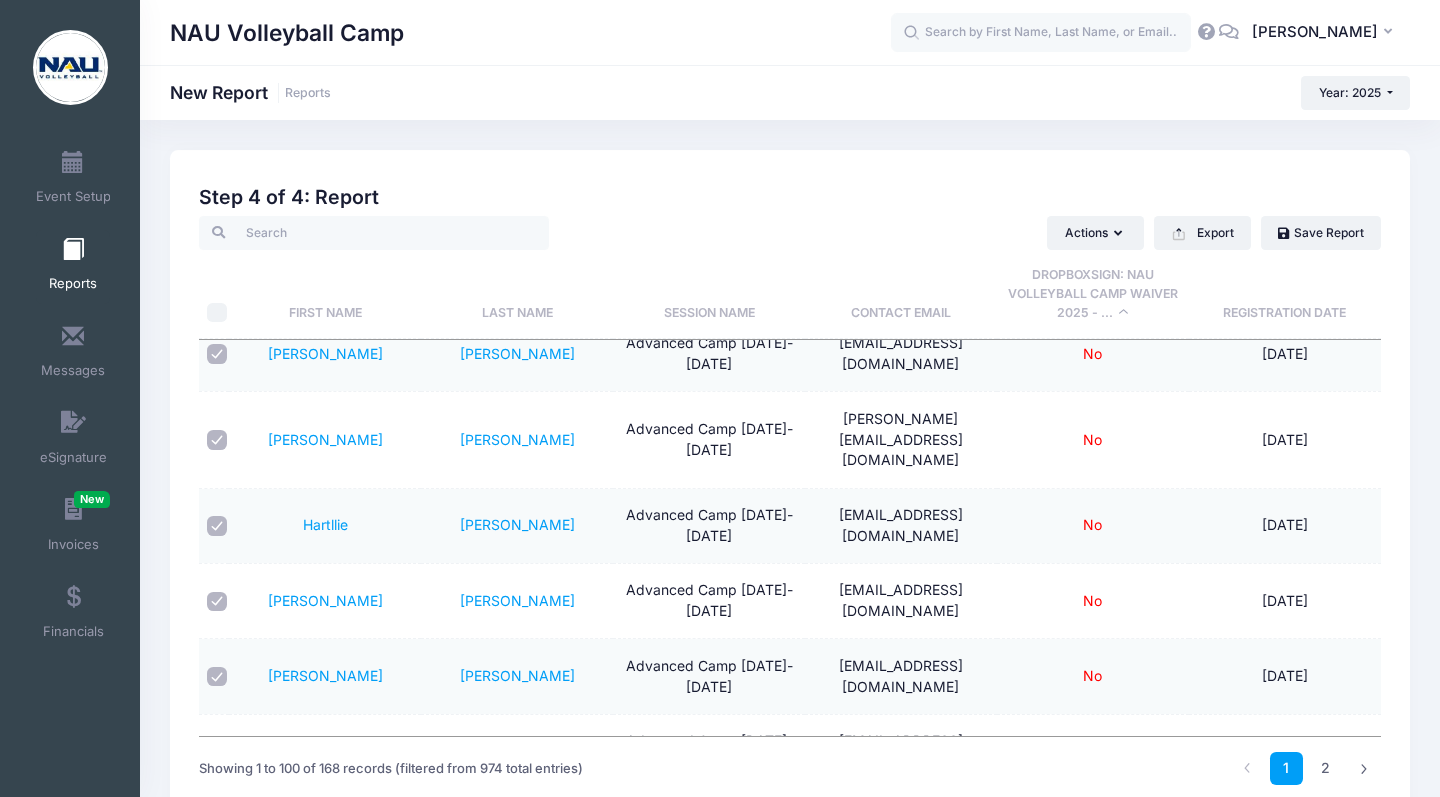 click at bounding box center (217, 752) 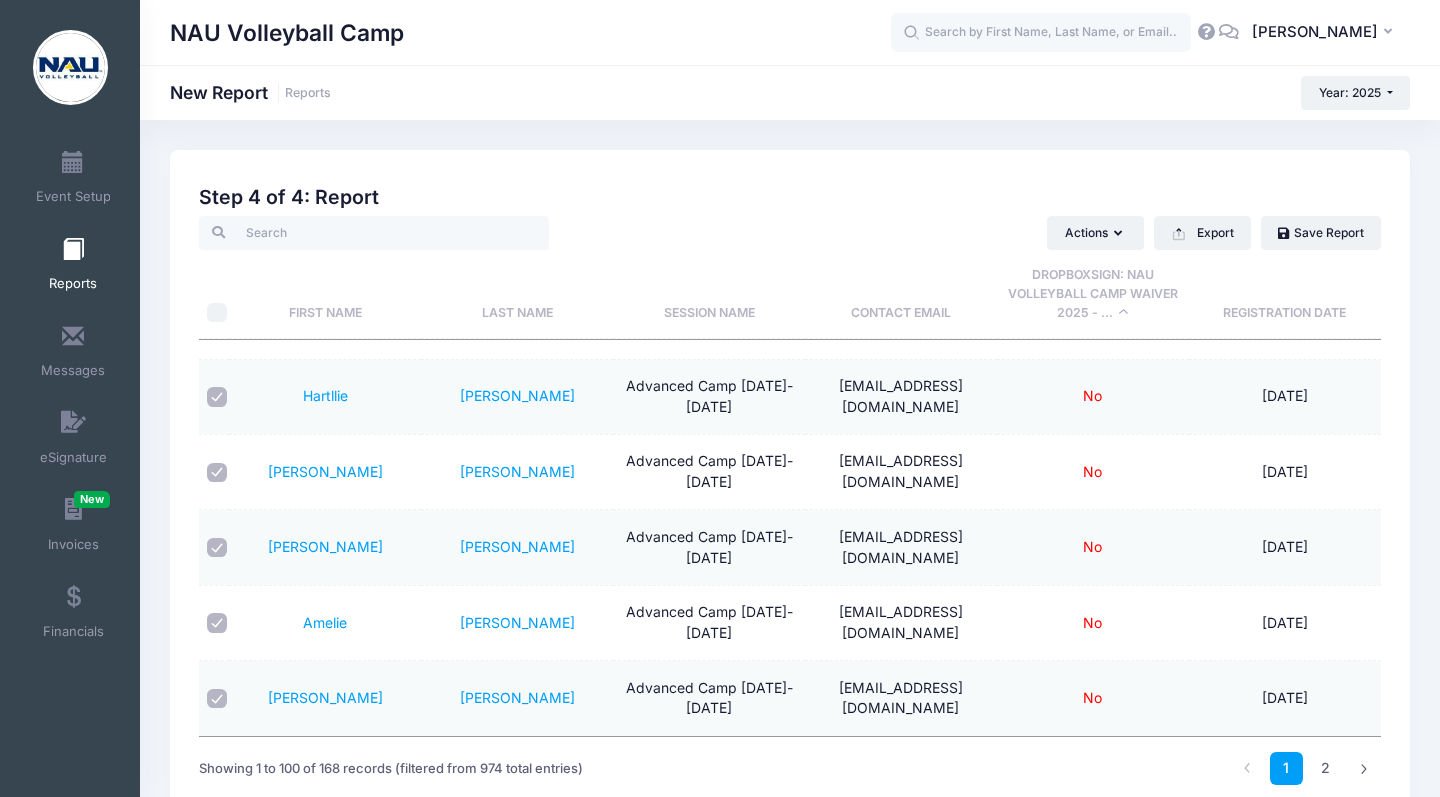 scroll, scrollTop: 2823, scrollLeft: 0, axis: vertical 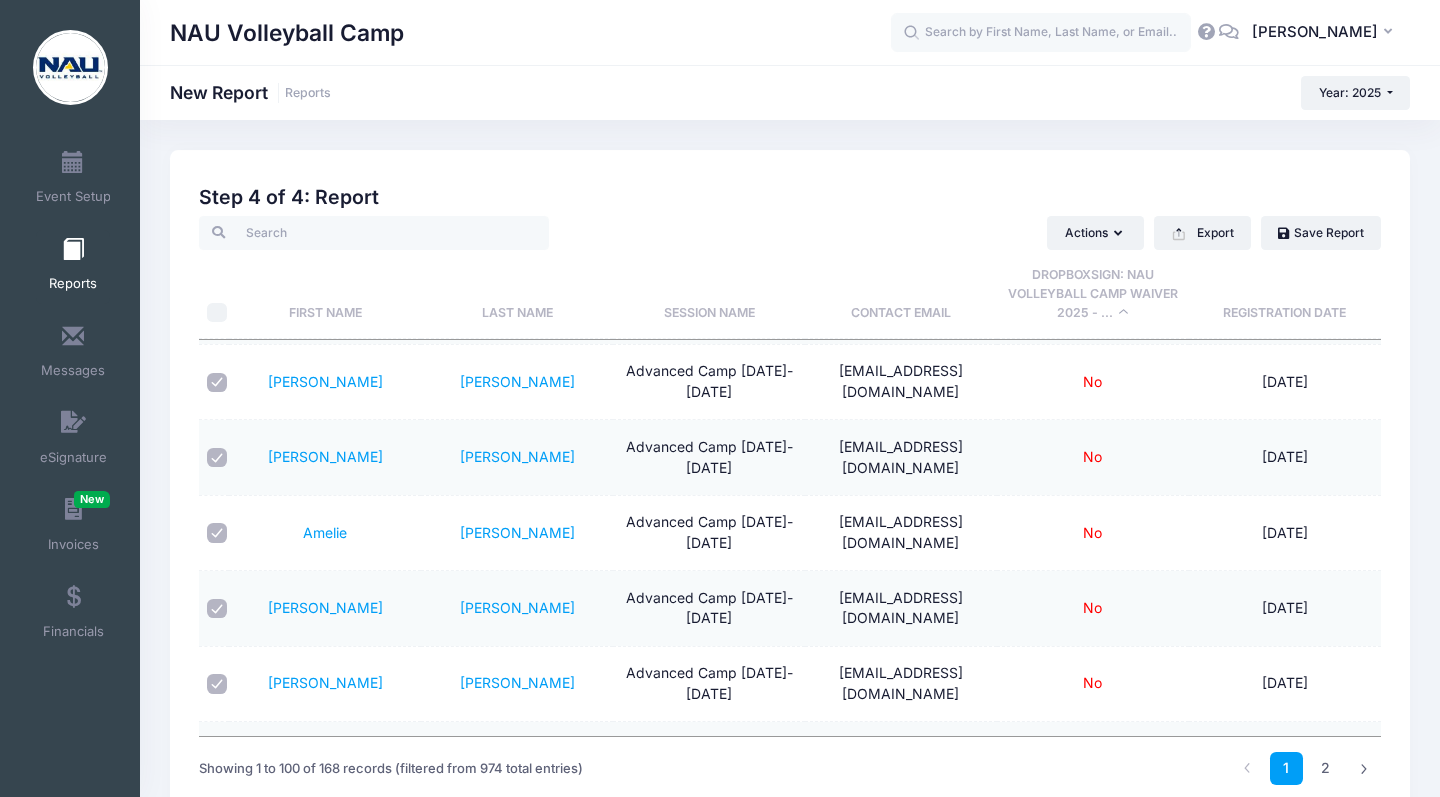 click at bounding box center [217, 781] 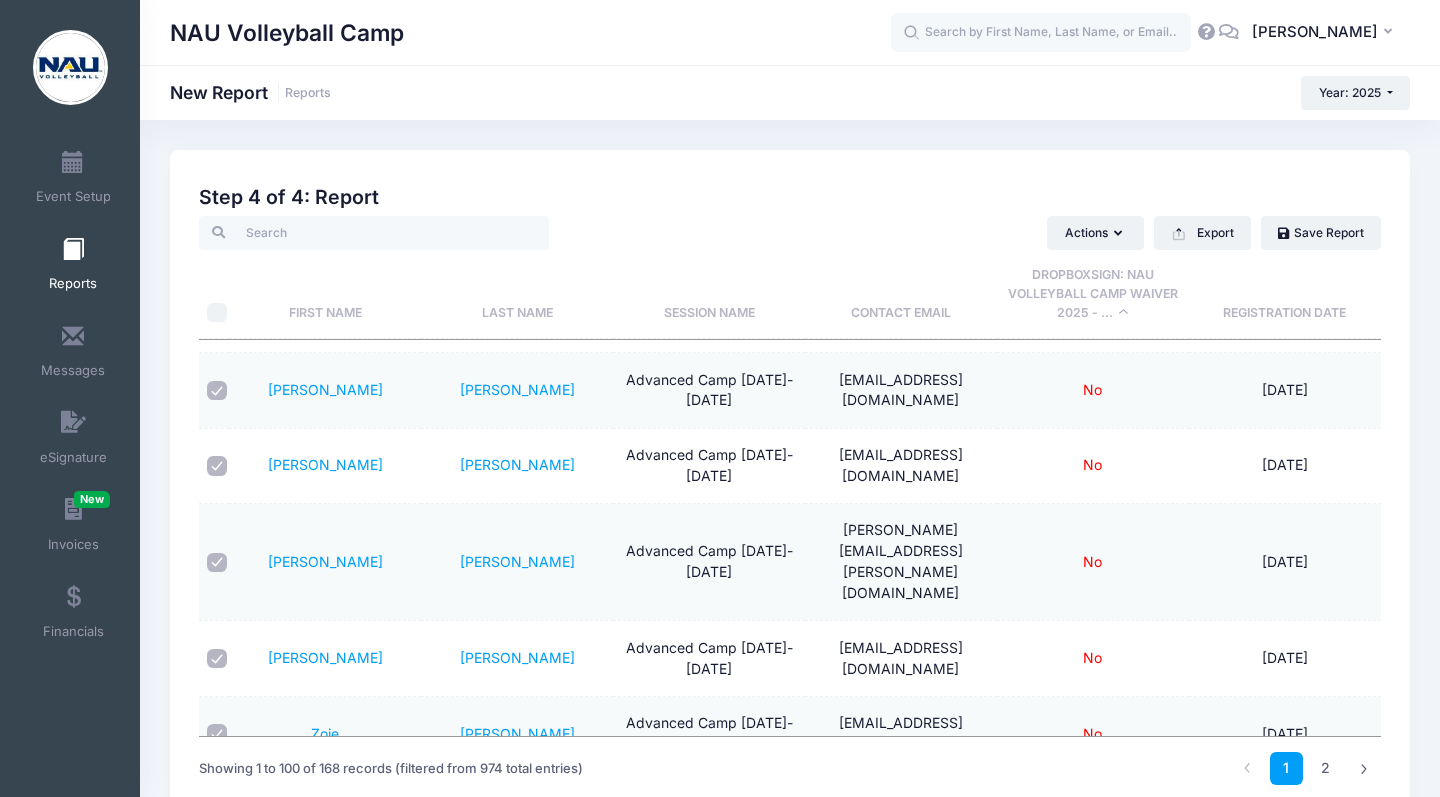 scroll, scrollTop: 3039, scrollLeft: 0, axis: vertical 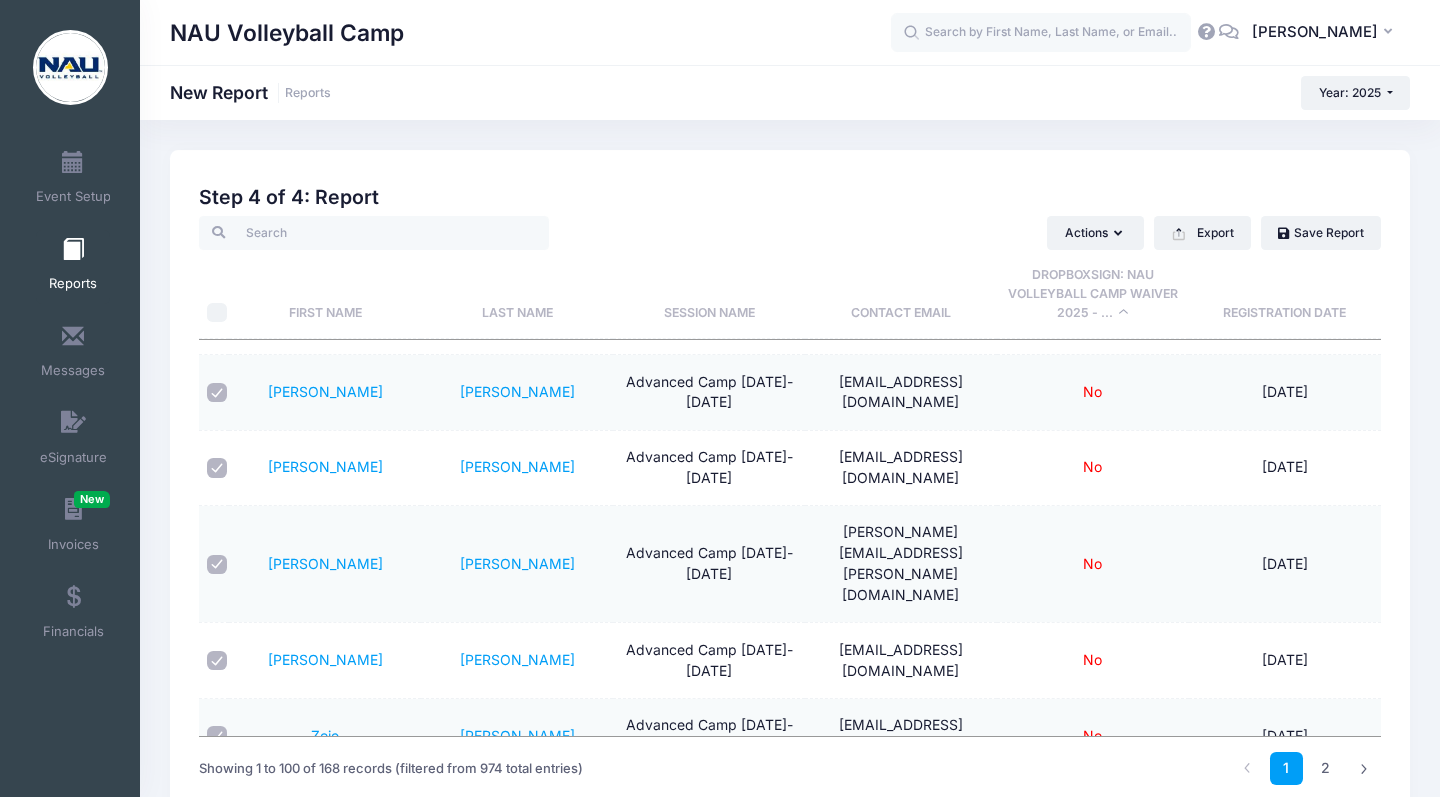 click at bounding box center [217, 812] 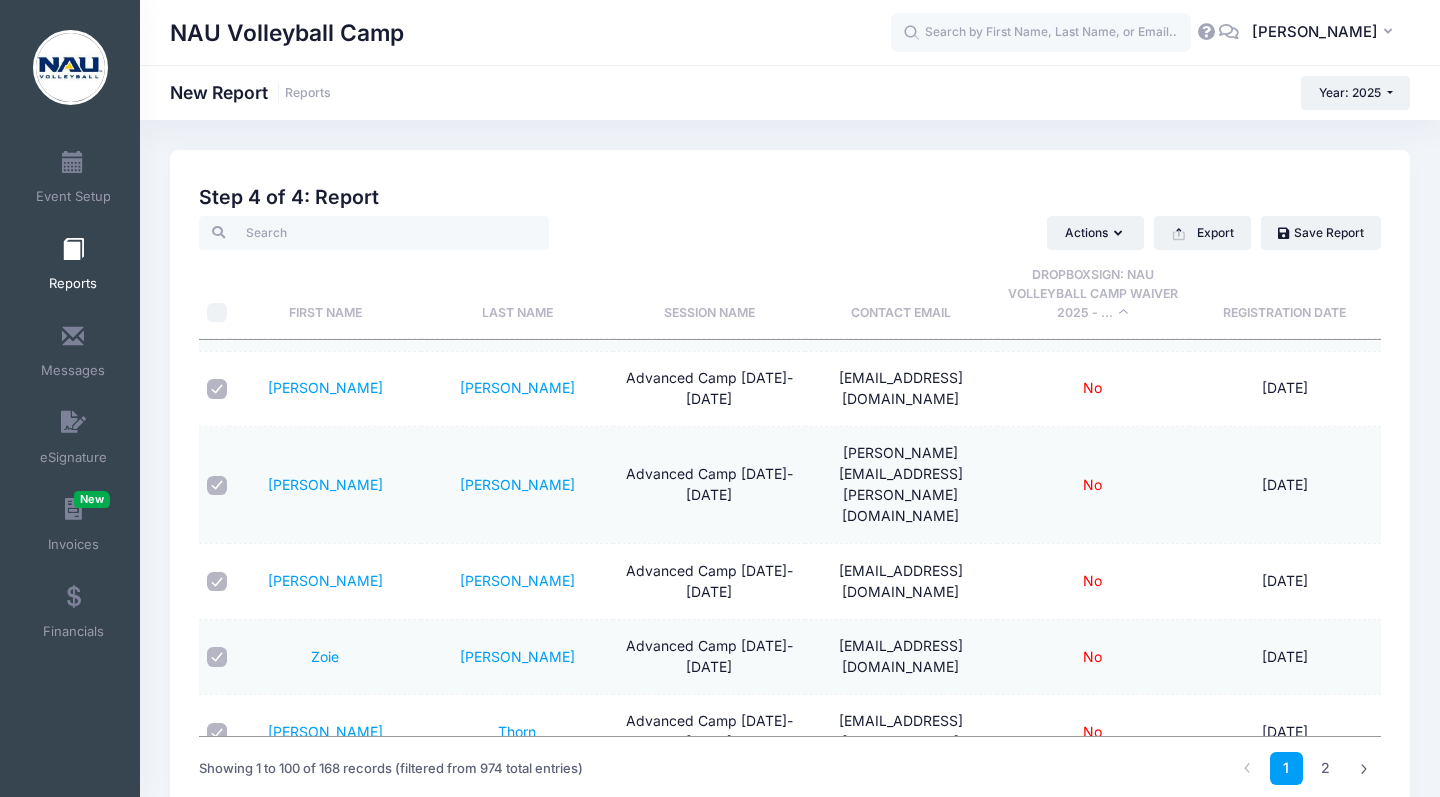 scroll, scrollTop: 3175, scrollLeft: 0, axis: vertical 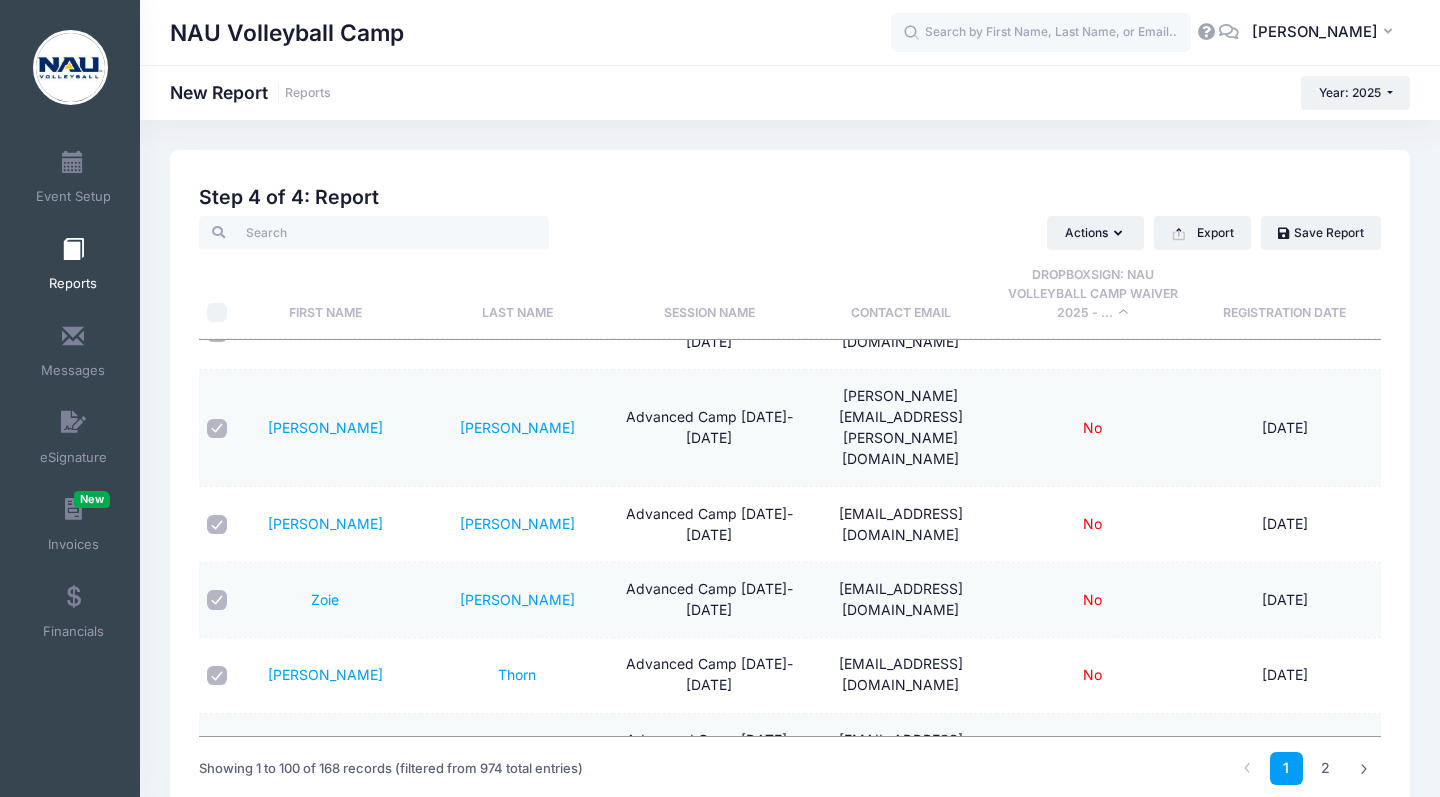click at bounding box center (217, 826) 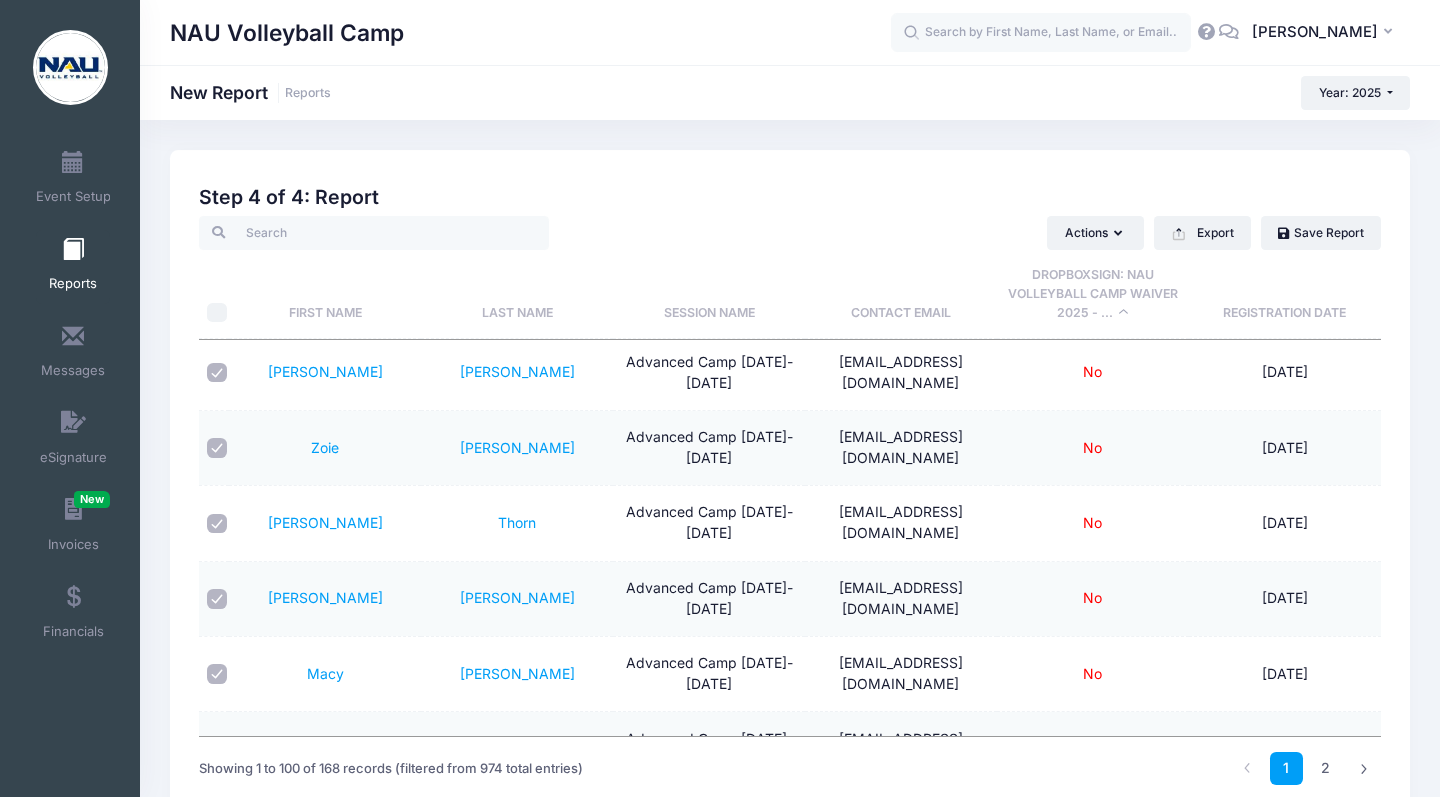 click at bounding box center (217, 825) 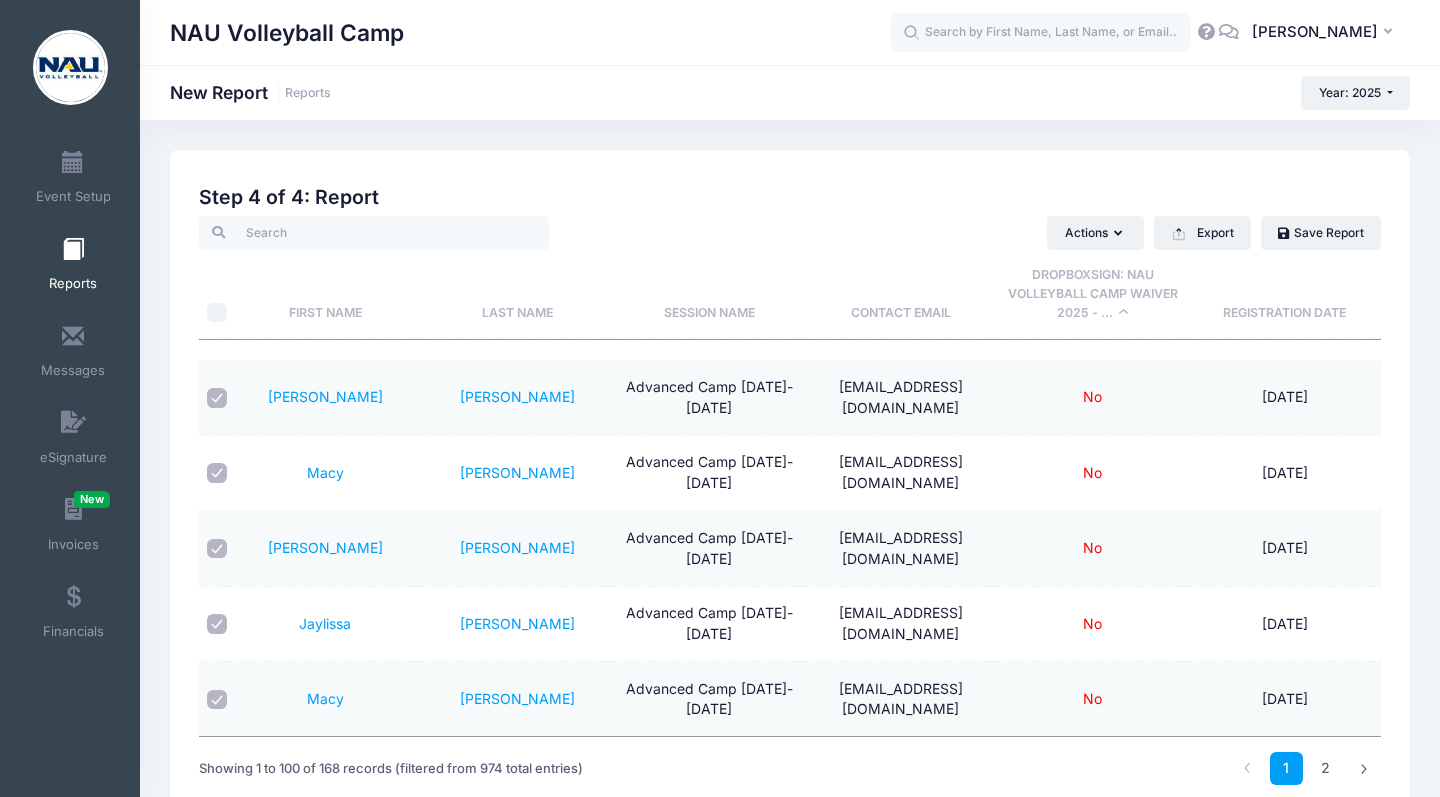 scroll, scrollTop: 3570, scrollLeft: 0, axis: vertical 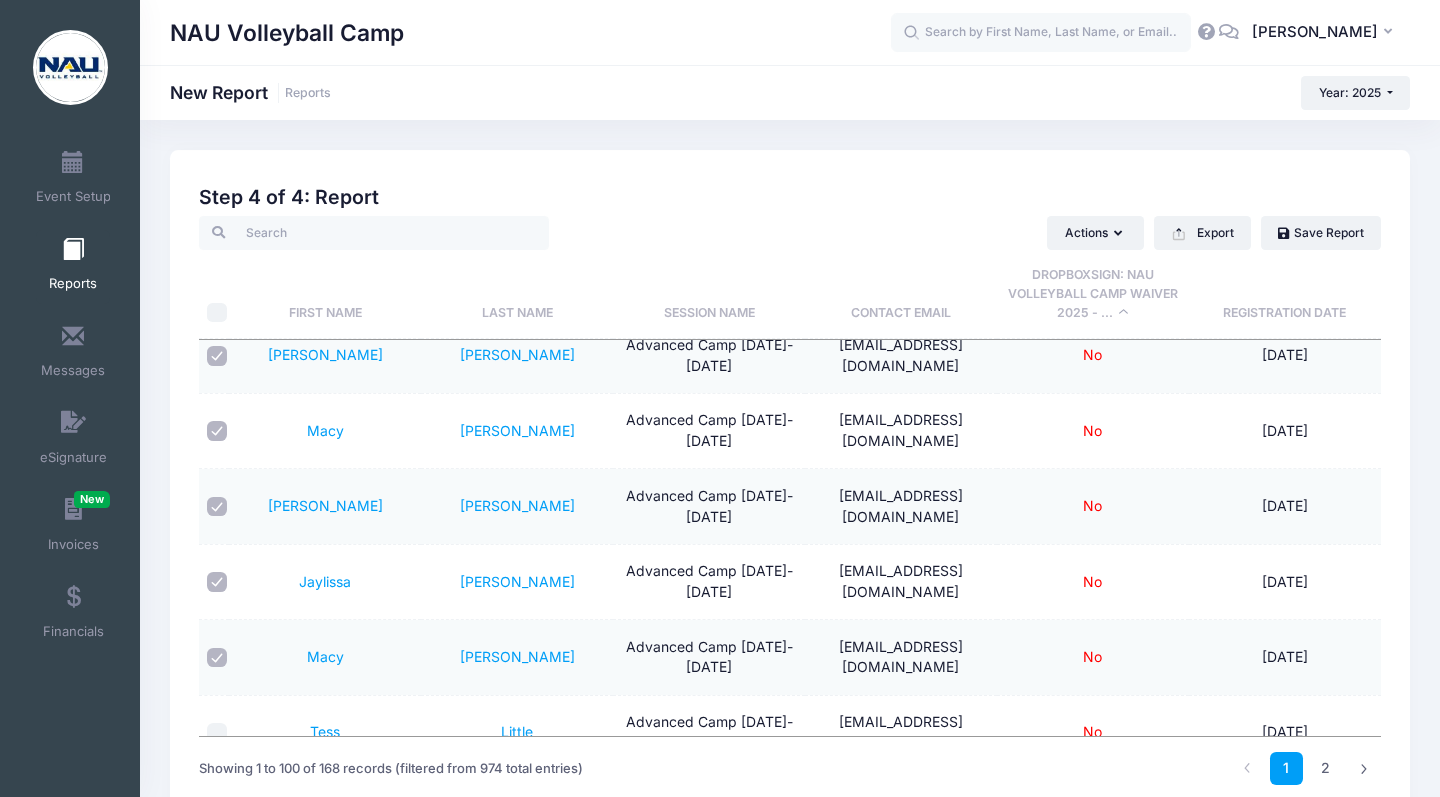 click at bounding box center (217, 733) 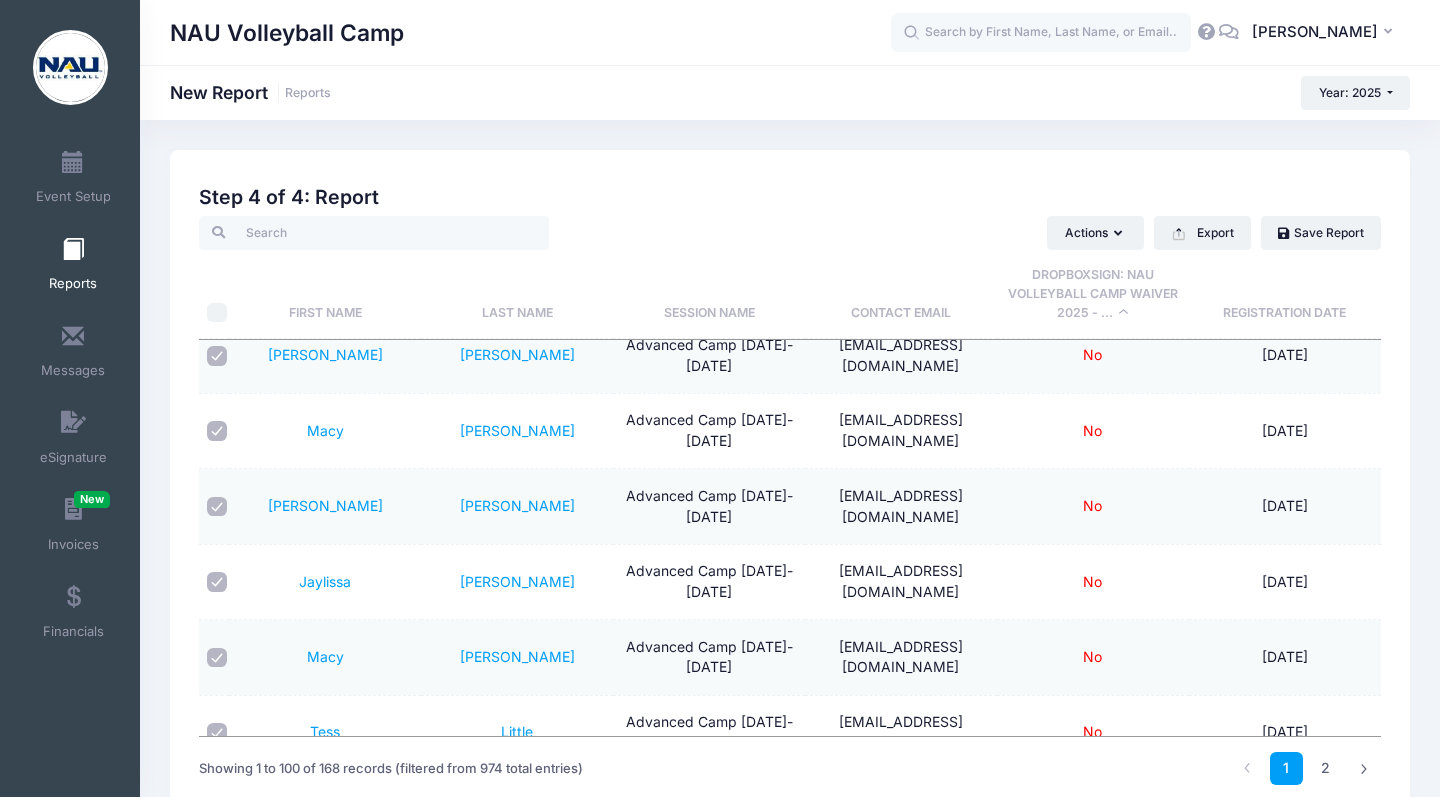 click at bounding box center (217, 809) 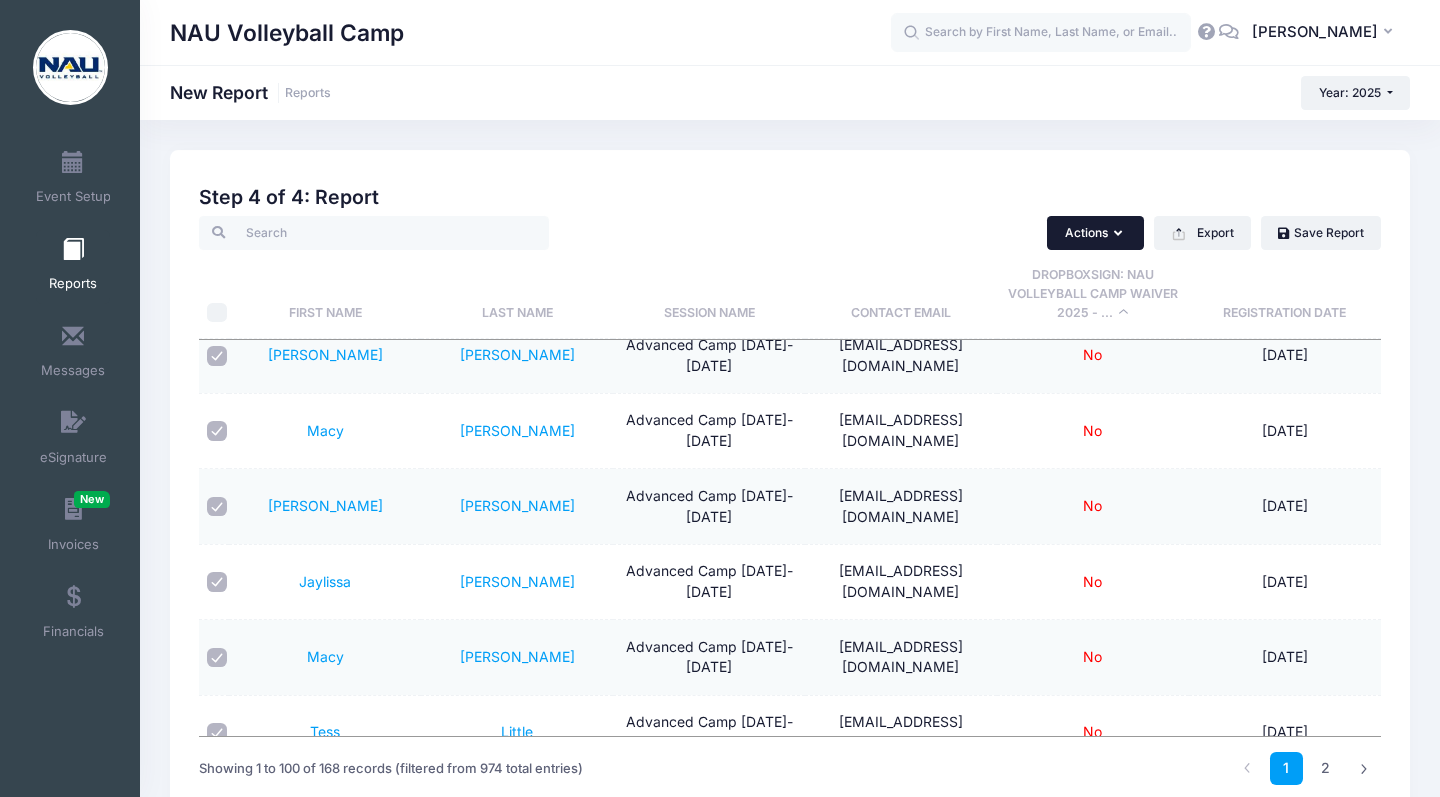 click on "Actions" at bounding box center [1095, 233] 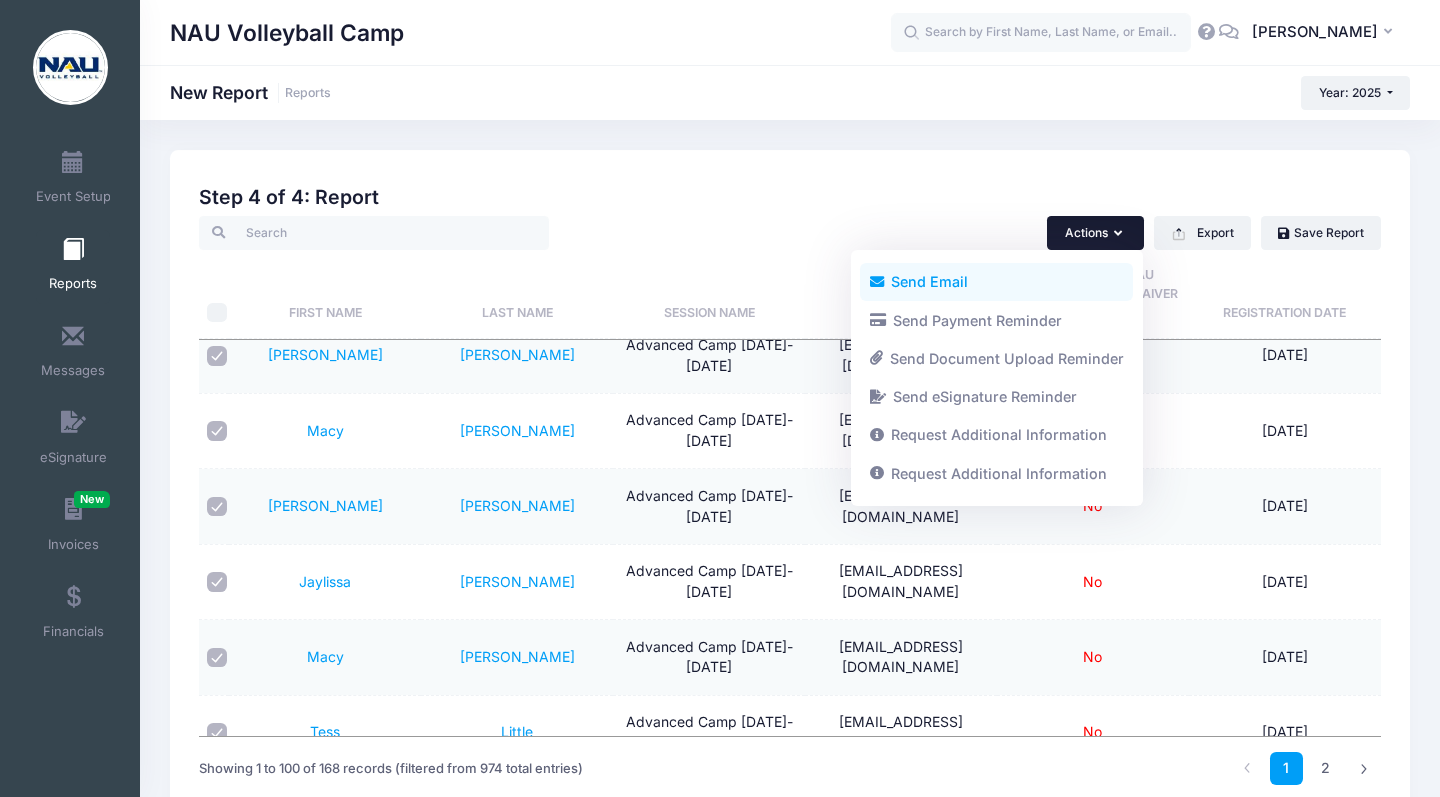 click on "Send Email" at bounding box center [996, 282] 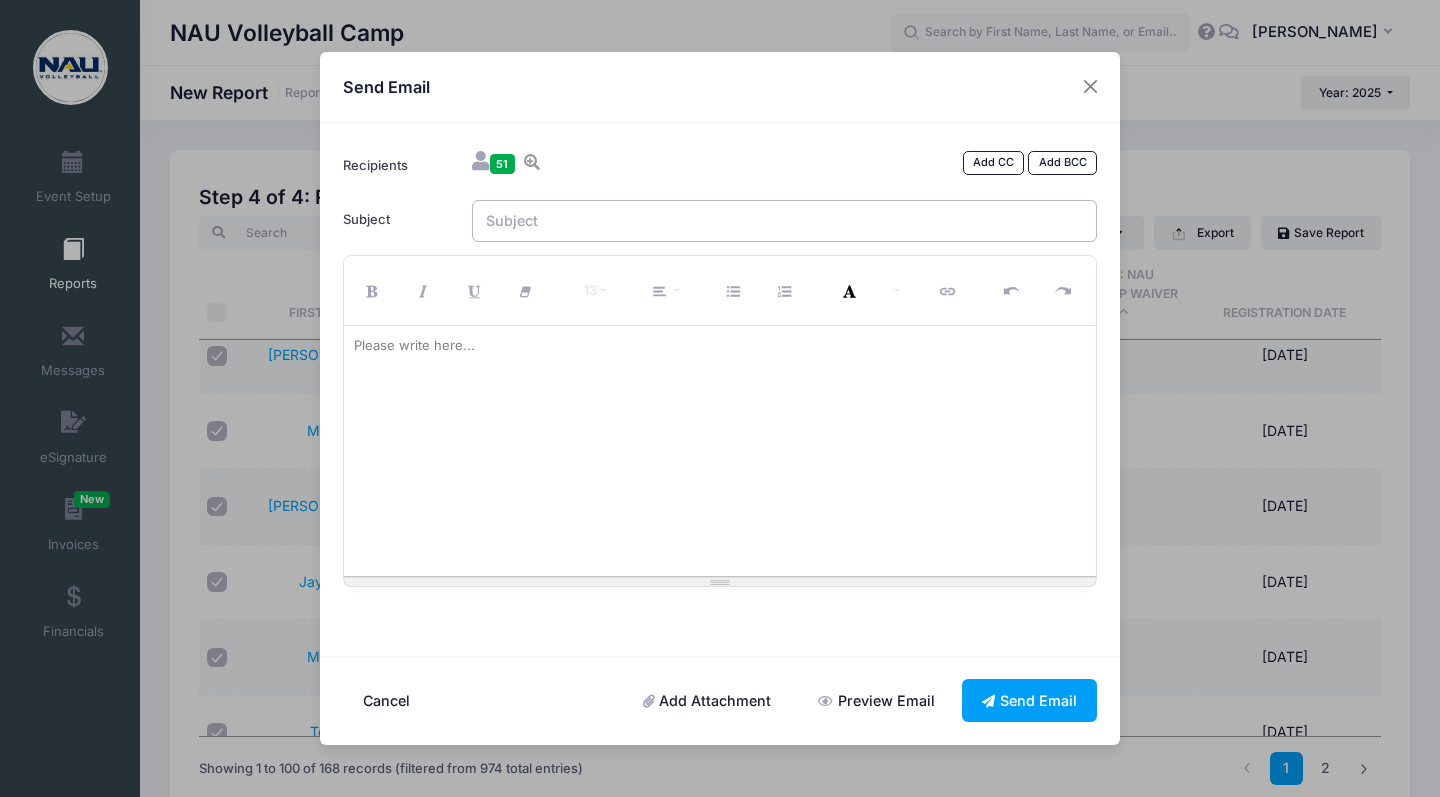 click on "Subject" at bounding box center (785, 221) 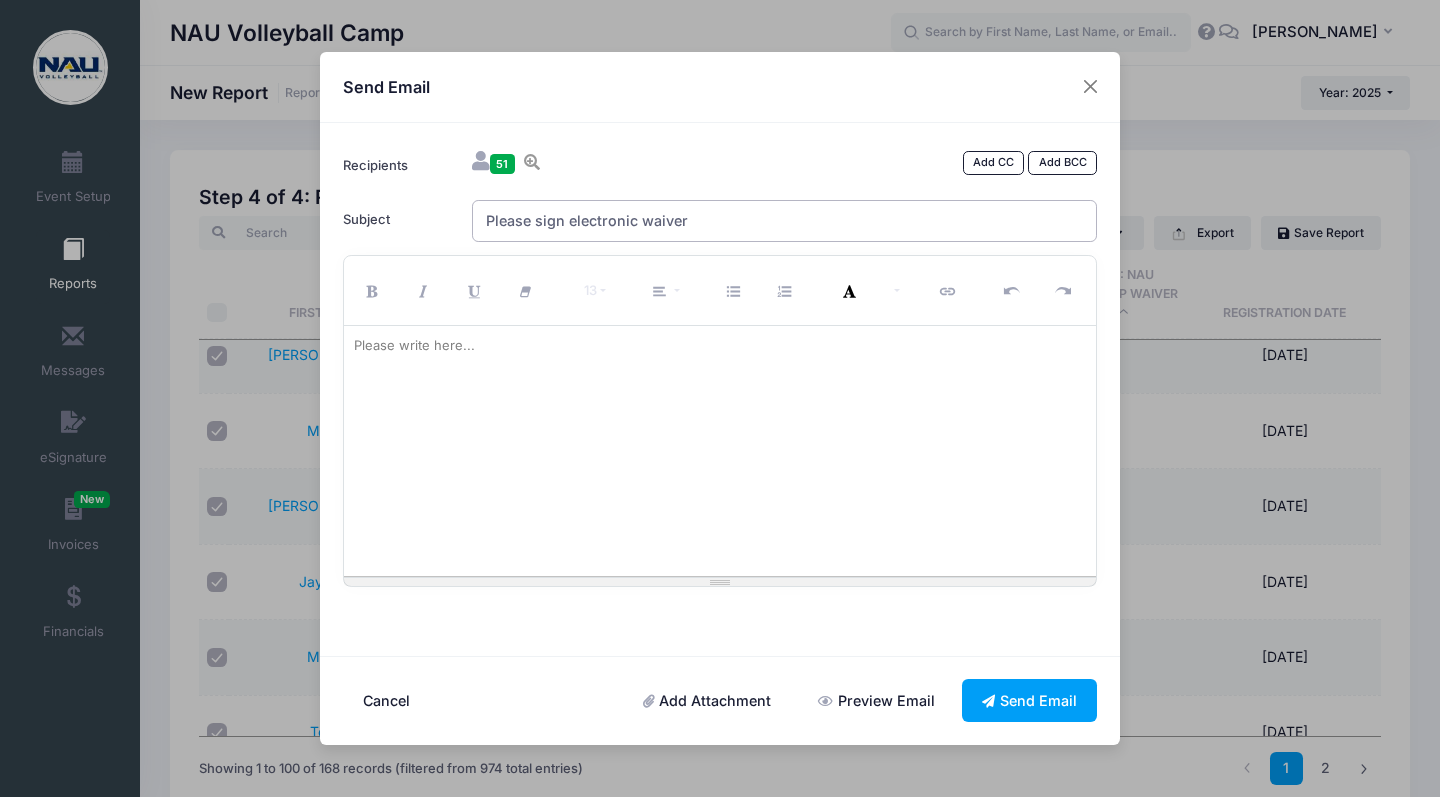 type on "Please sign electronic waiver" 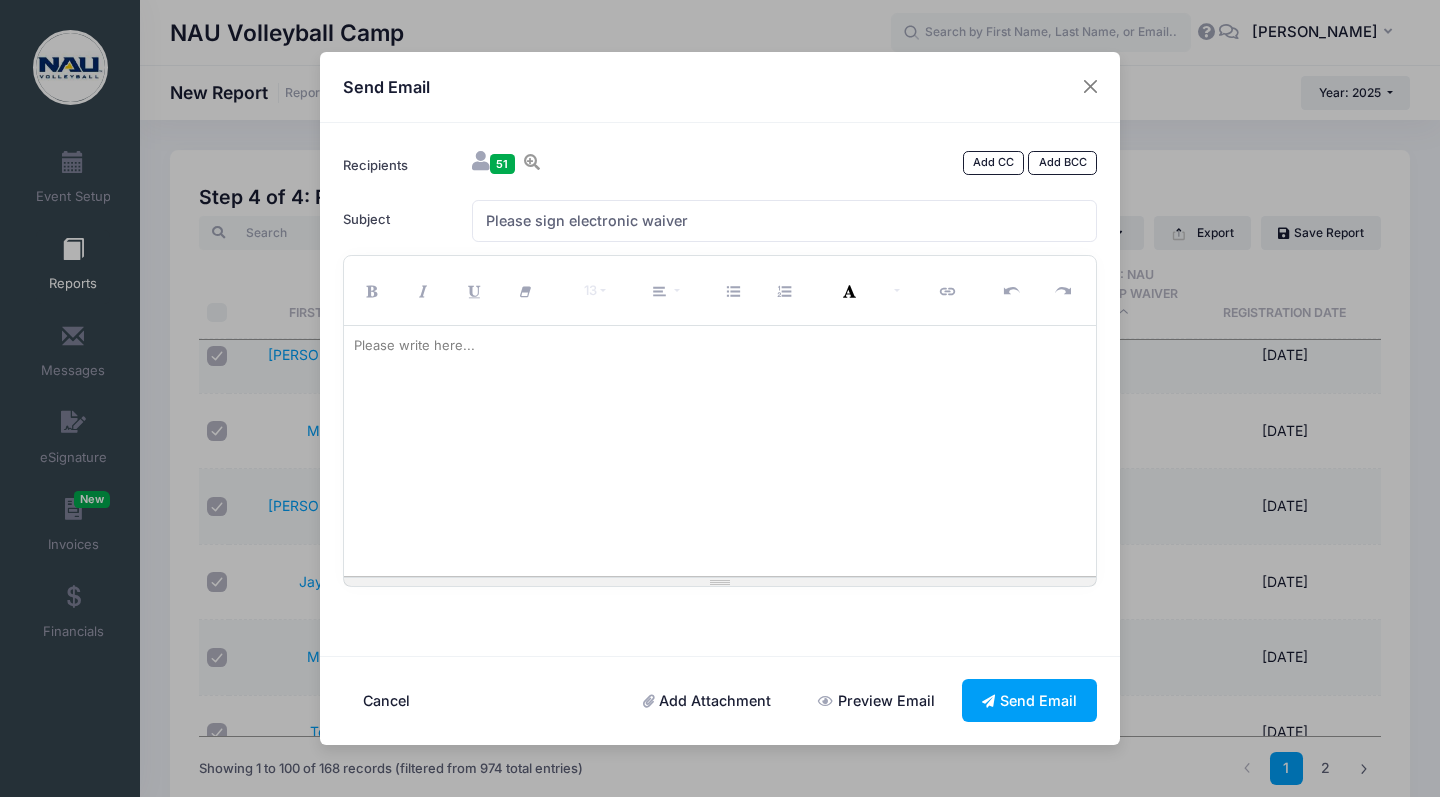 type 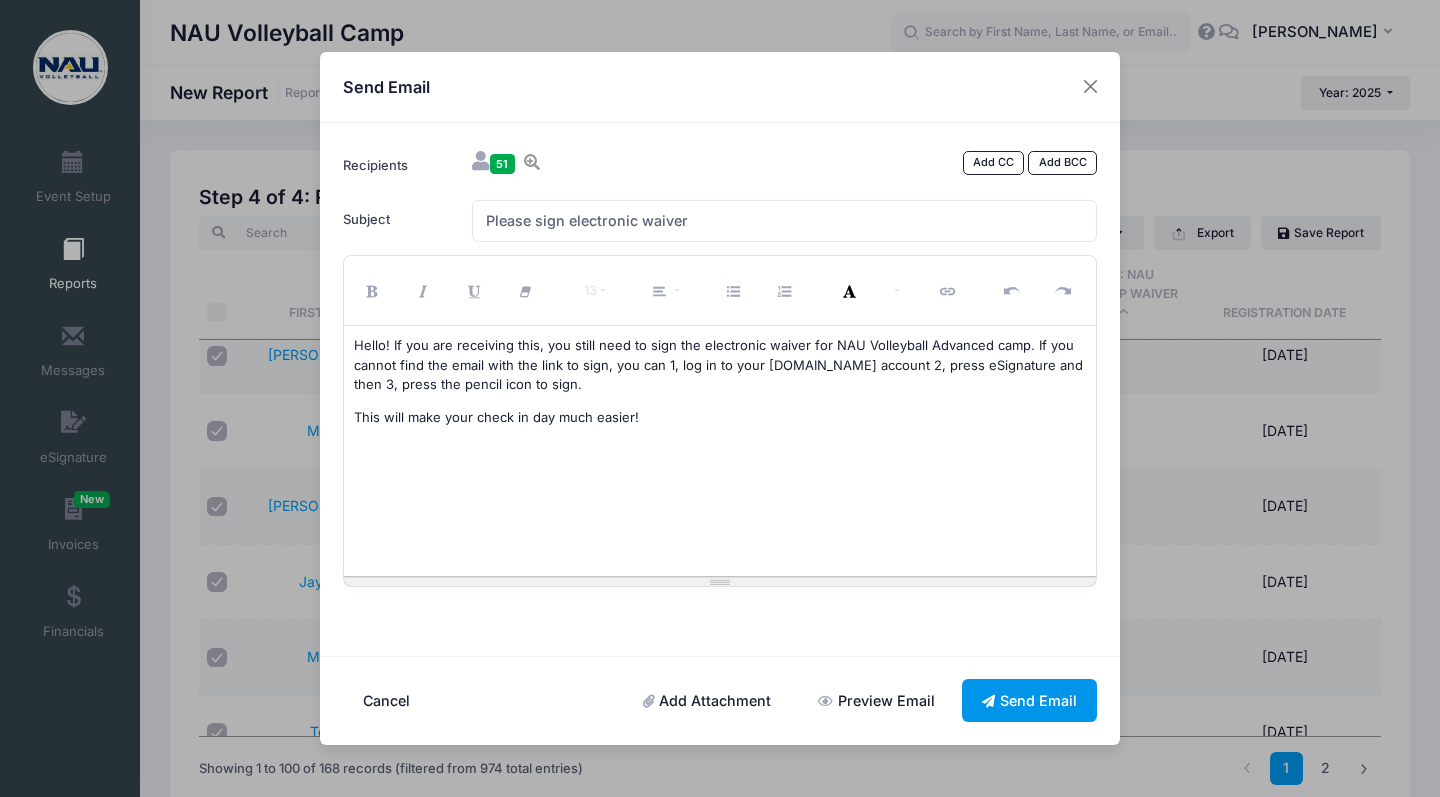 click on "Send Email" at bounding box center (1030, 700) 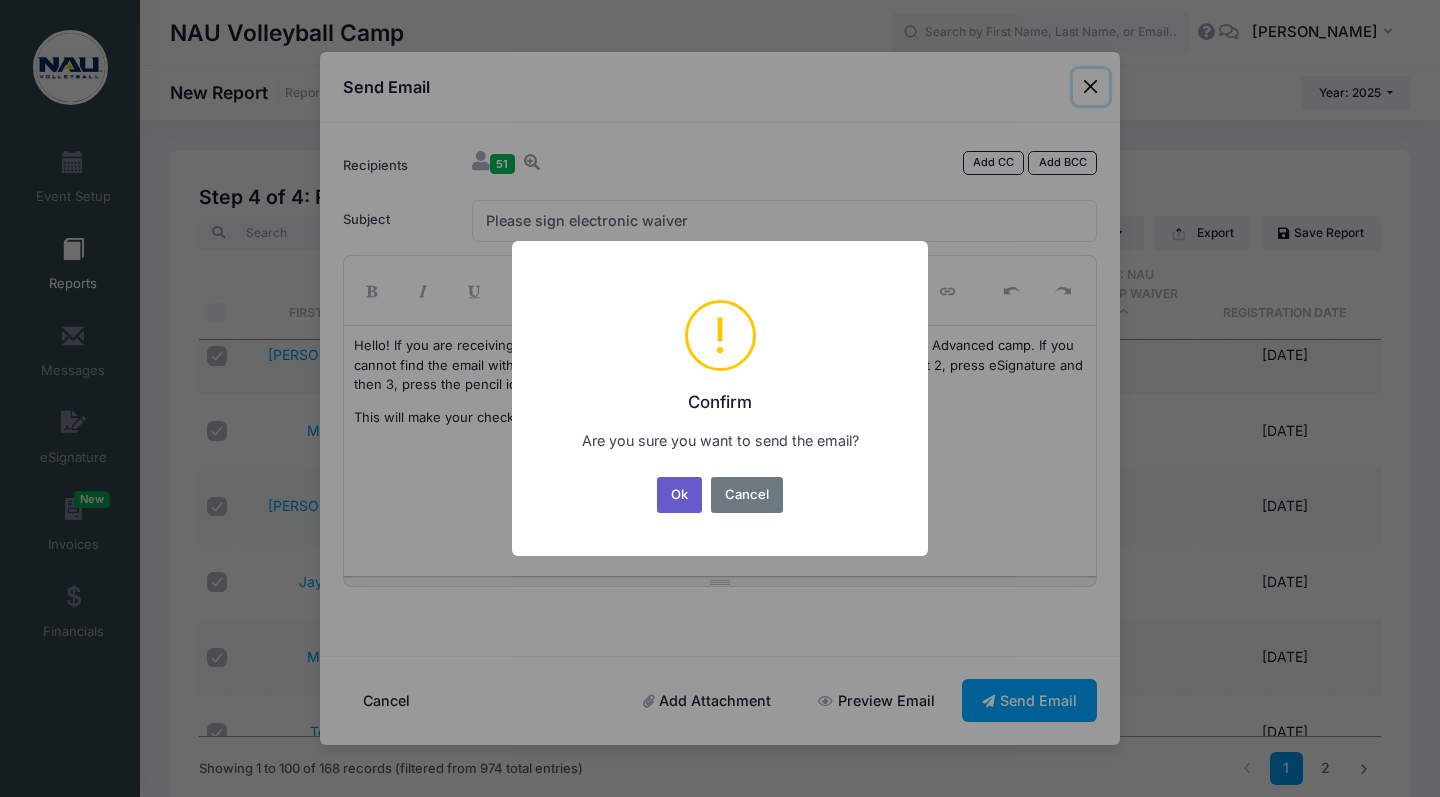 click on "Ok" at bounding box center [680, 495] 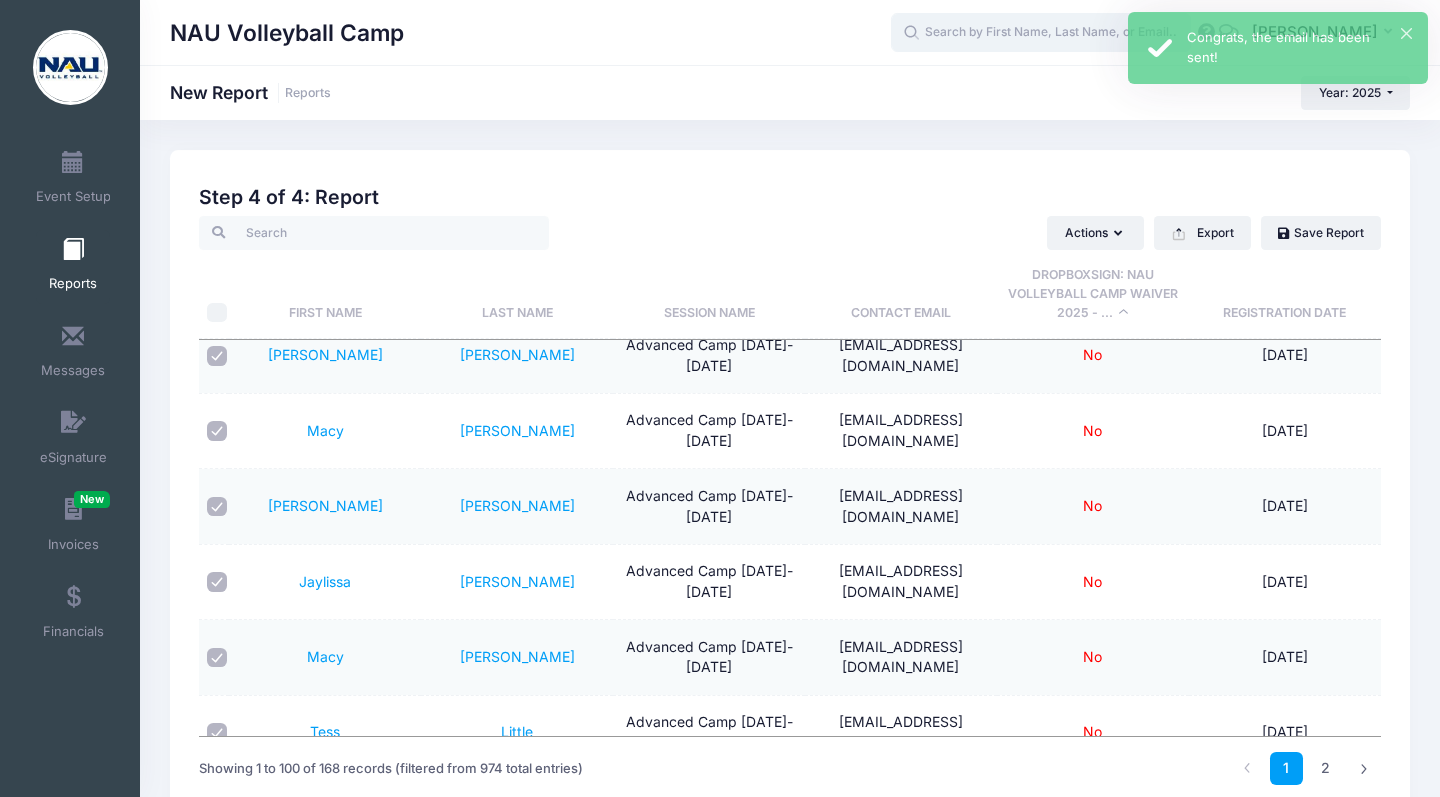 click at bounding box center (1041, 33) 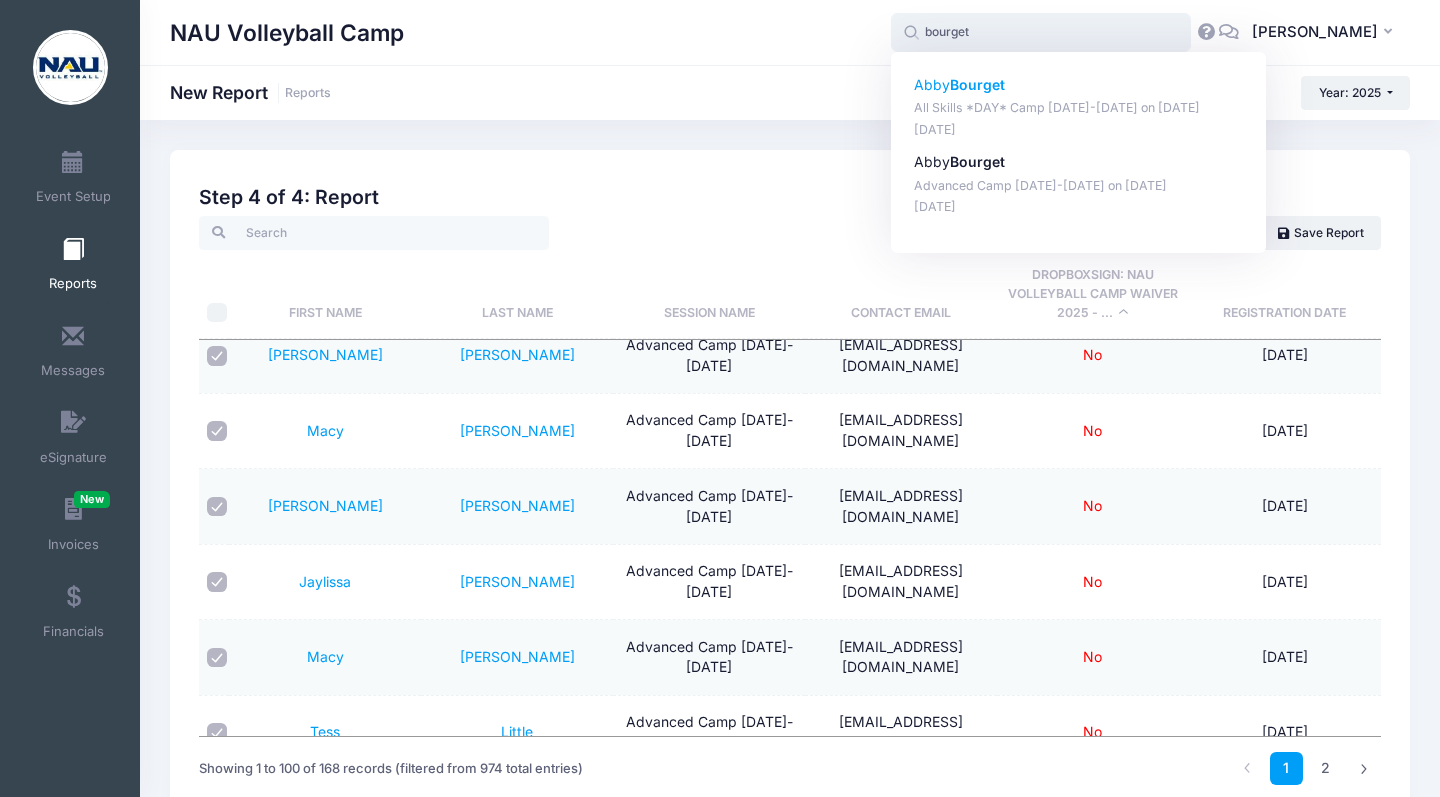 click on "May-06, 2025" at bounding box center (1079, 130) 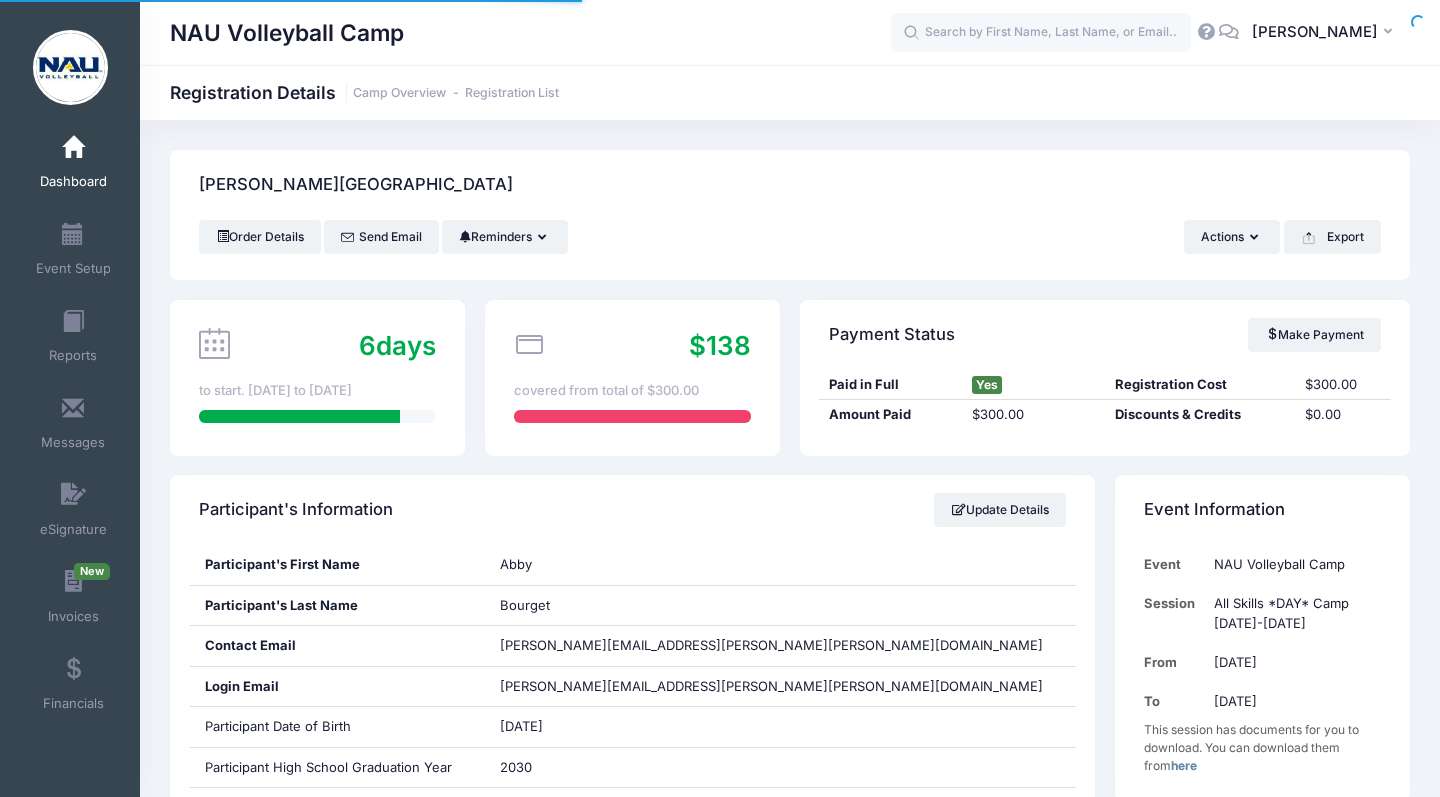 scroll, scrollTop: 0, scrollLeft: 0, axis: both 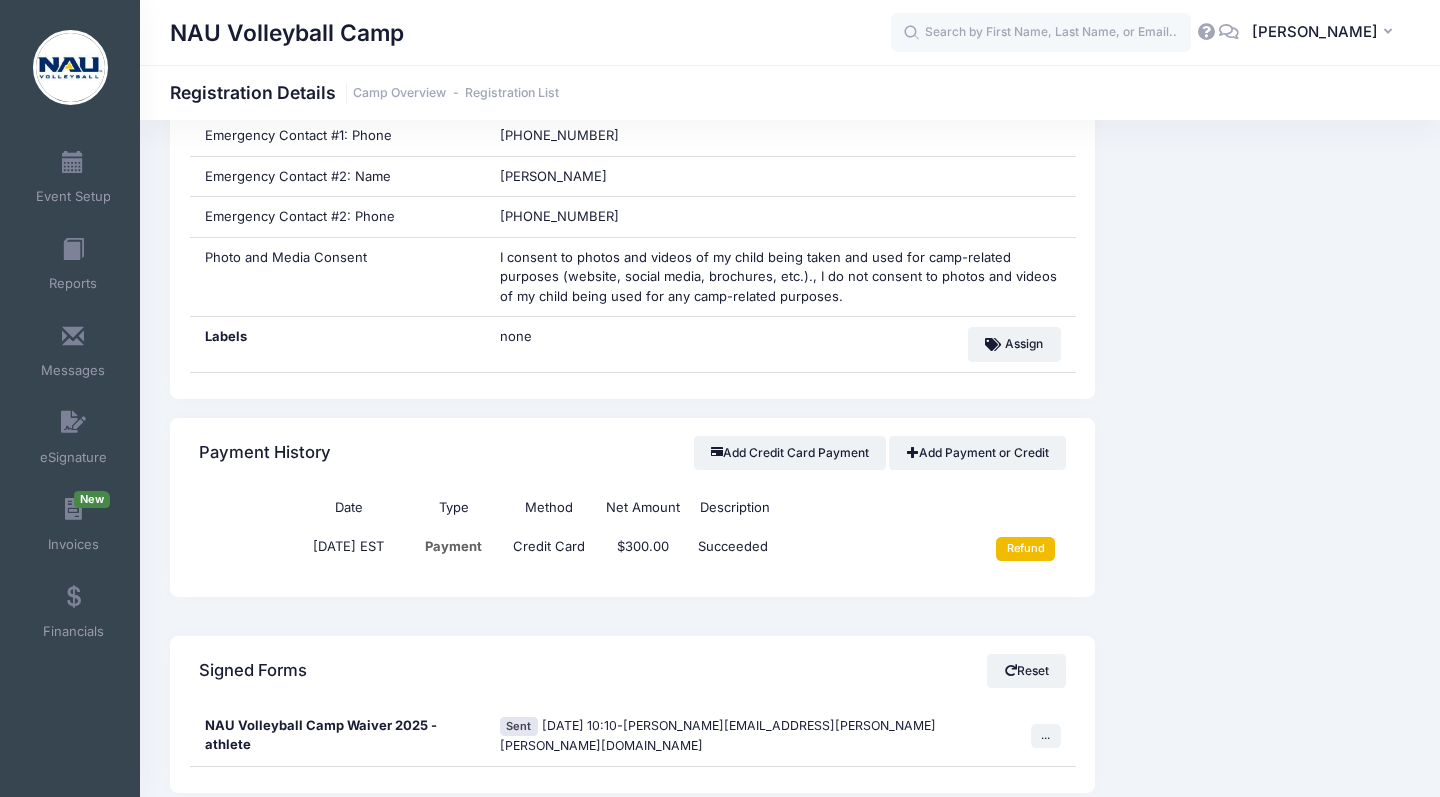 click on "Refund" at bounding box center [1025, 549] 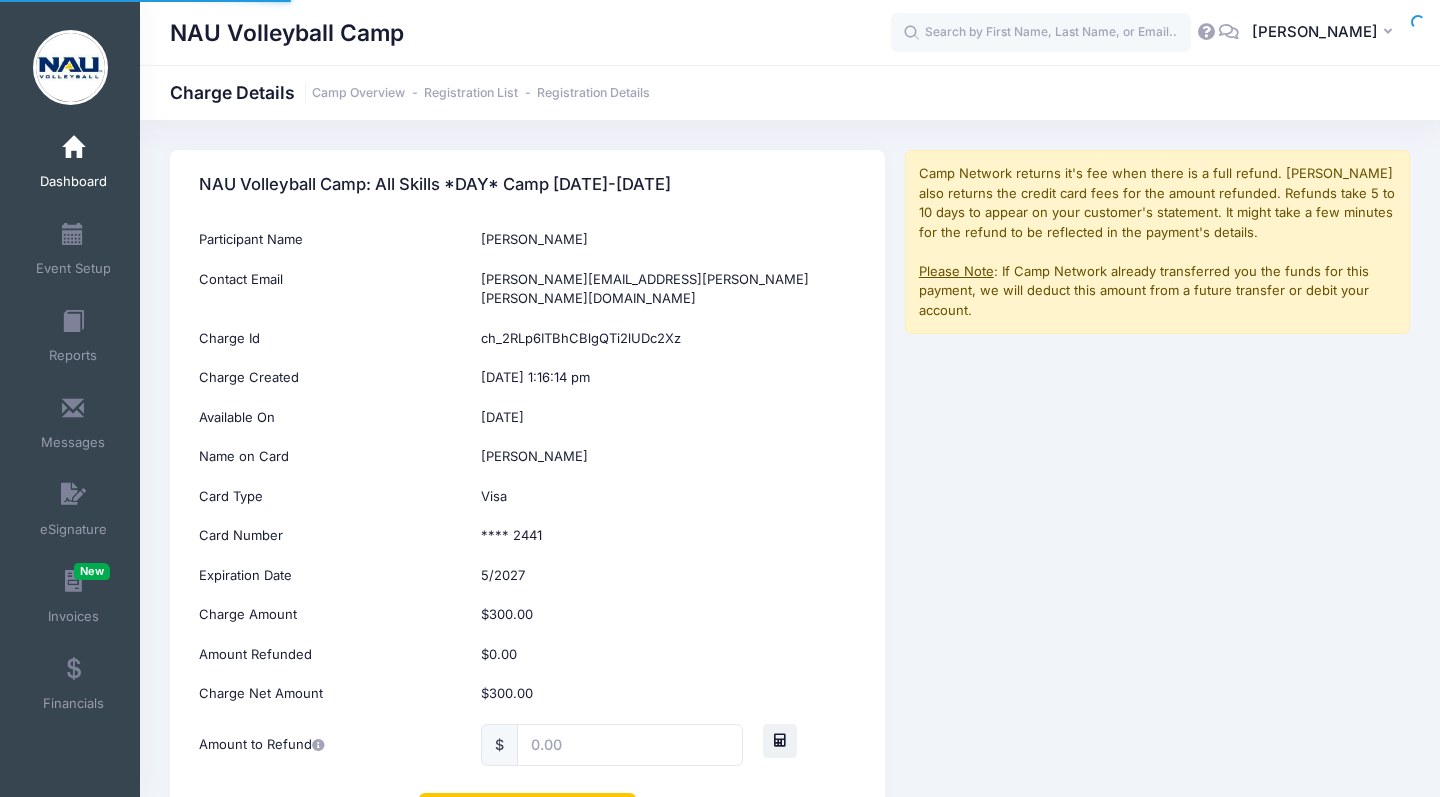 scroll, scrollTop: 0, scrollLeft: 0, axis: both 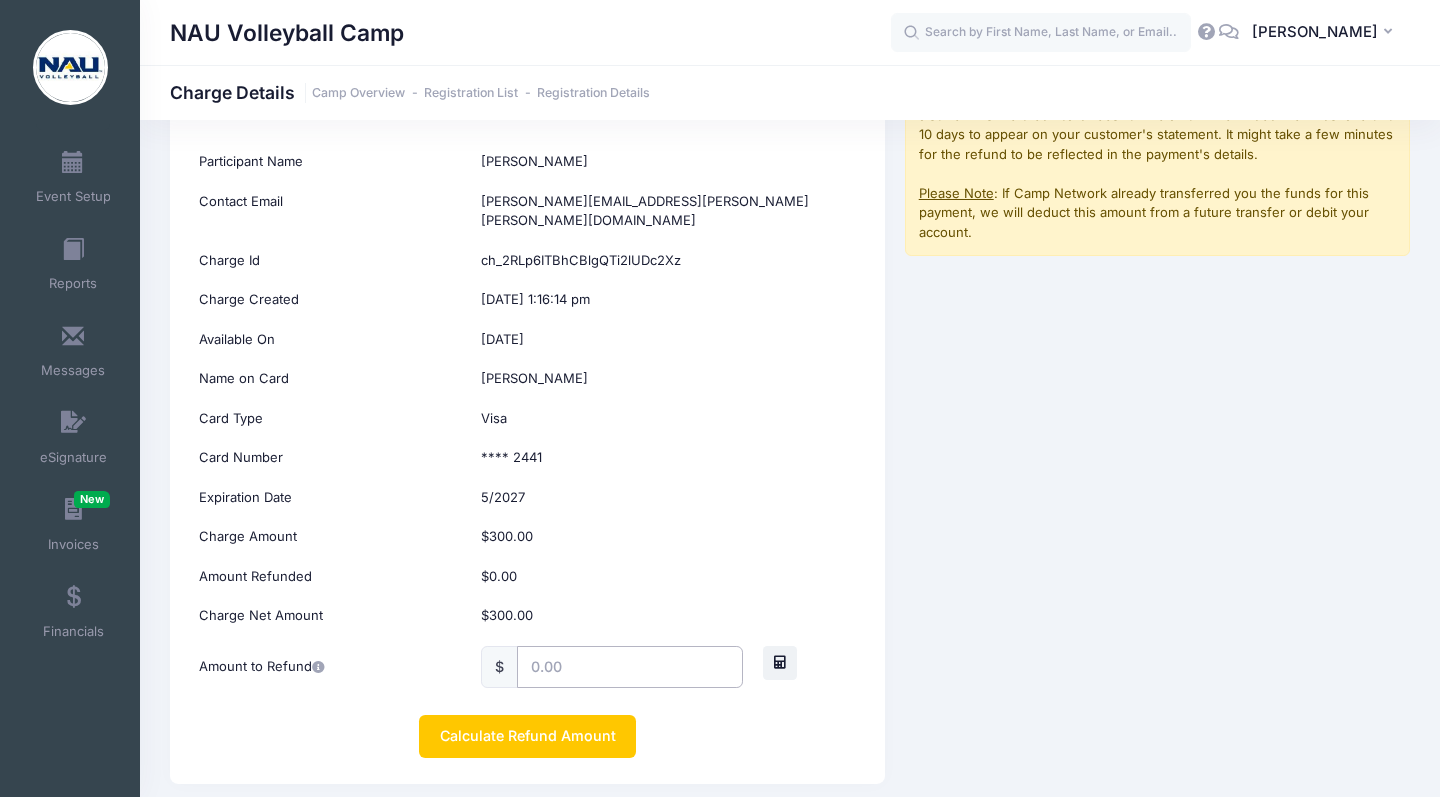 click at bounding box center (630, 667) 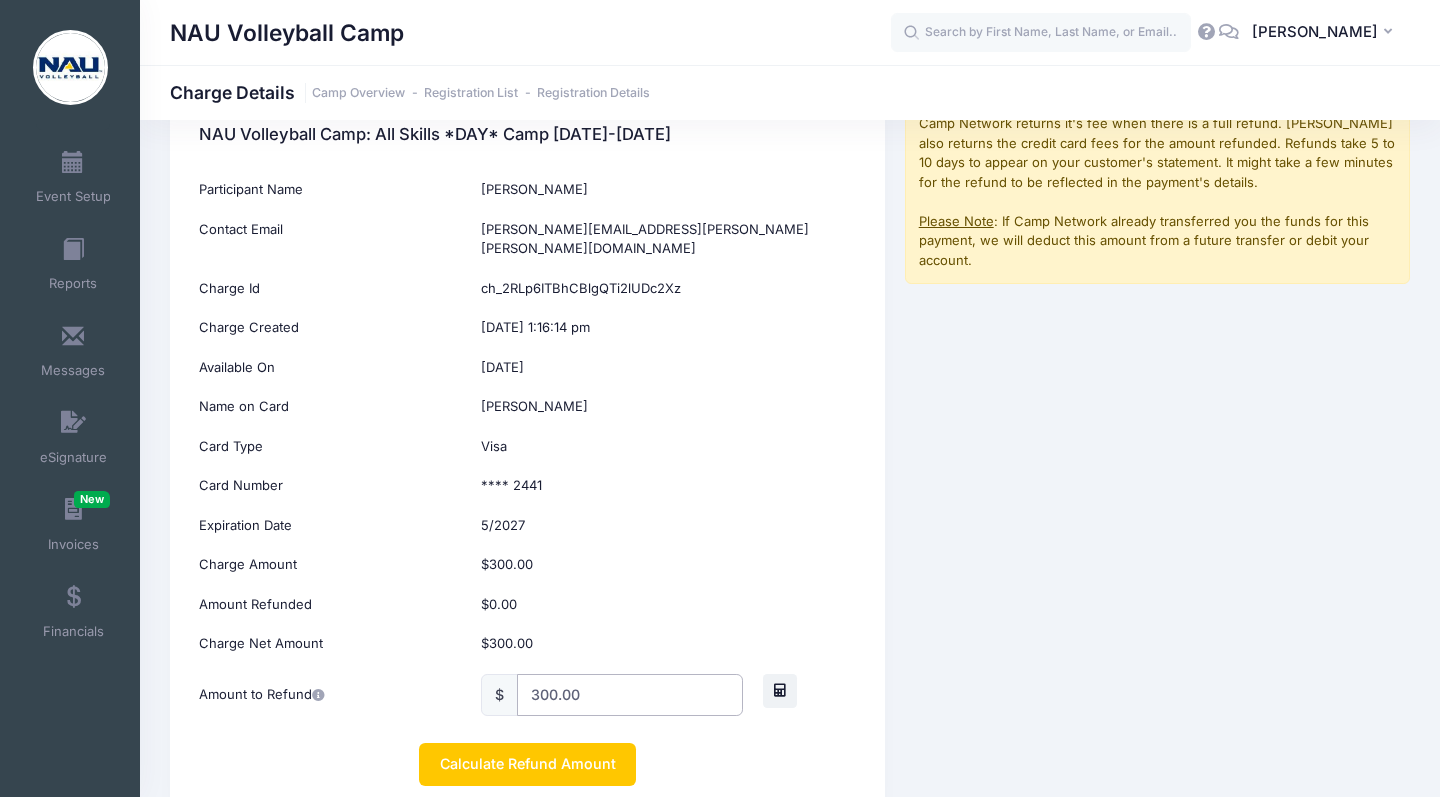 scroll, scrollTop: 31, scrollLeft: 0, axis: vertical 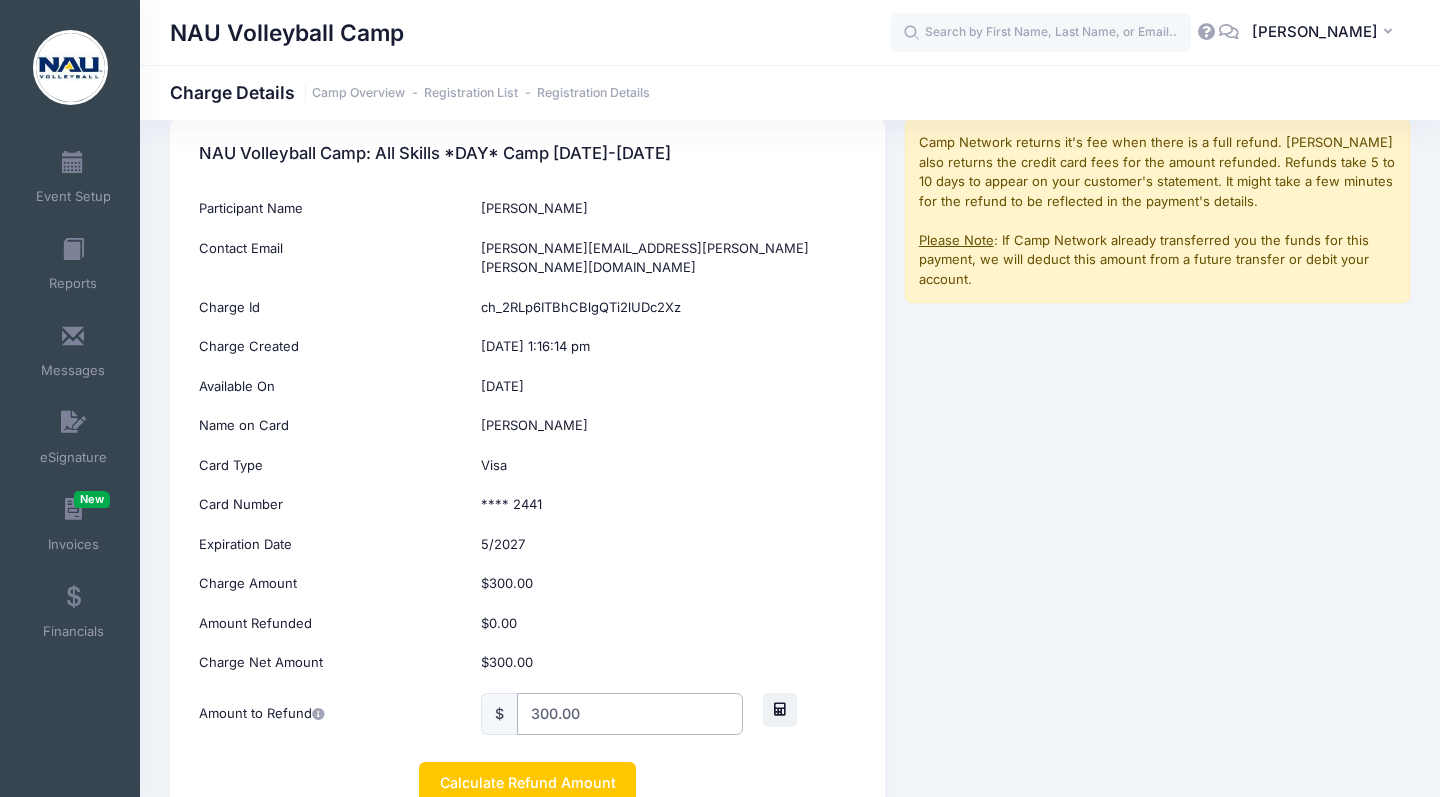 type on "300.00" 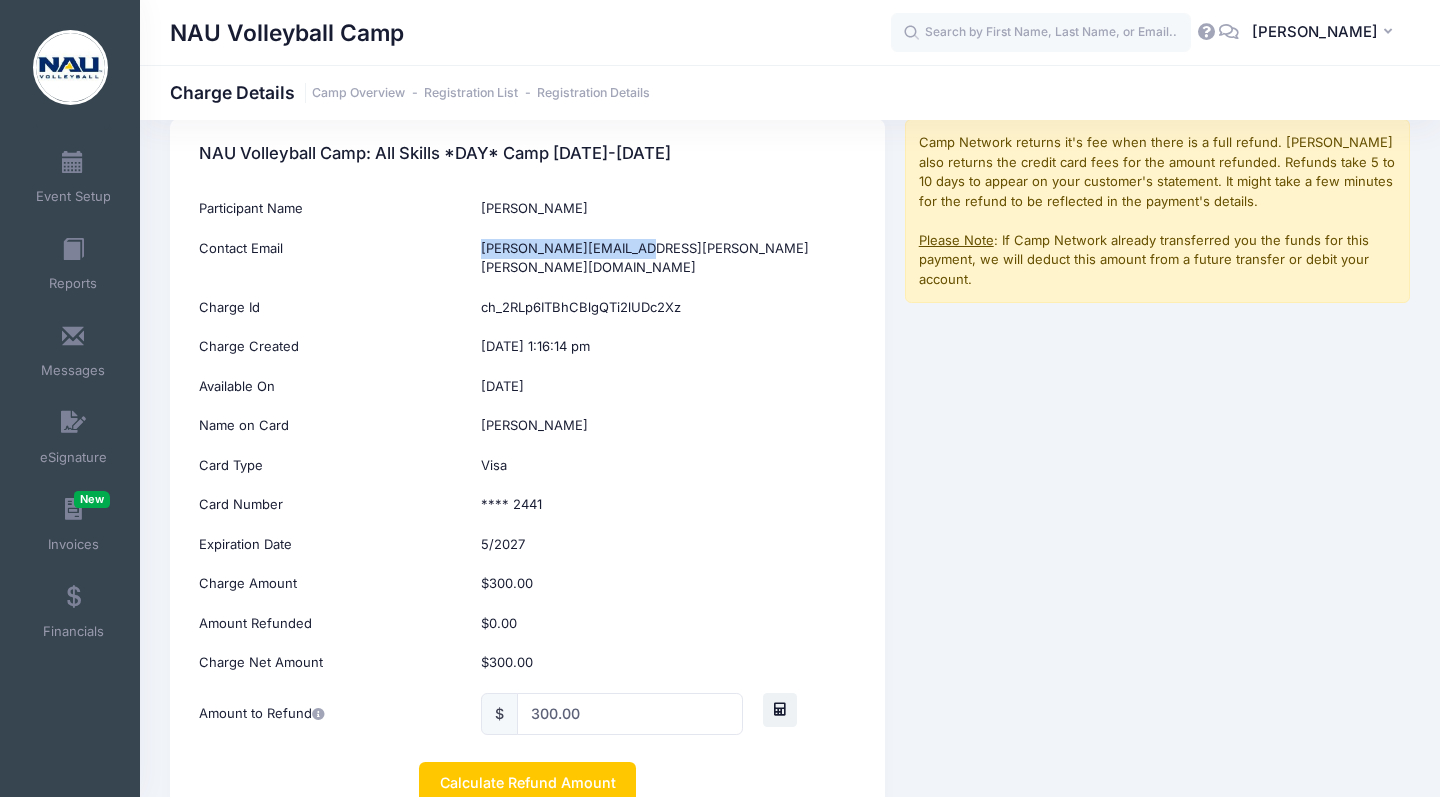 drag, startPoint x: 661, startPoint y: 248, endPoint x: 471, endPoint y: 245, distance: 190.02368 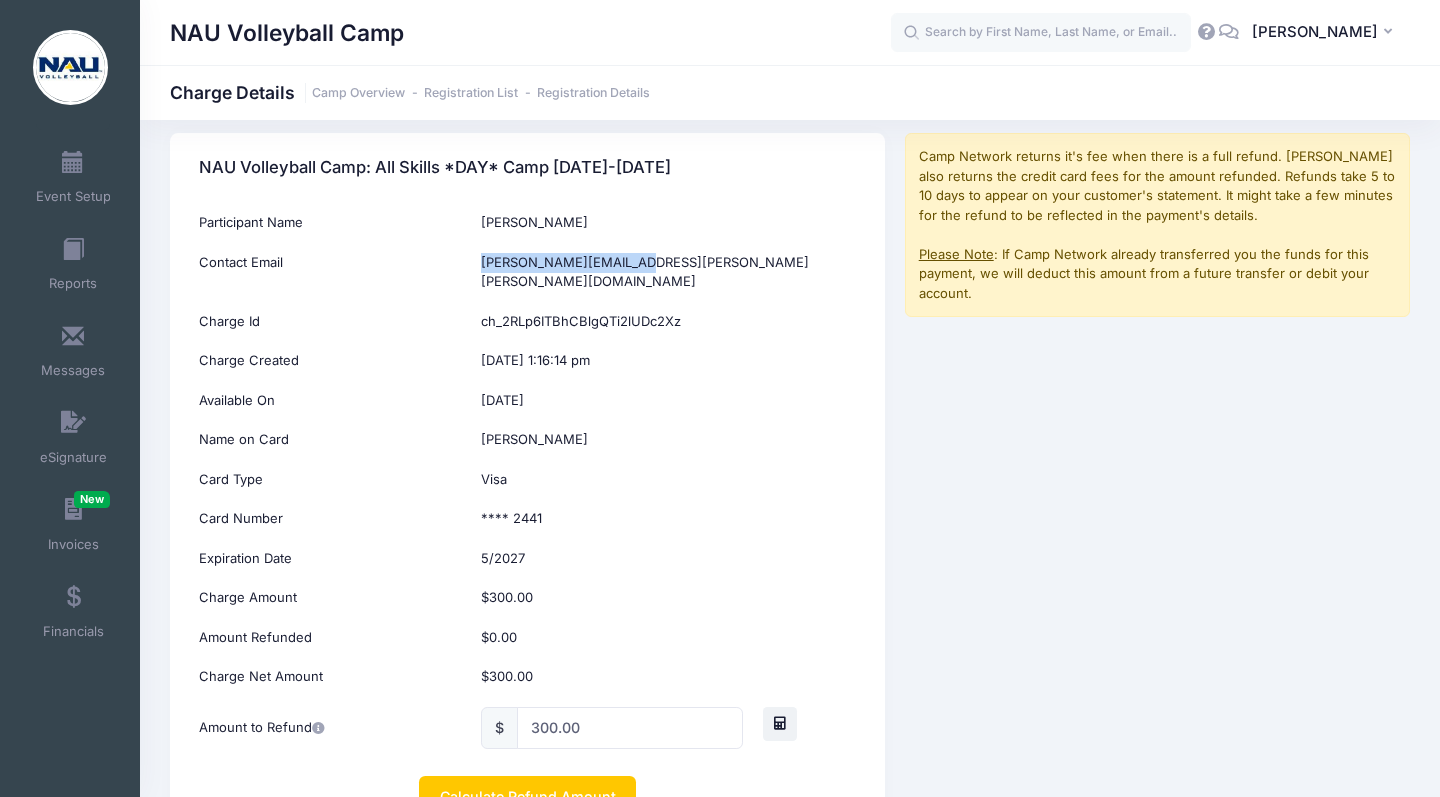 scroll, scrollTop: 24, scrollLeft: 0, axis: vertical 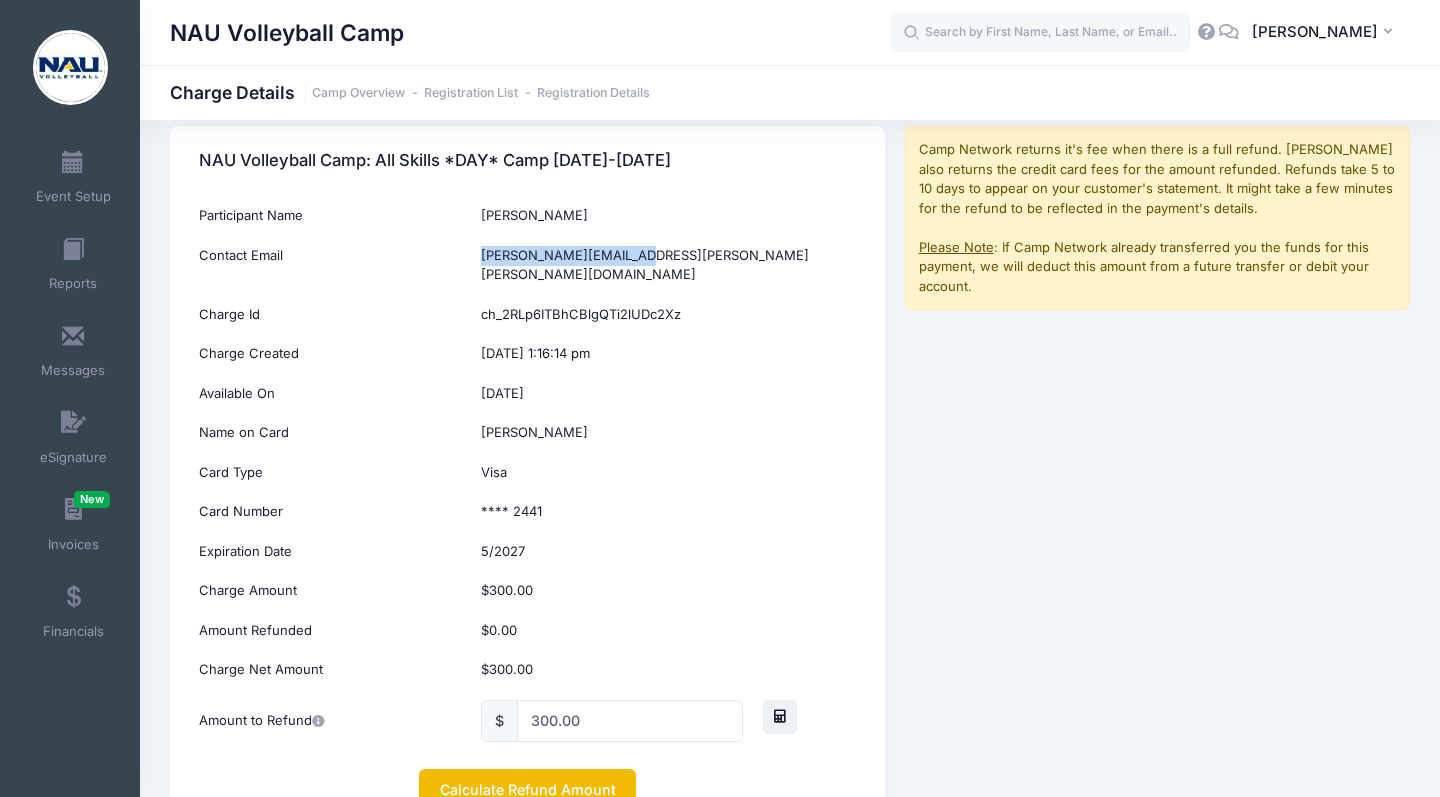 click on "Calculate Refund Amount" at bounding box center (527, 790) 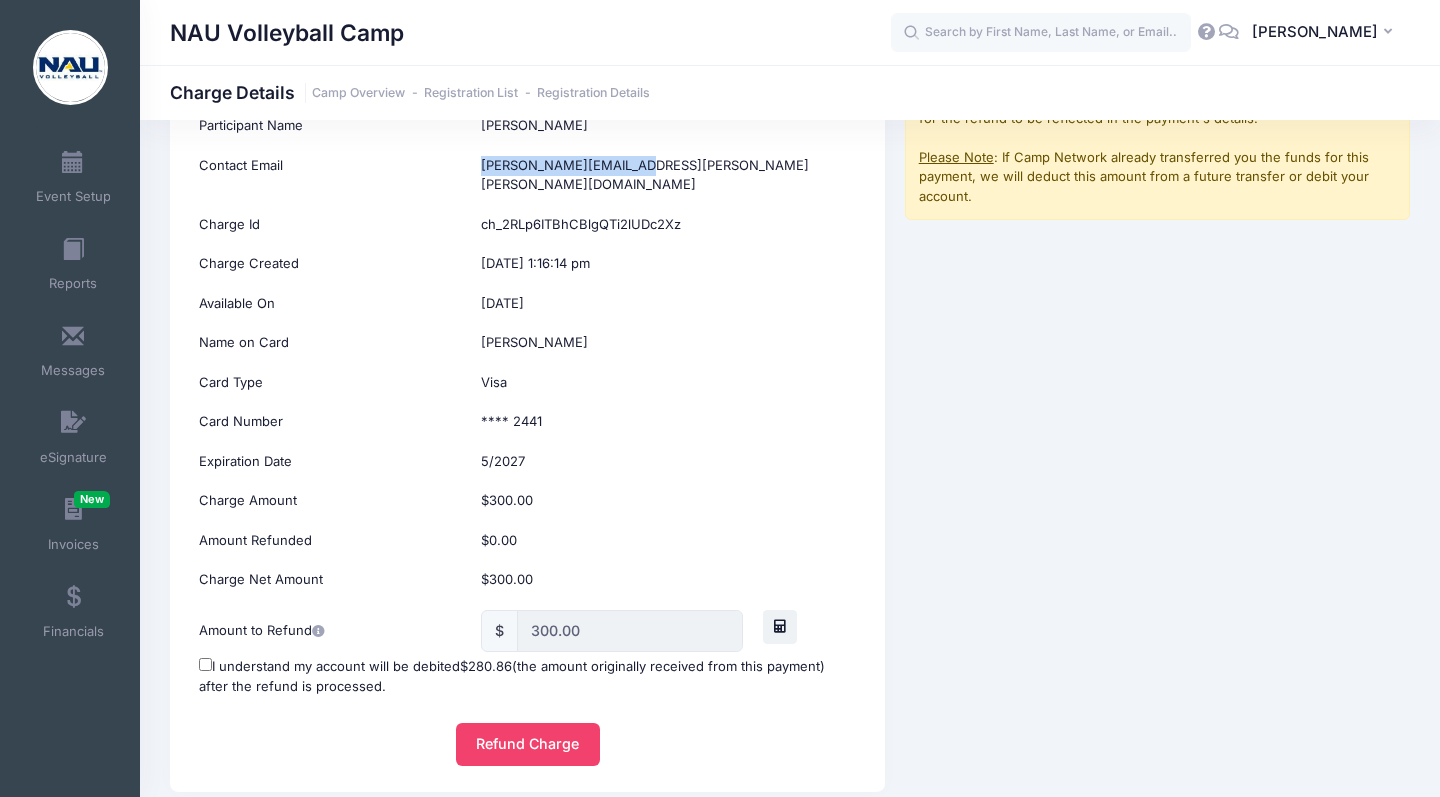 scroll, scrollTop: 138, scrollLeft: 0, axis: vertical 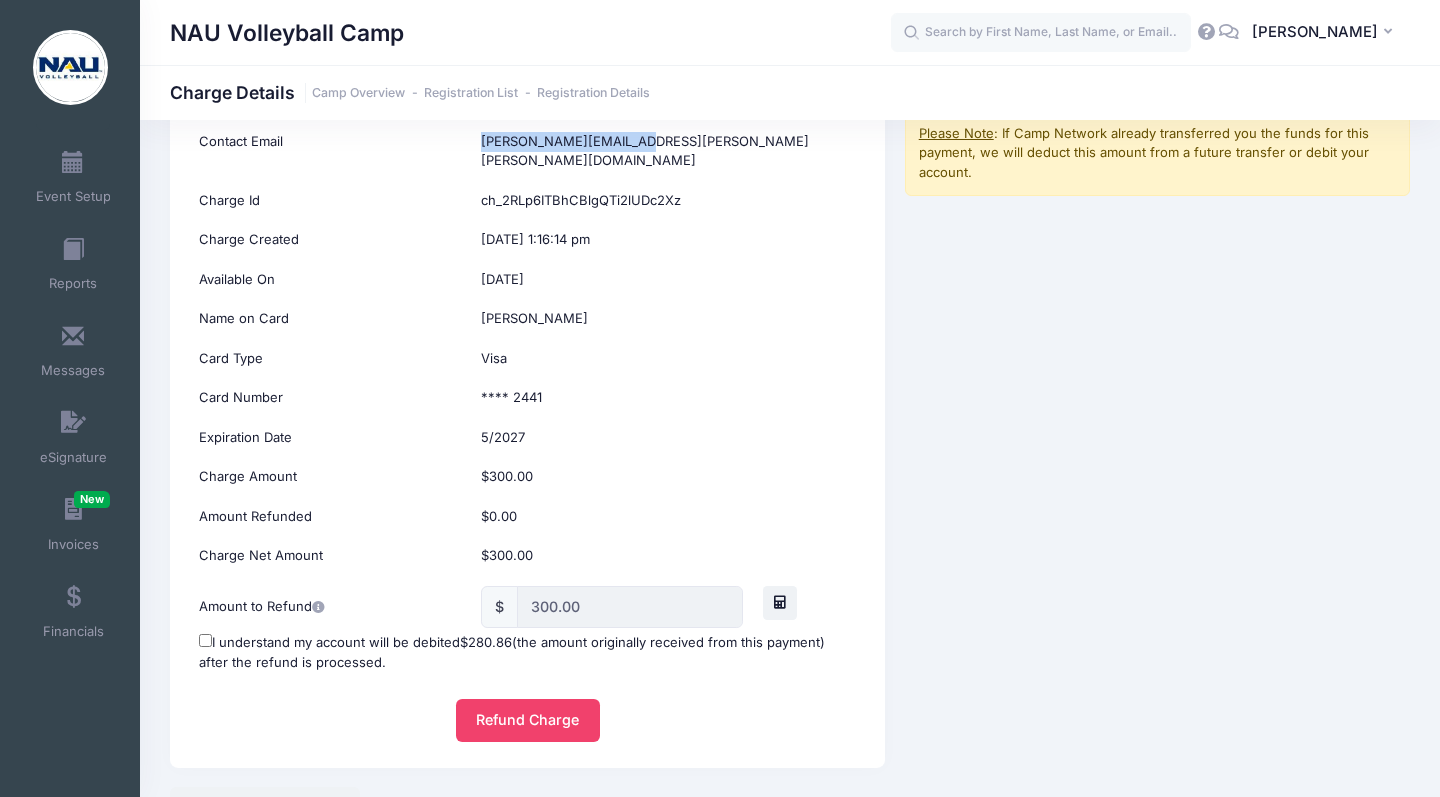 click on "I understand my account will be debited  $280.86  (the amount originally received from this payment) after the refund is processed." at bounding box center [205, 640] 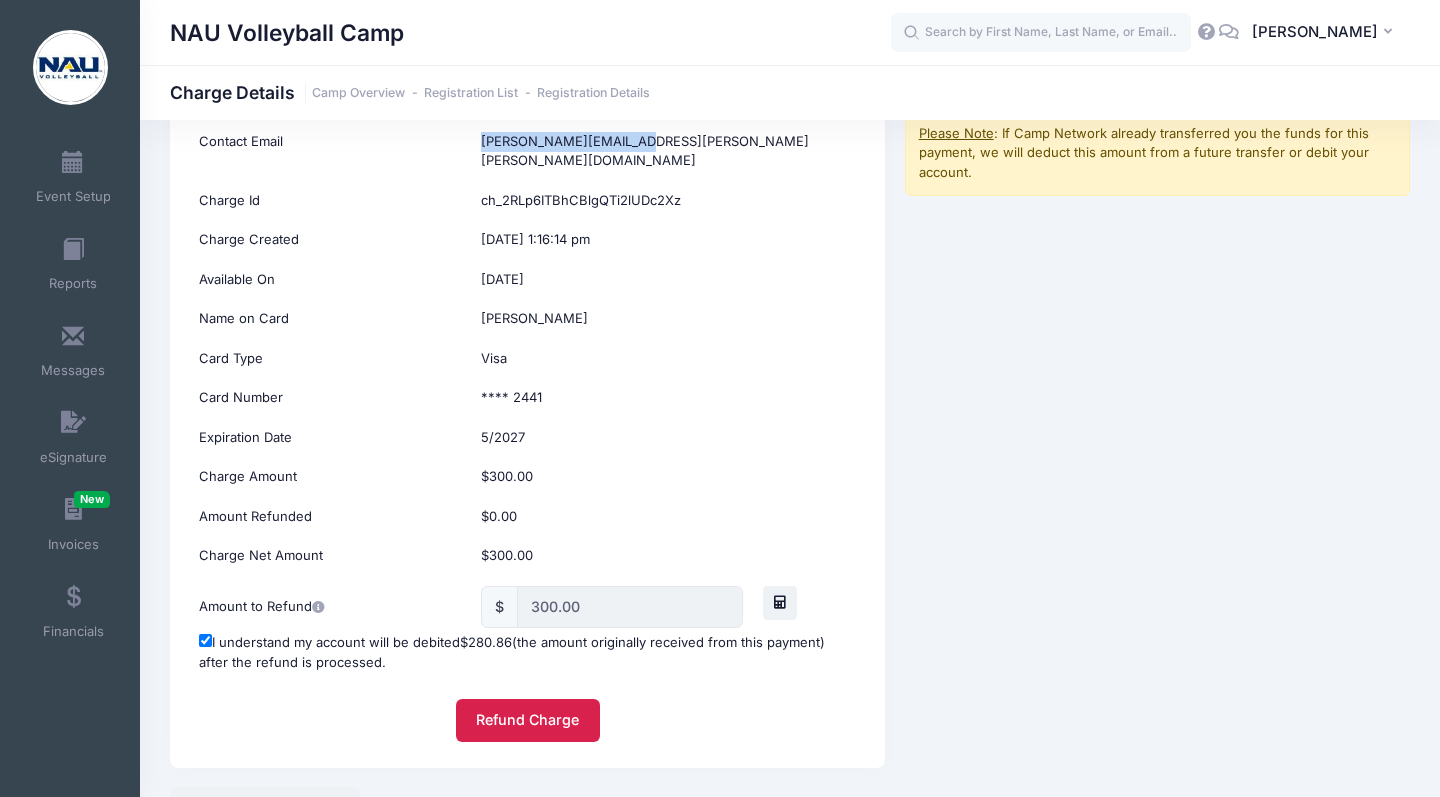 click on "Refund Charge" at bounding box center (528, 720) 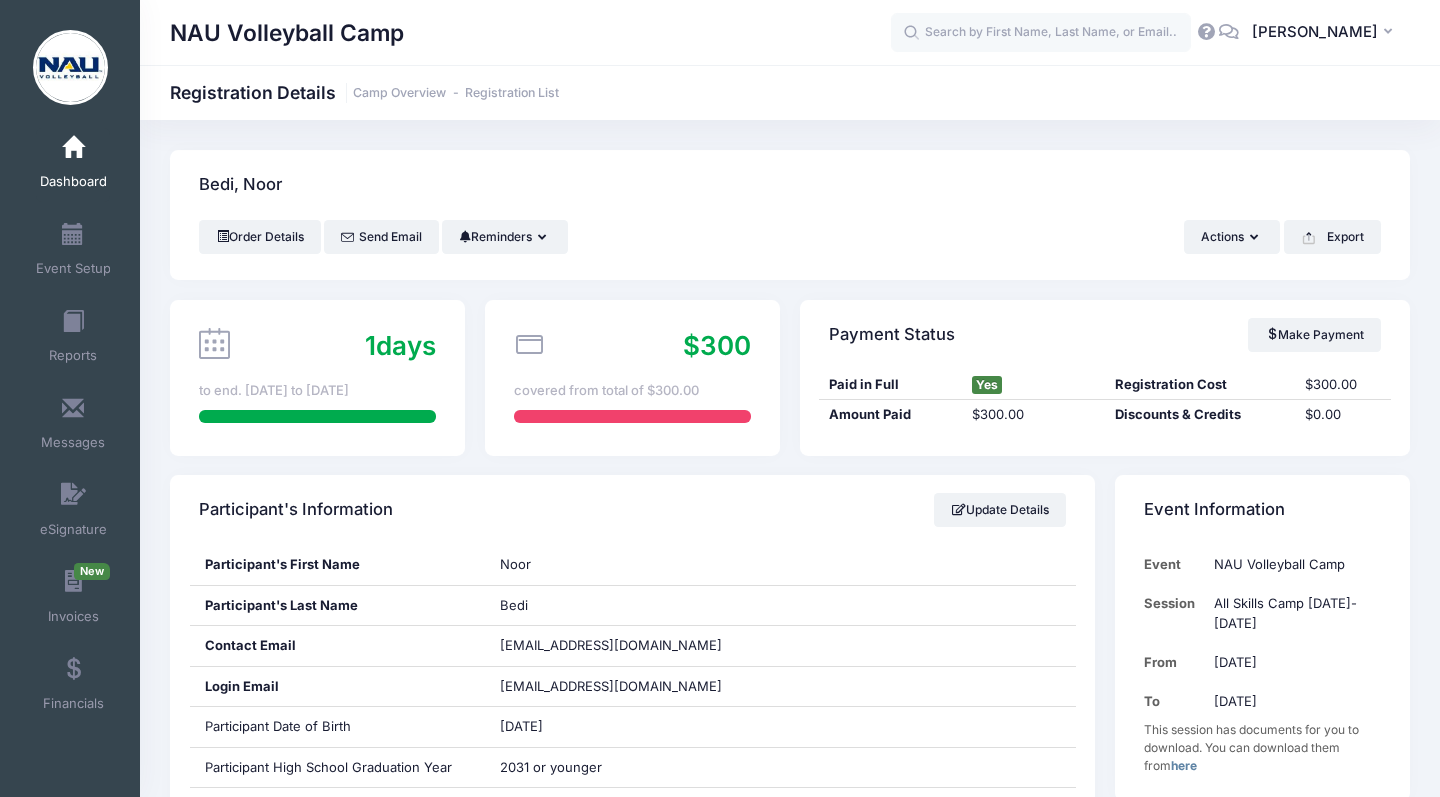 scroll, scrollTop: 870, scrollLeft: 0, axis: vertical 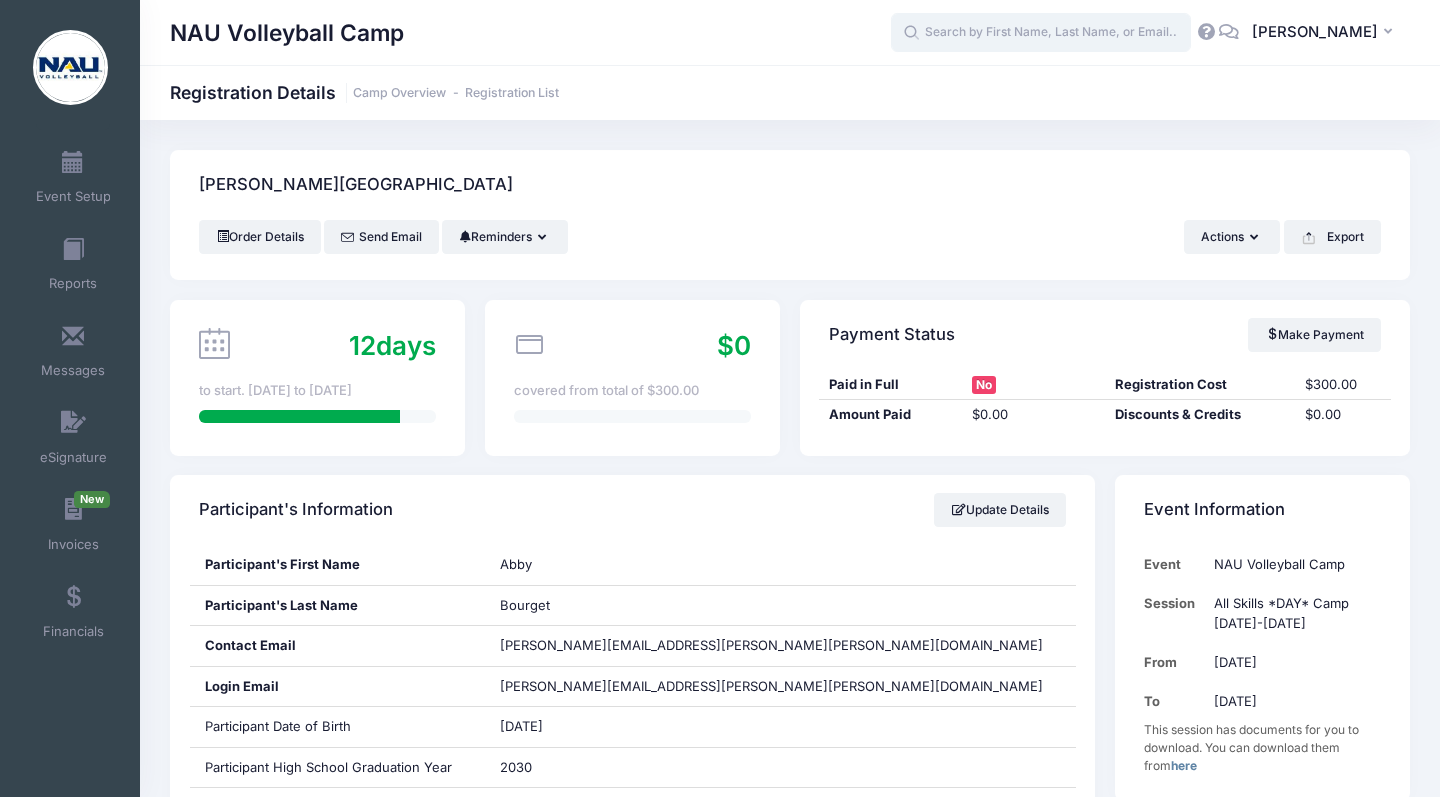 click at bounding box center [1041, 33] 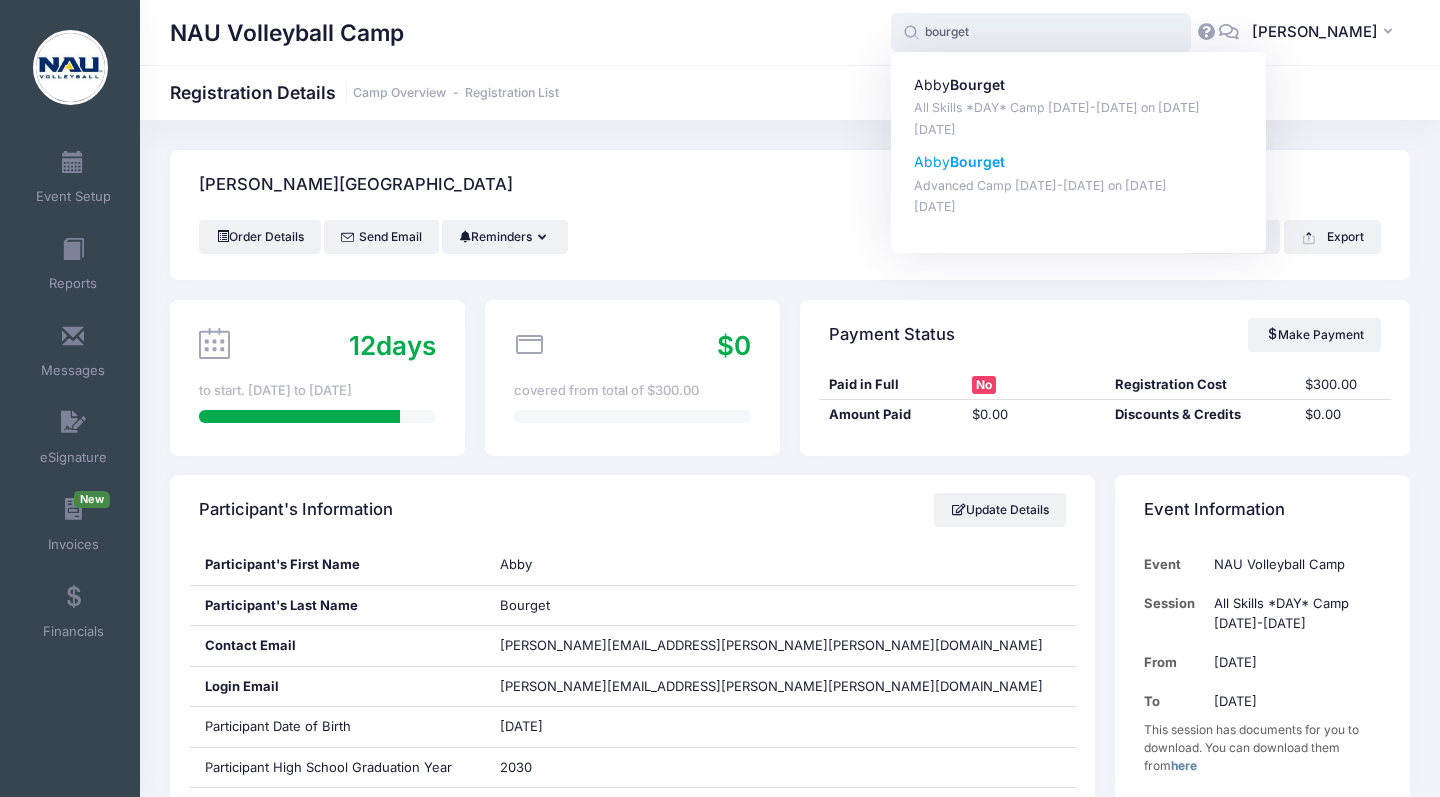 click on "[PERSON_NAME]" at bounding box center [1079, 162] 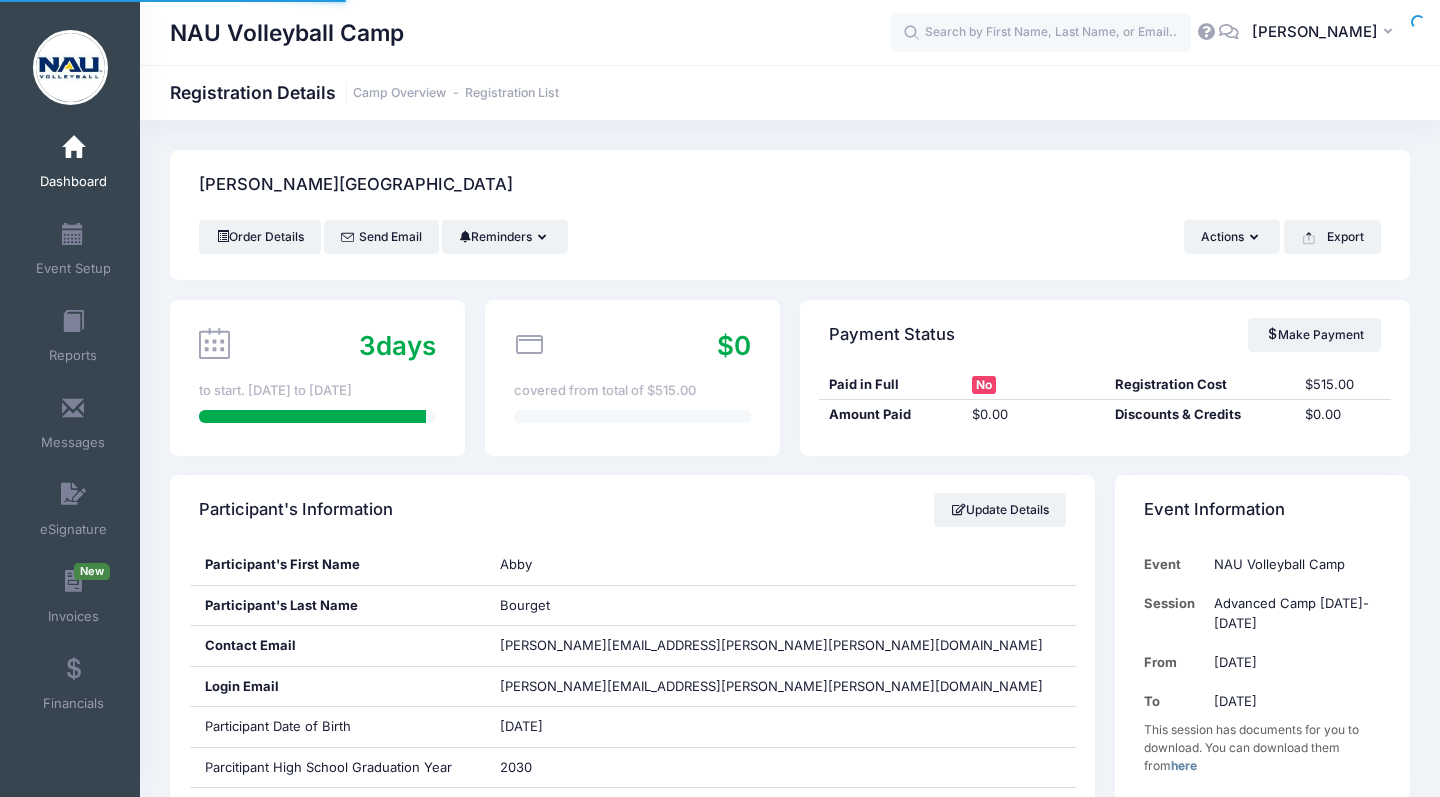 scroll, scrollTop: 0, scrollLeft: 0, axis: both 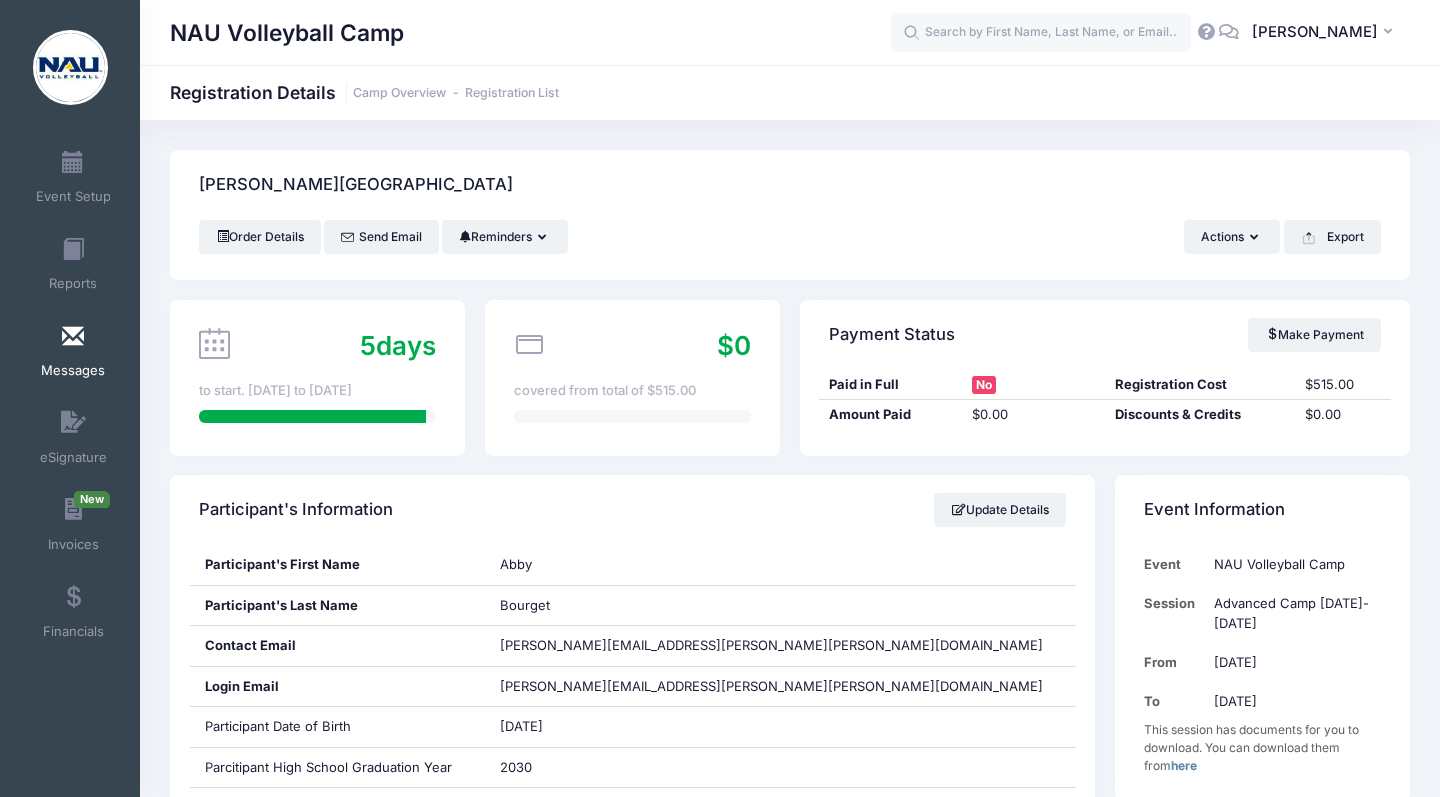 click on "Messages" at bounding box center [73, 354] 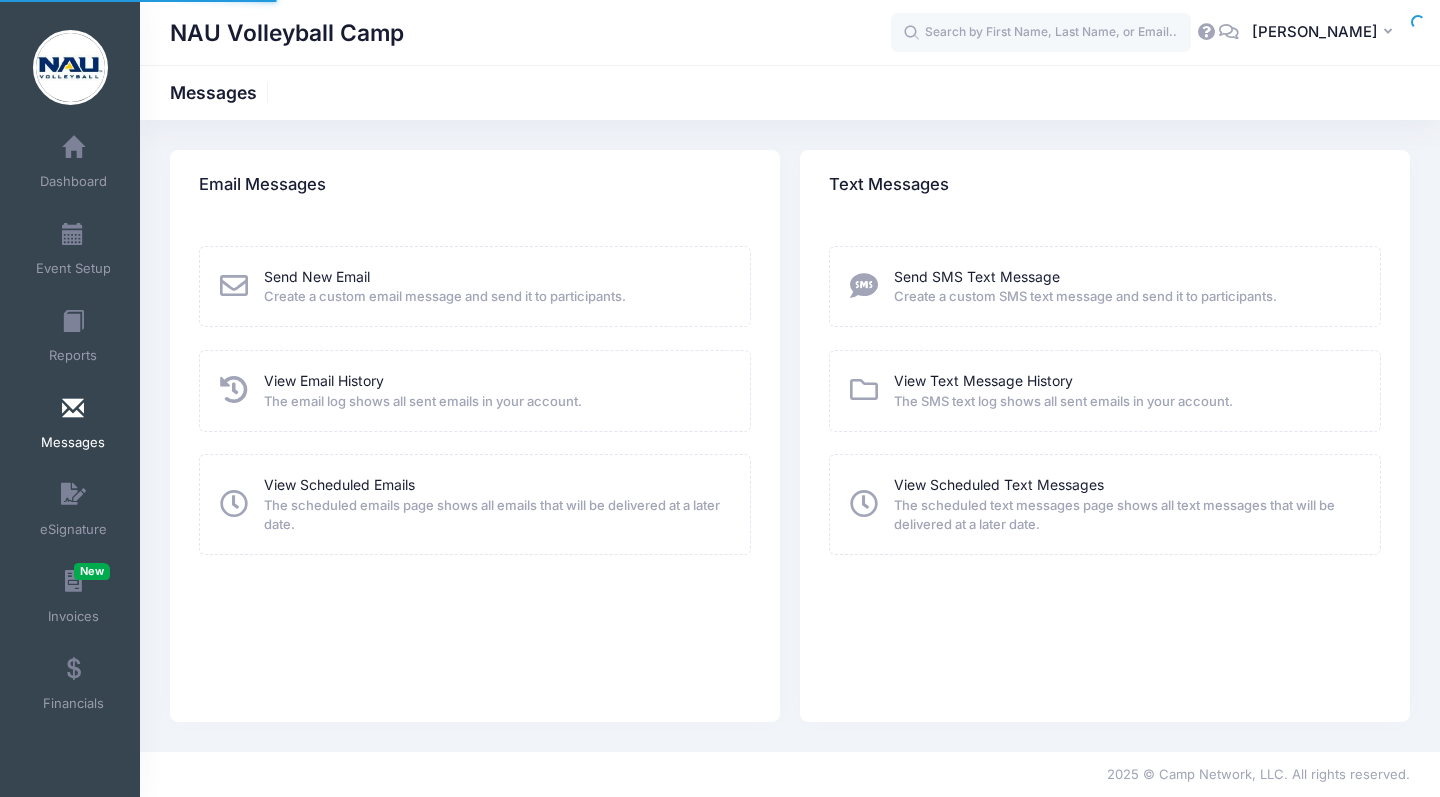 scroll, scrollTop: 0, scrollLeft: 0, axis: both 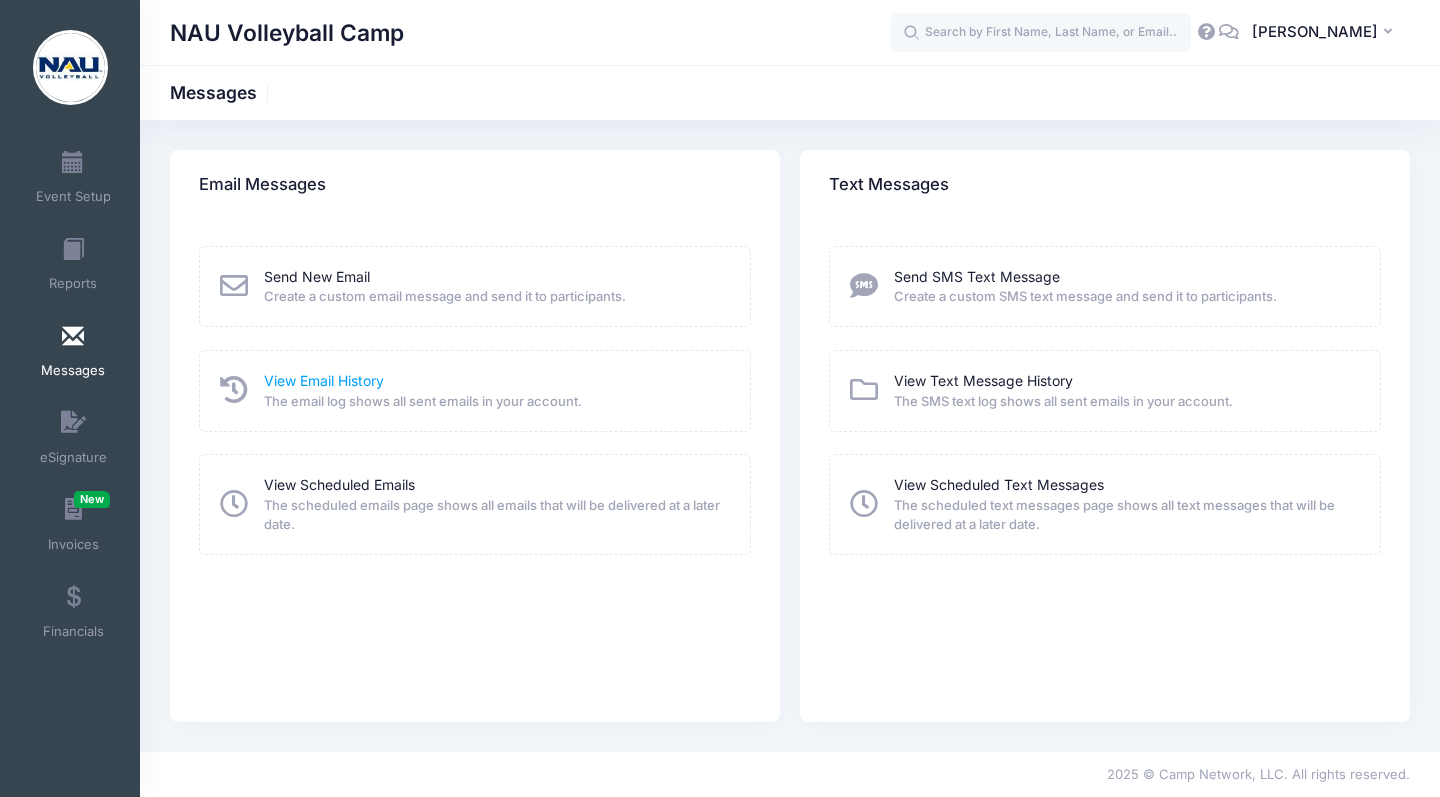 click on "View Email History" at bounding box center (324, 380) 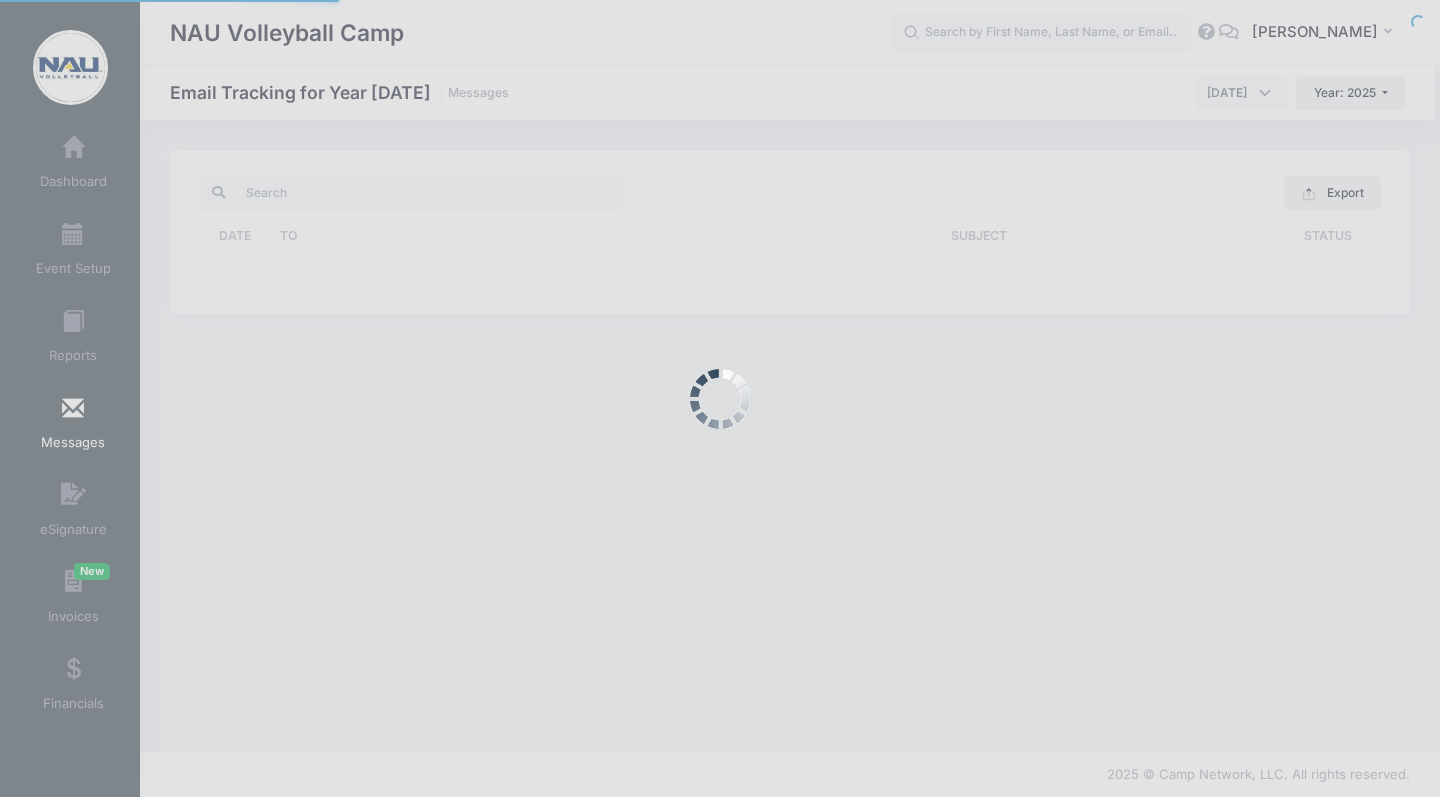 scroll, scrollTop: 0, scrollLeft: 0, axis: both 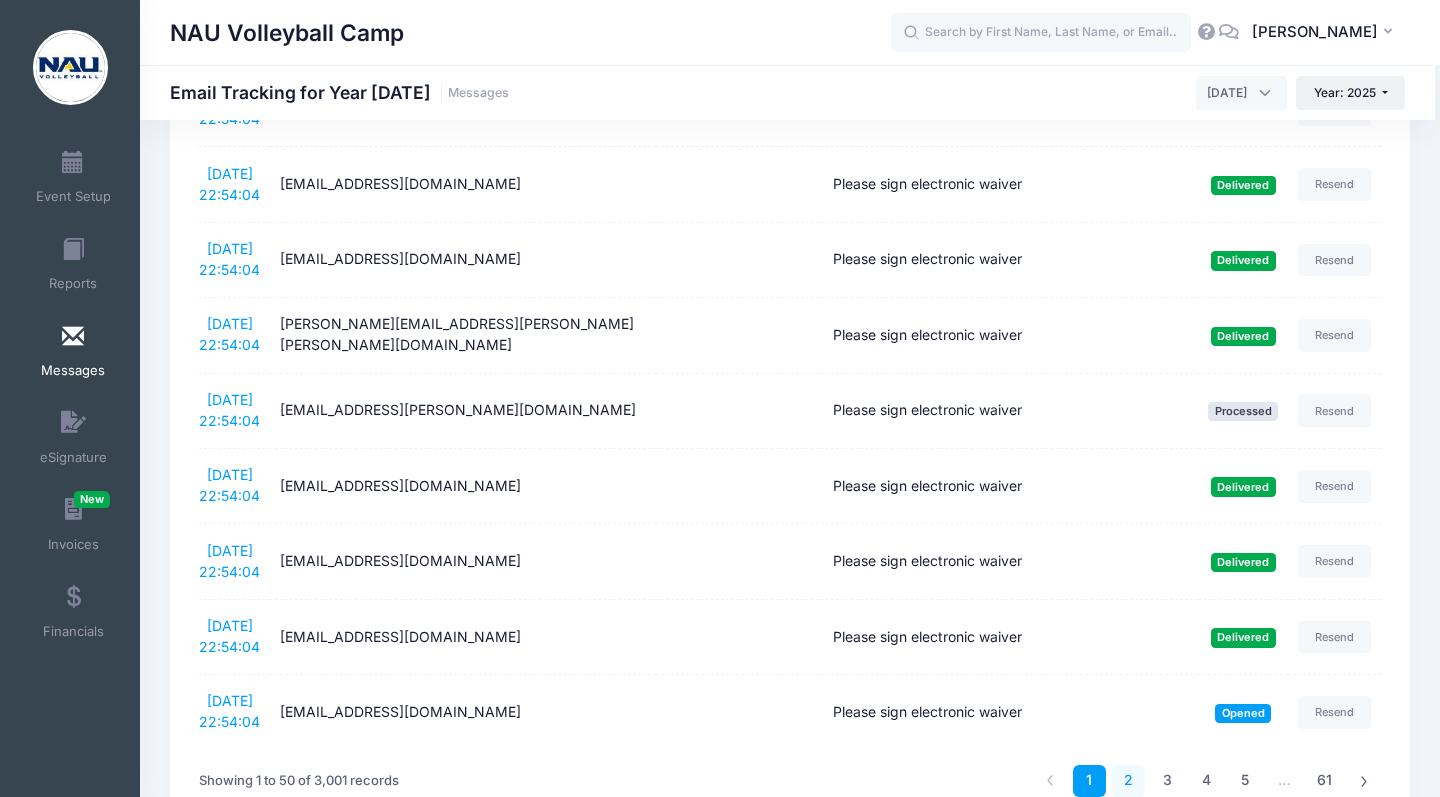 click on "2" at bounding box center (1128, 781) 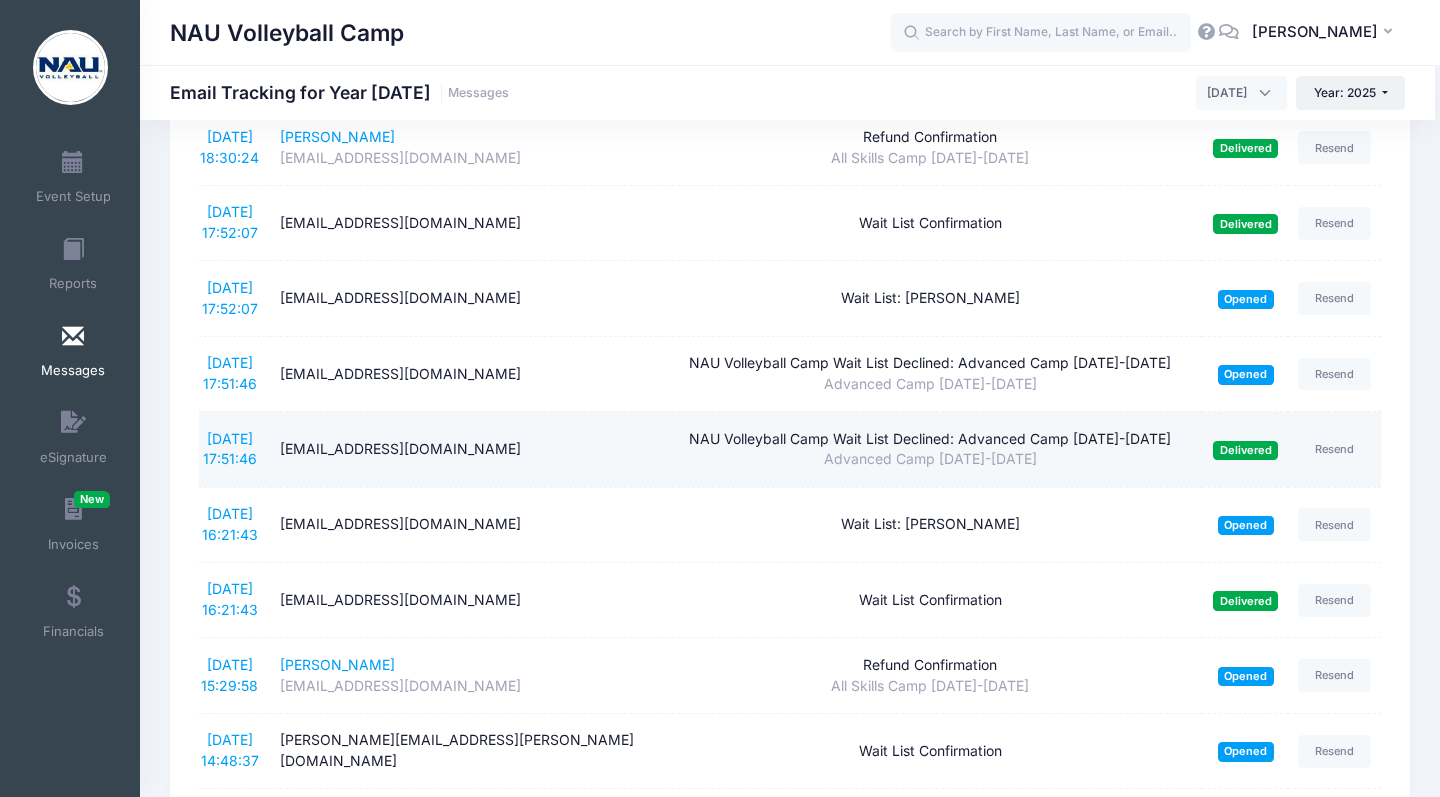 scroll, scrollTop: 1160, scrollLeft: 0, axis: vertical 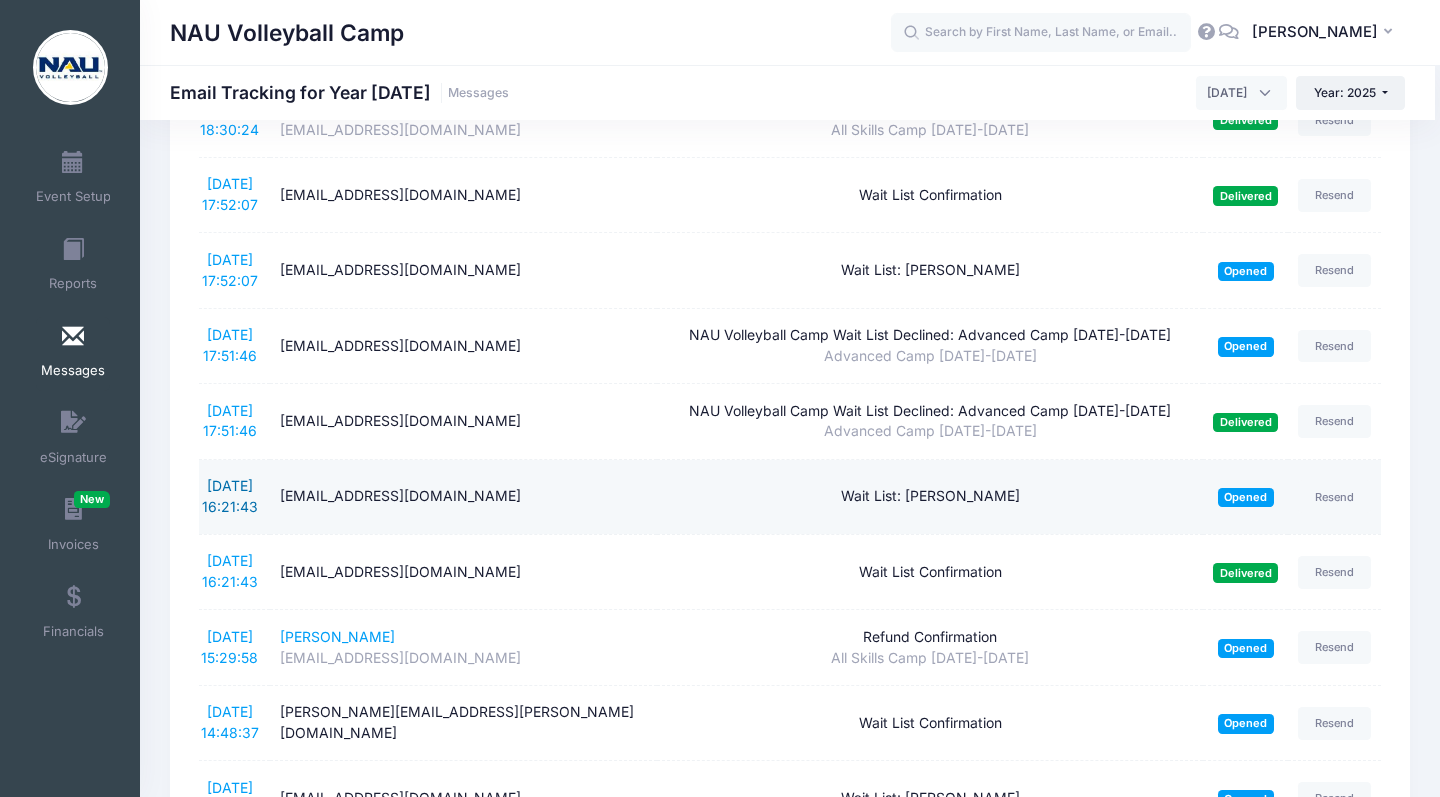 click on "7/12/2025 16:21:43" at bounding box center [230, 496] 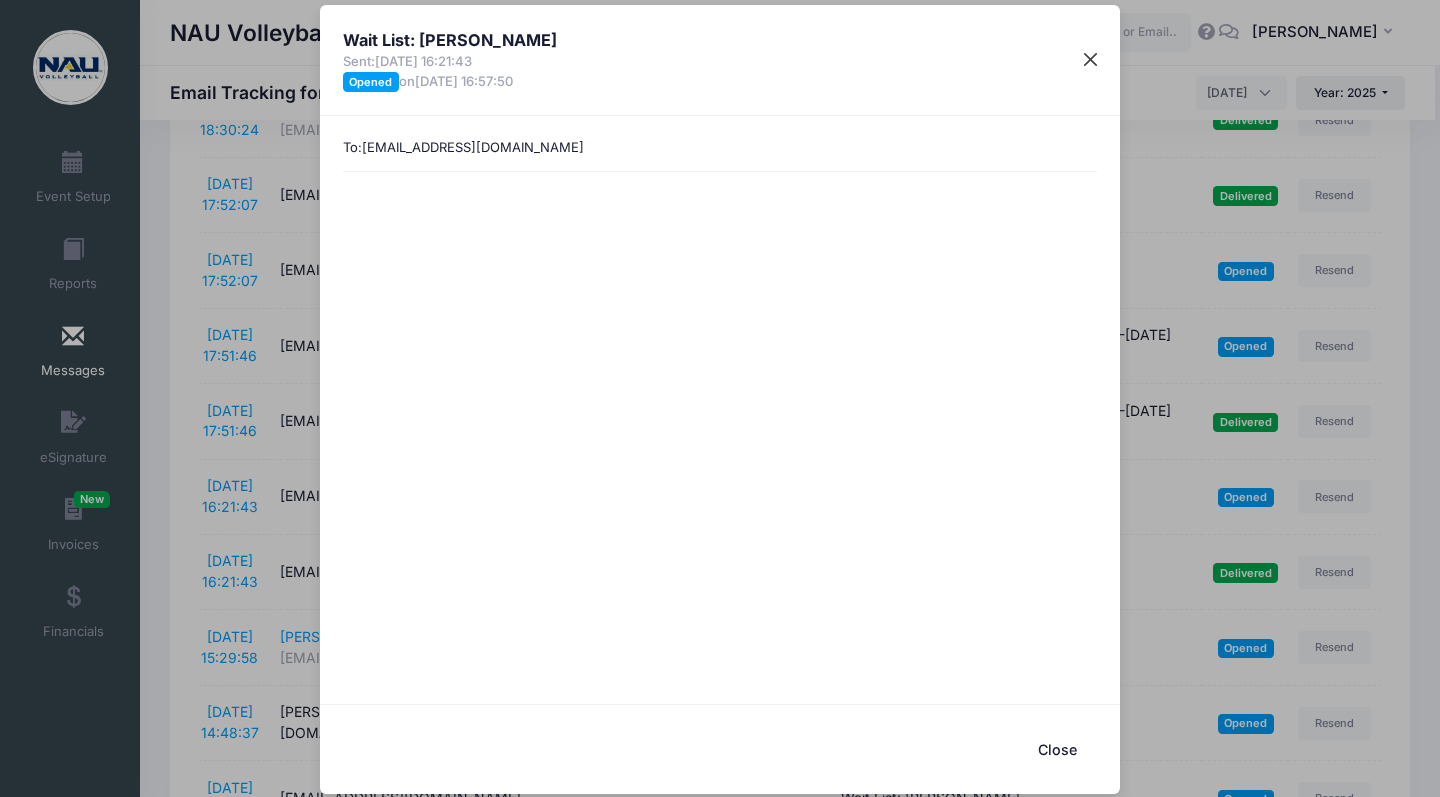 click at bounding box center (1091, 60) 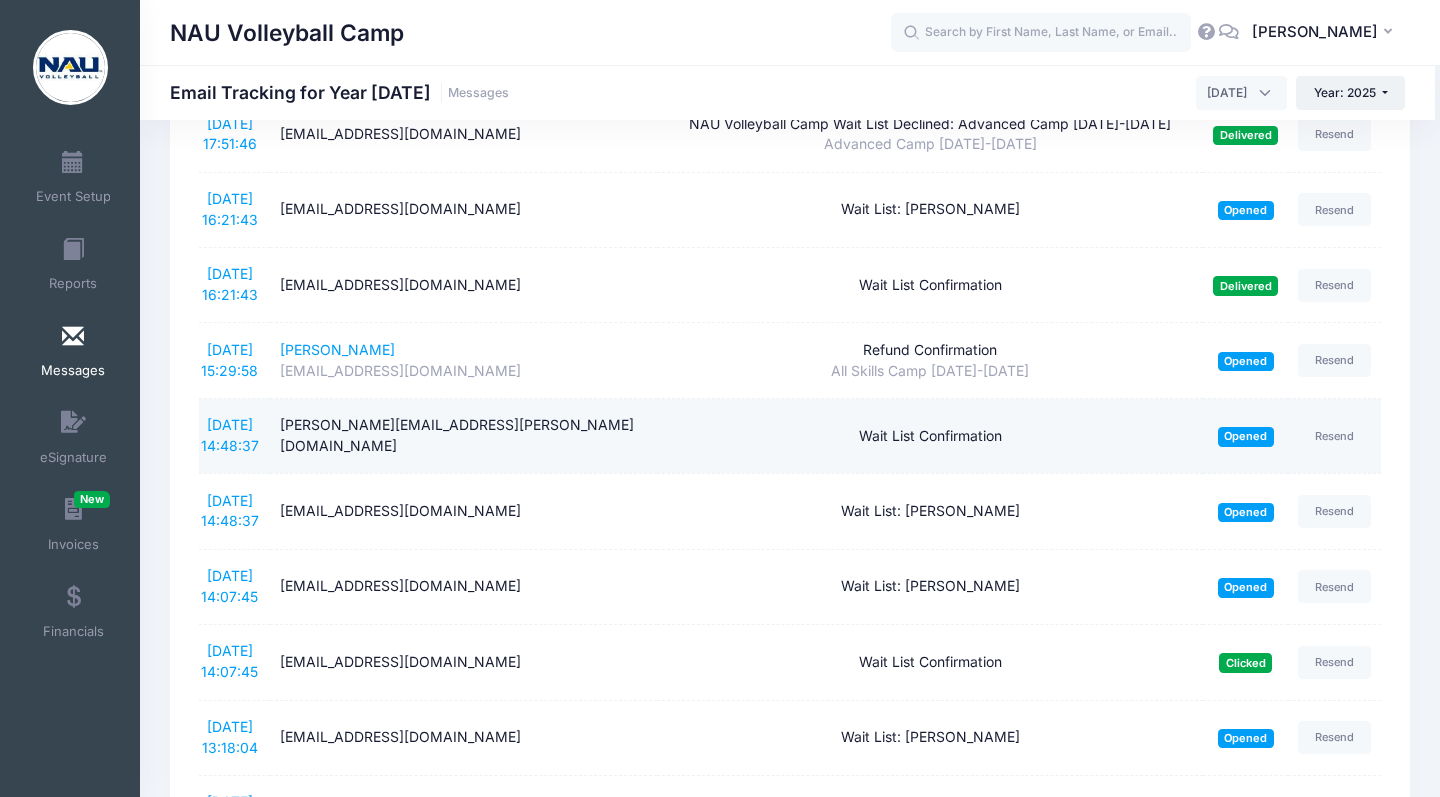 scroll, scrollTop: 1453, scrollLeft: 0, axis: vertical 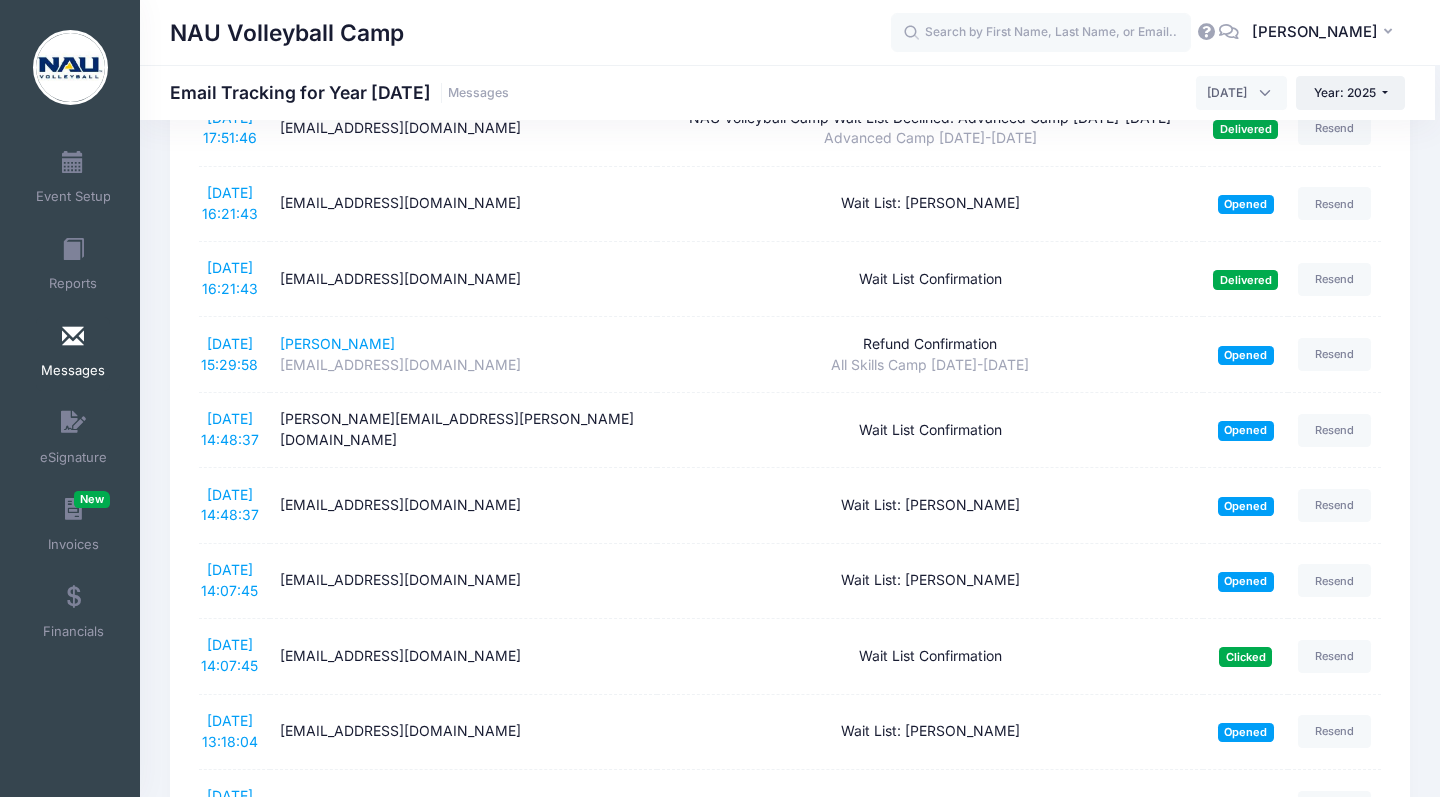 click at bounding box center (73, 337) 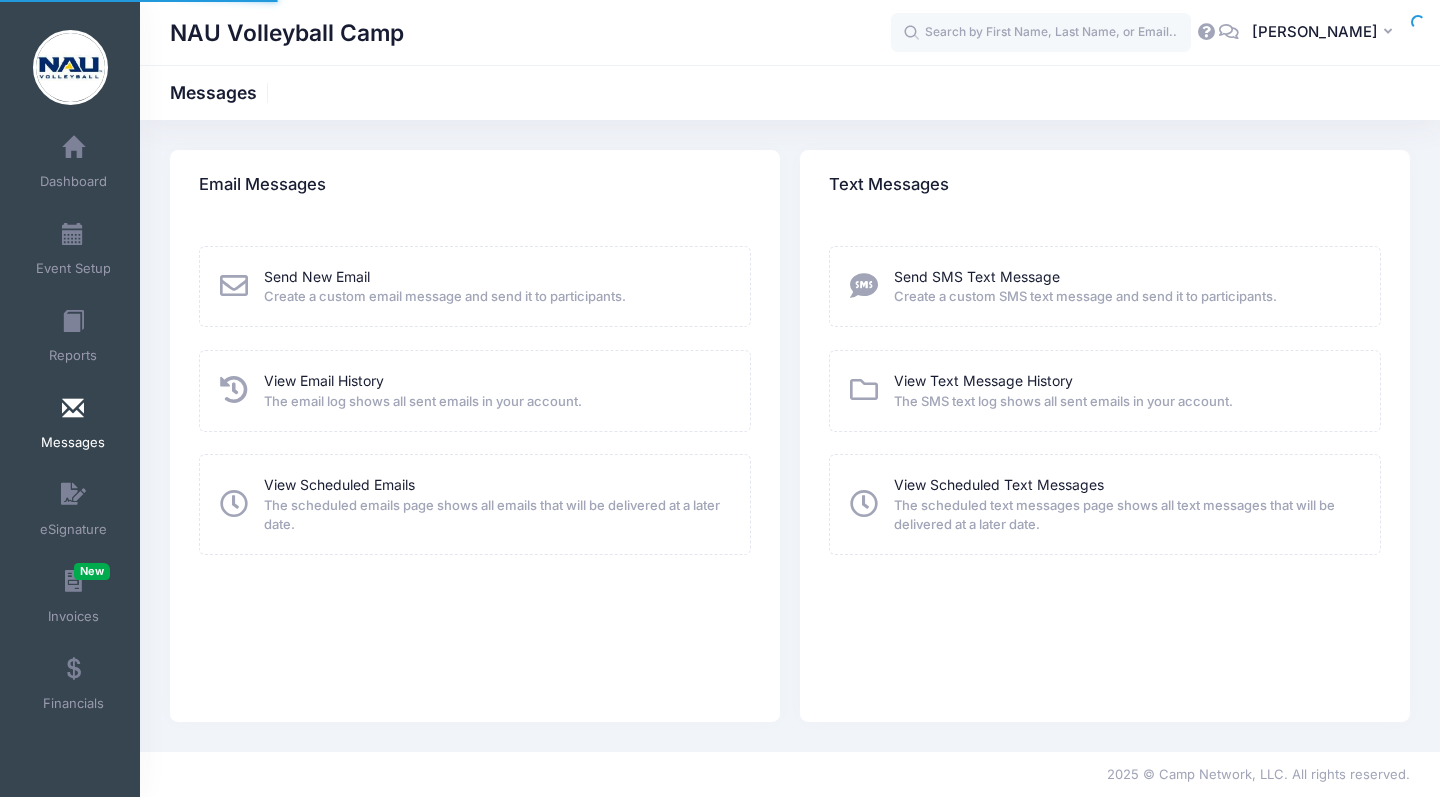 scroll, scrollTop: 0, scrollLeft: 0, axis: both 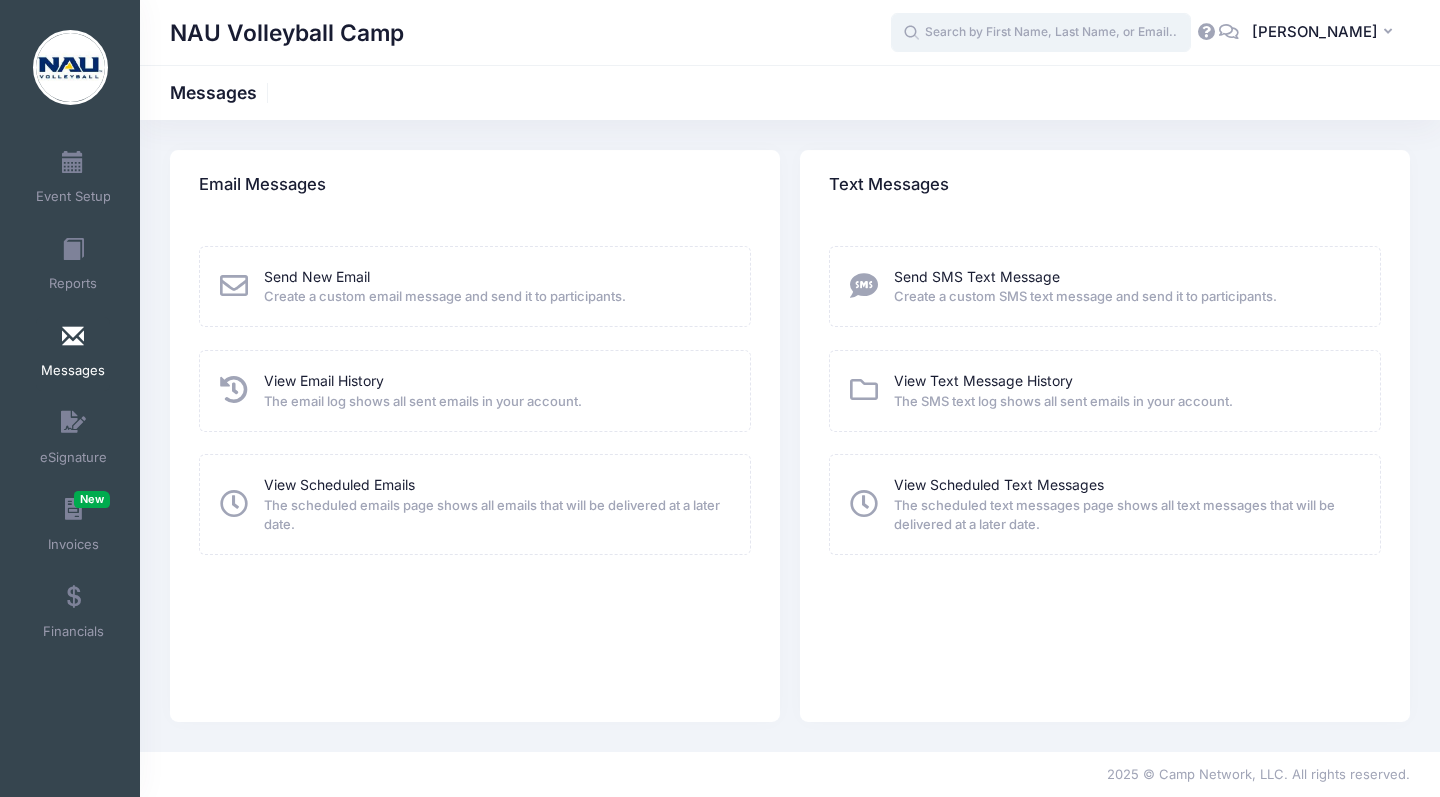 click at bounding box center (1041, 33) 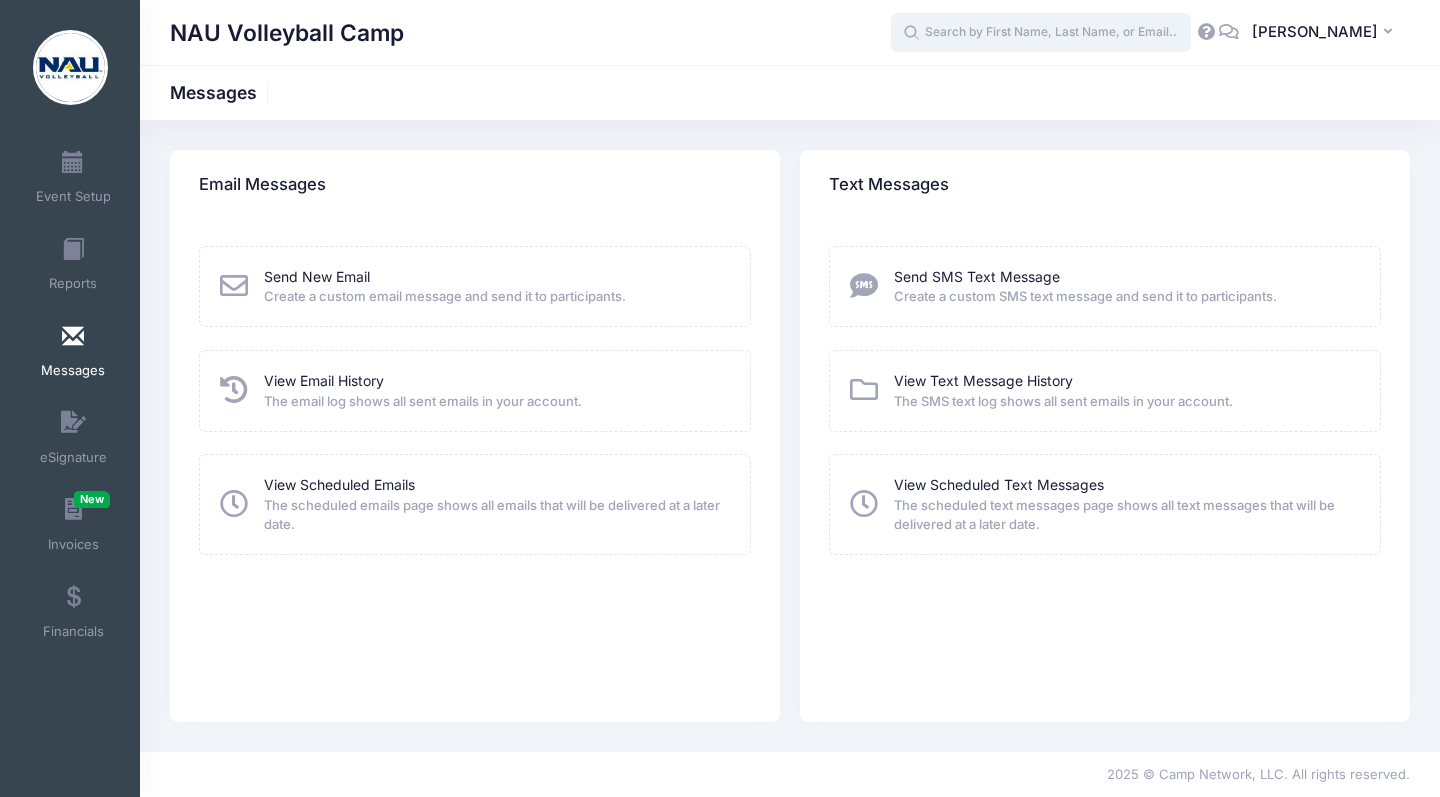 click at bounding box center [1041, 33] 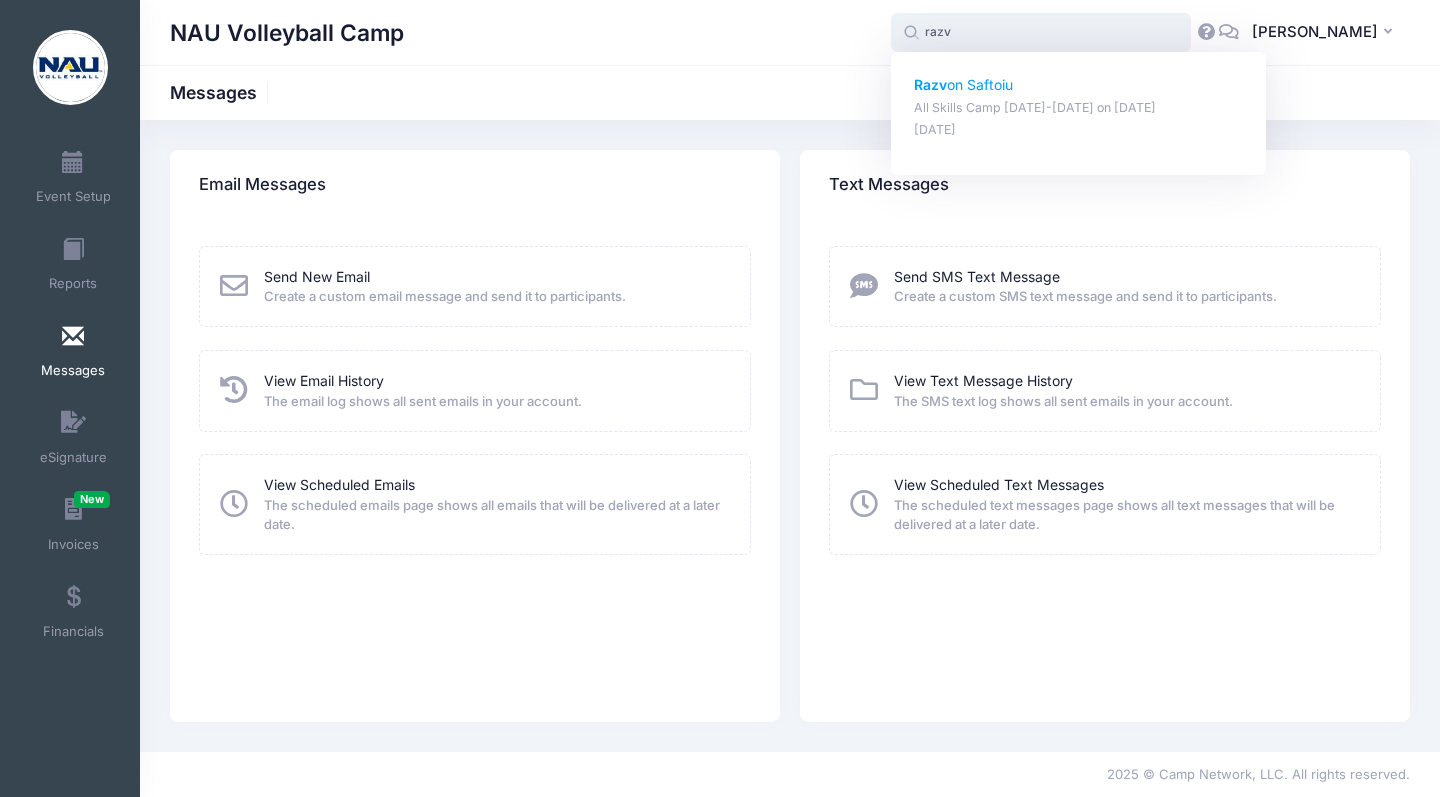 click on "Razv on Saftoiu" at bounding box center (1079, 85) 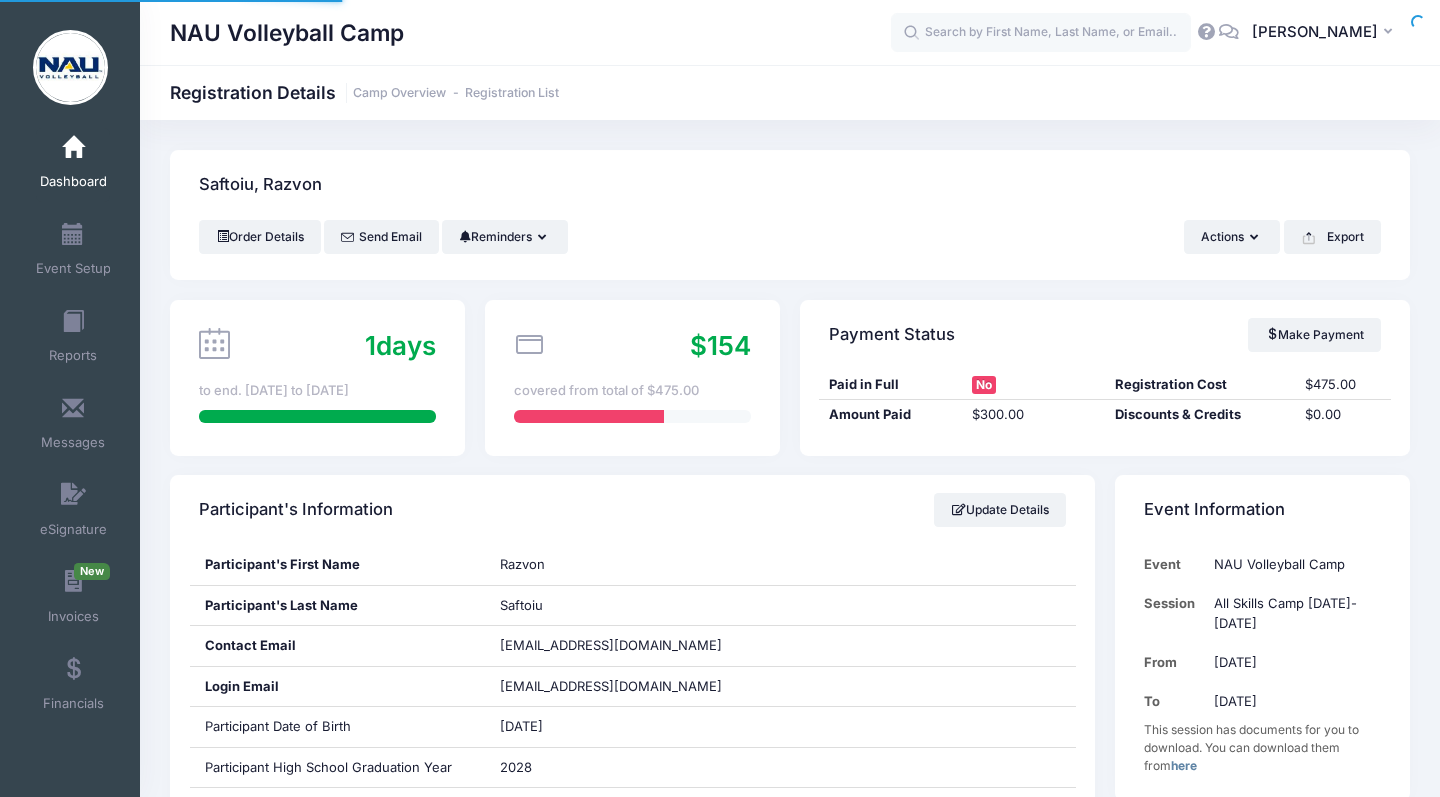 scroll, scrollTop: 0, scrollLeft: 0, axis: both 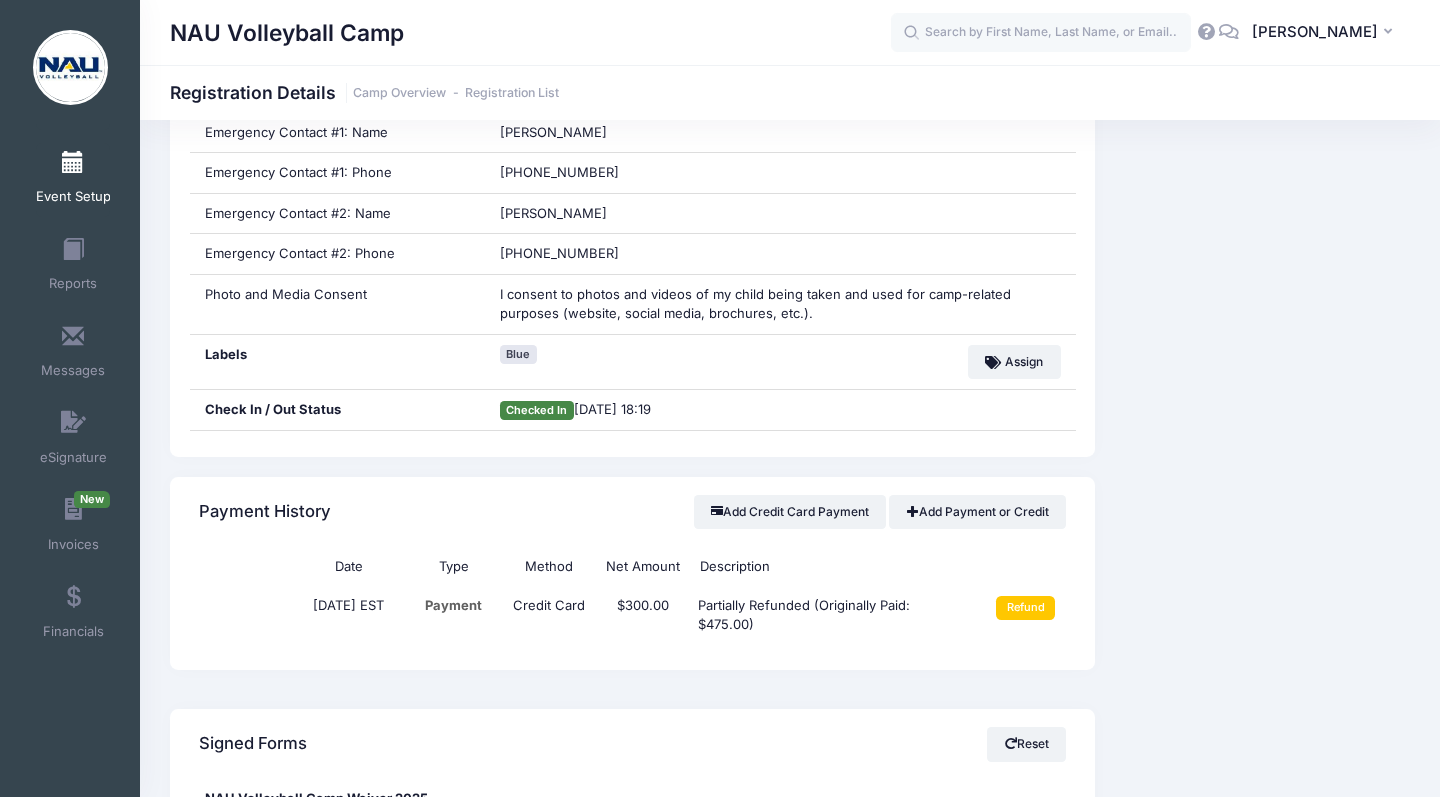 click on "Event Setup" at bounding box center (73, 197) 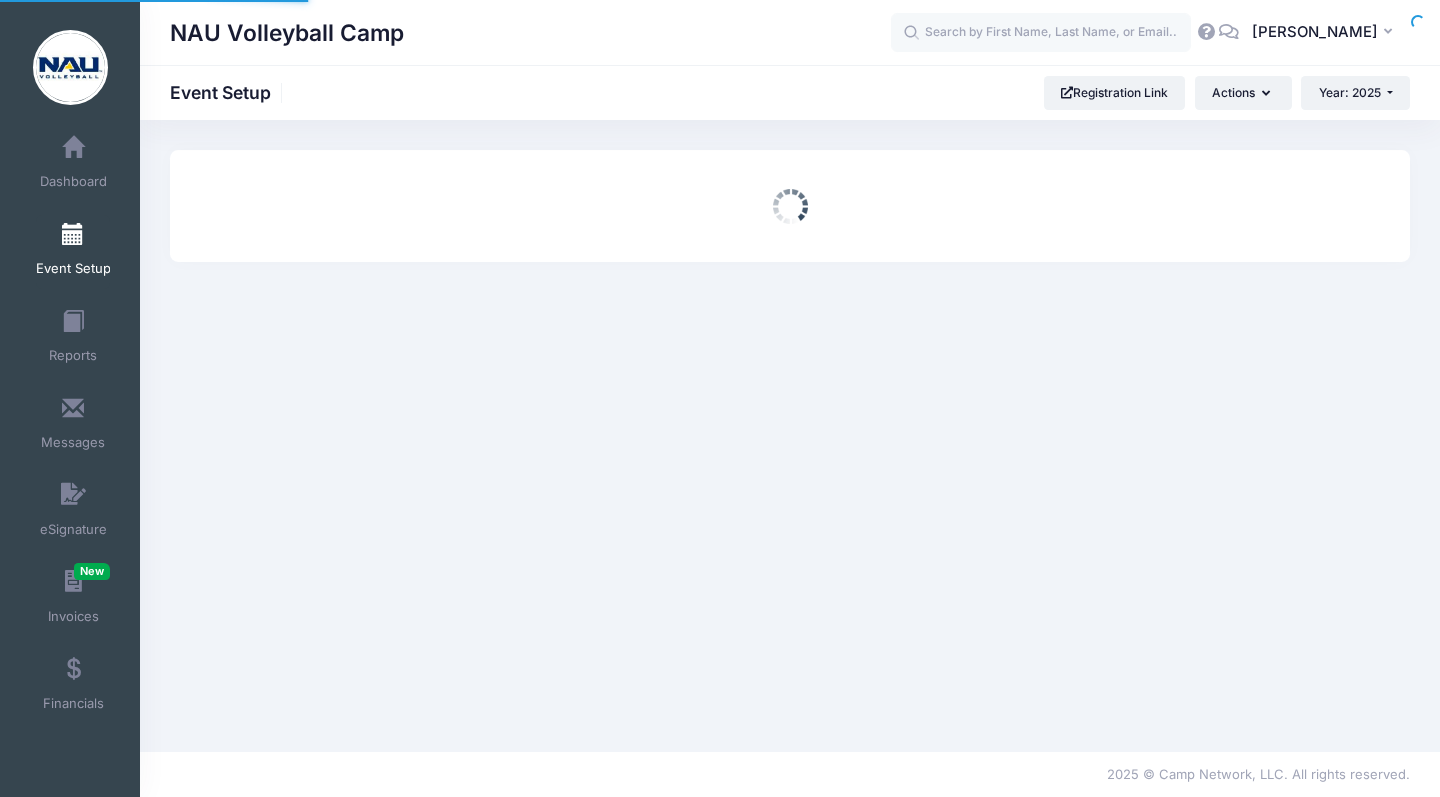 scroll, scrollTop: 0, scrollLeft: 0, axis: both 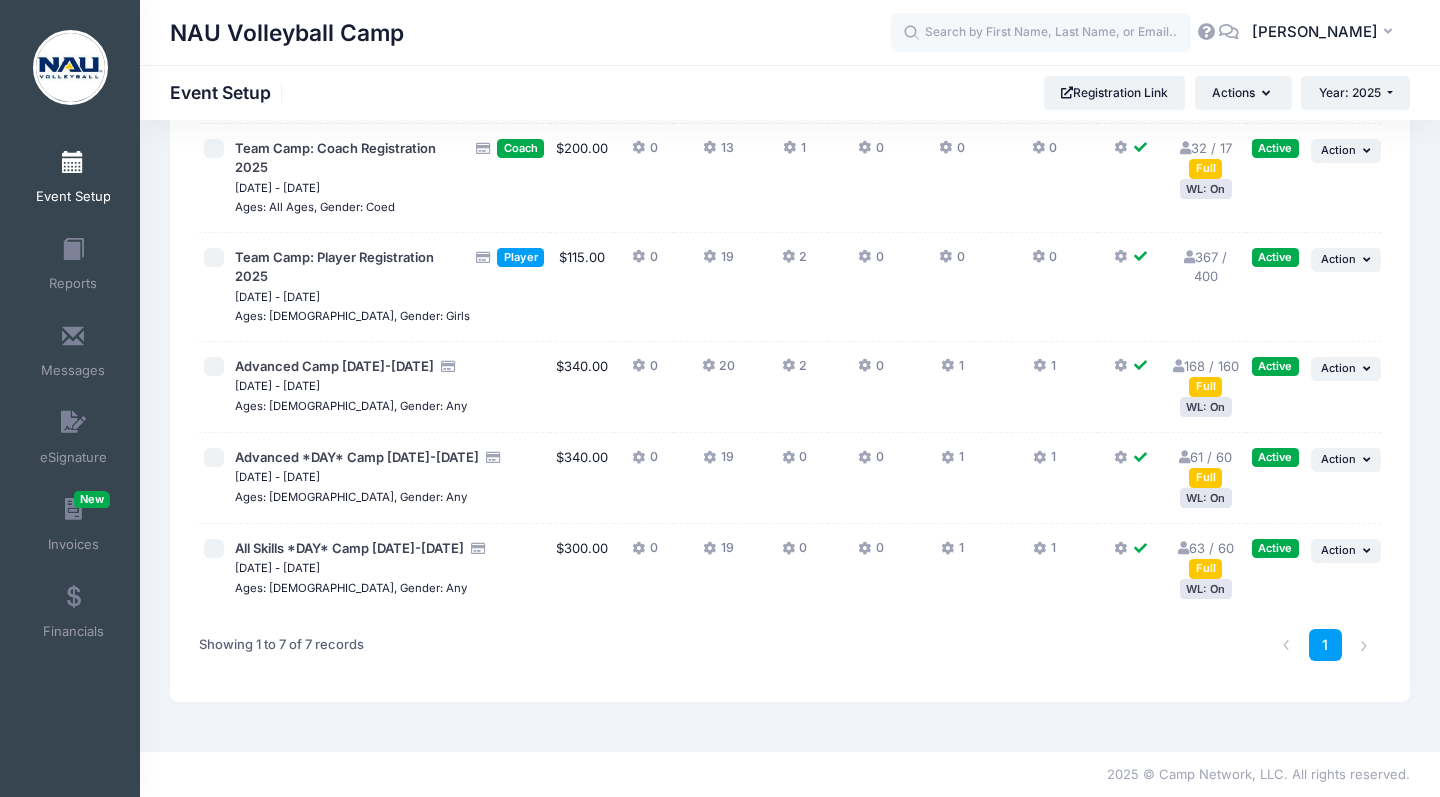 click on "168             / 160
Full" at bounding box center (1206, 376) 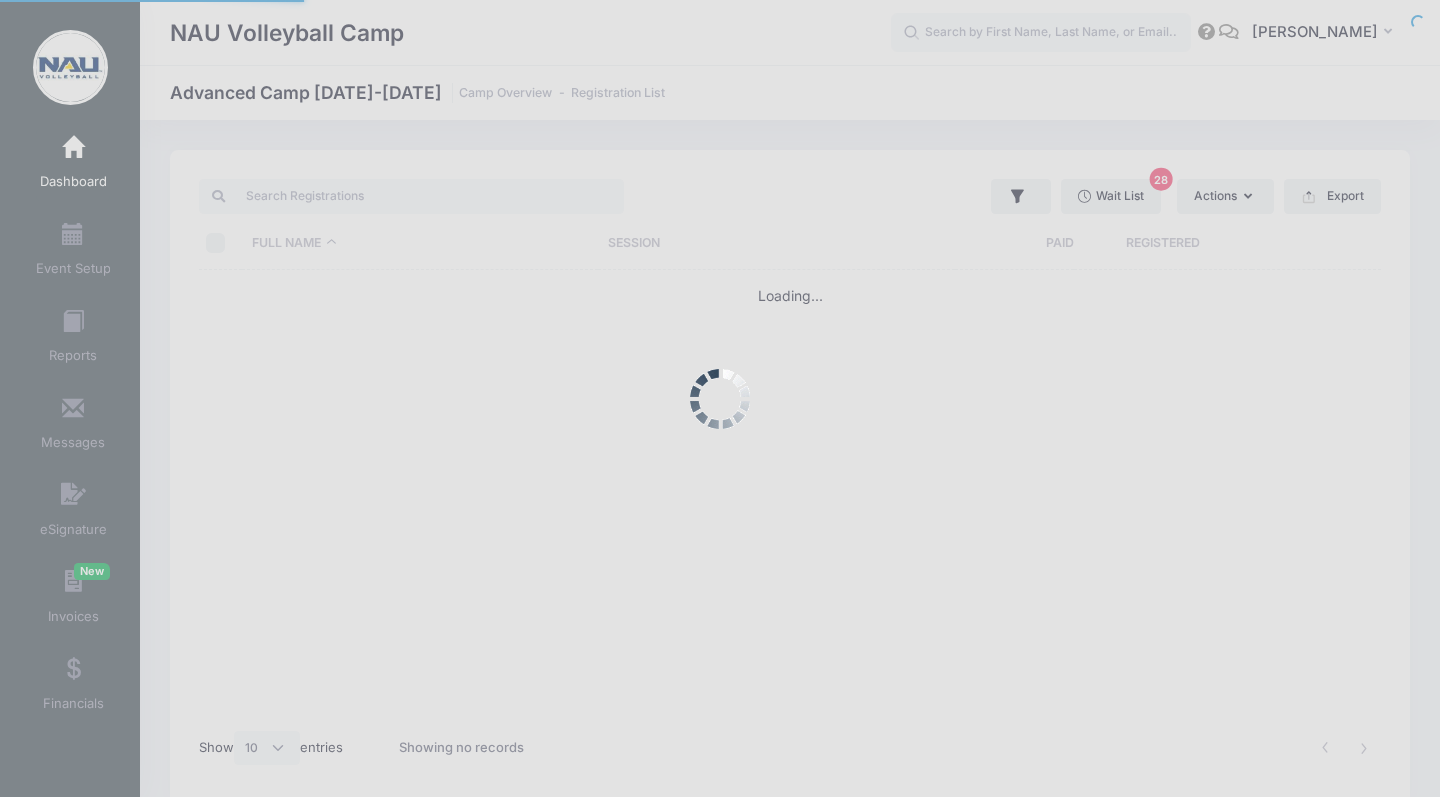 select on "10" 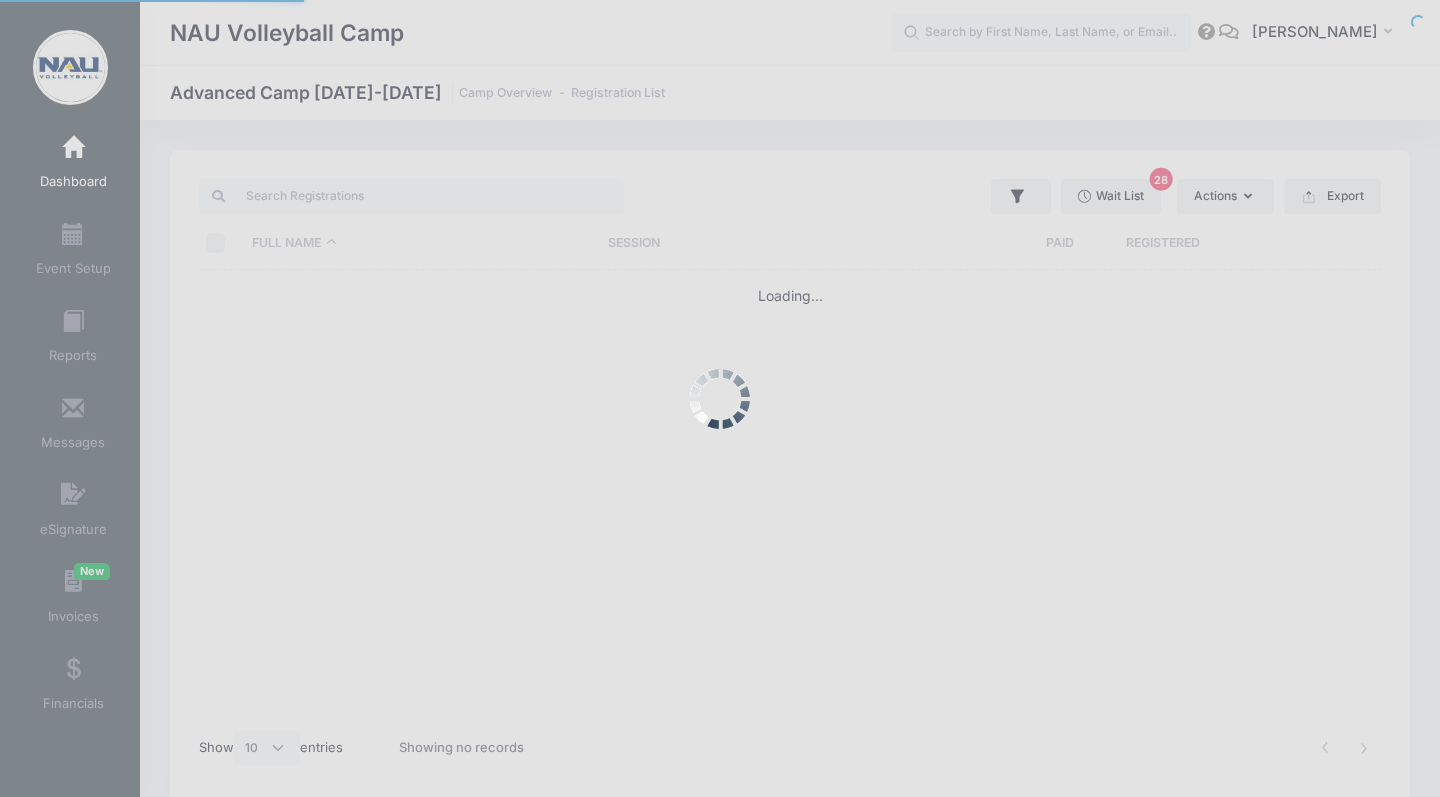 scroll, scrollTop: 0, scrollLeft: 0, axis: both 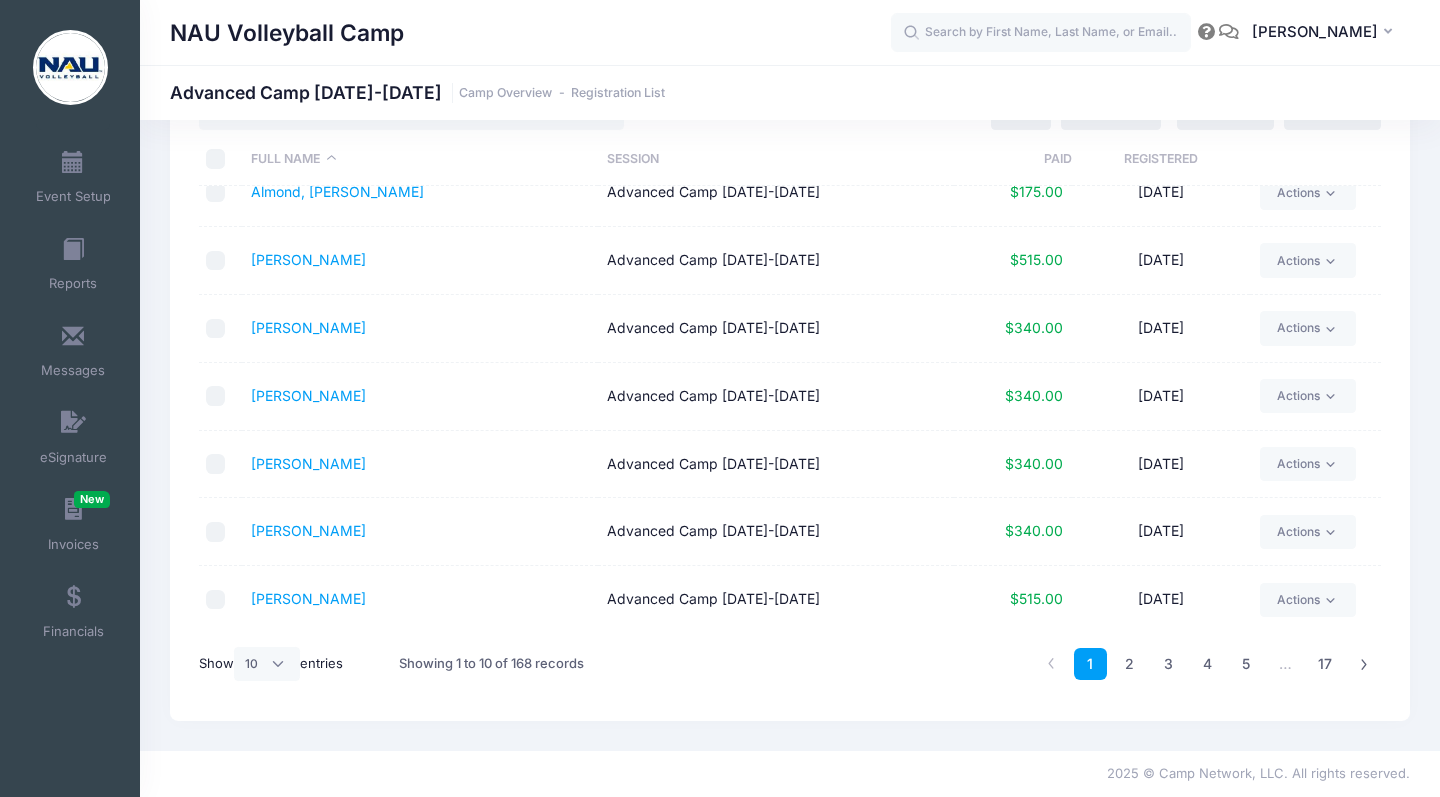 click on "05/28/2025" at bounding box center (1161, 193) 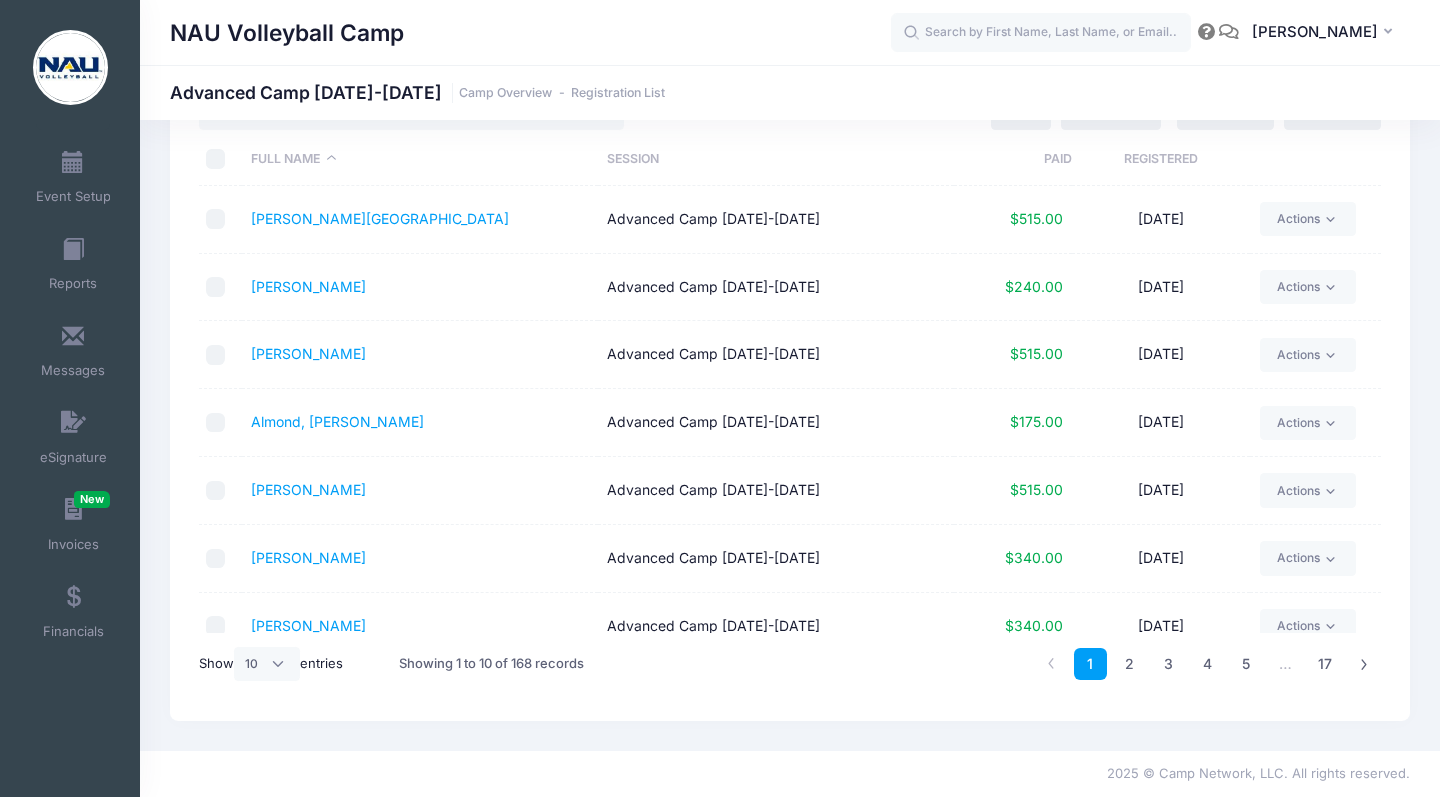 scroll, scrollTop: 0, scrollLeft: 0, axis: both 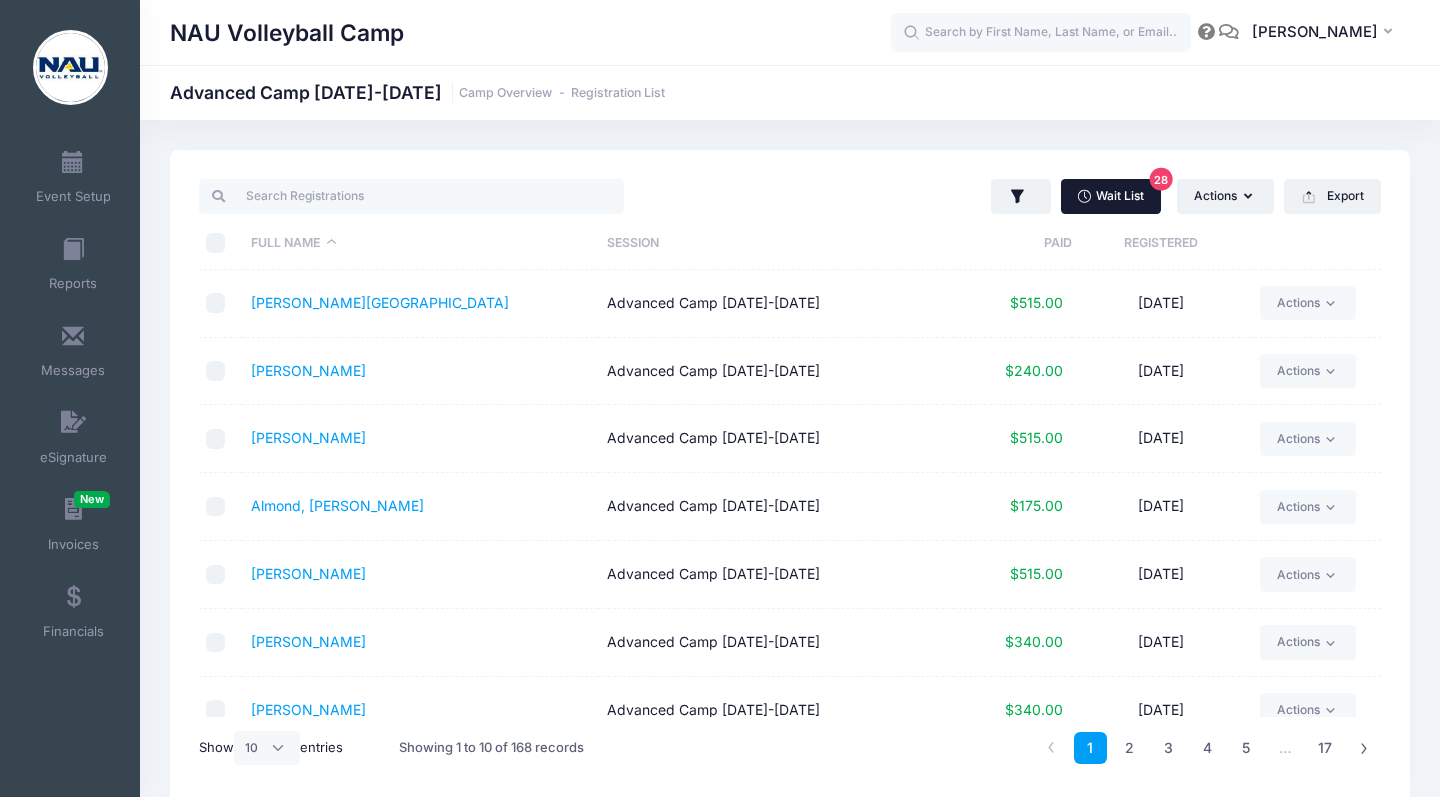 click on "Wait List
28" at bounding box center (1111, 196) 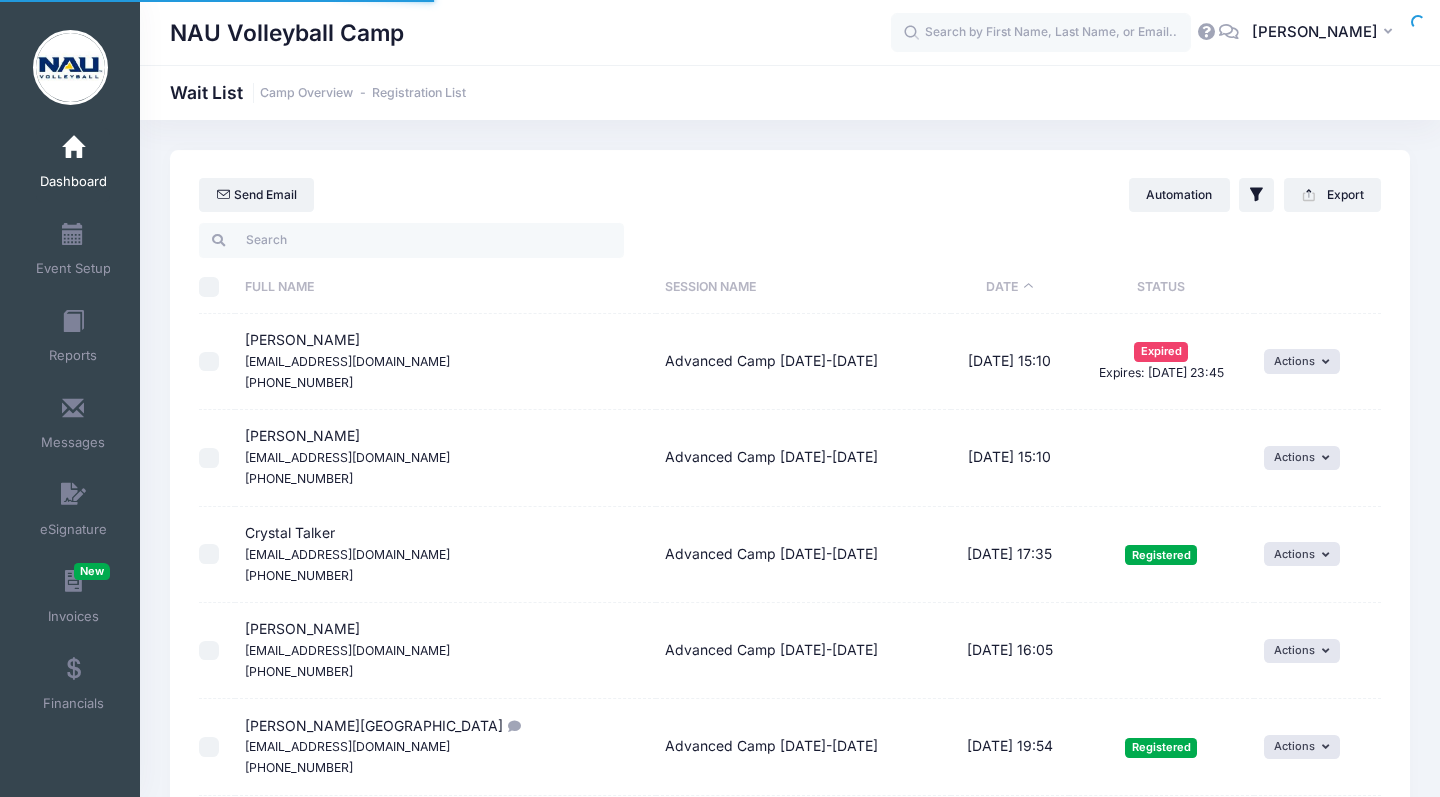 select on "50" 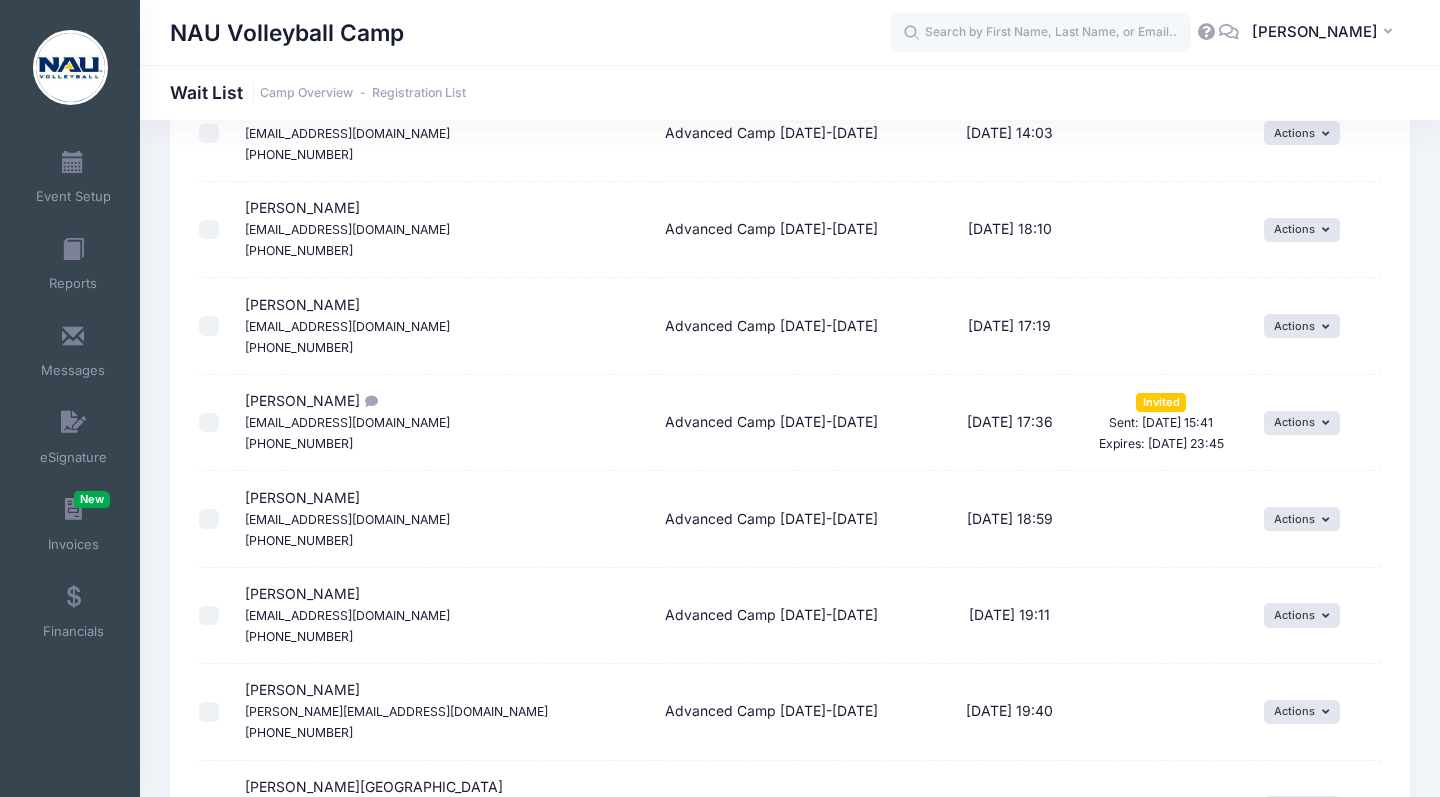 scroll, scrollTop: 2350, scrollLeft: 0, axis: vertical 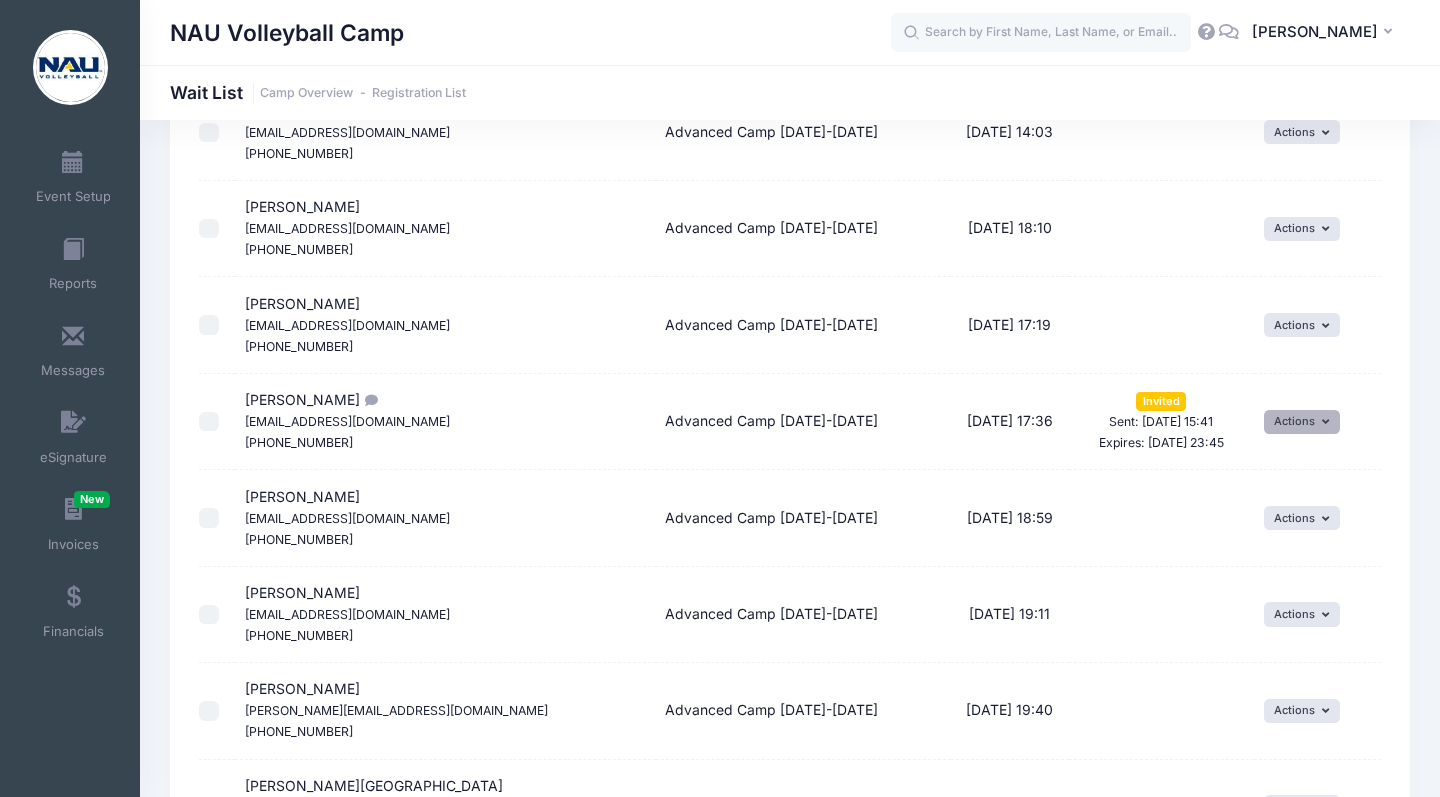 click on "Actions" at bounding box center (1302, 422) 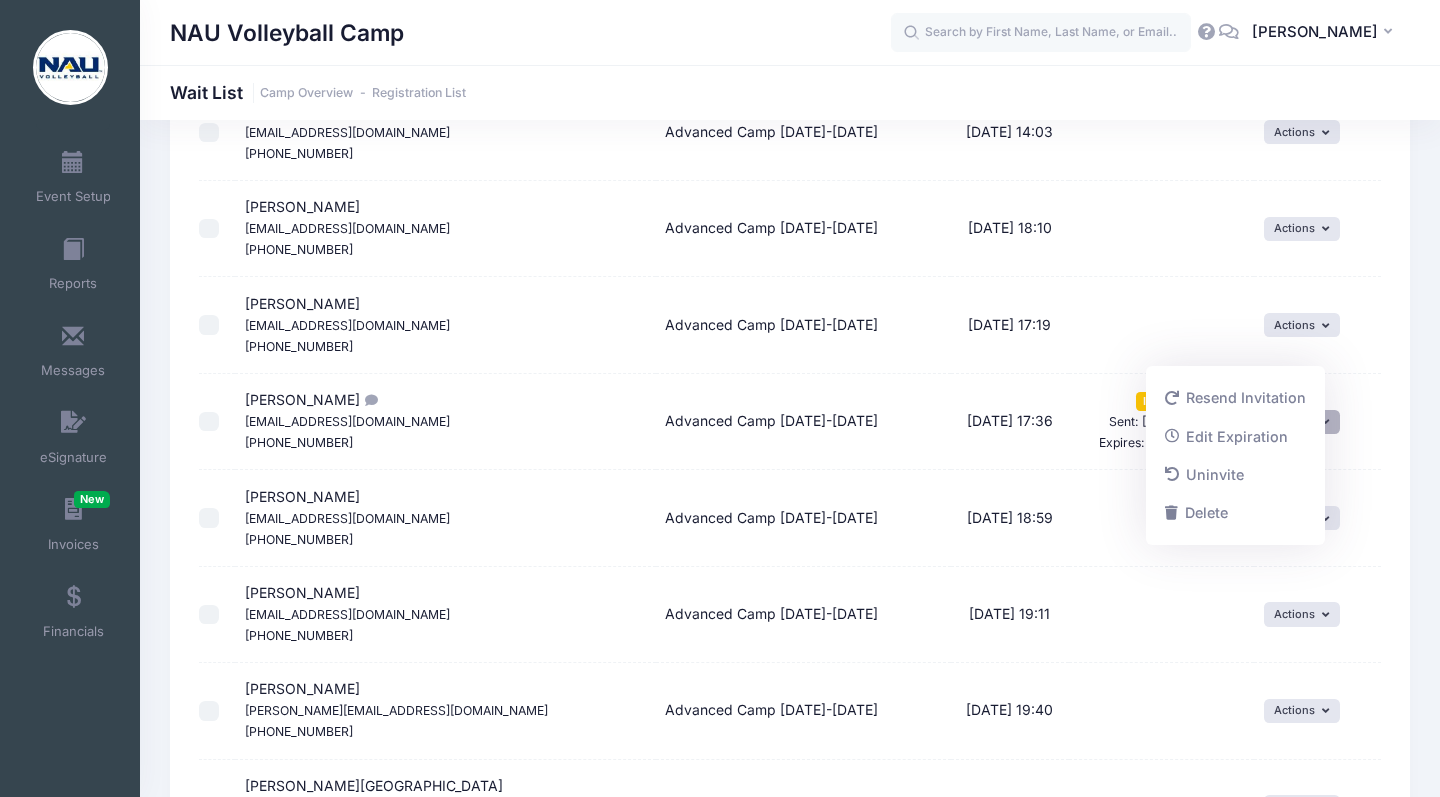 click on "Pending" at bounding box center [1161, 518] 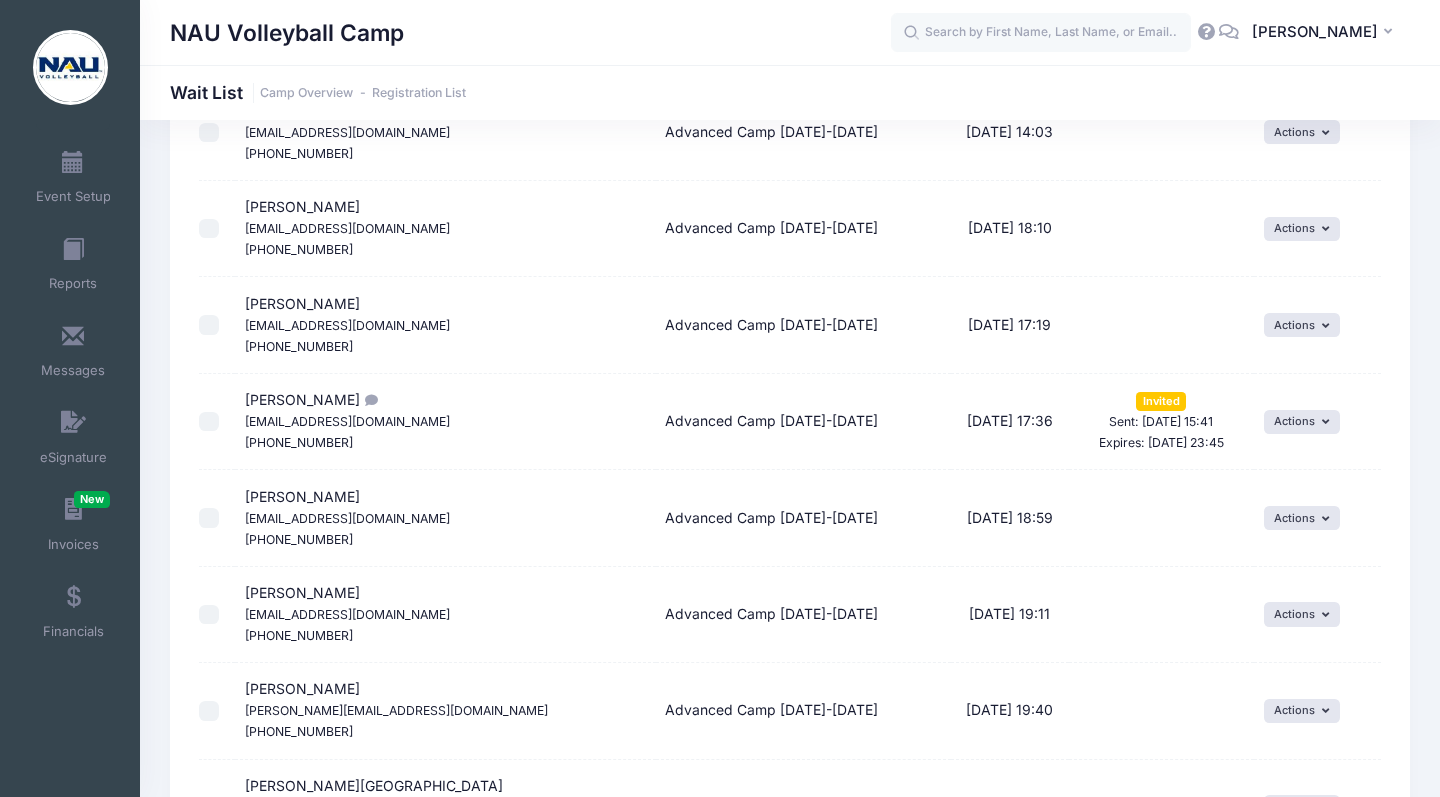scroll, scrollTop: 2389, scrollLeft: 0, axis: vertical 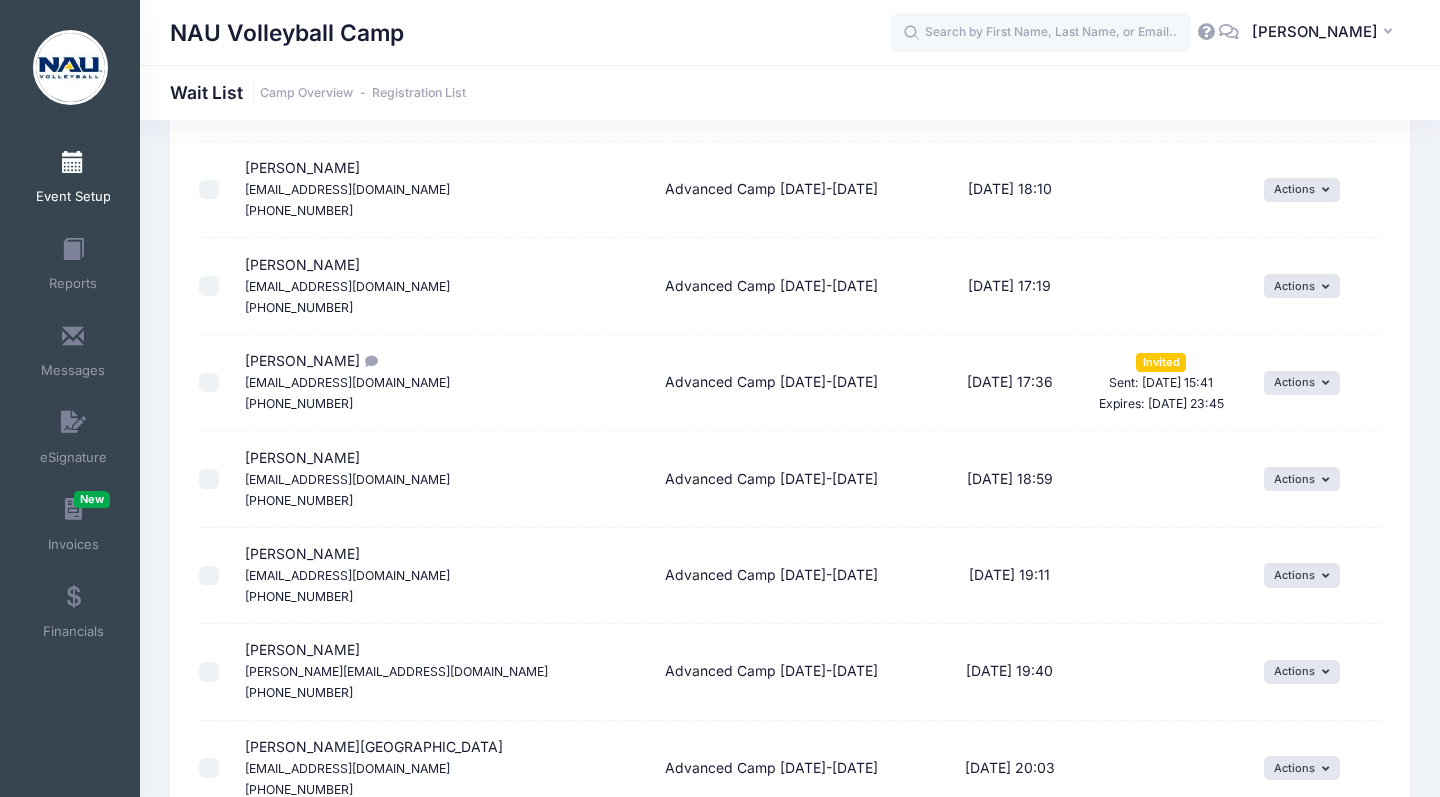 click at bounding box center [73, 163] 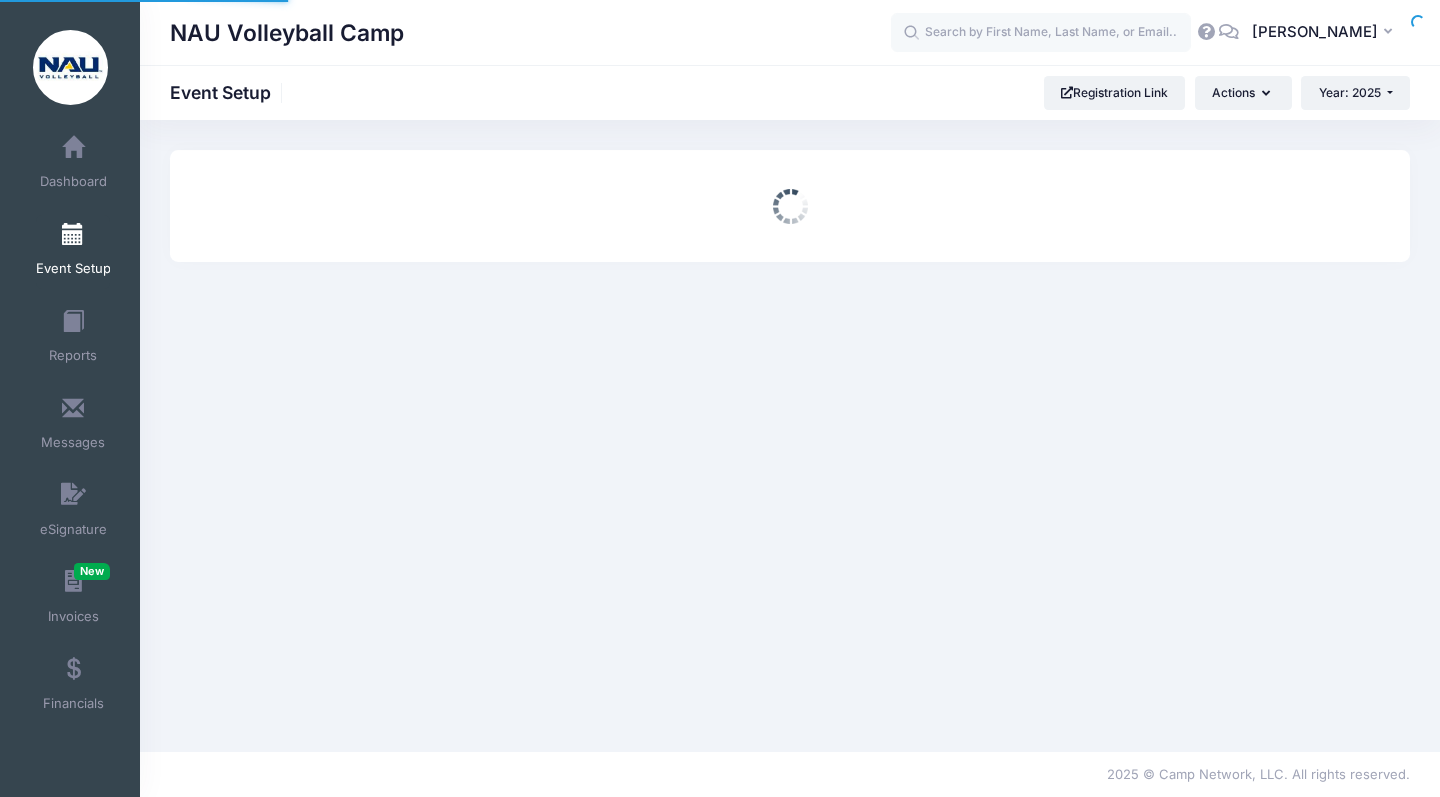 scroll, scrollTop: 0, scrollLeft: 0, axis: both 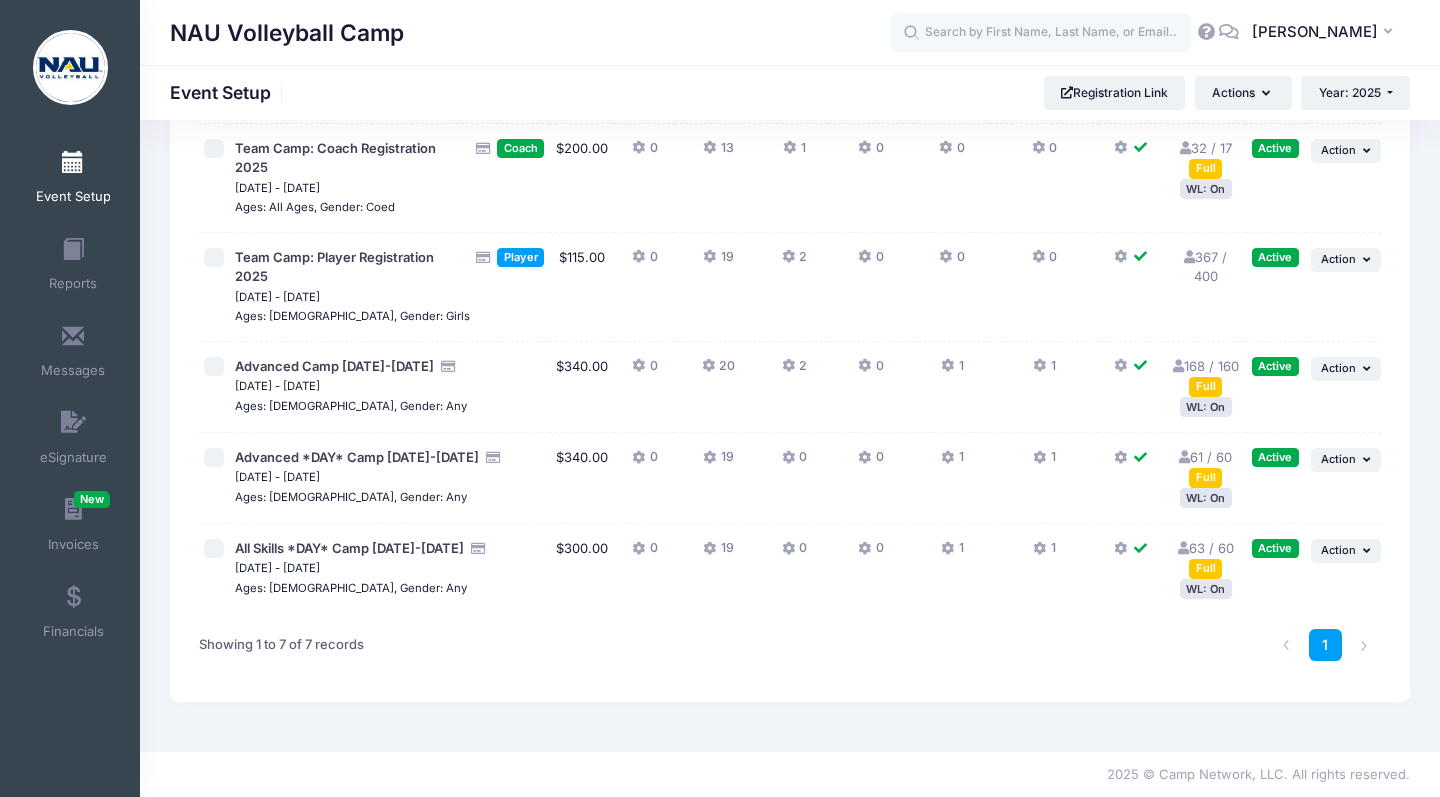 click on "63             / 60
Full" at bounding box center (1206, 558) 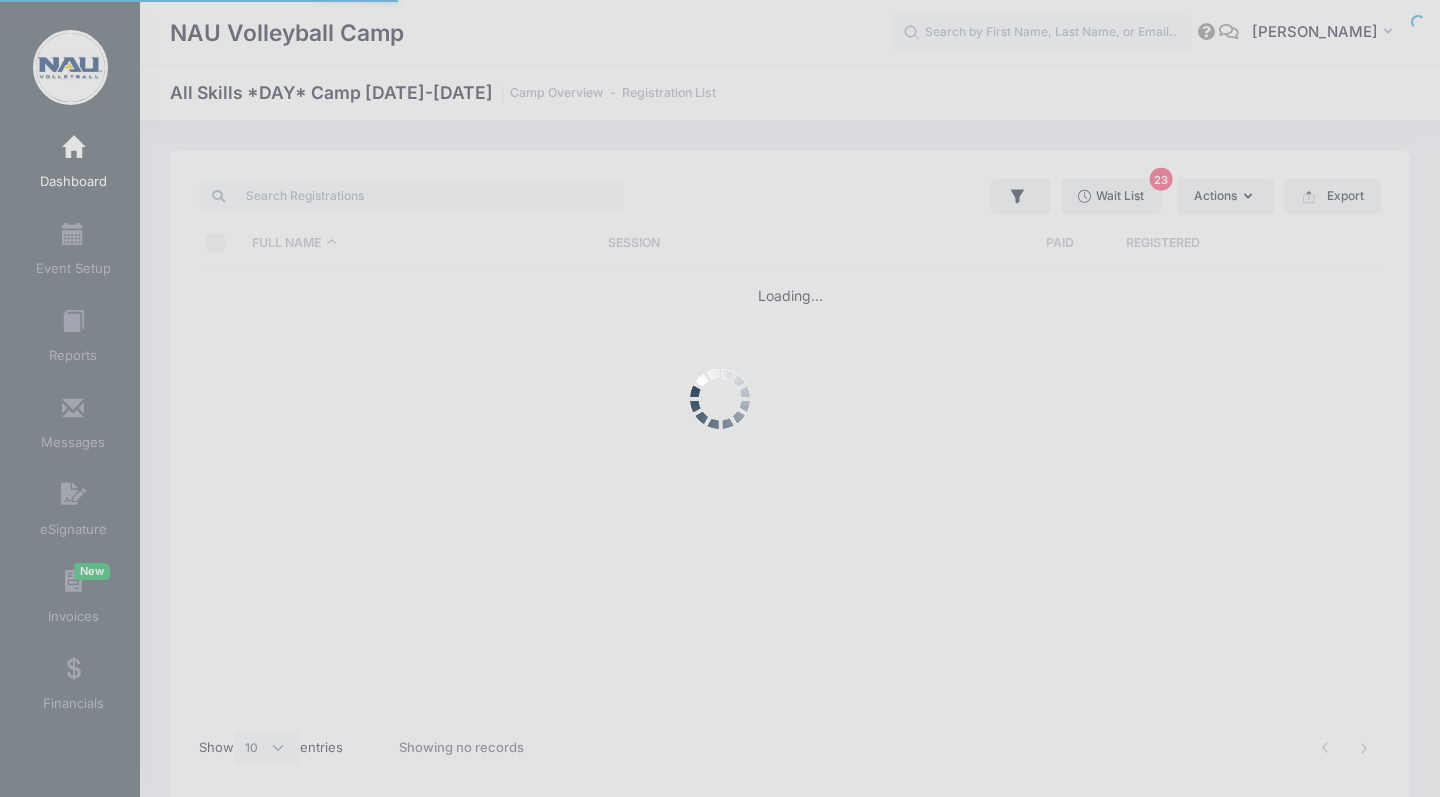 select on "10" 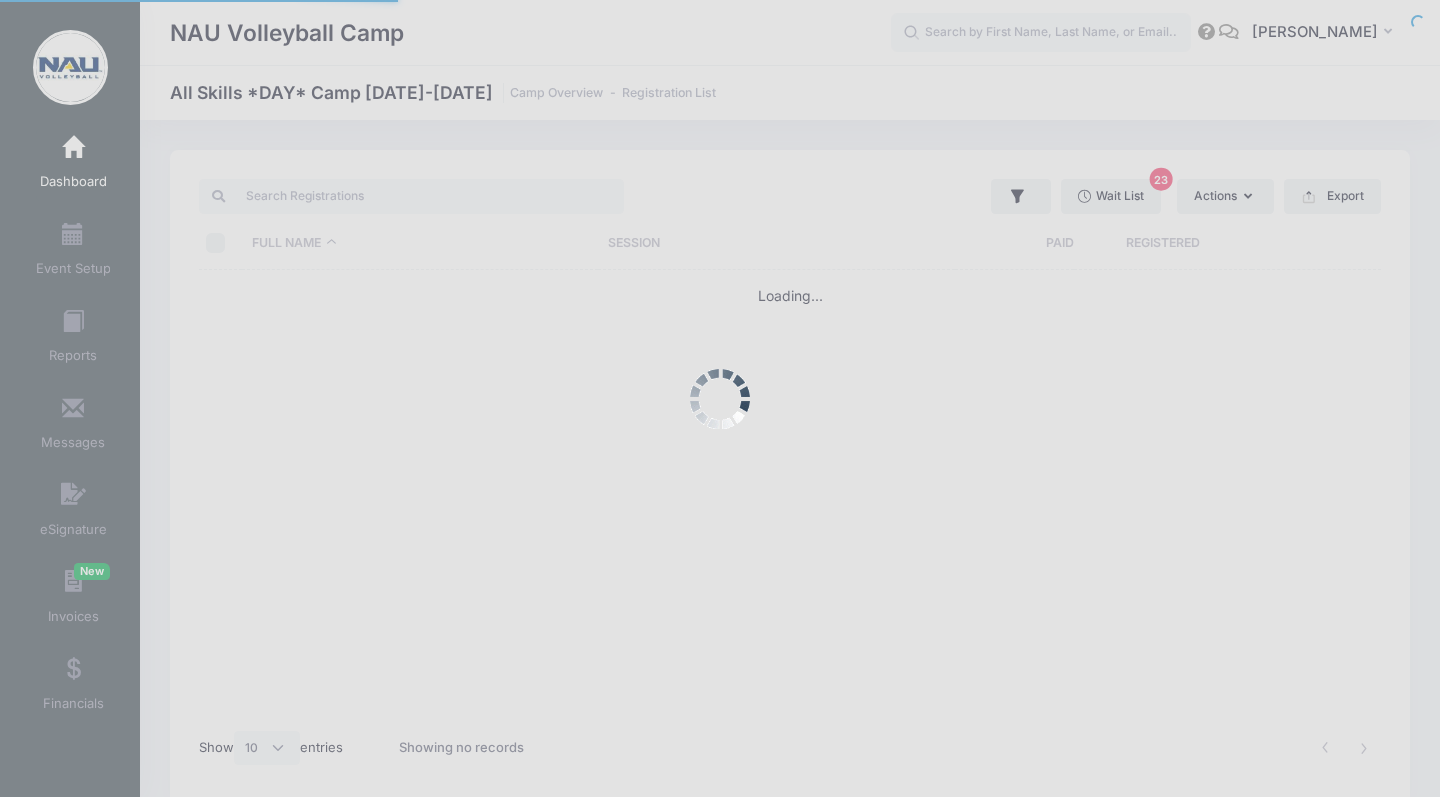 scroll, scrollTop: 0, scrollLeft: 0, axis: both 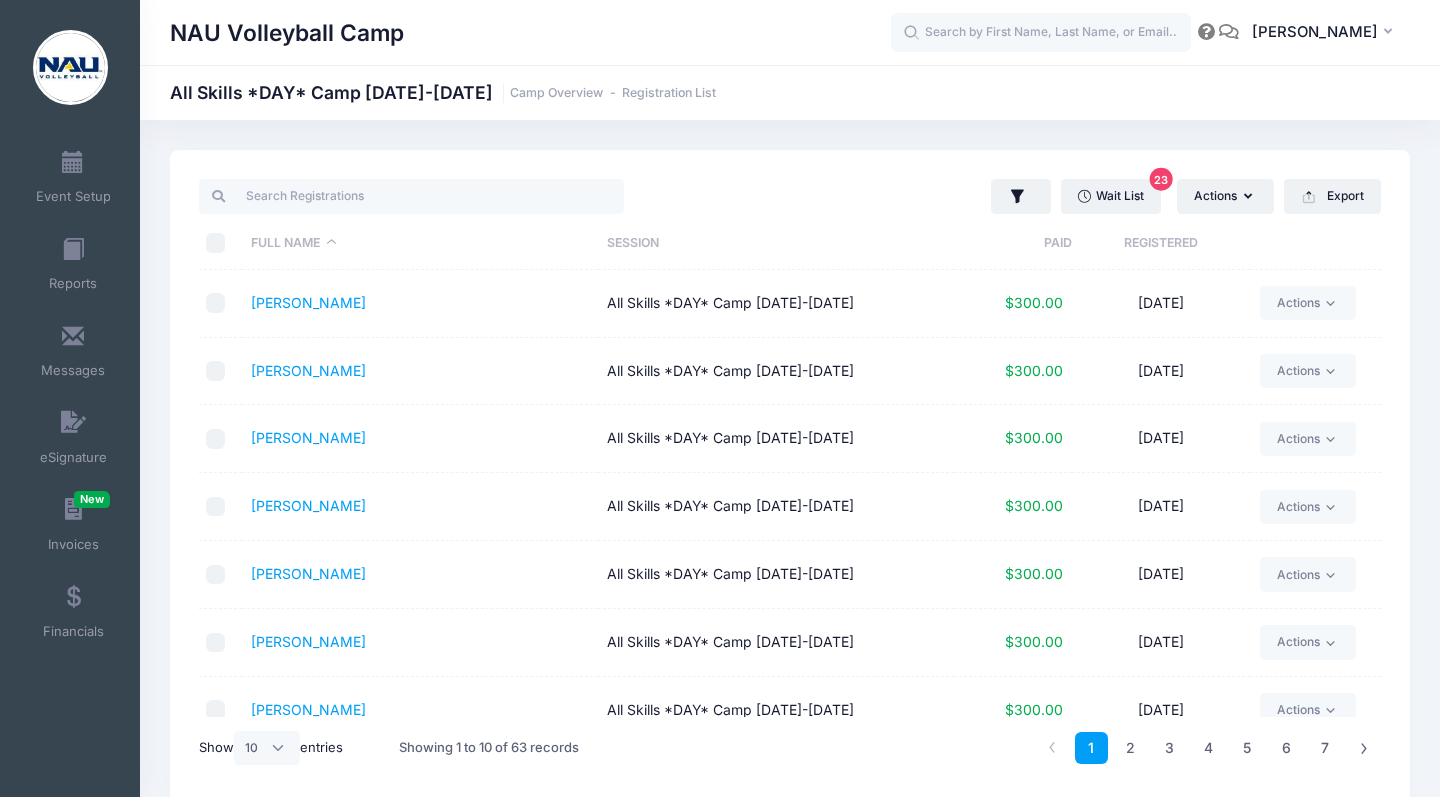 click on "Wait List
23
Actions      Assign Labels
Send Email
Send Payment Reminder
Send Document Upload Reminder
Send eSignature Reminder
Deleted Registrations
Filter Options
Payment Status:
All
Paid Full" at bounding box center (790, 477) 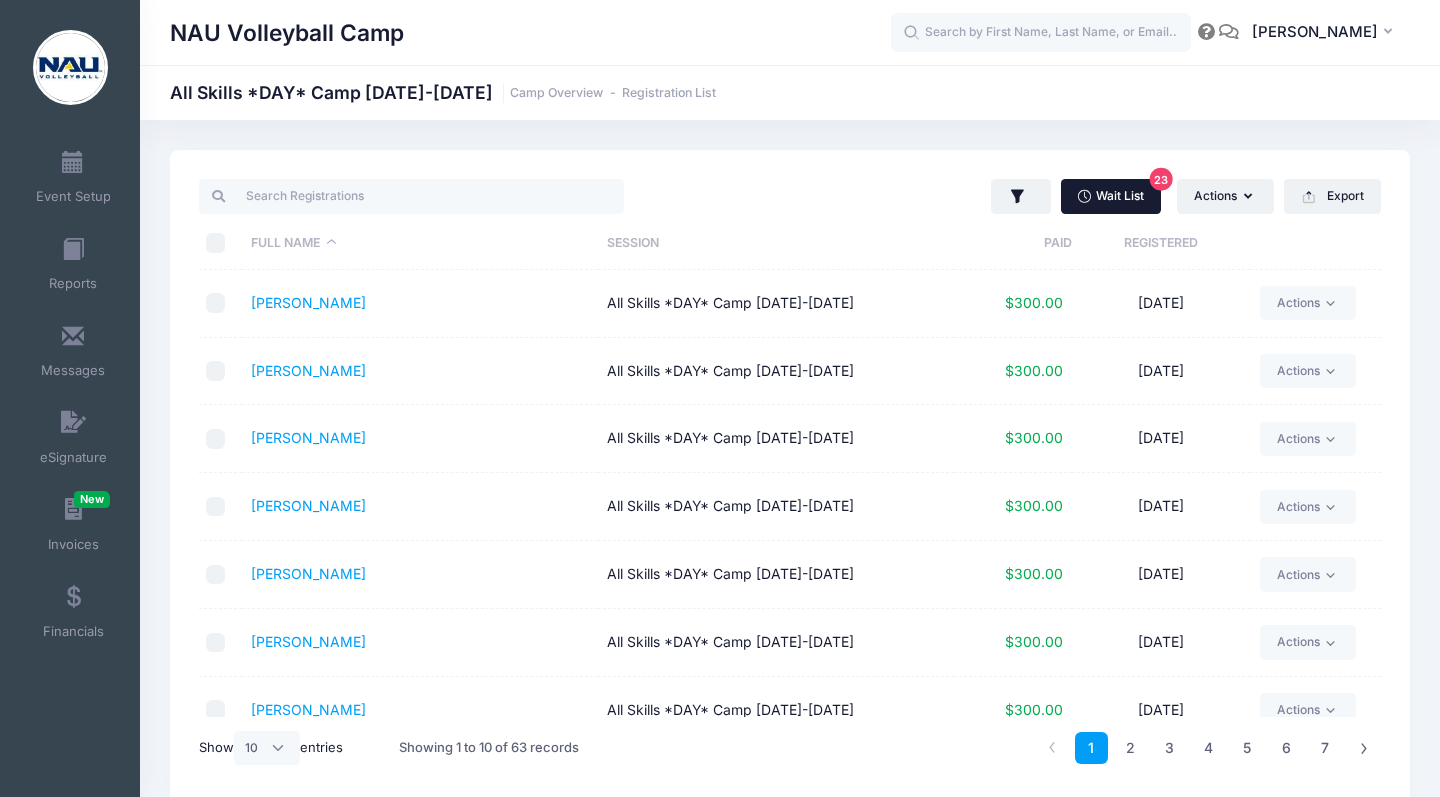click on "Wait List
23" at bounding box center [1111, 196] 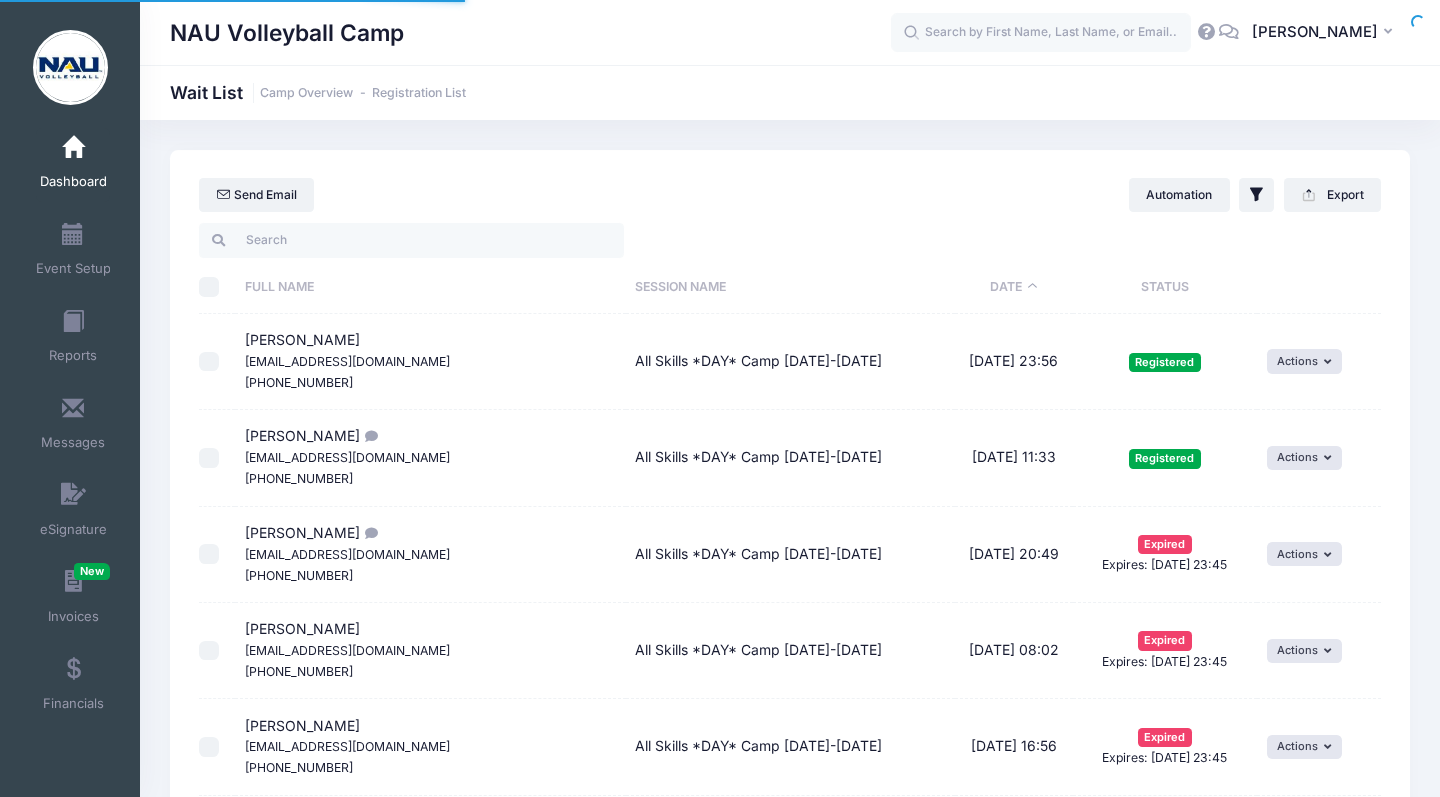 select on "50" 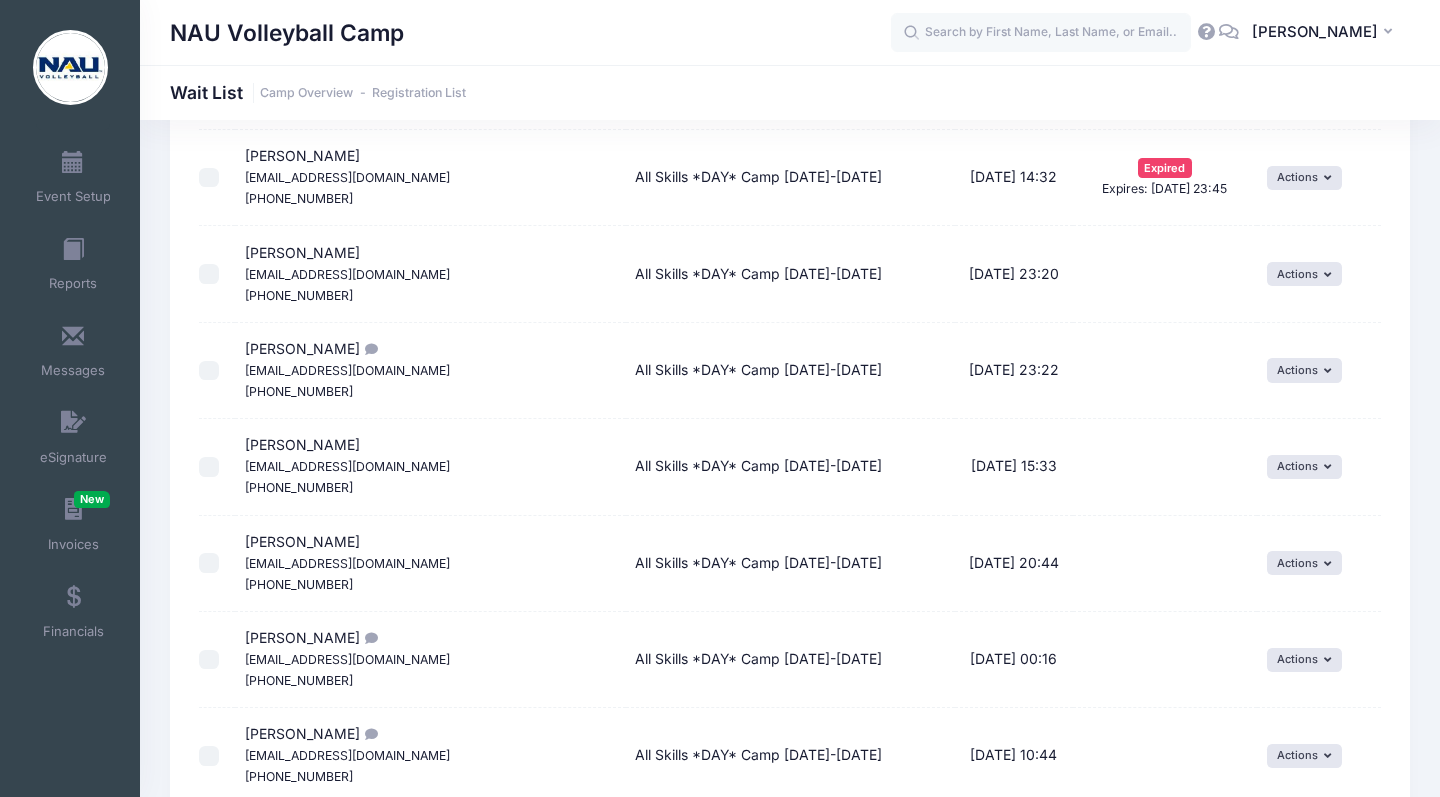 scroll, scrollTop: 1052, scrollLeft: 0, axis: vertical 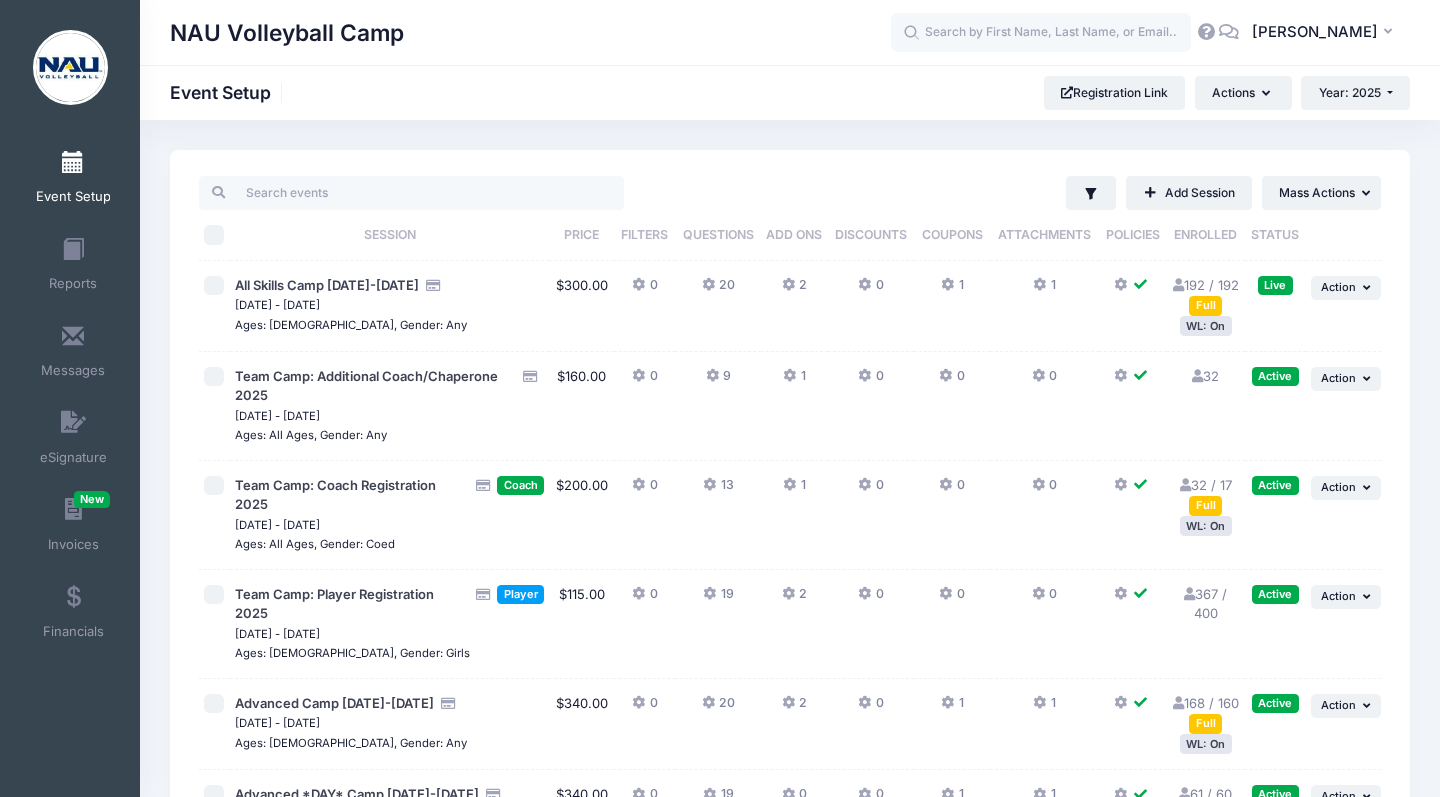 click at bounding box center (73, 163) 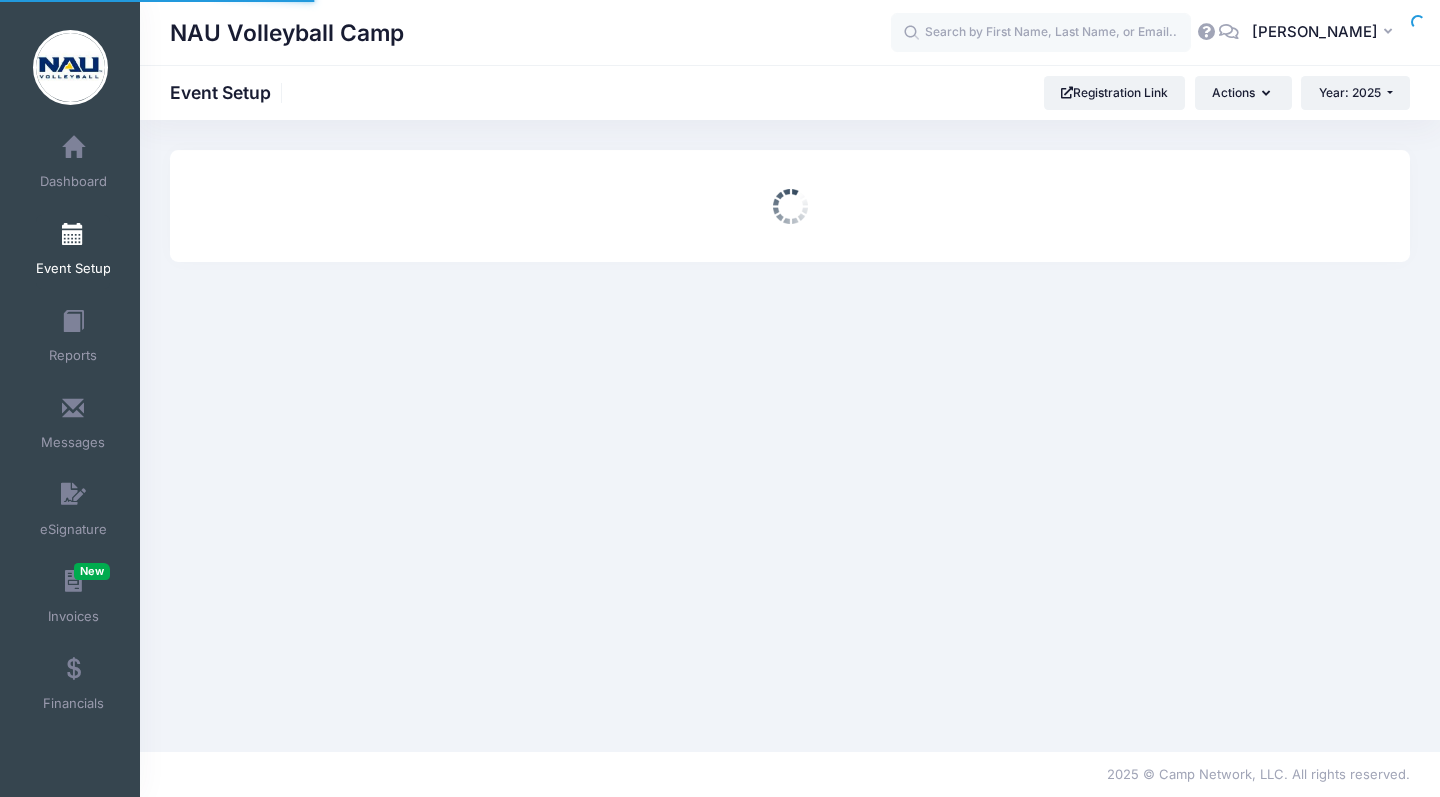 scroll, scrollTop: 0, scrollLeft: 0, axis: both 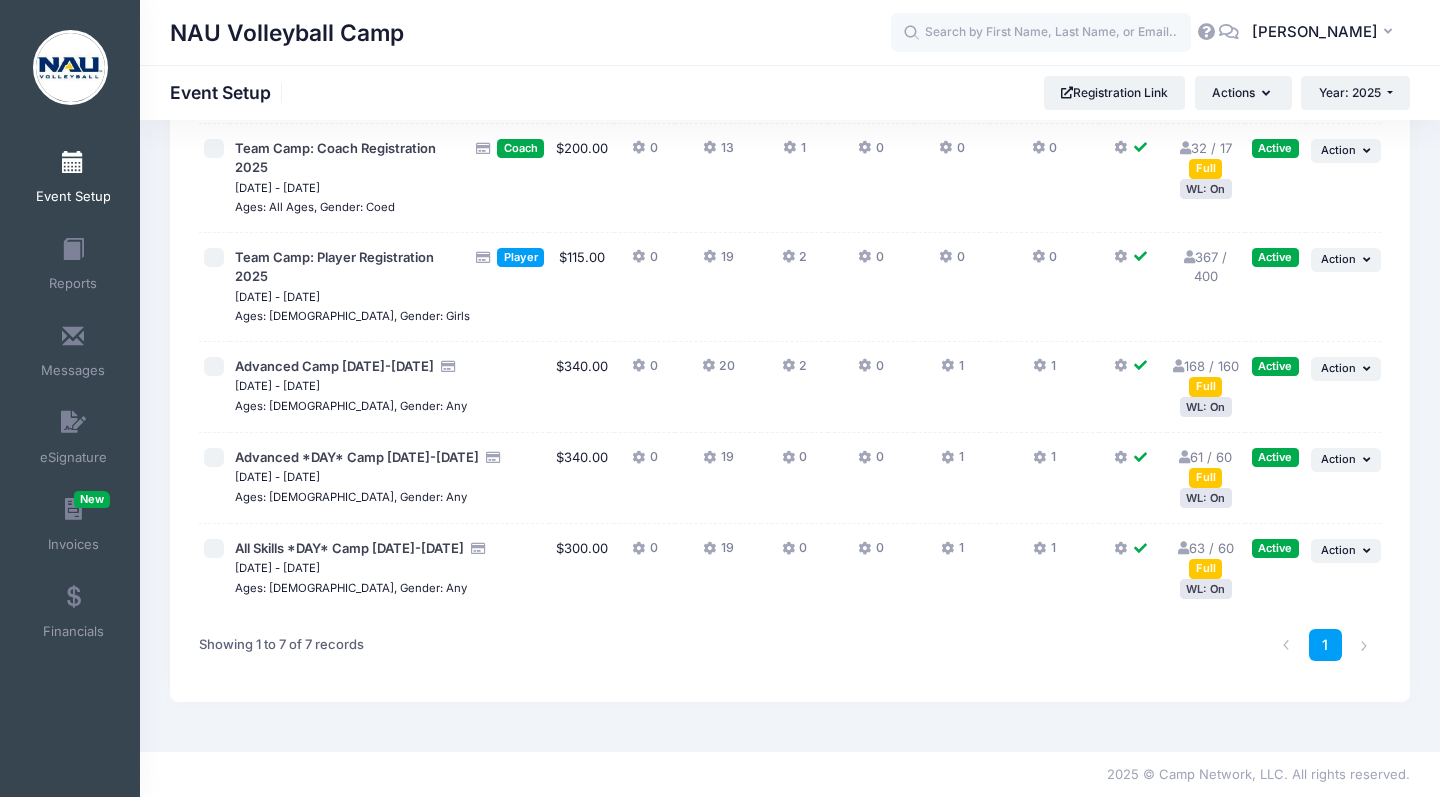 click on "61             / 60
Full" at bounding box center (1205, 467) 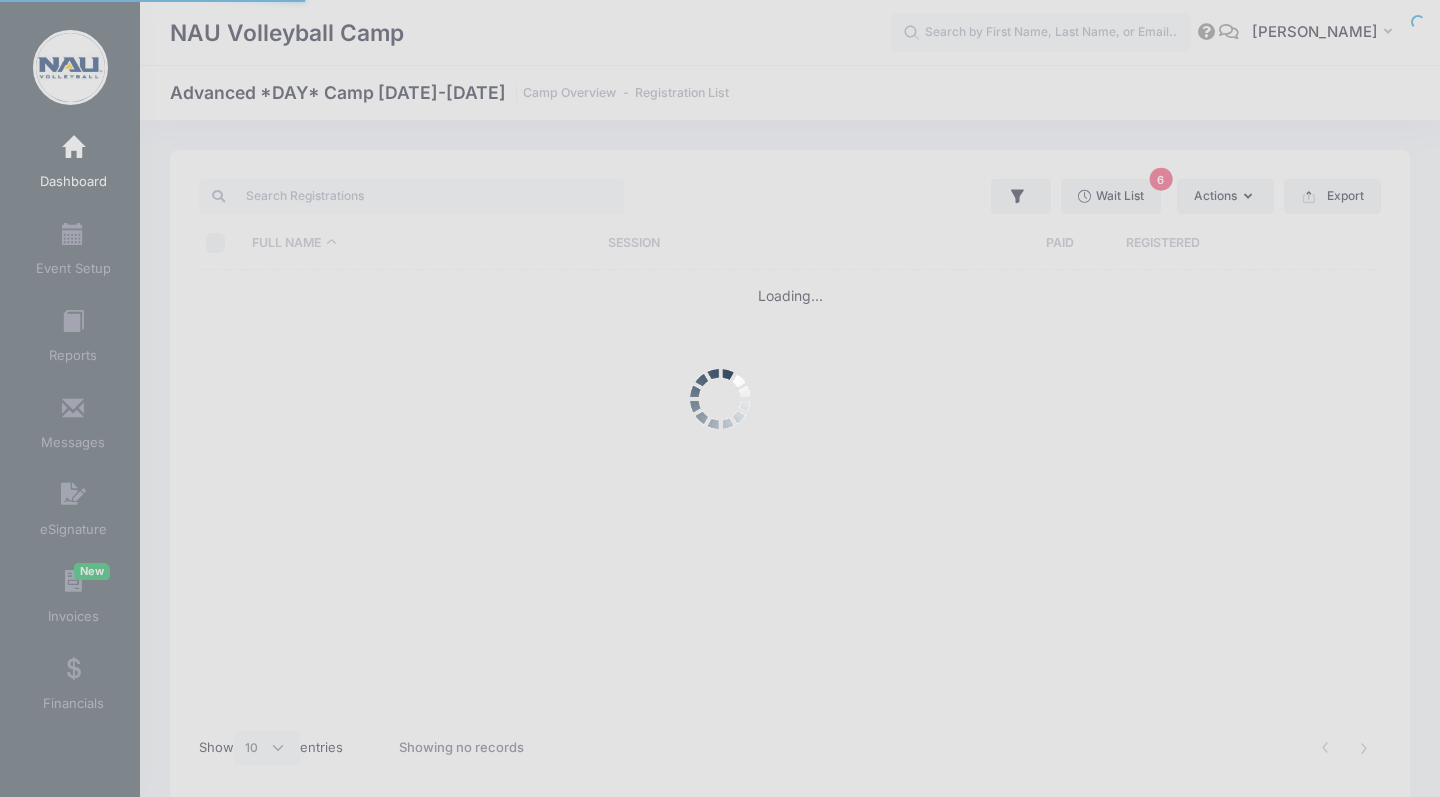 select on "10" 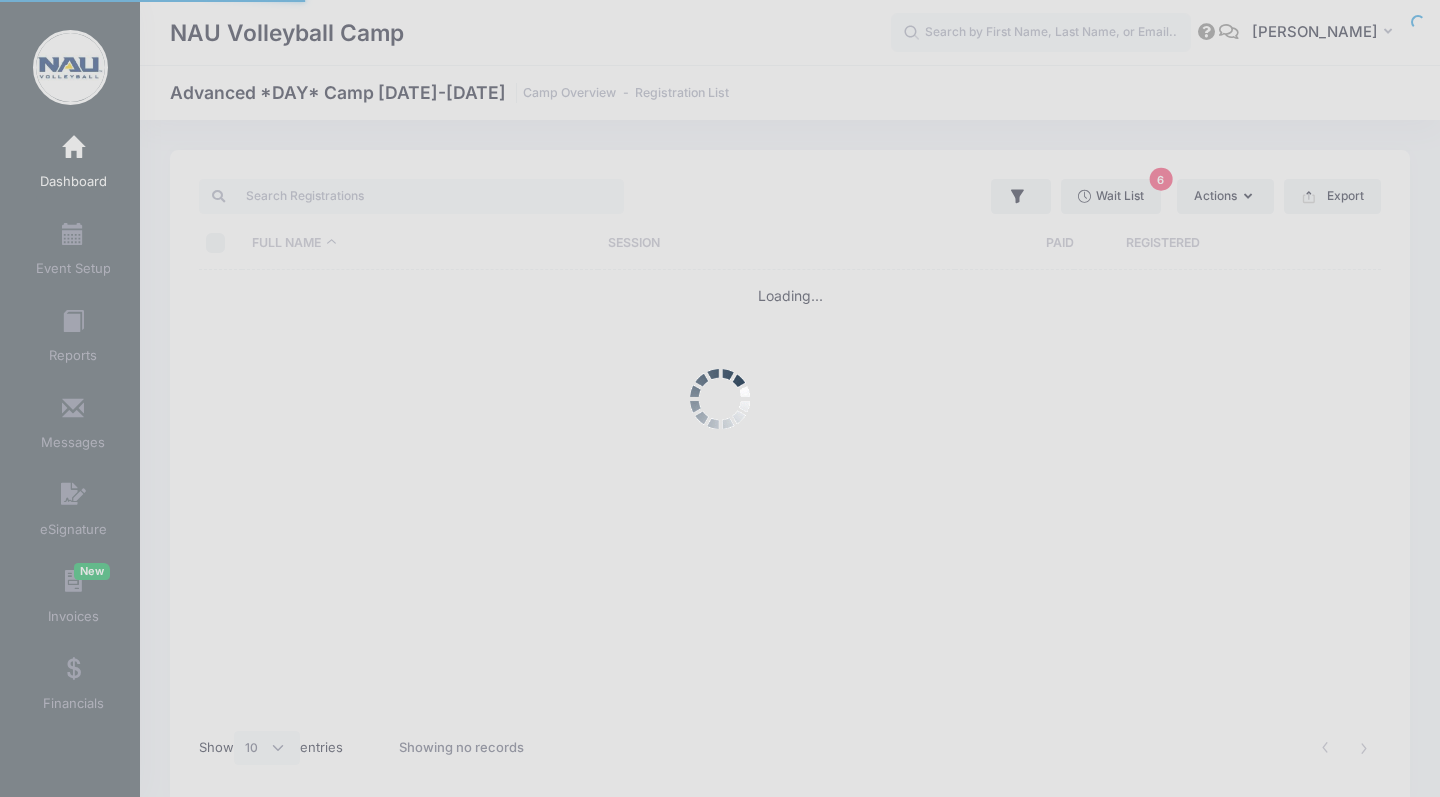 scroll, scrollTop: 0, scrollLeft: 0, axis: both 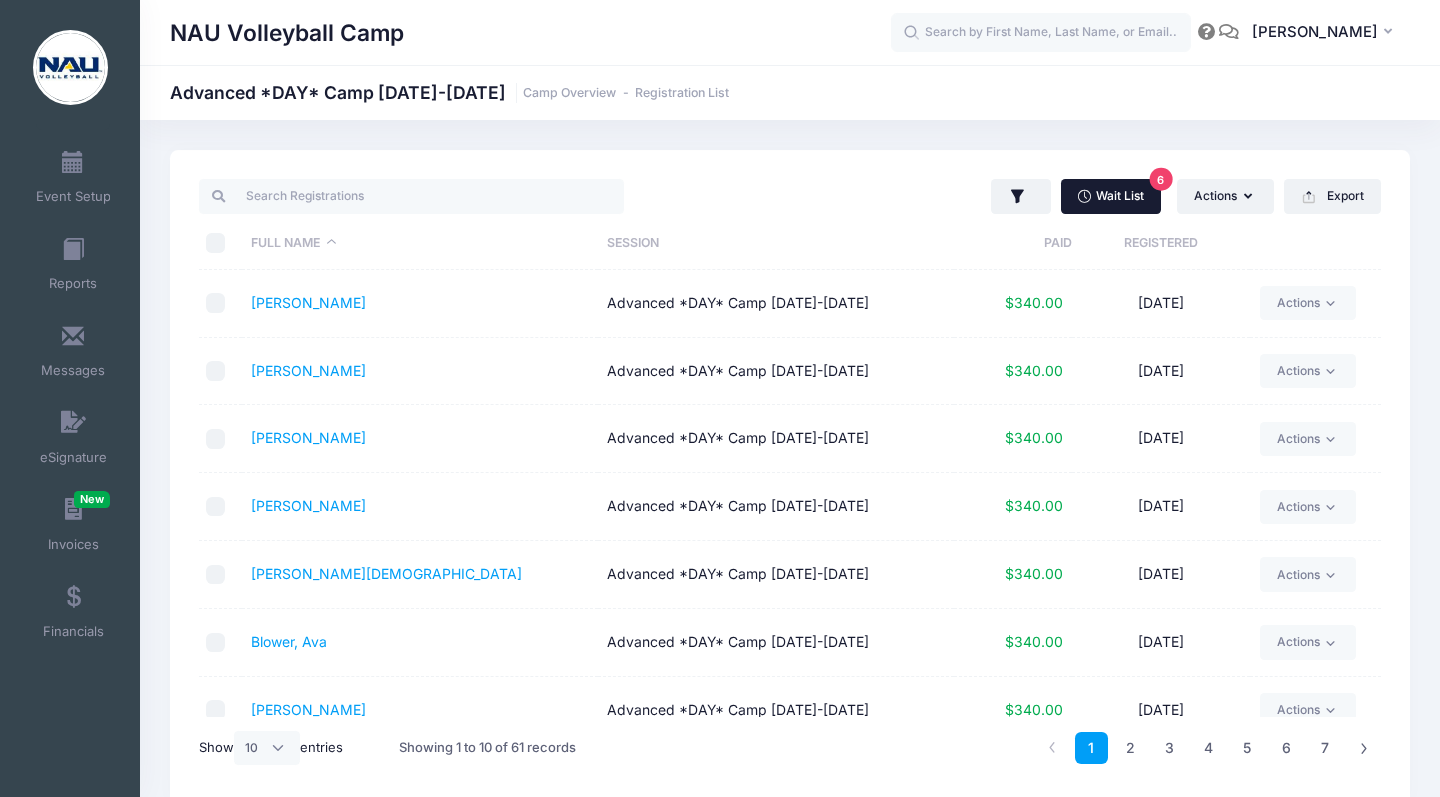 click on "Wait List
6" at bounding box center (1111, 196) 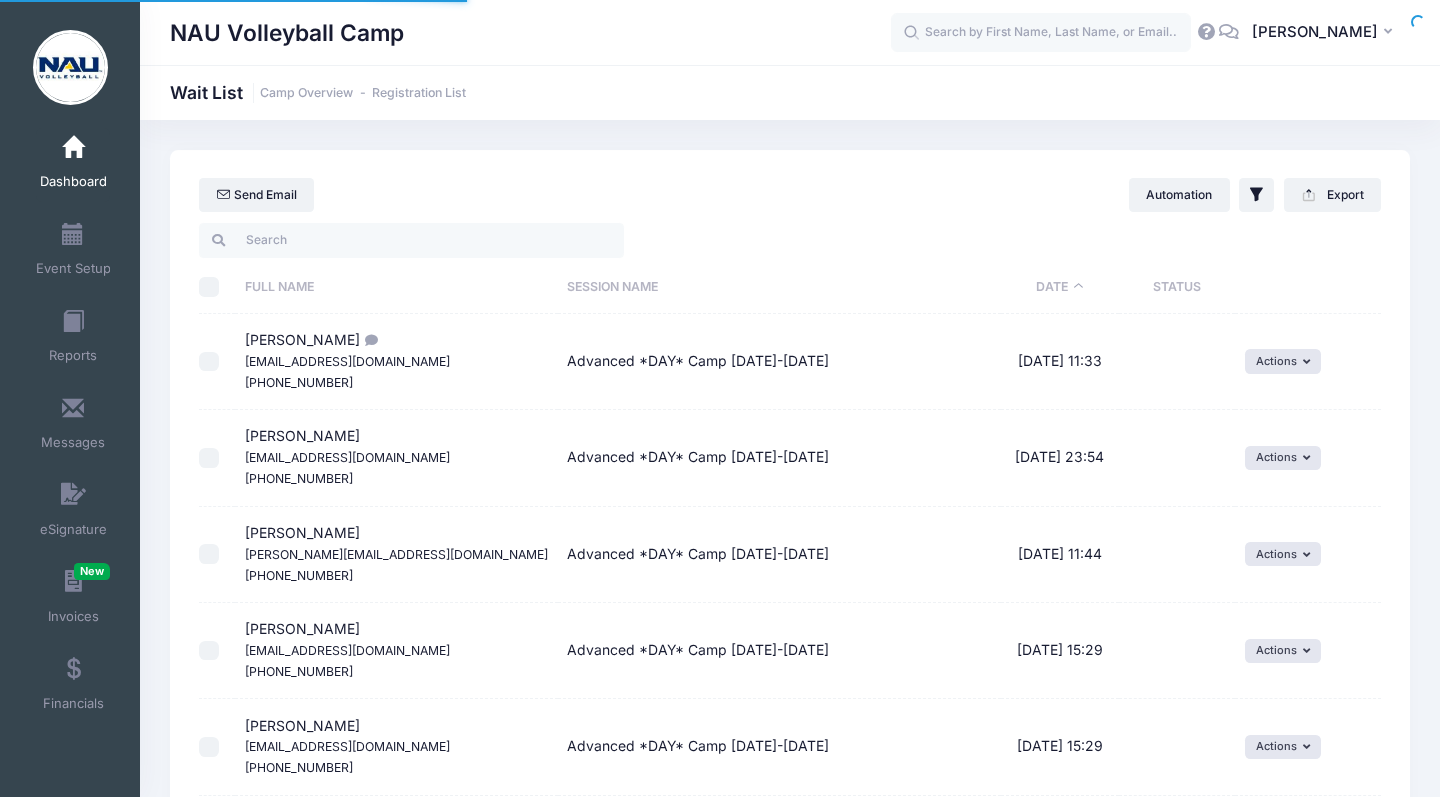 select on "50" 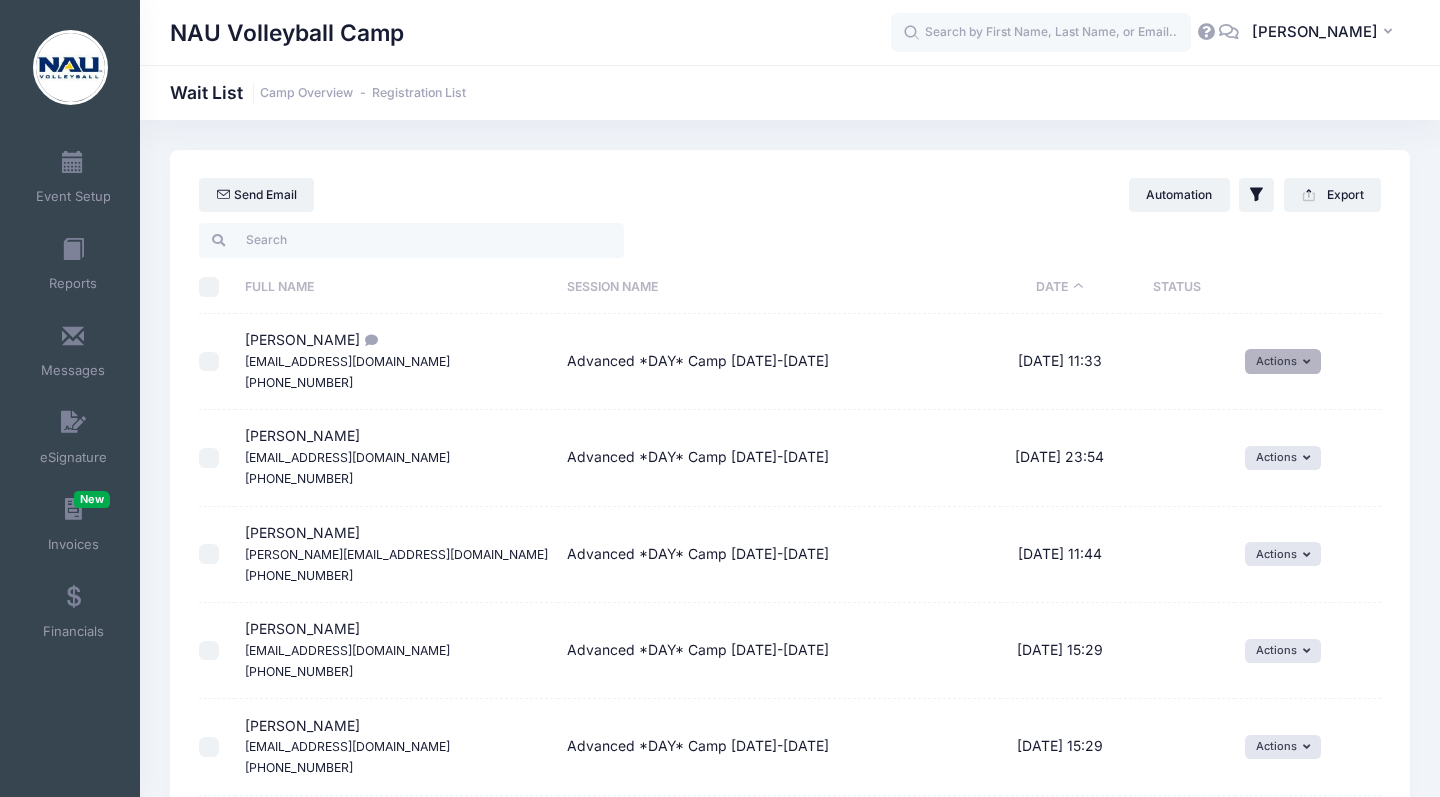 scroll, scrollTop: 0, scrollLeft: 0, axis: both 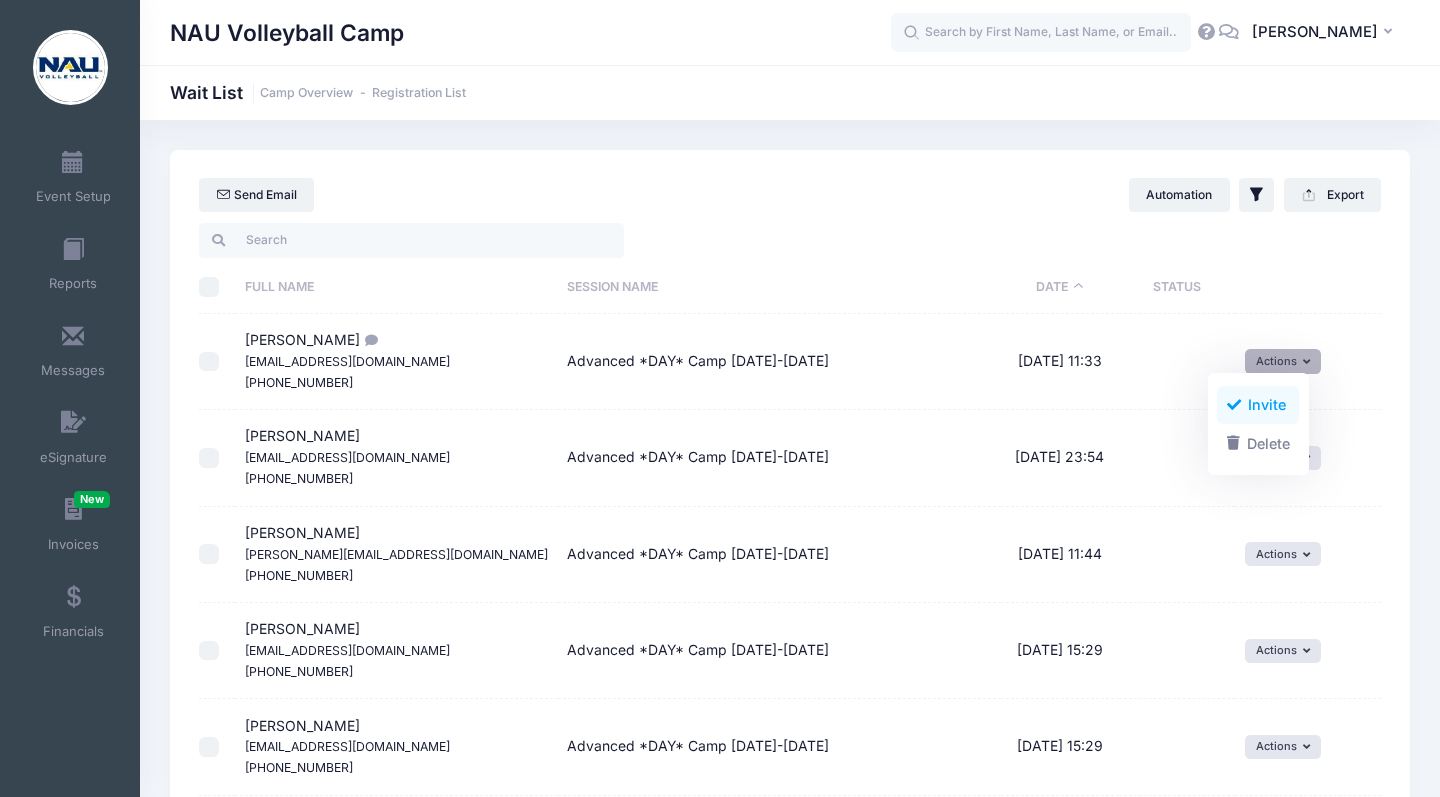 click on "Invite" at bounding box center [1258, 405] 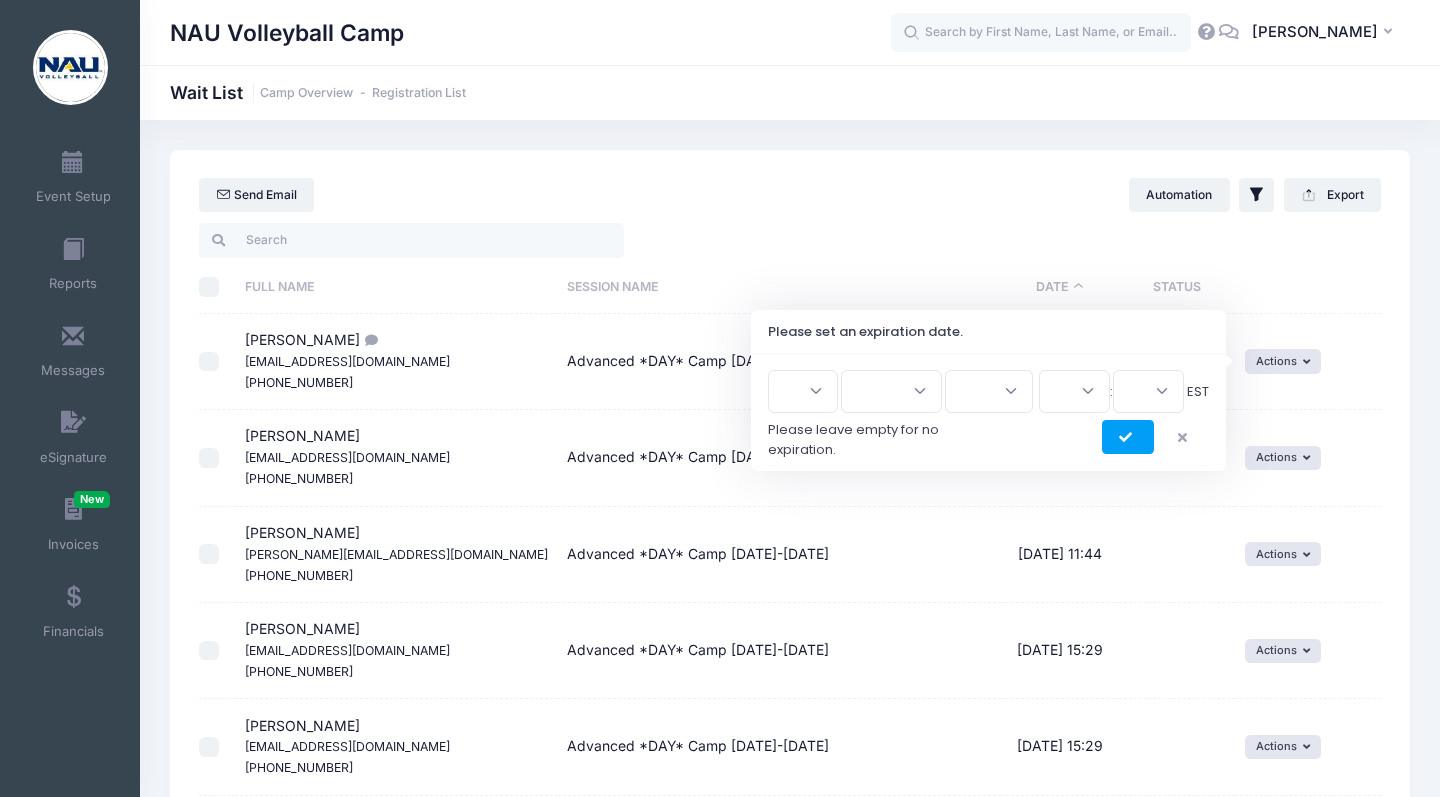 click at bounding box center [1090, 240] 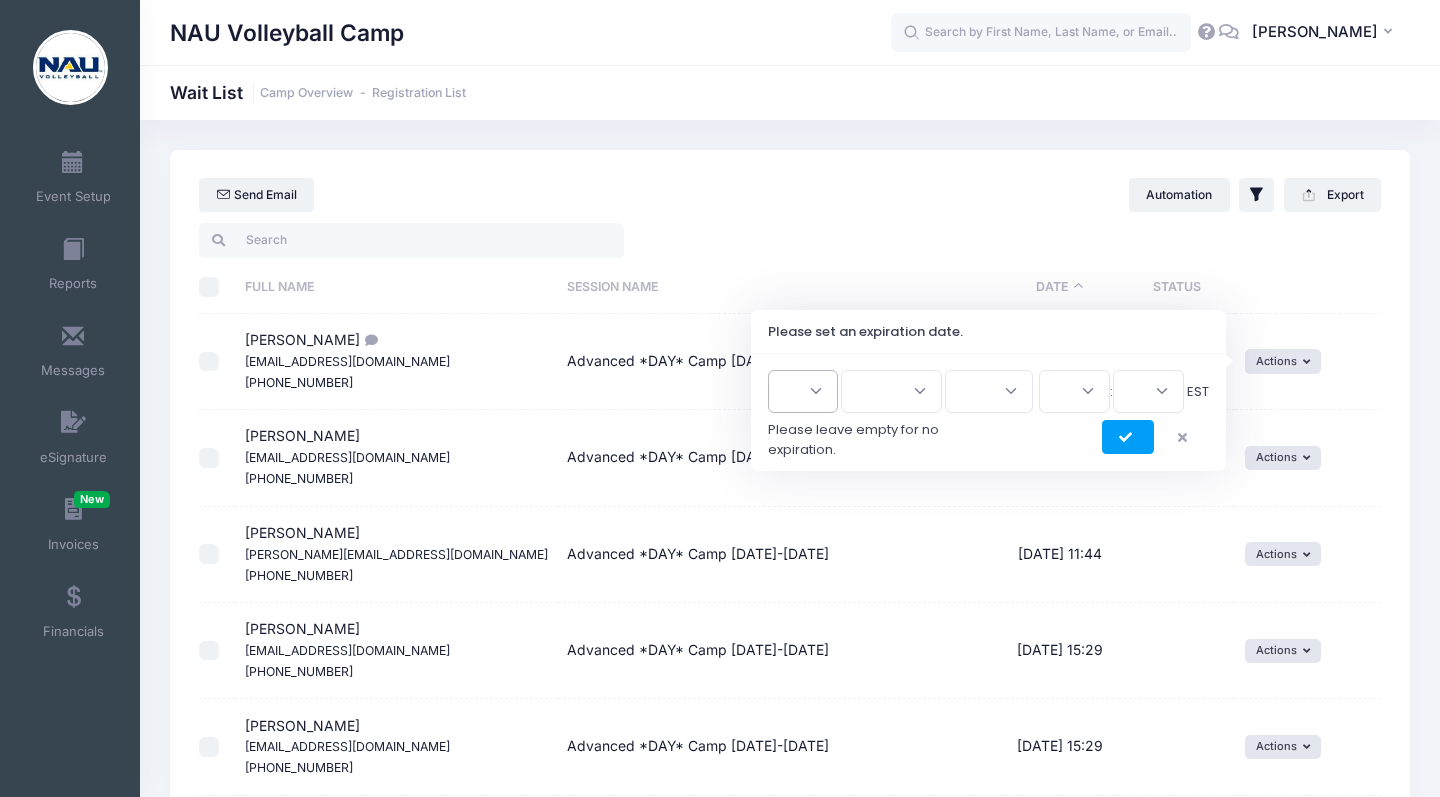 select on "15" 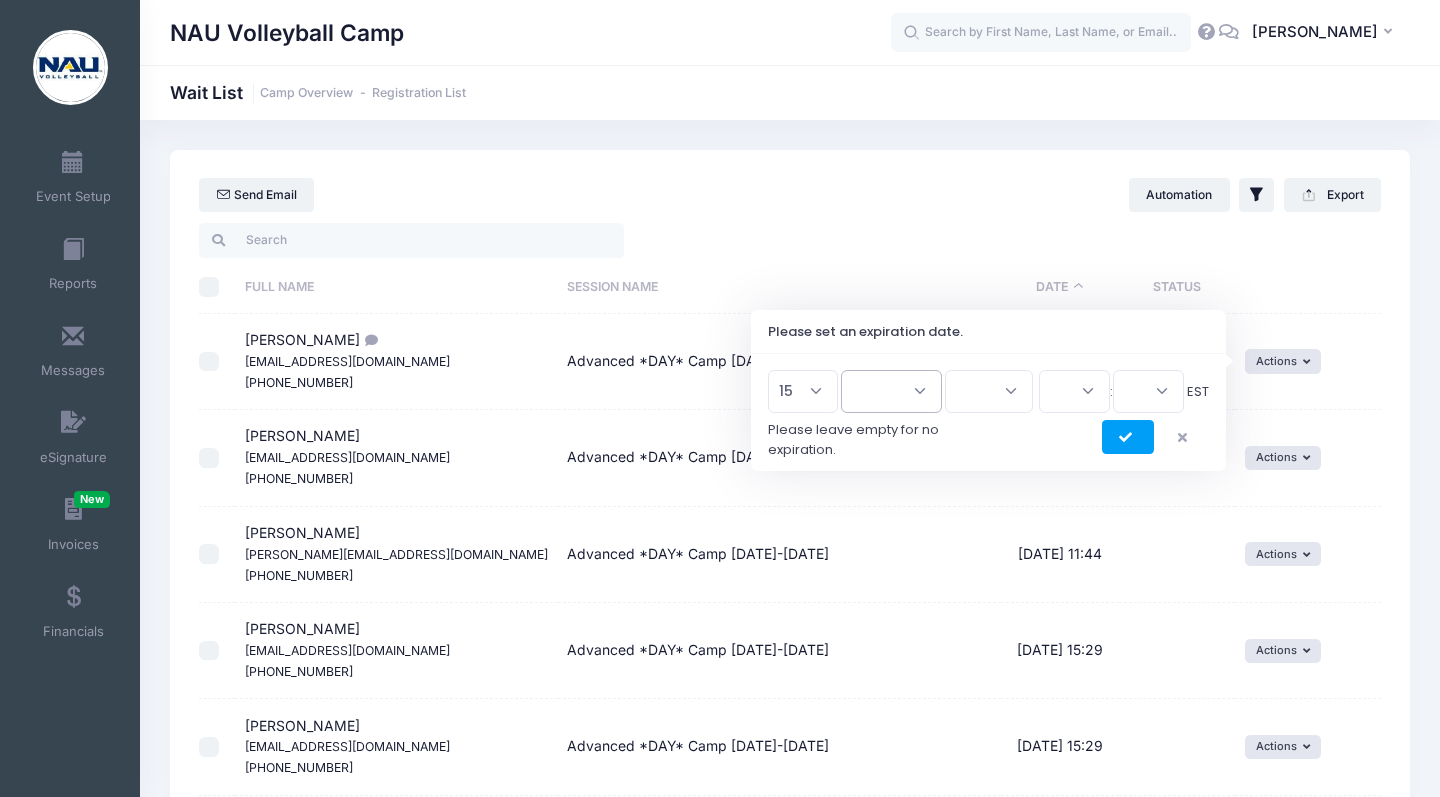 select on "6" 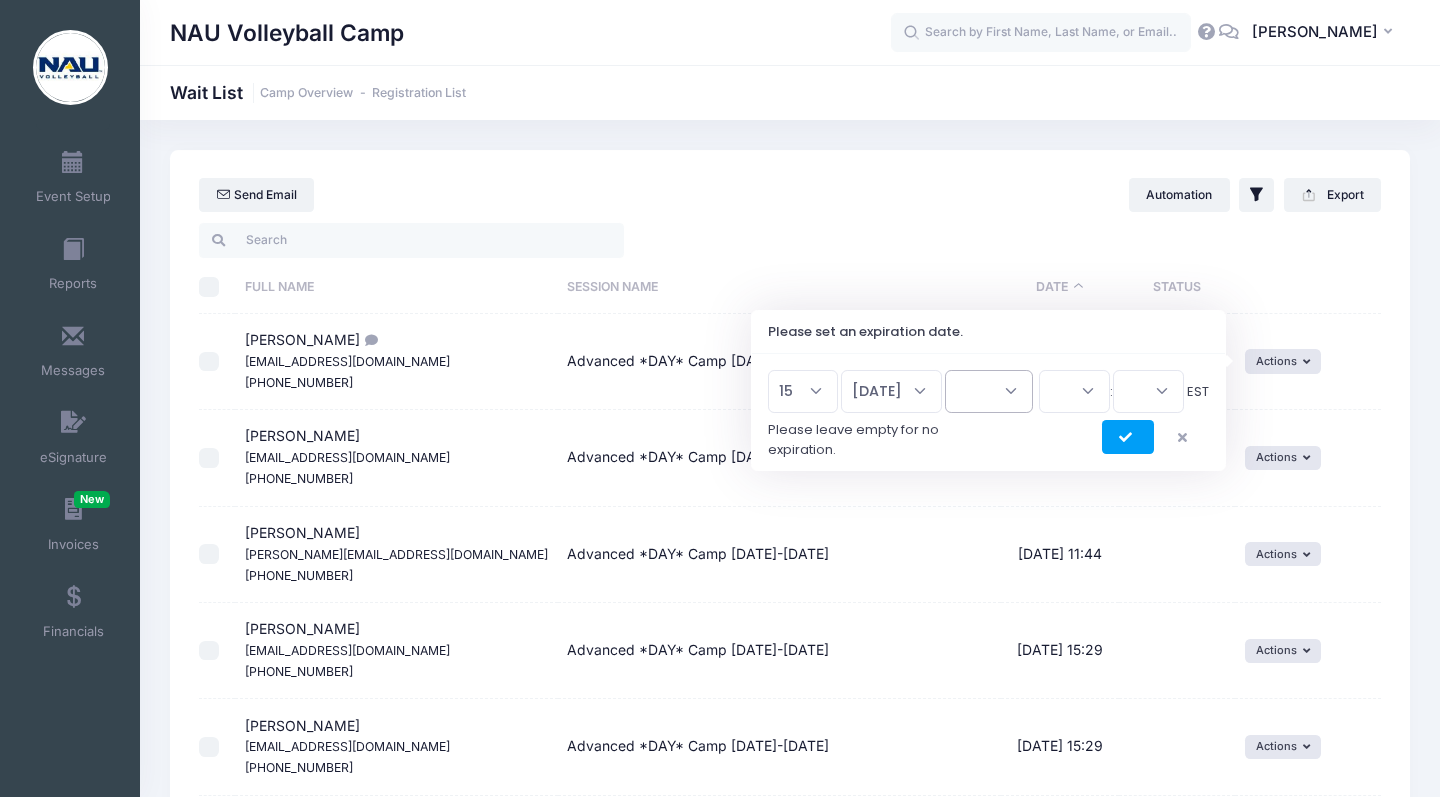 select on "2025" 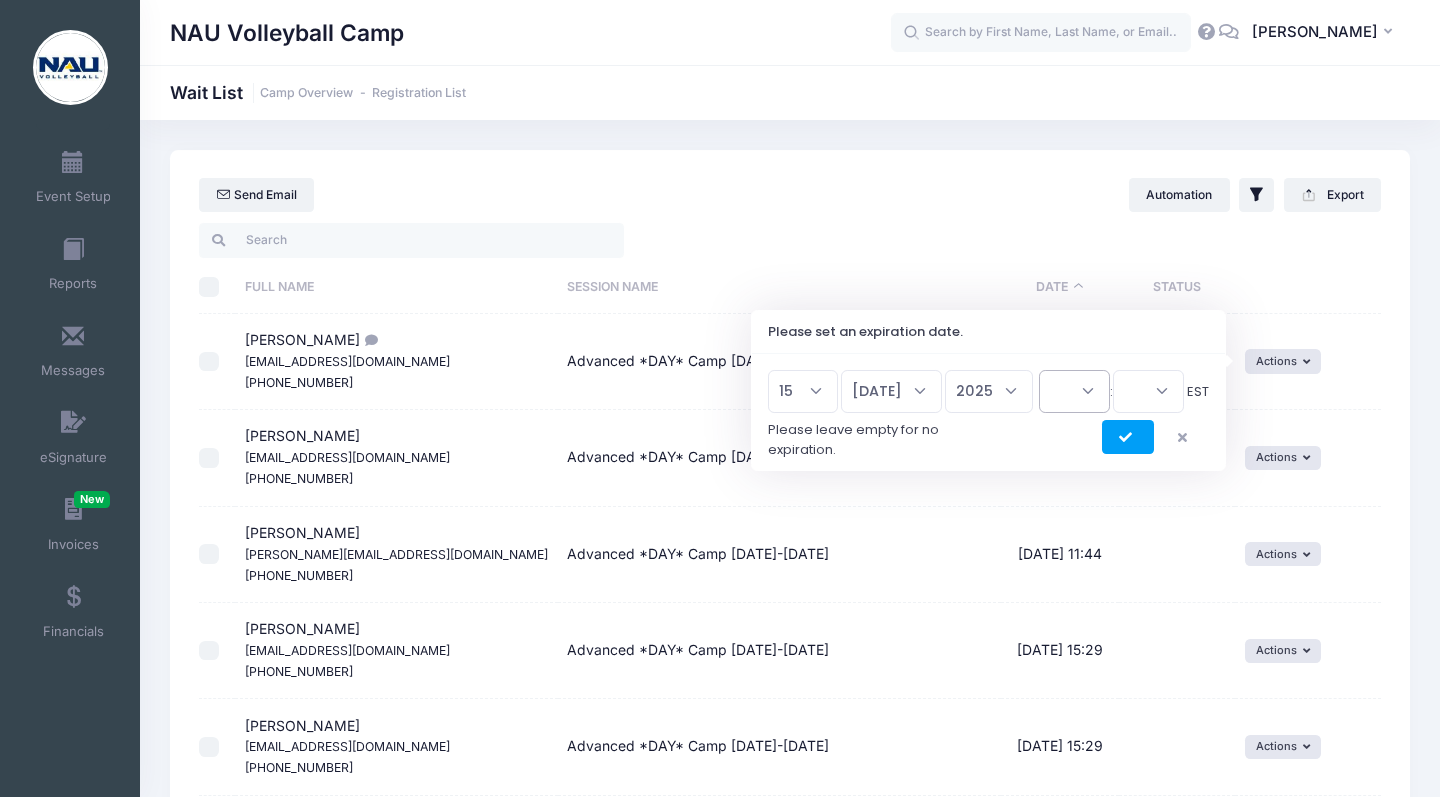 select on "23" 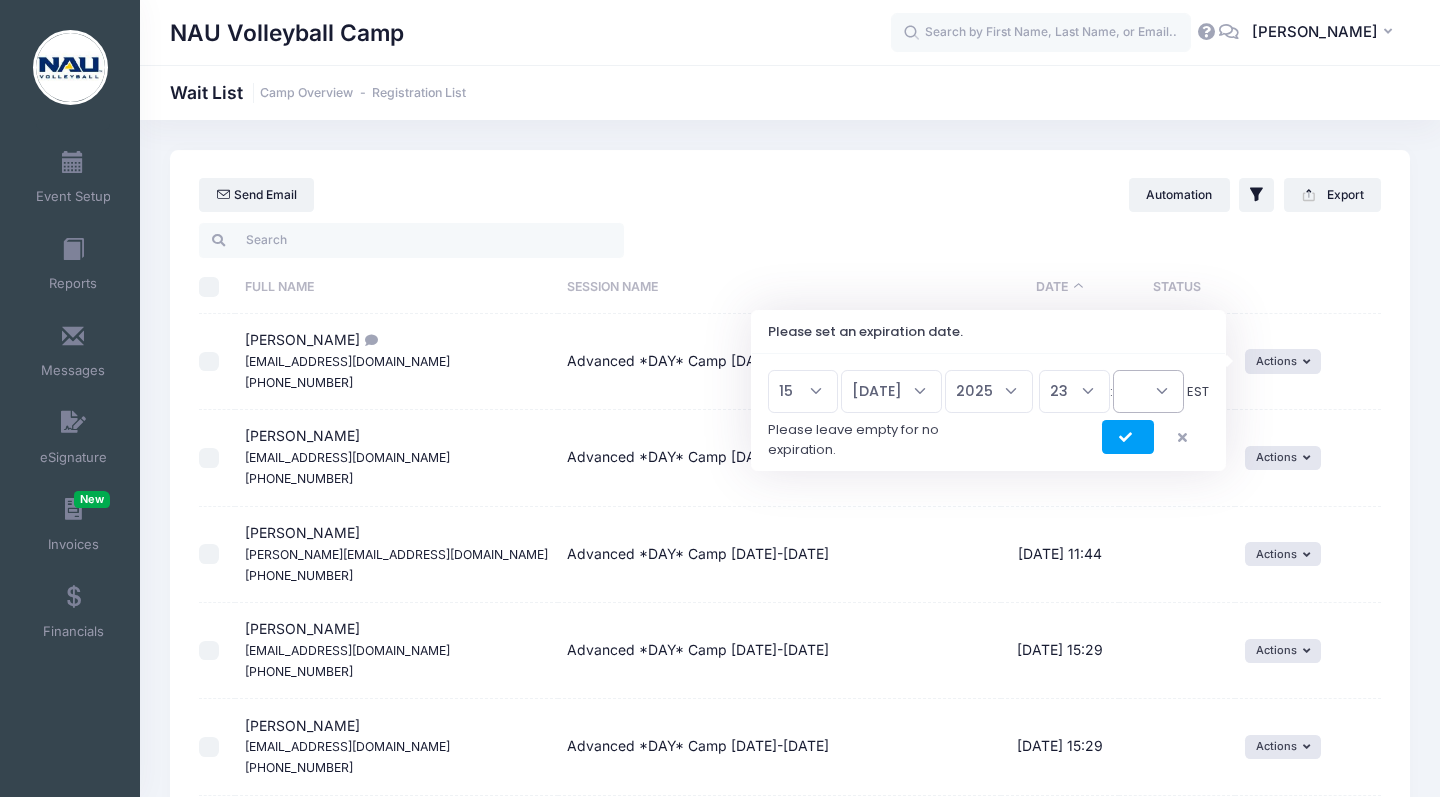 select on "45" 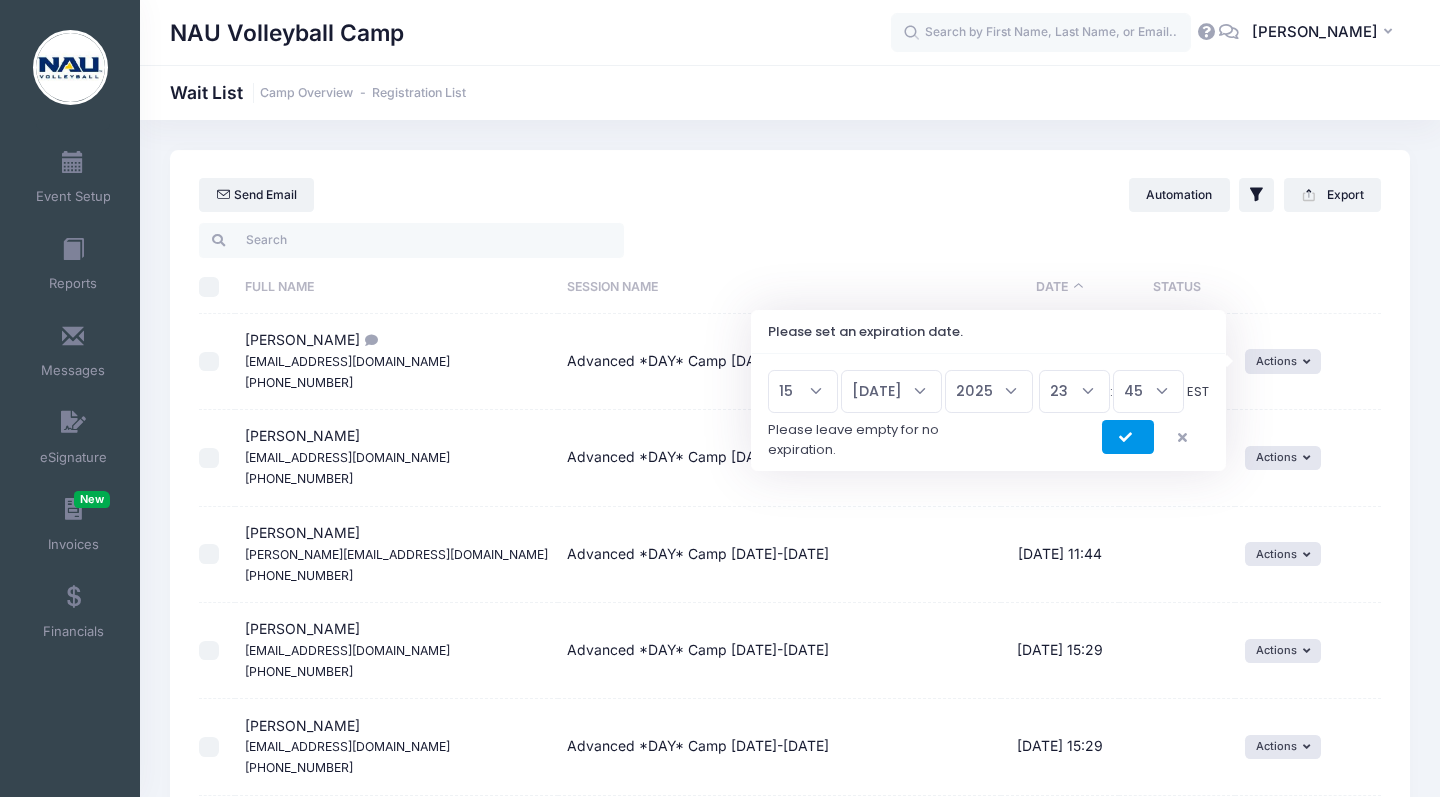 click at bounding box center [1128, 437] 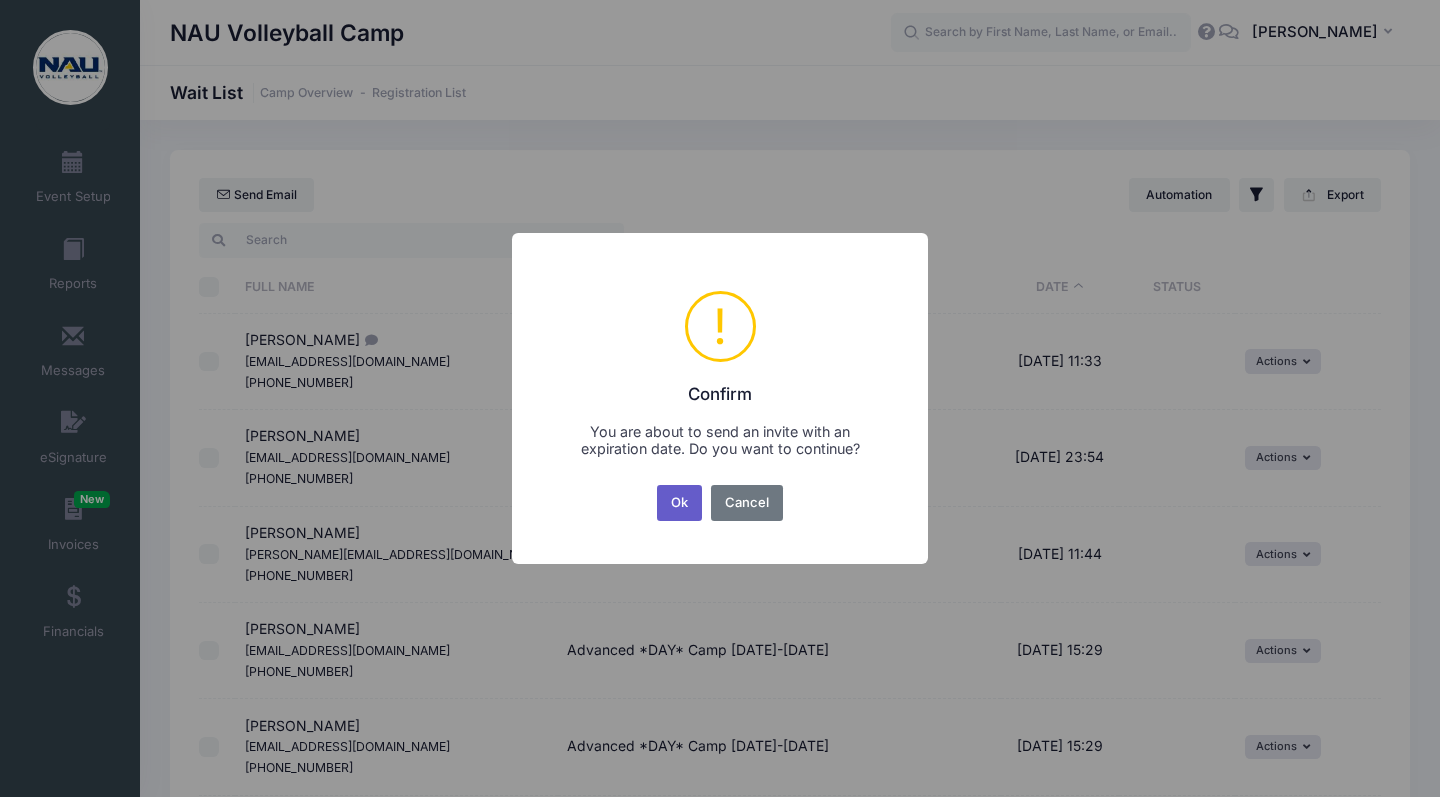 click on "Ok" at bounding box center [680, 503] 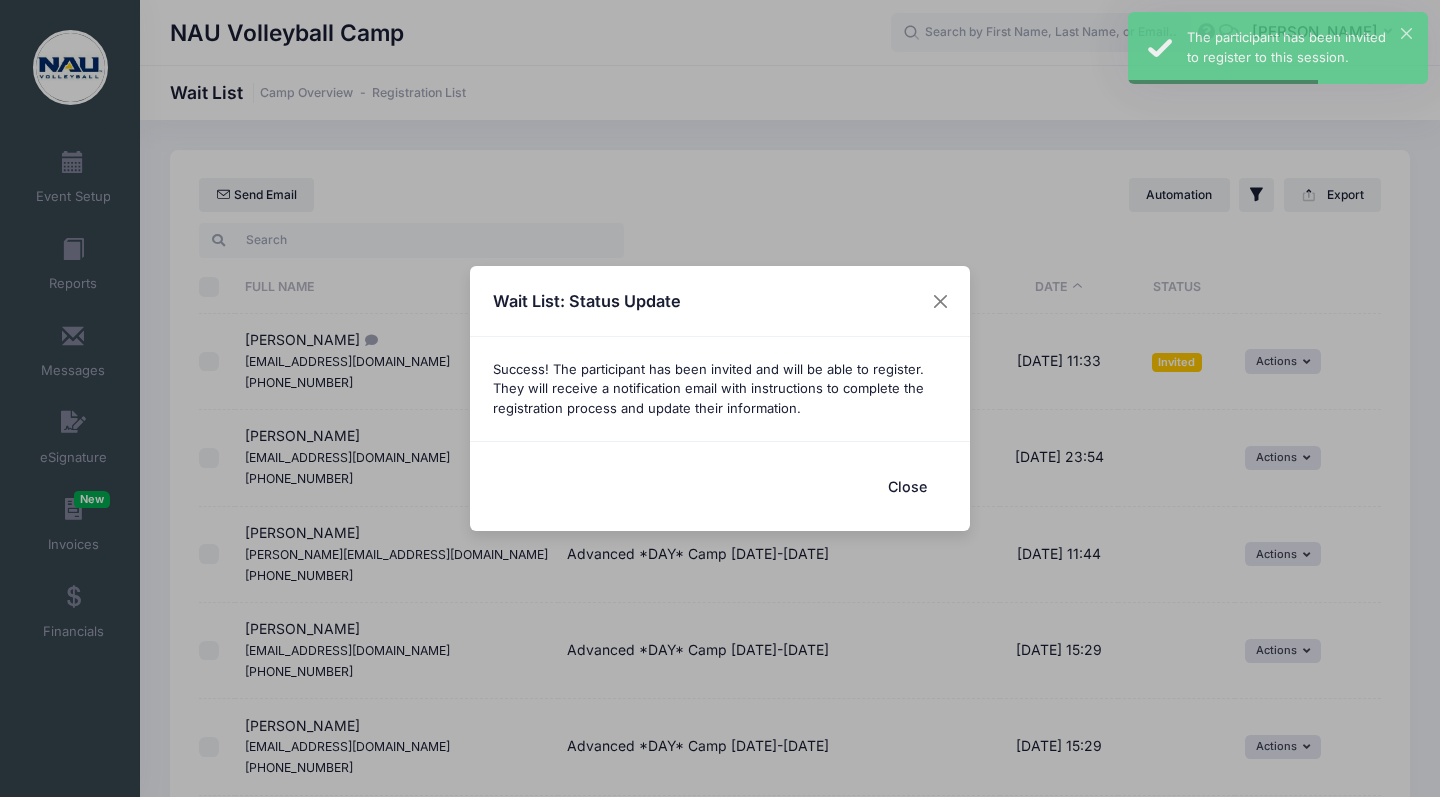 click on "Close" at bounding box center [907, 486] 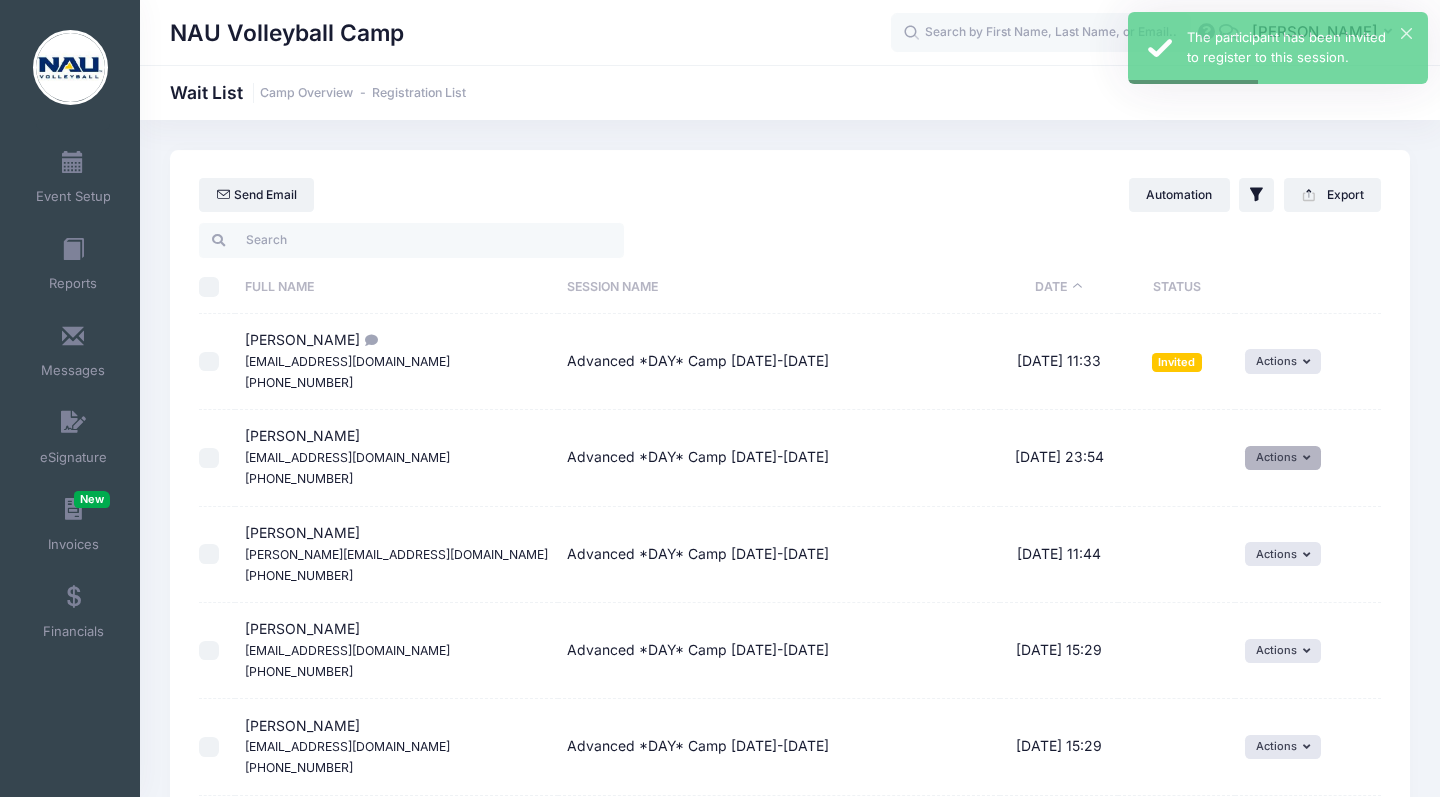 click on "Actions" at bounding box center (1283, 458) 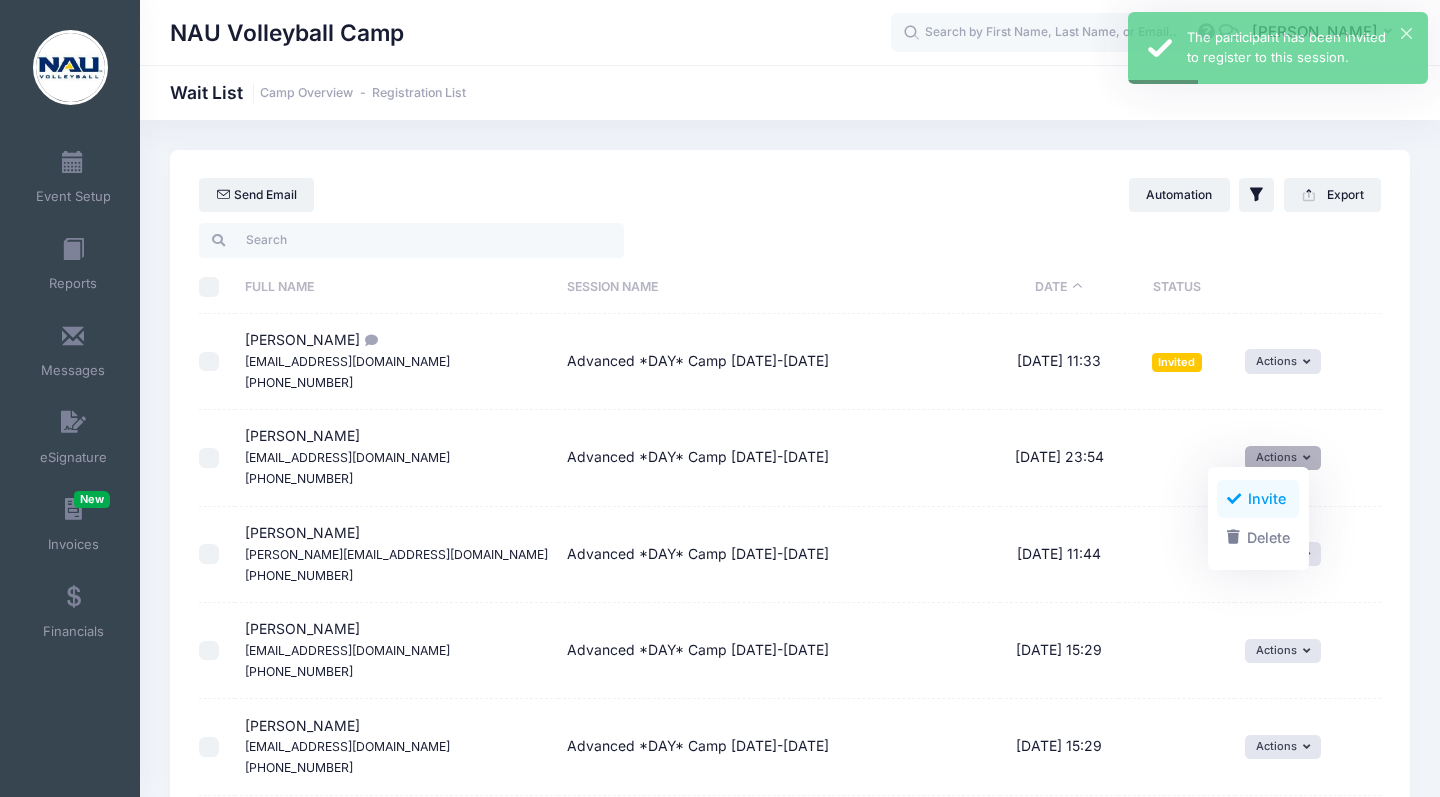 click at bounding box center [1234, 499] 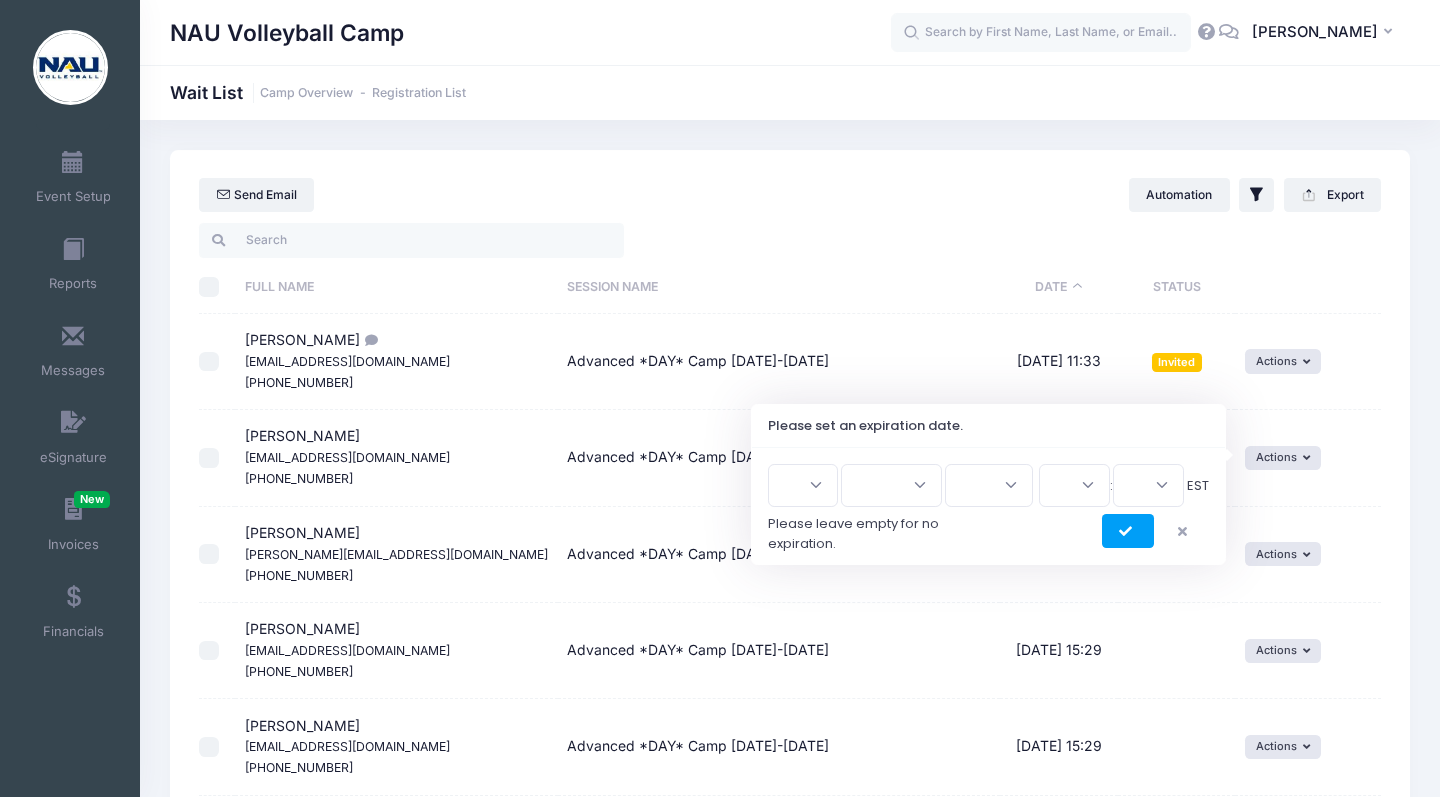 select on "15" 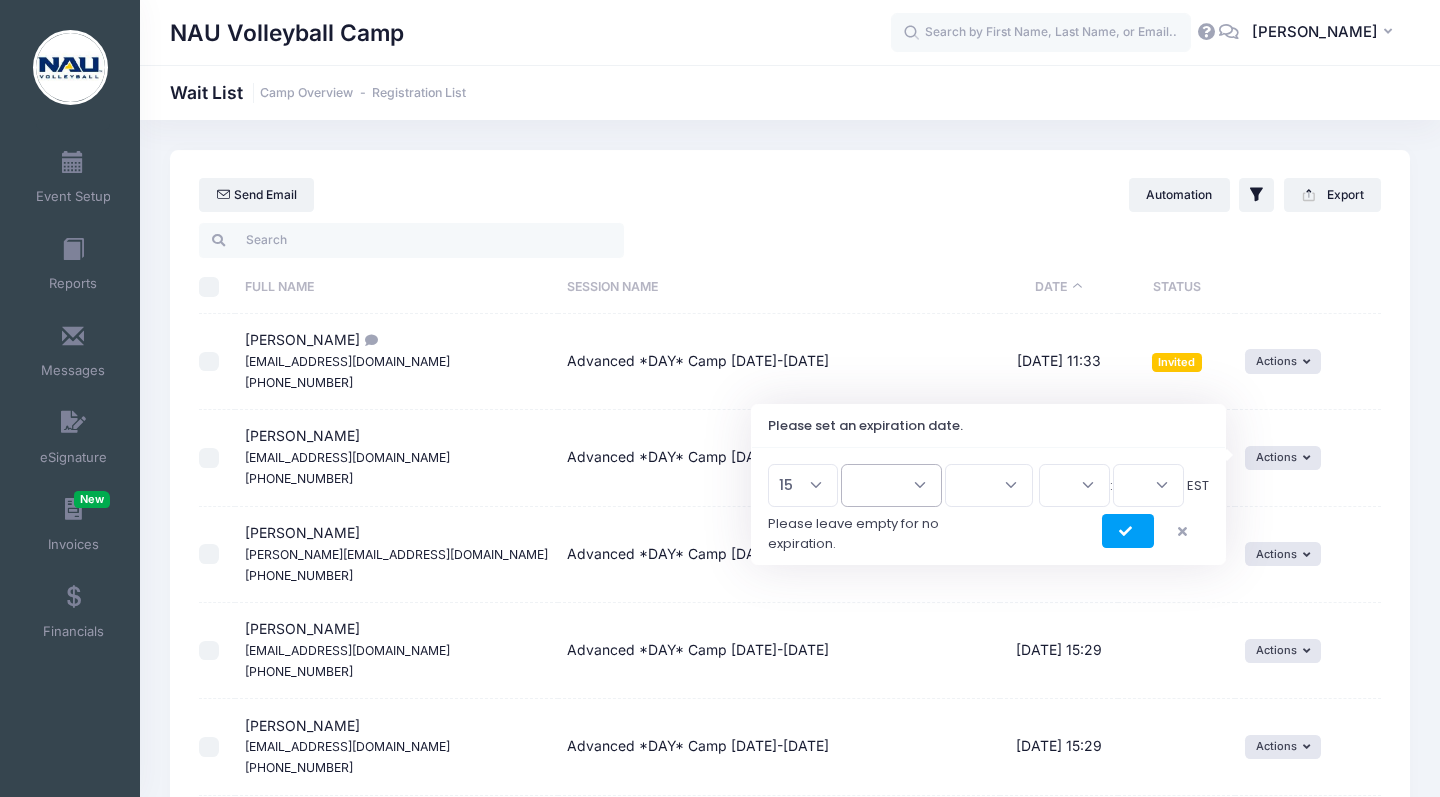 select on "6" 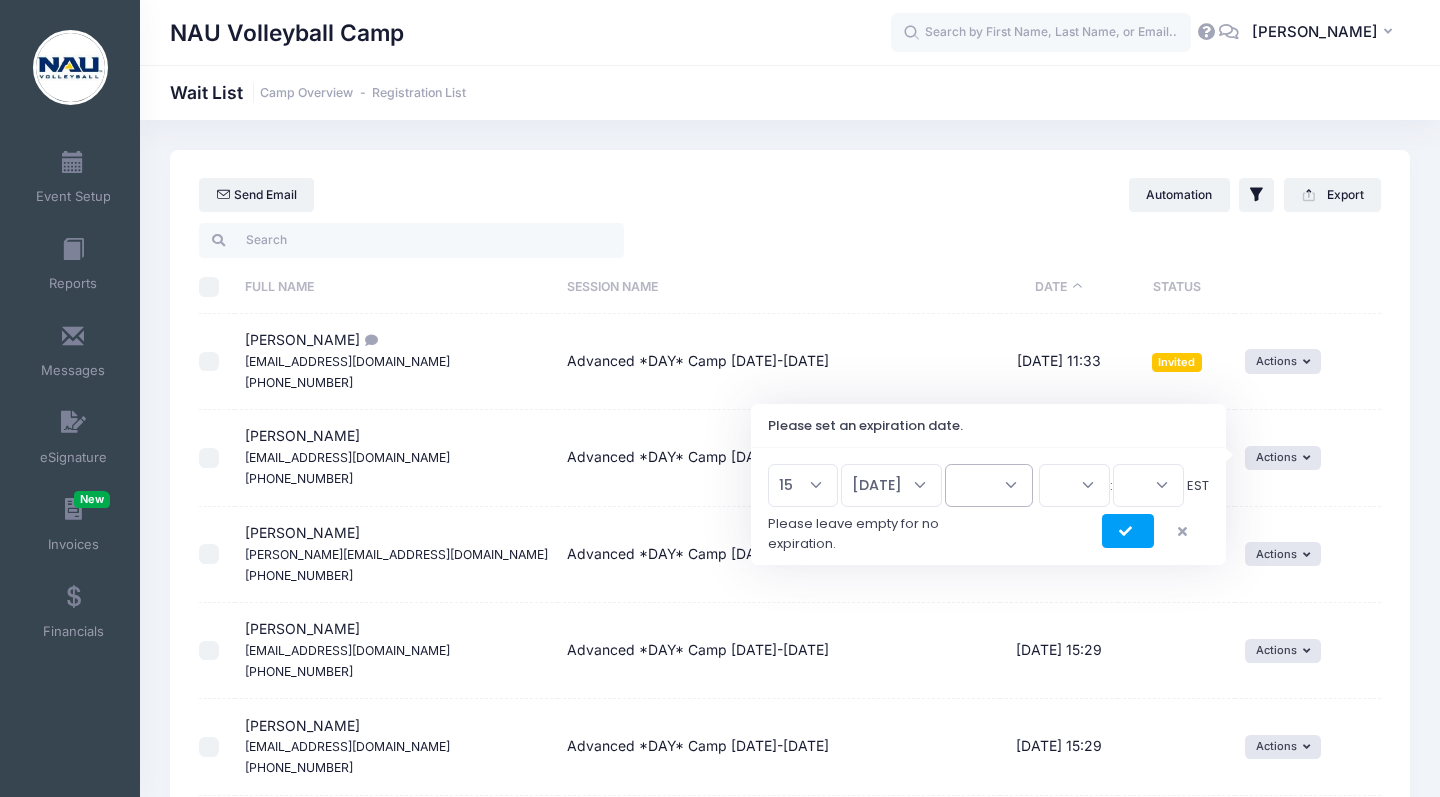 select on "2025" 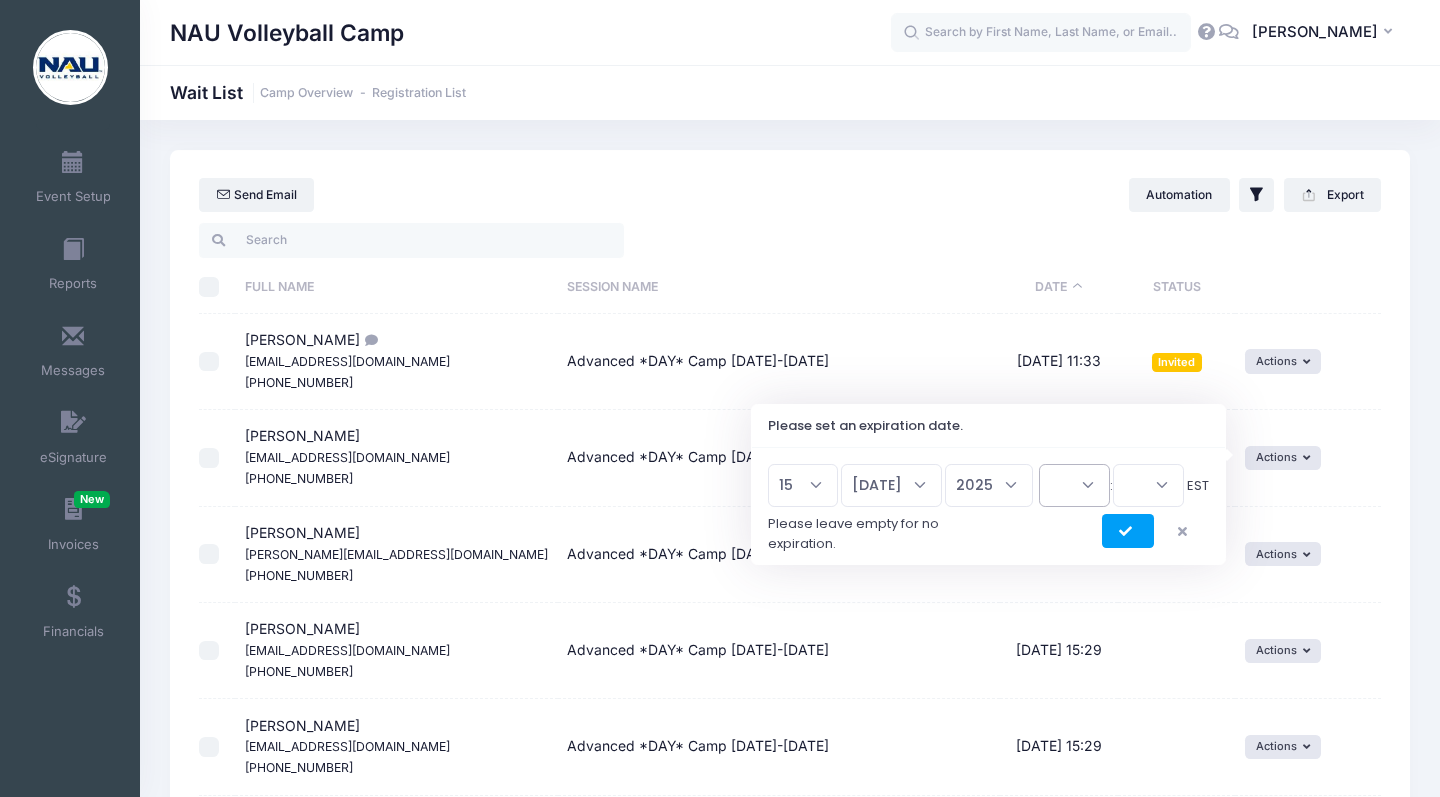 select on "23" 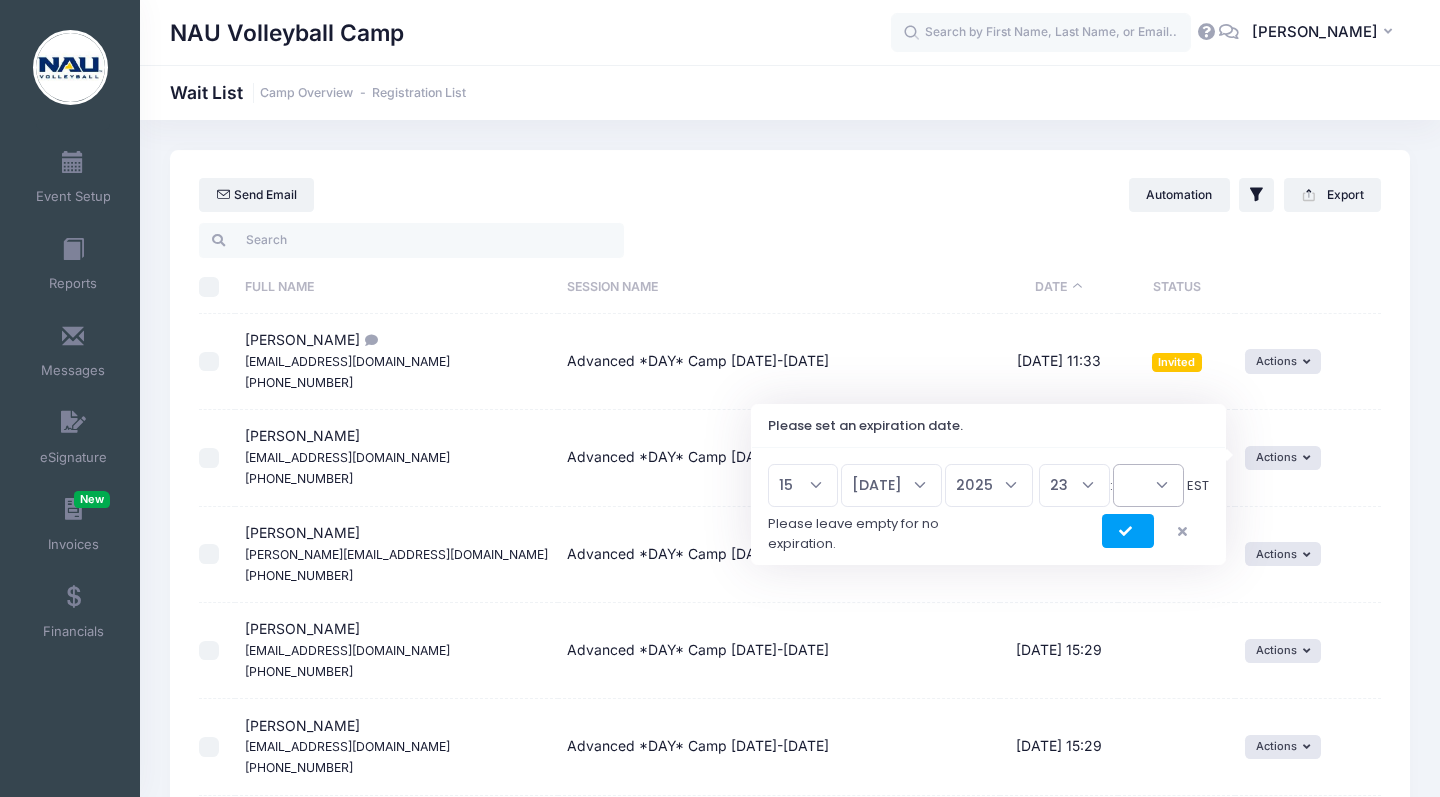 select on "45" 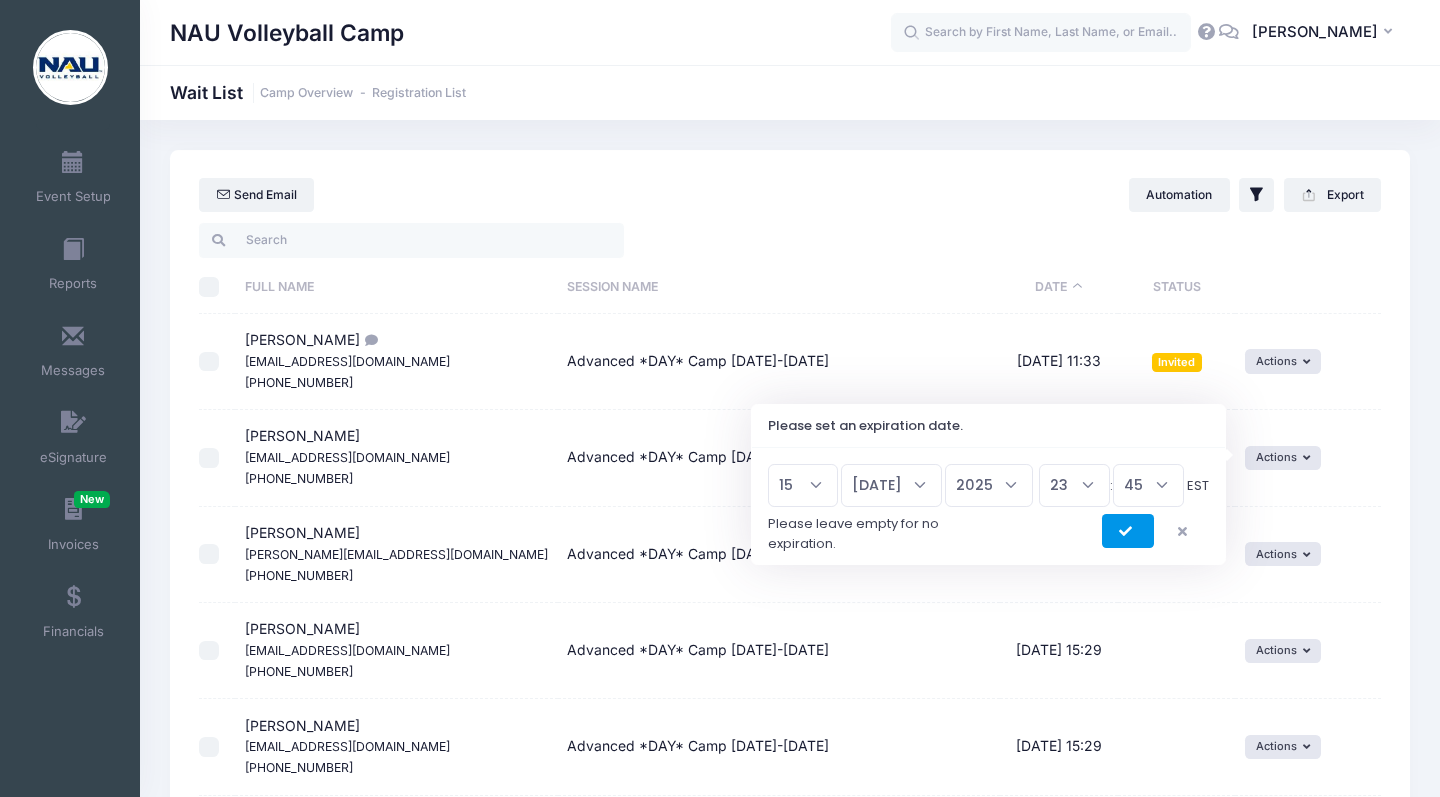 click at bounding box center [1128, 532] 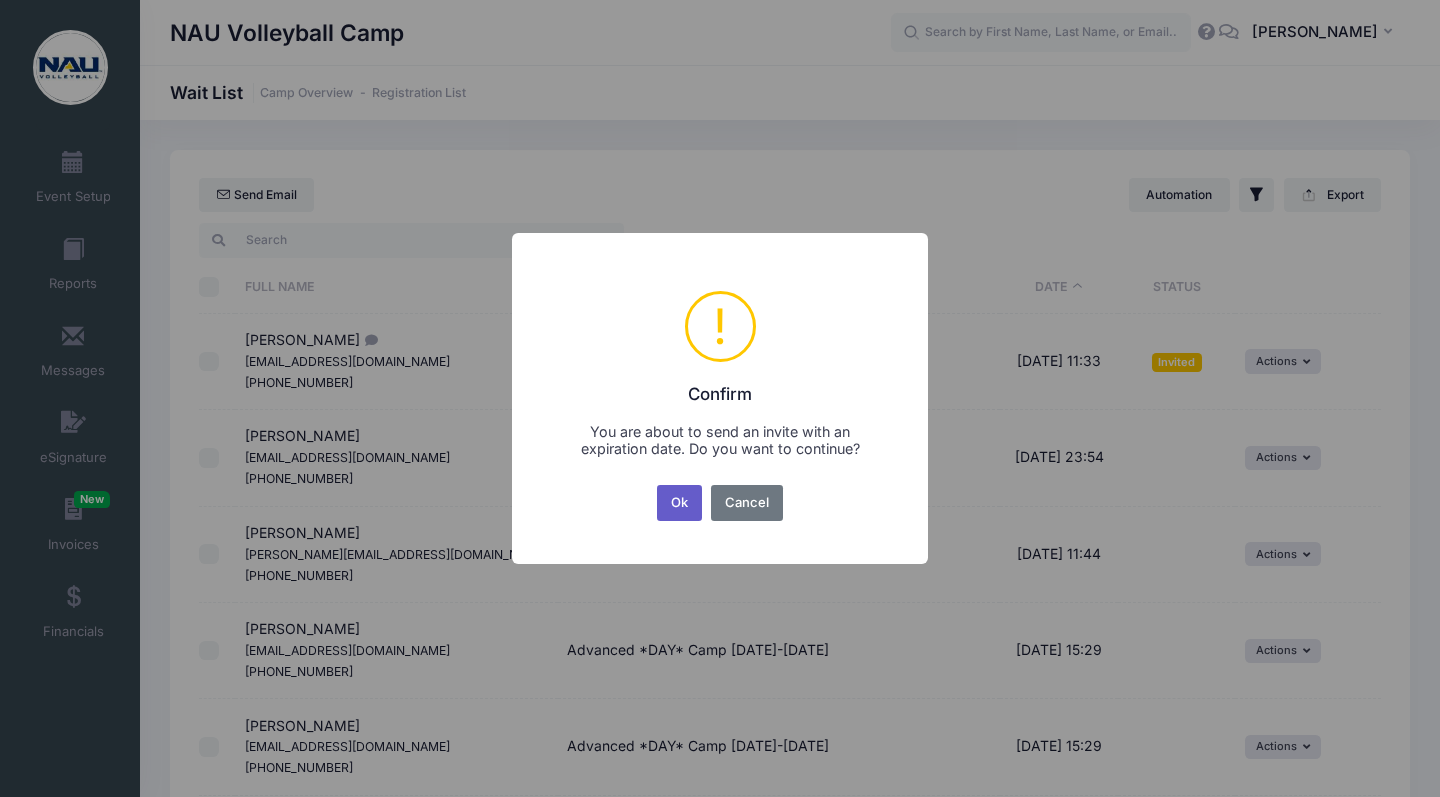 click on "Ok" at bounding box center [680, 503] 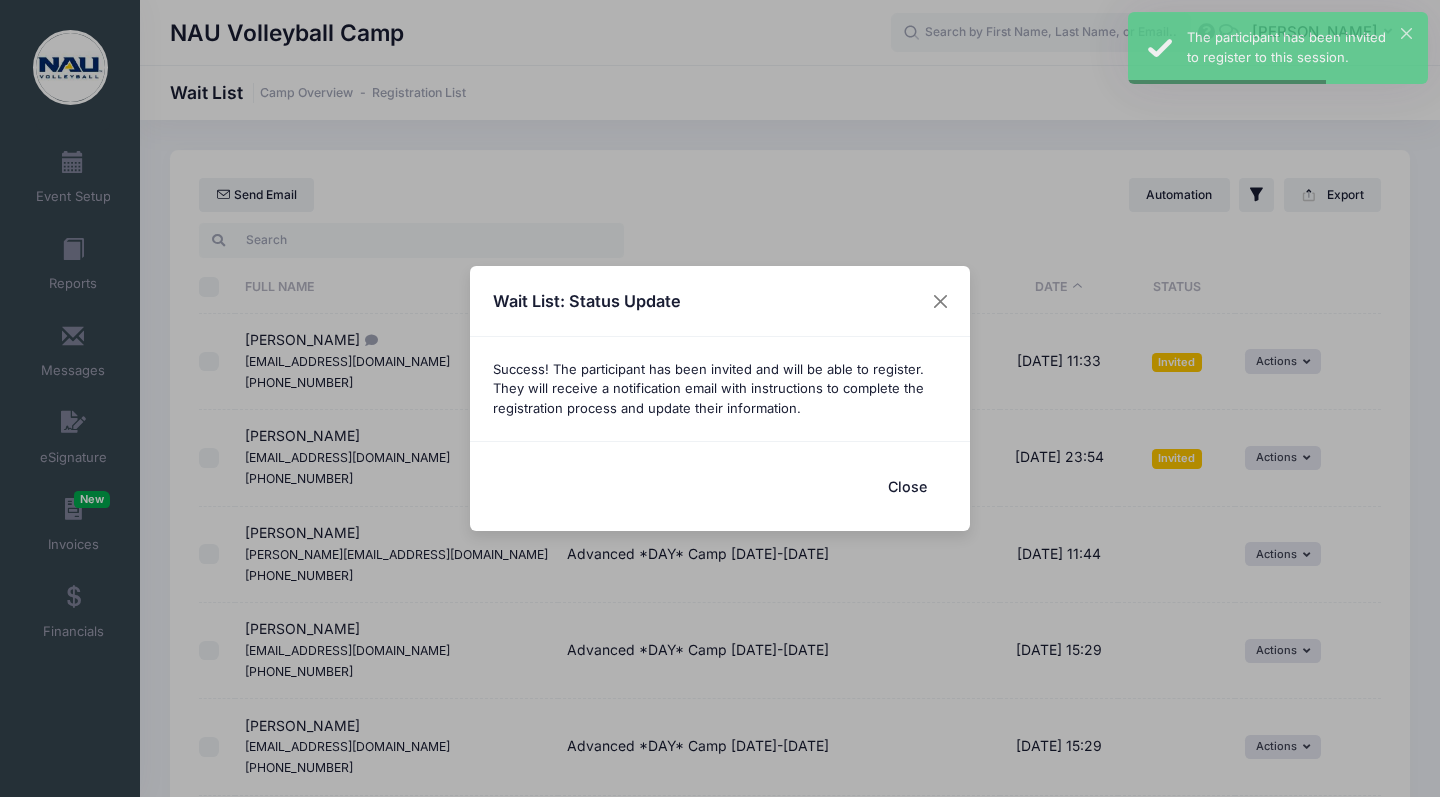 click on "Close" at bounding box center (907, 486) 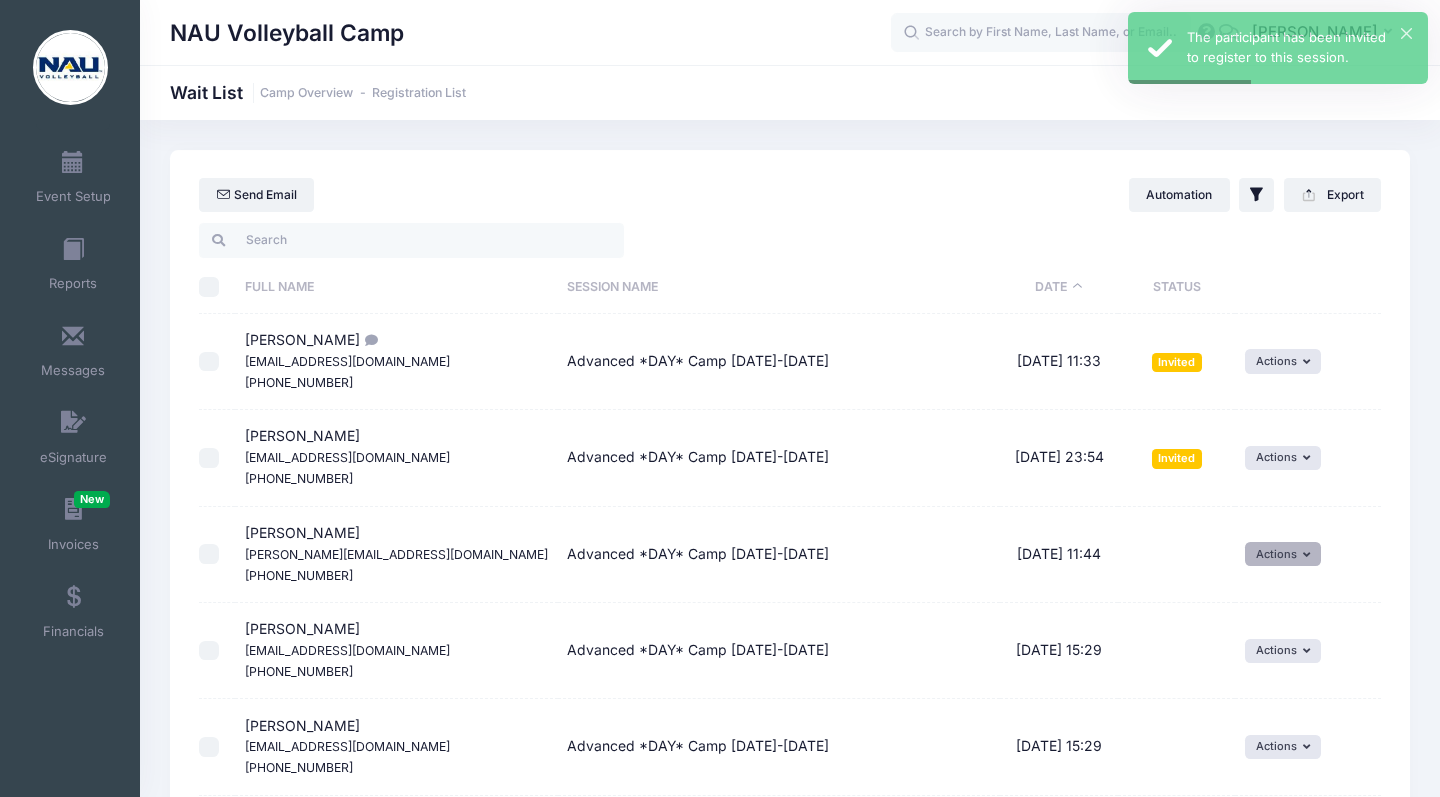 click on "Actions" at bounding box center [1283, 554] 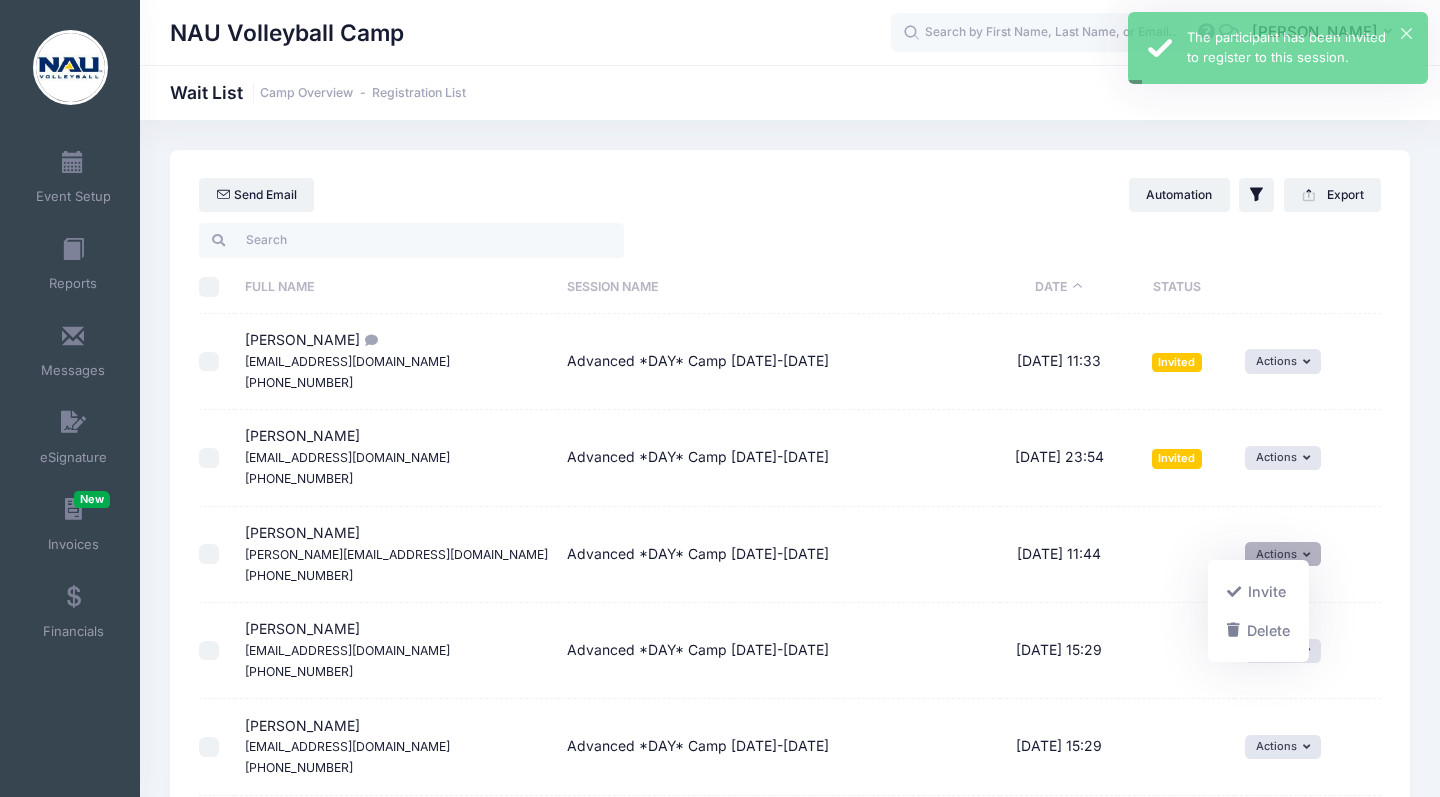 click on "Pending" at bounding box center [1176, 555] 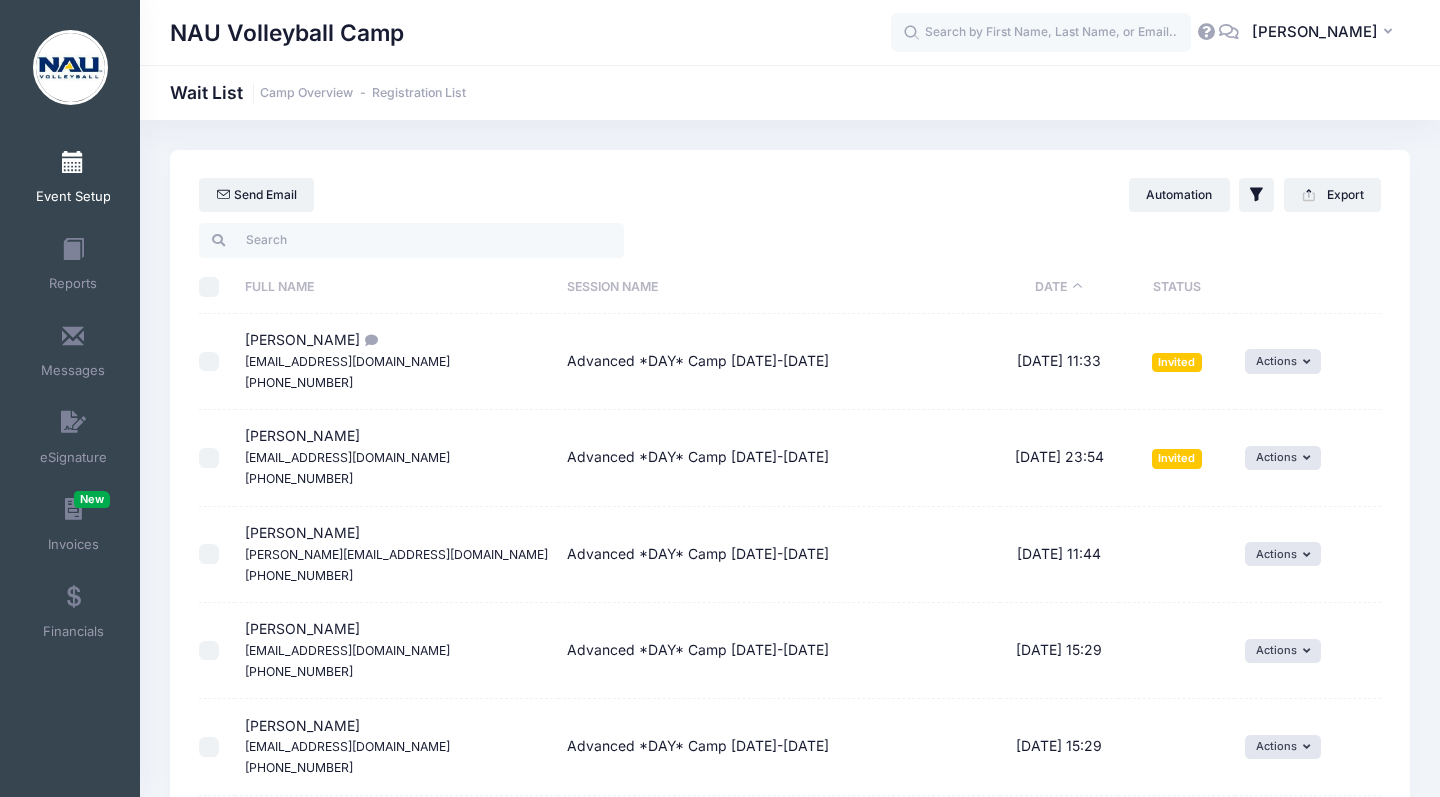 click at bounding box center (73, 163) 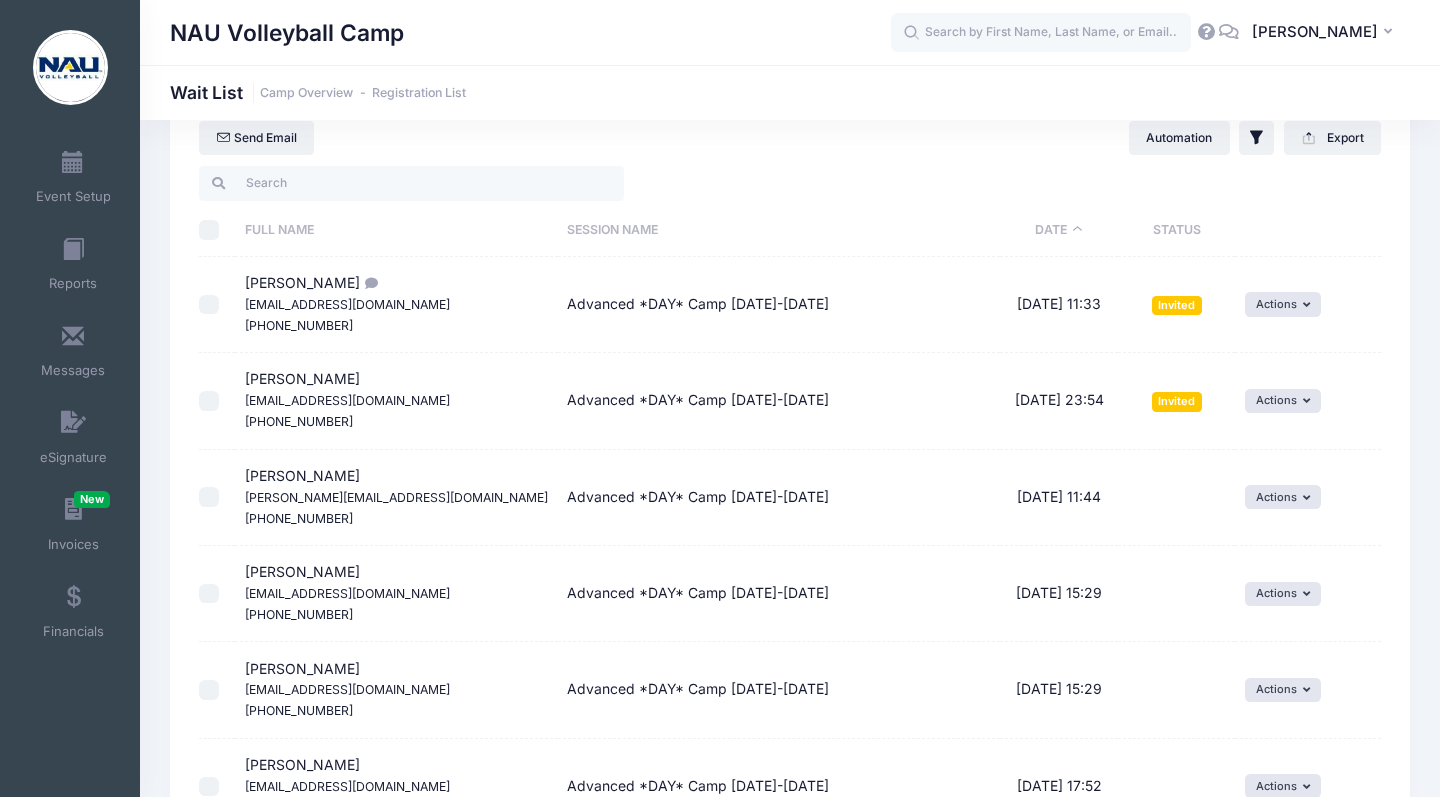 scroll, scrollTop: 62, scrollLeft: 0, axis: vertical 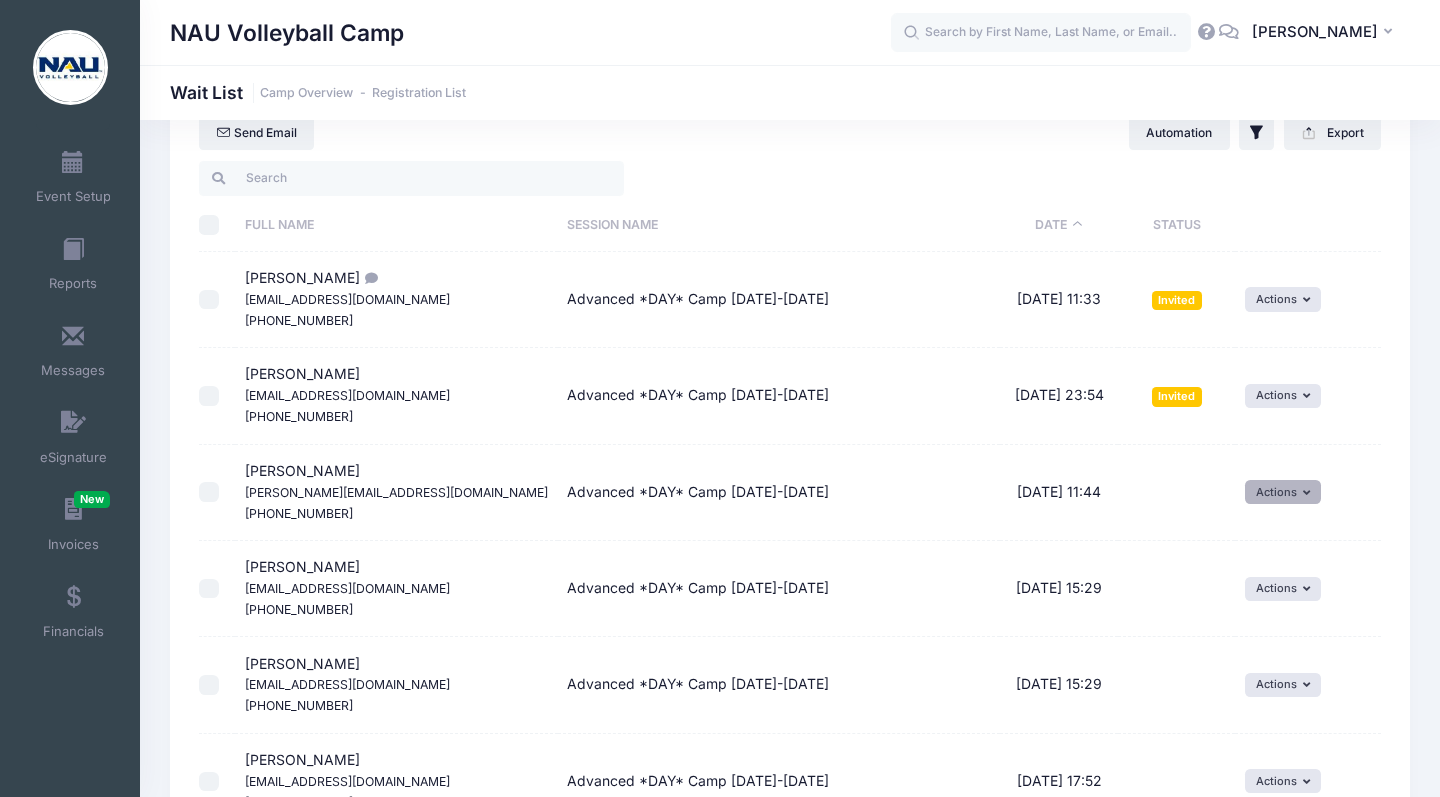 click on "Actions" at bounding box center (1283, 492) 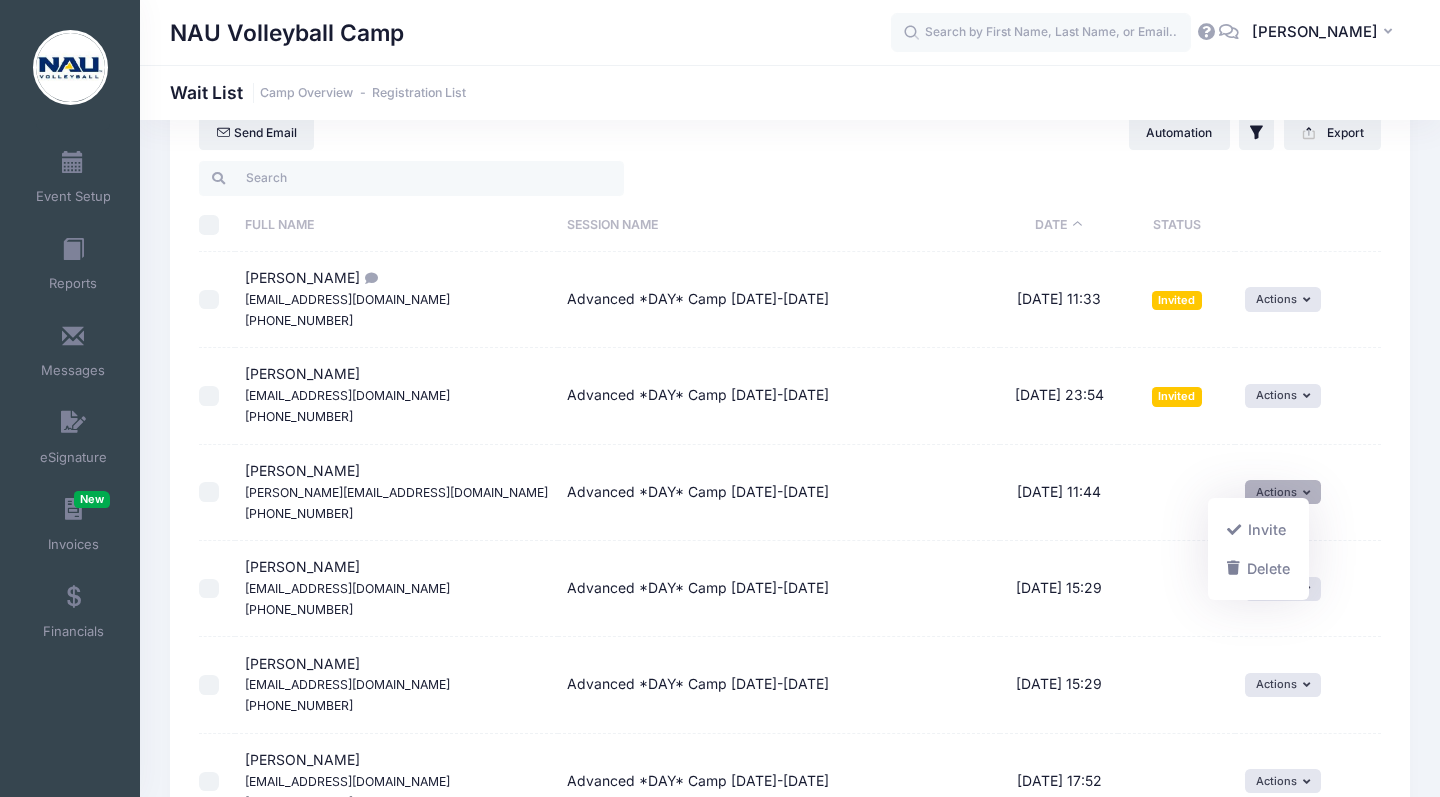 click on "Pending" at bounding box center (1176, 493) 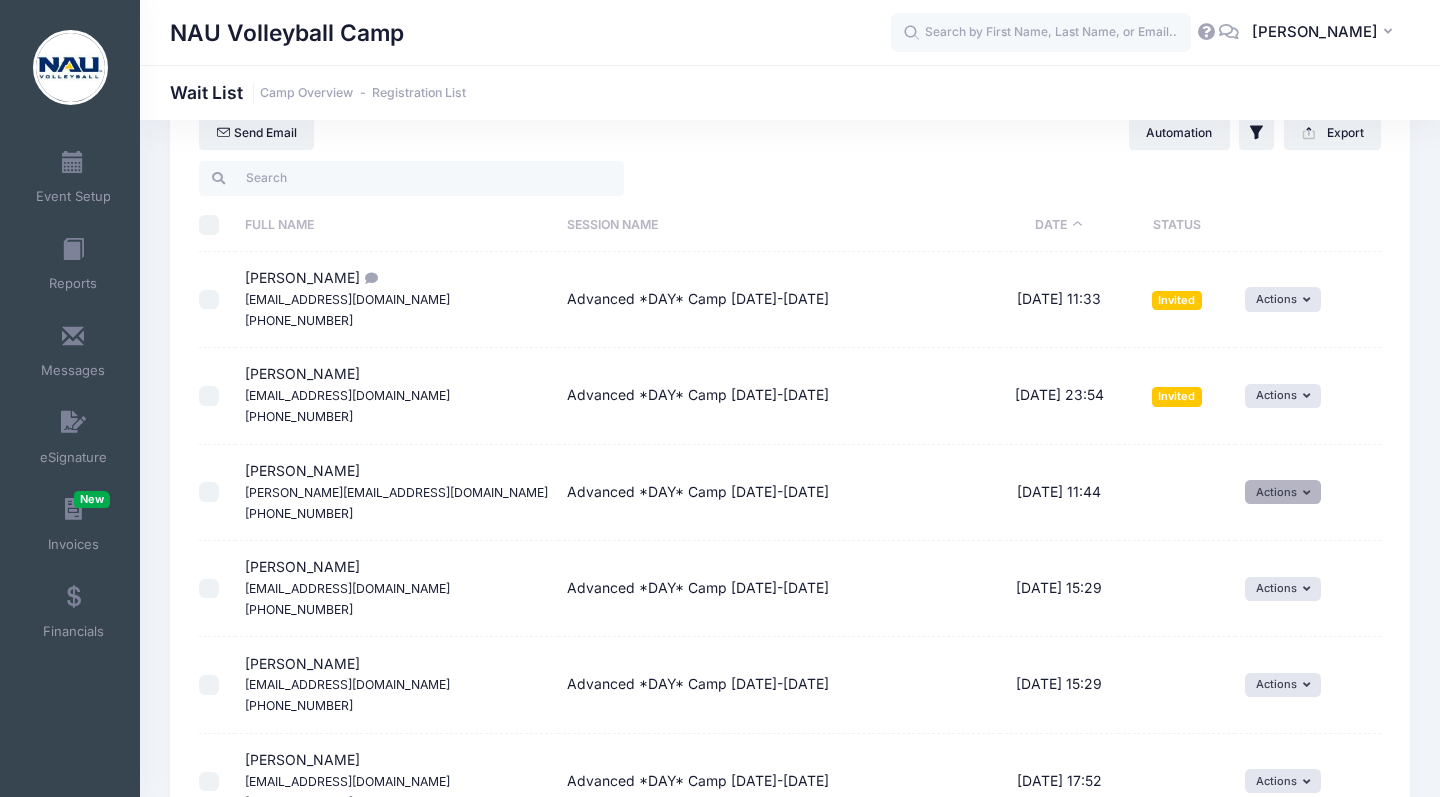 click on "Actions" at bounding box center [1283, 492] 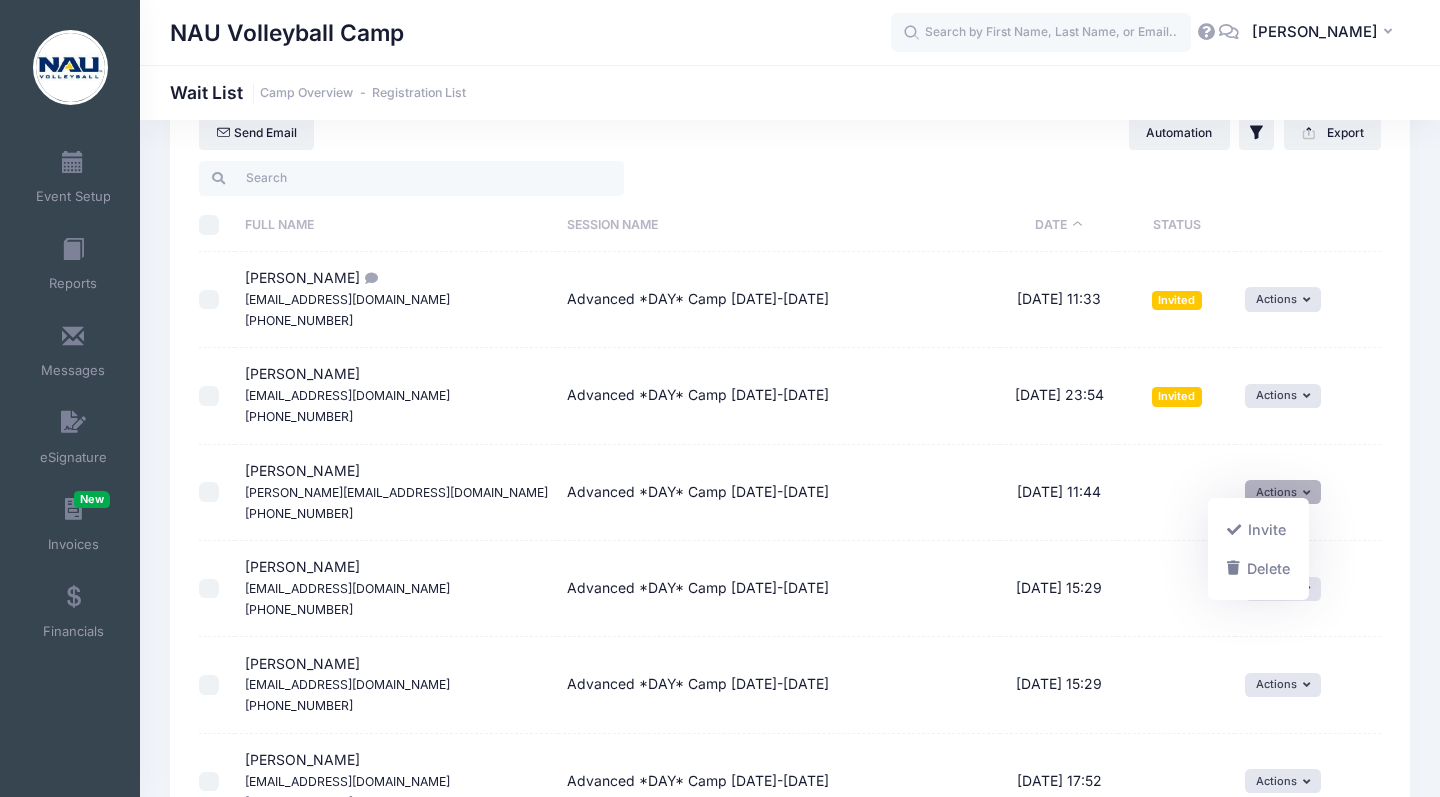 click on "Pending" at bounding box center (1176, 493) 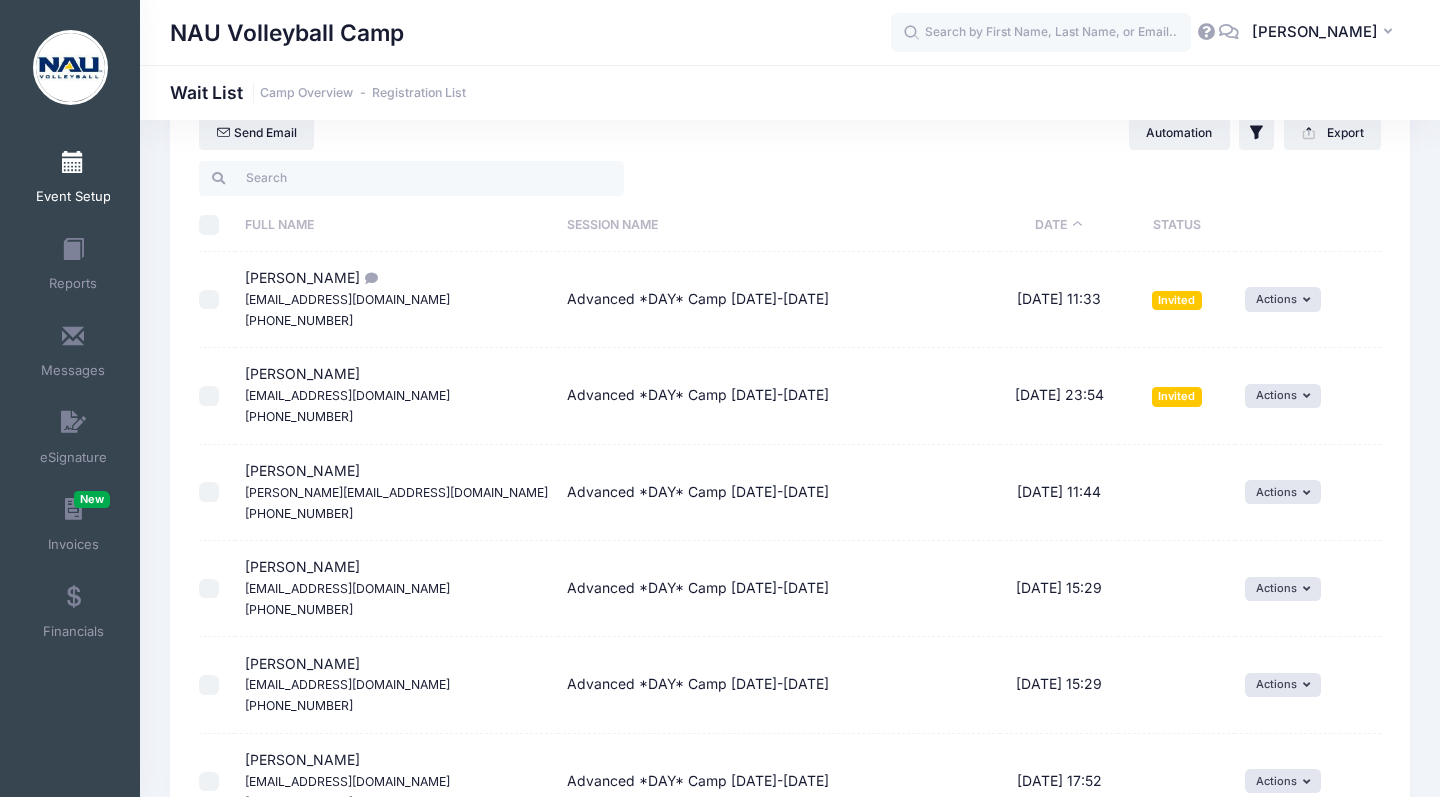 click on "Event Setup" at bounding box center [73, 180] 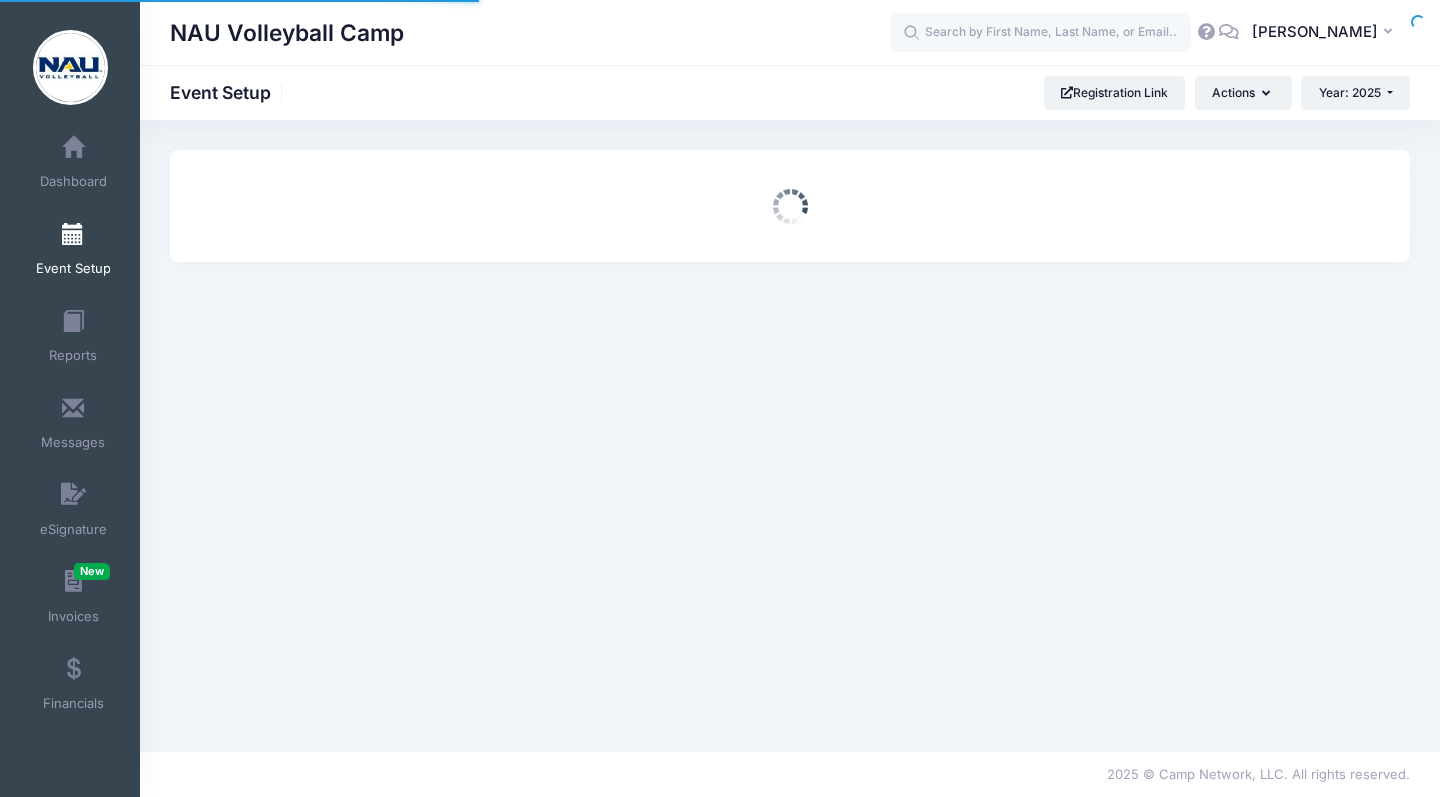 scroll, scrollTop: 0, scrollLeft: 0, axis: both 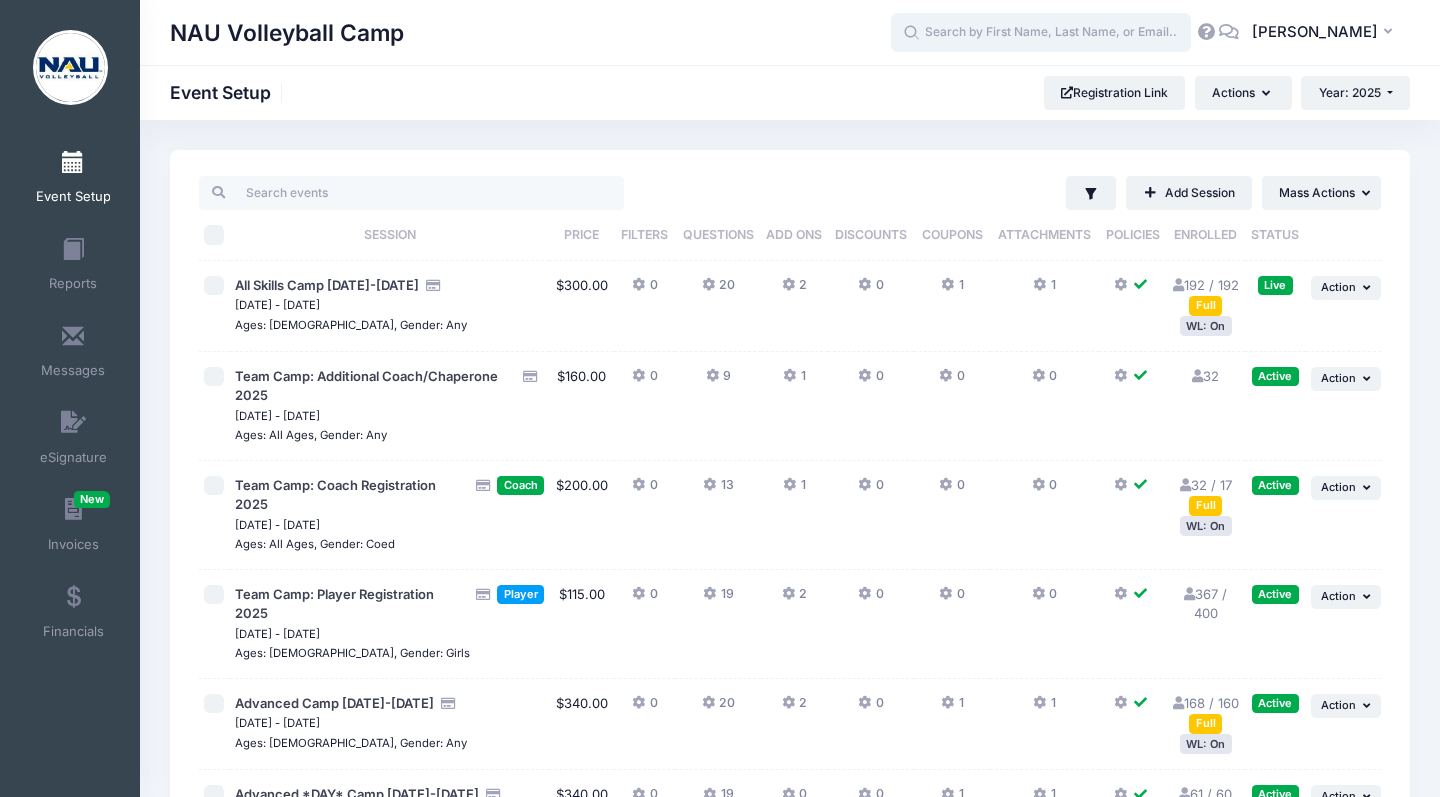 click at bounding box center (1041, 33) 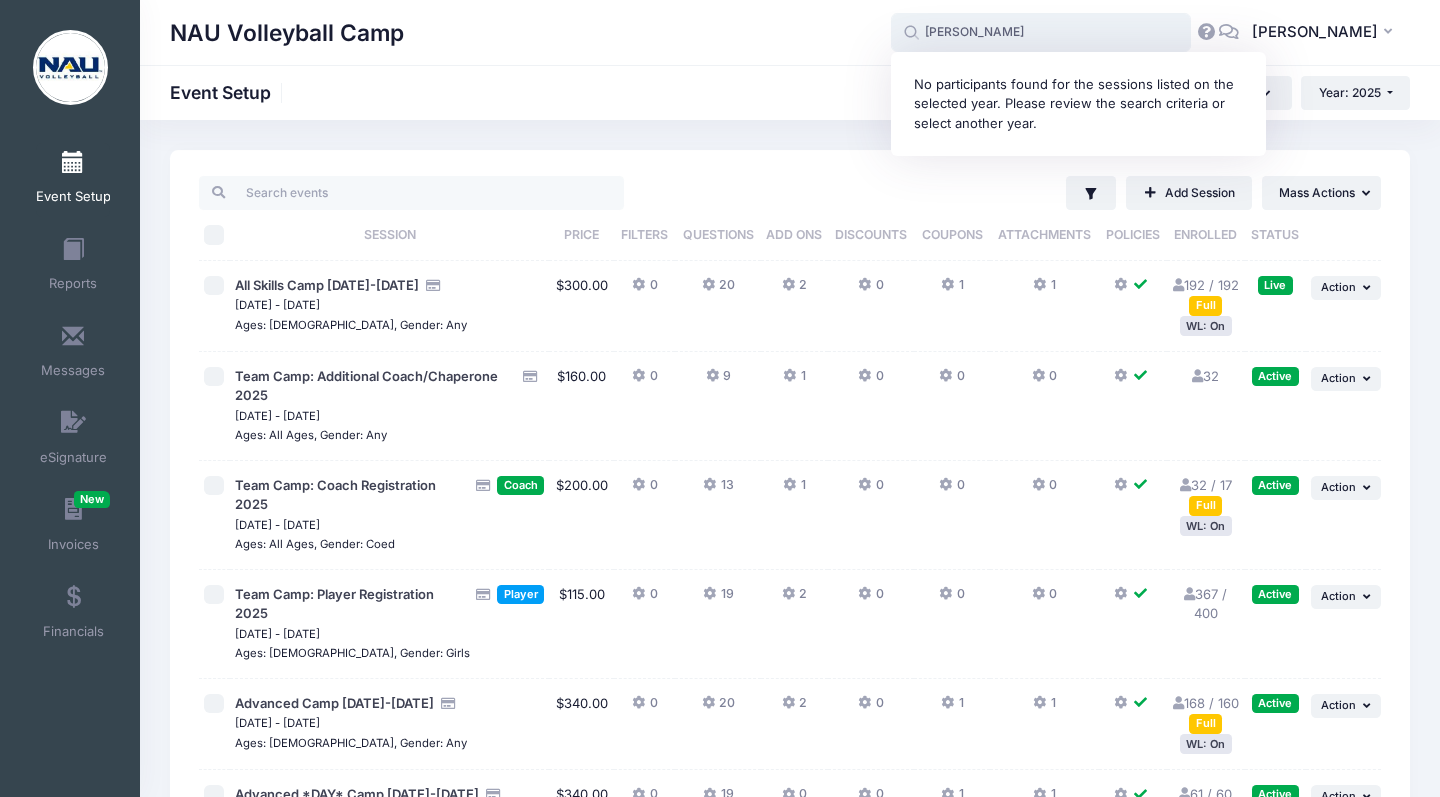 drag, startPoint x: 1024, startPoint y: 33, endPoint x: 671, endPoint y: 14, distance: 353.51096 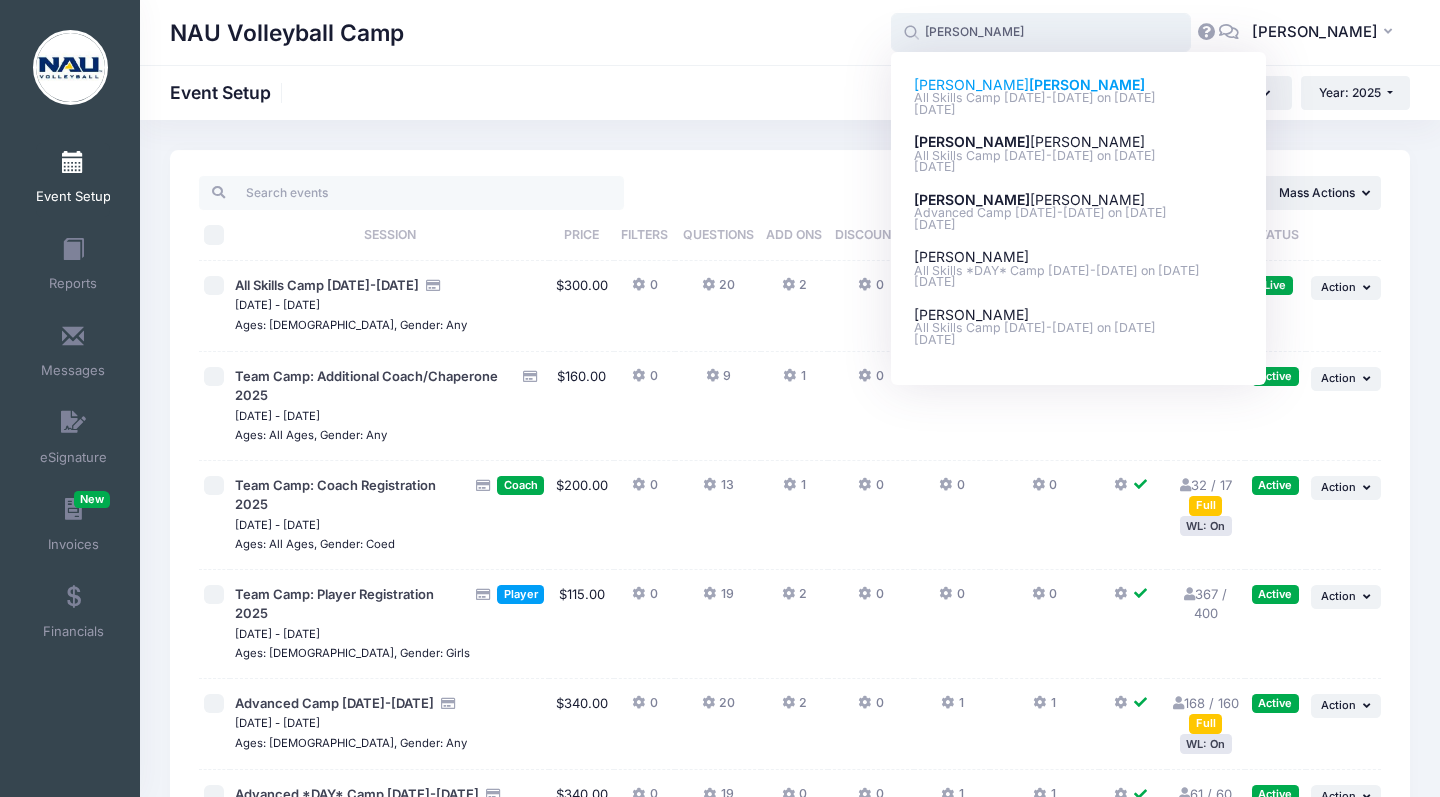 click on "All Skills Camp [DATE]-[DATE] on [DATE]" at bounding box center (1079, 98) 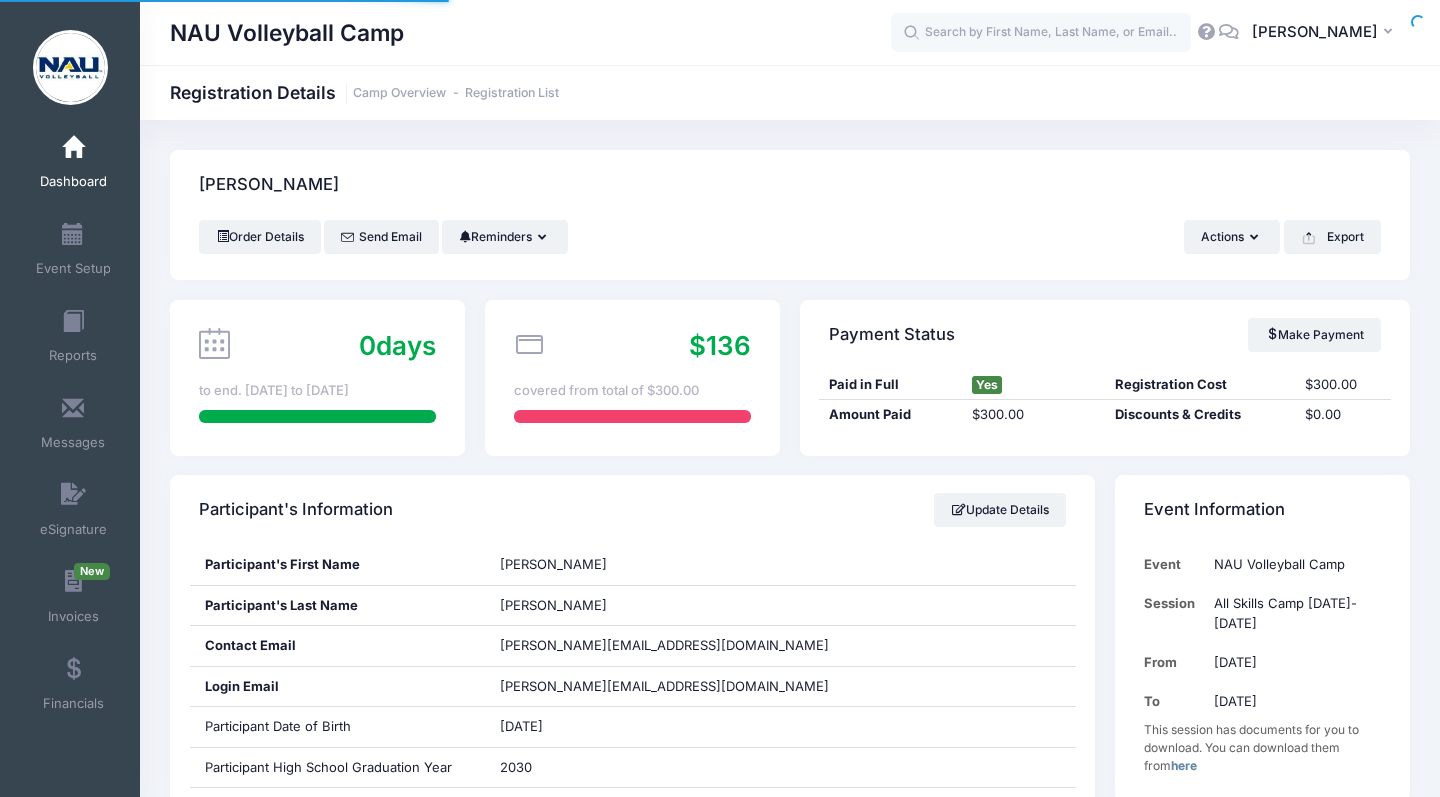 scroll, scrollTop: 0, scrollLeft: 0, axis: both 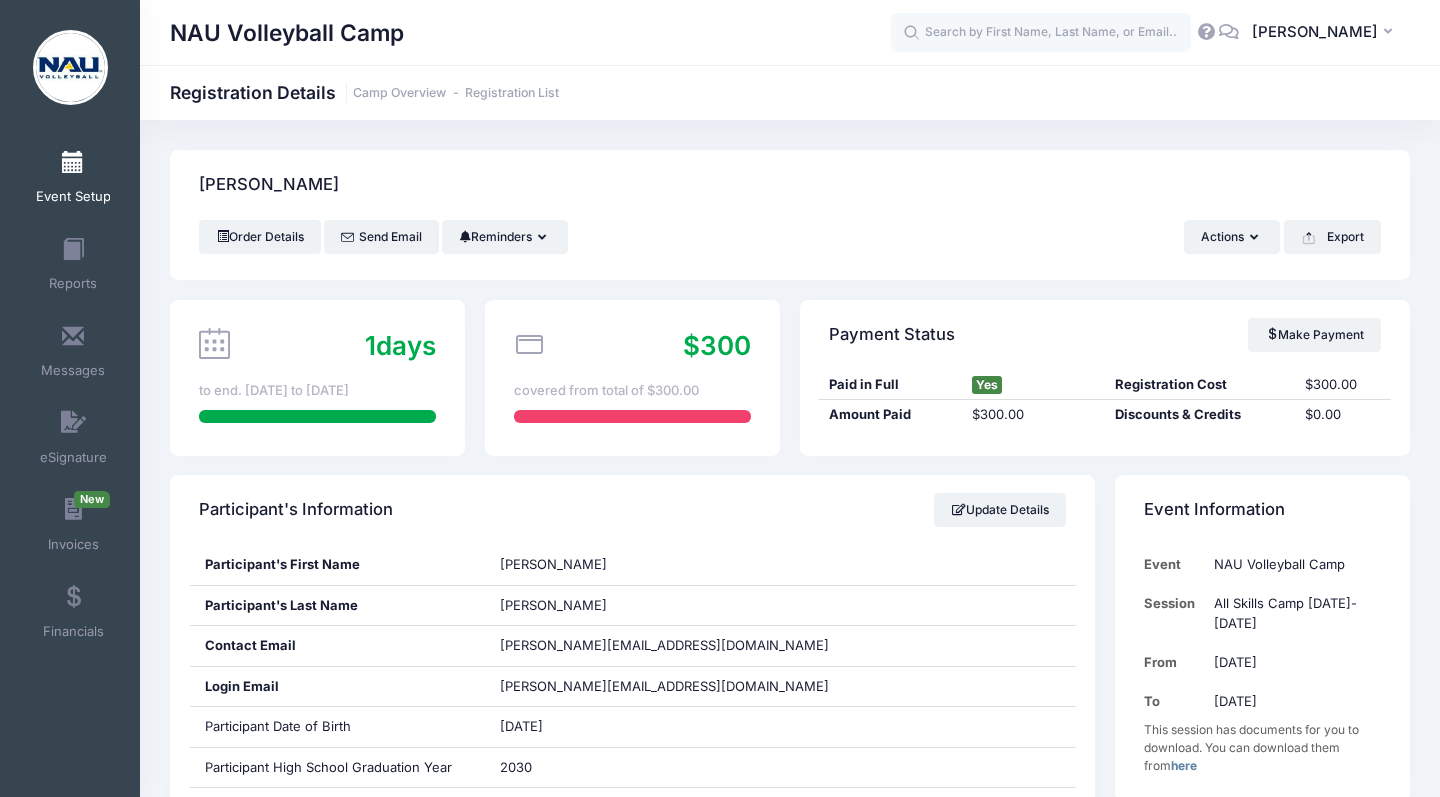click at bounding box center [73, 163] 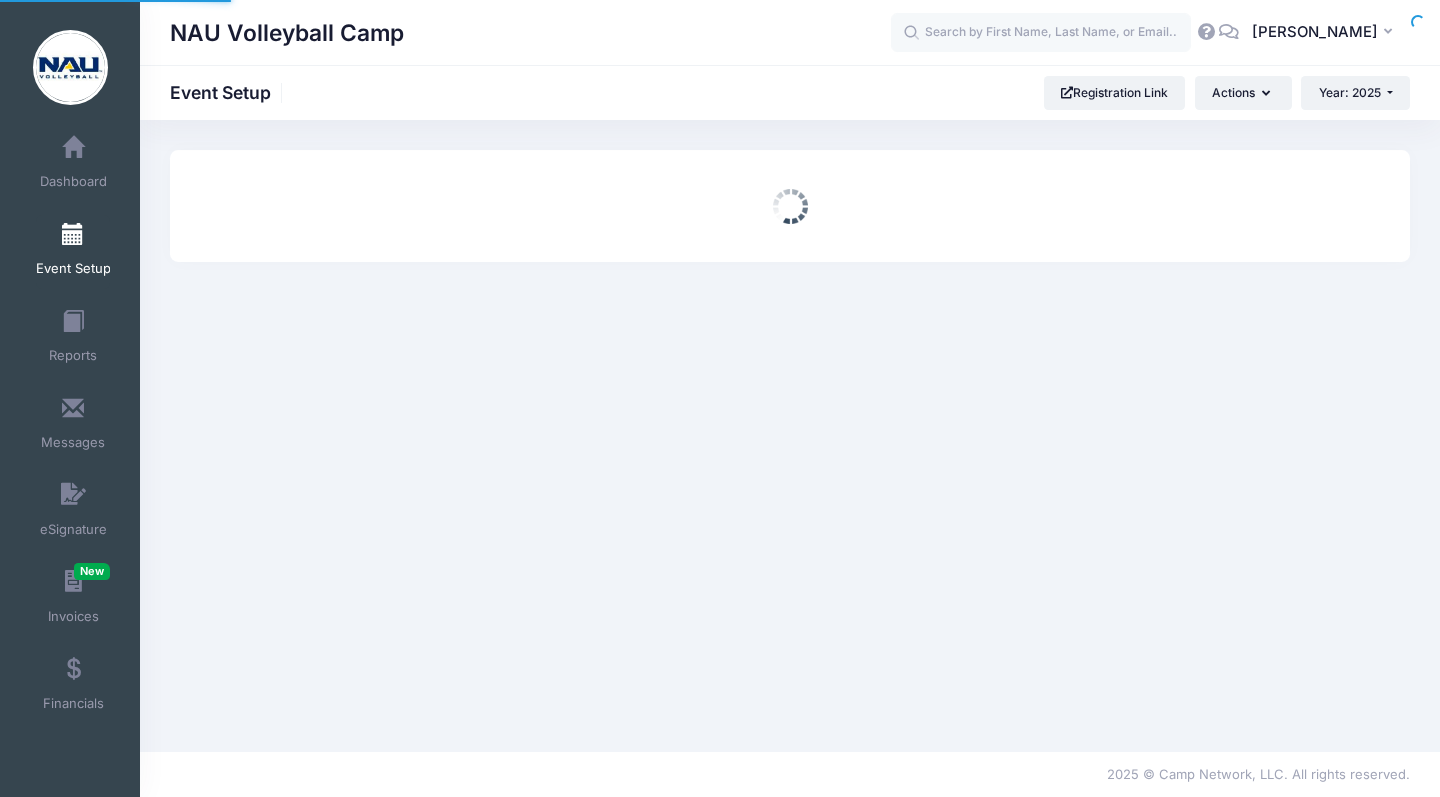 scroll, scrollTop: 0, scrollLeft: 0, axis: both 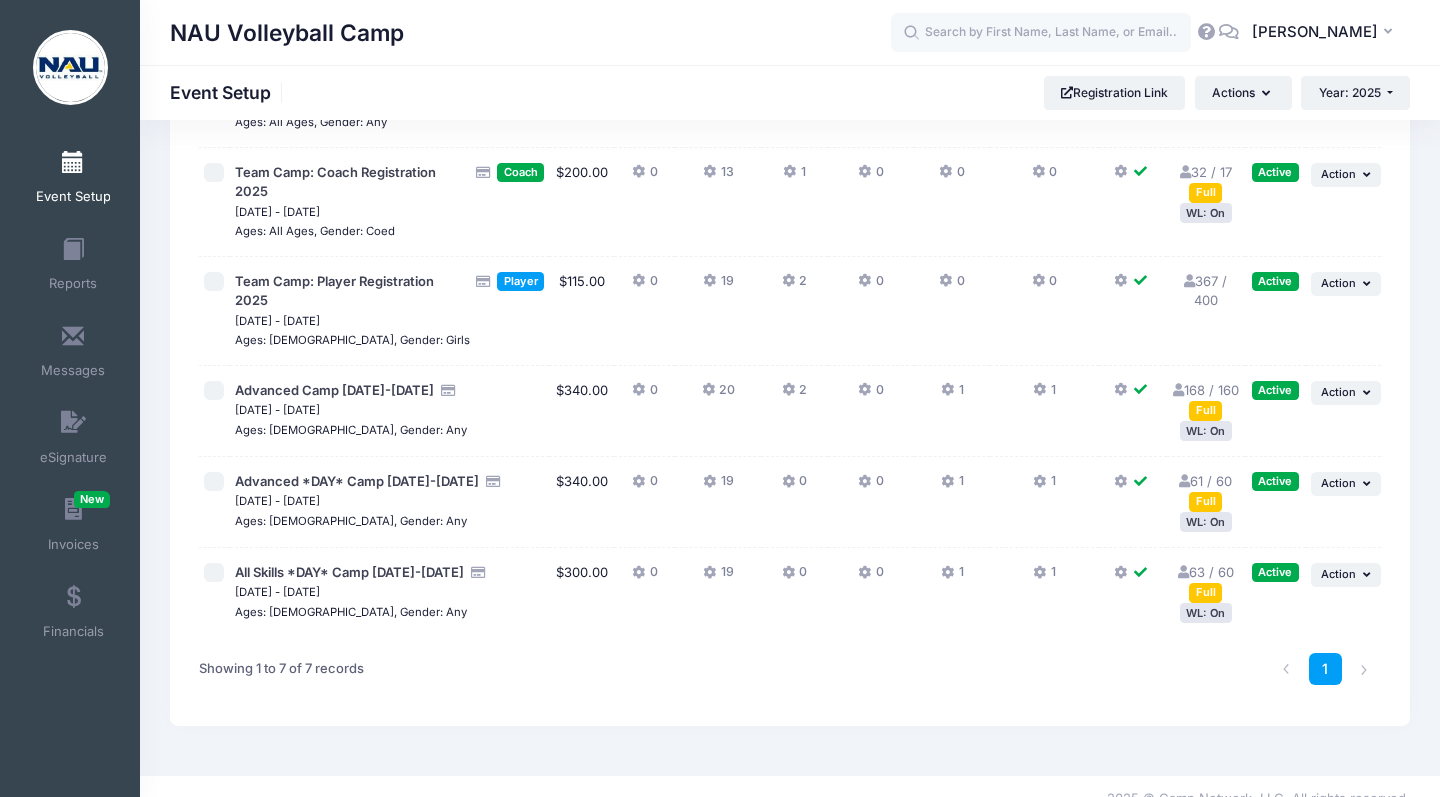 click on "WL:
On" at bounding box center (1206, 521) 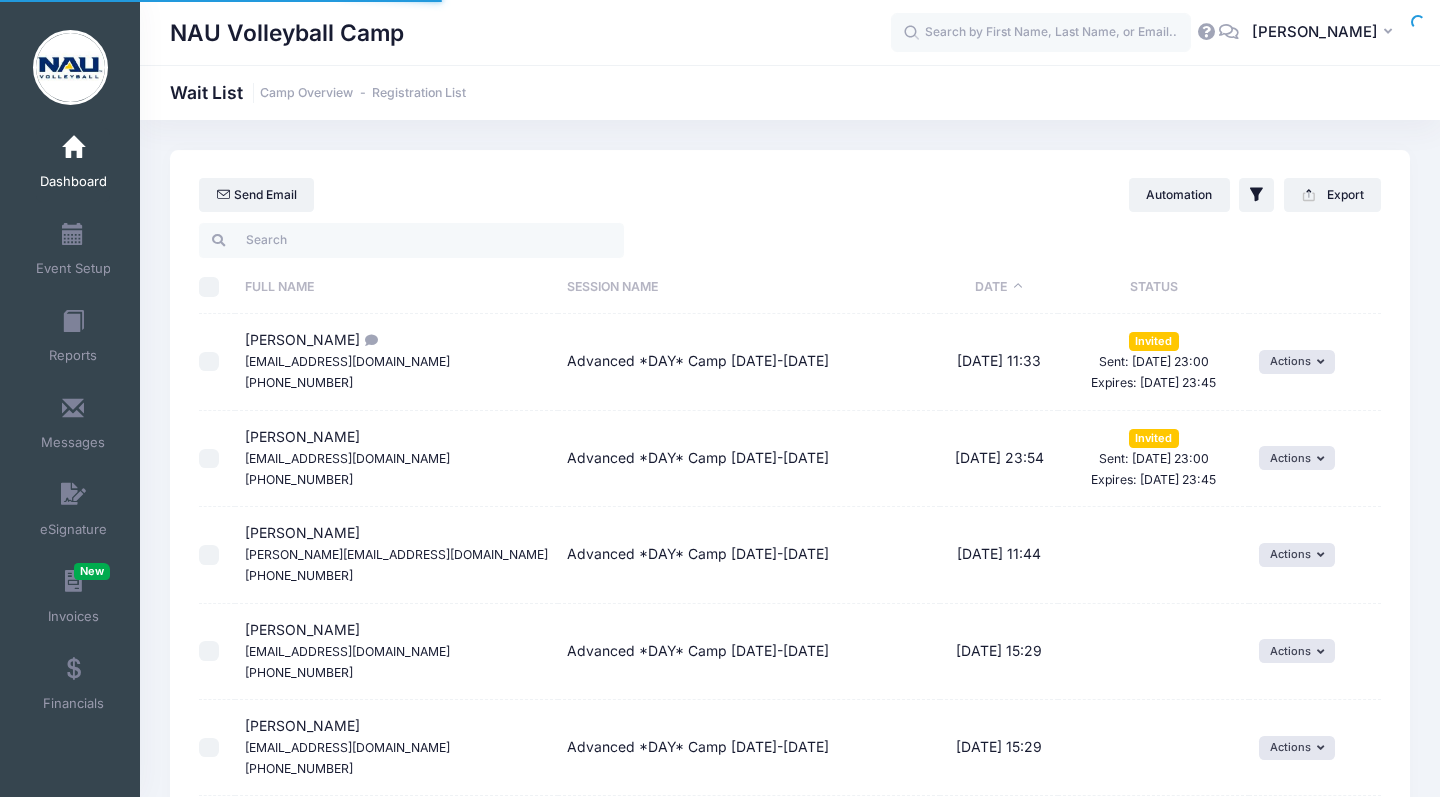 select on "50" 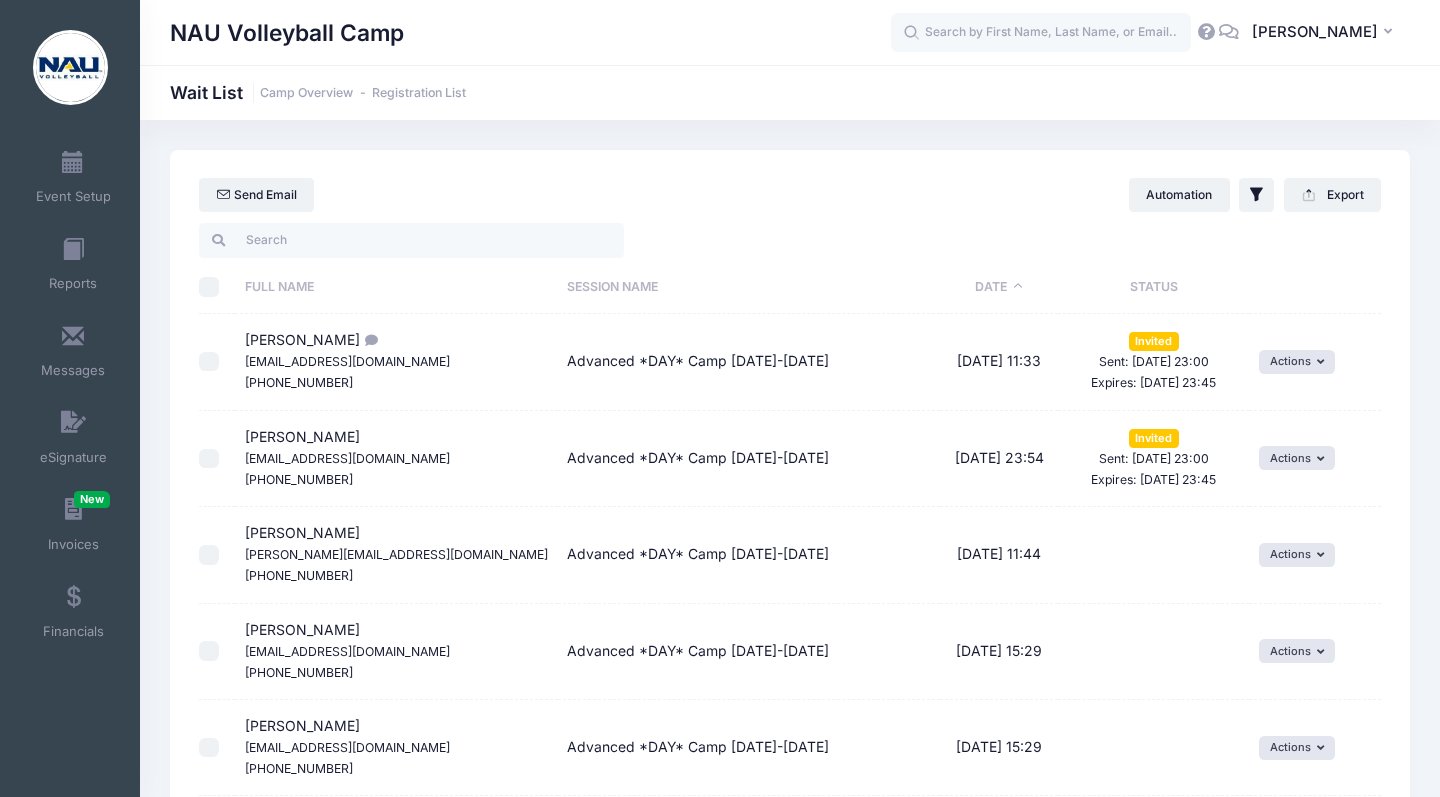 scroll, scrollTop: 0, scrollLeft: 0, axis: both 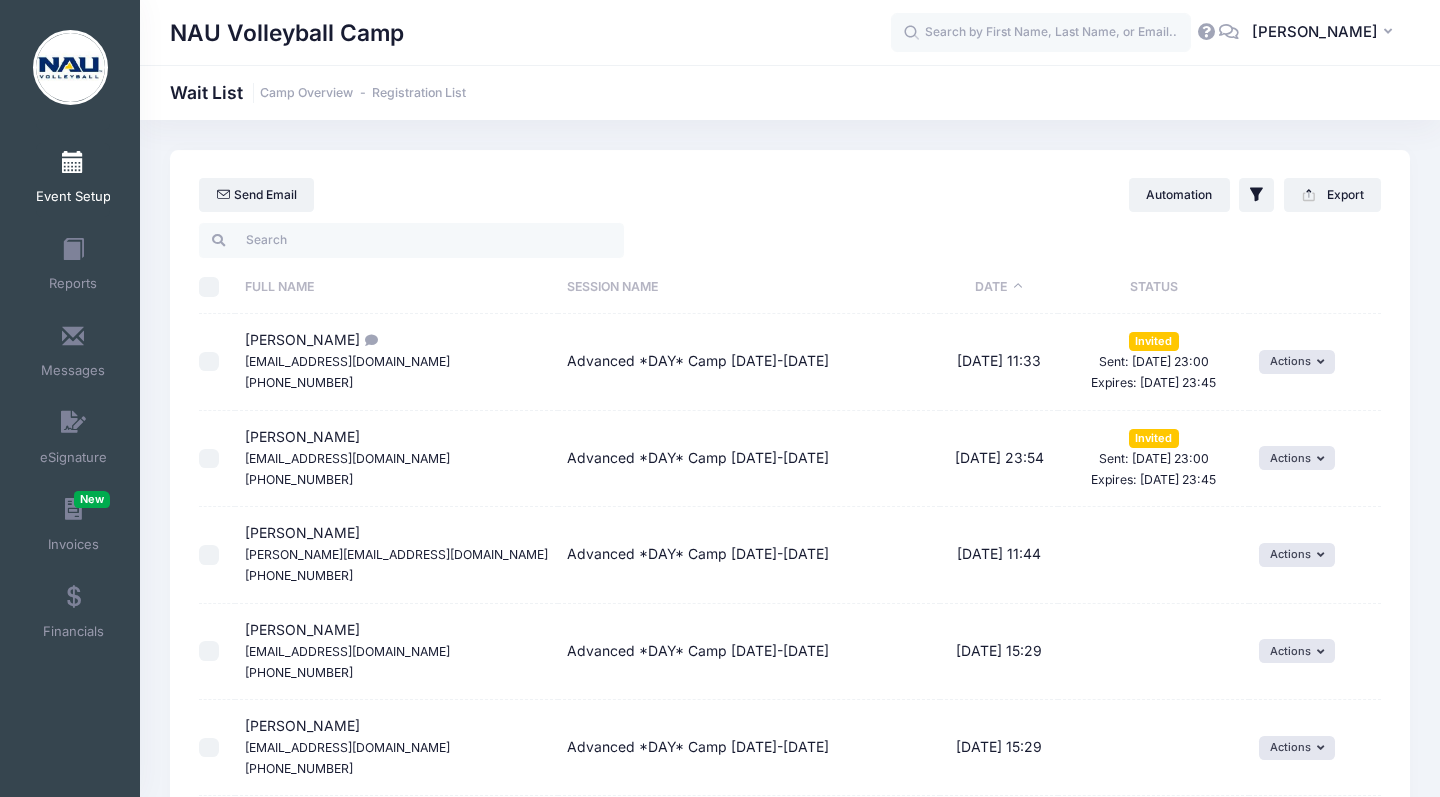 click on "Event Setup" at bounding box center (73, 180) 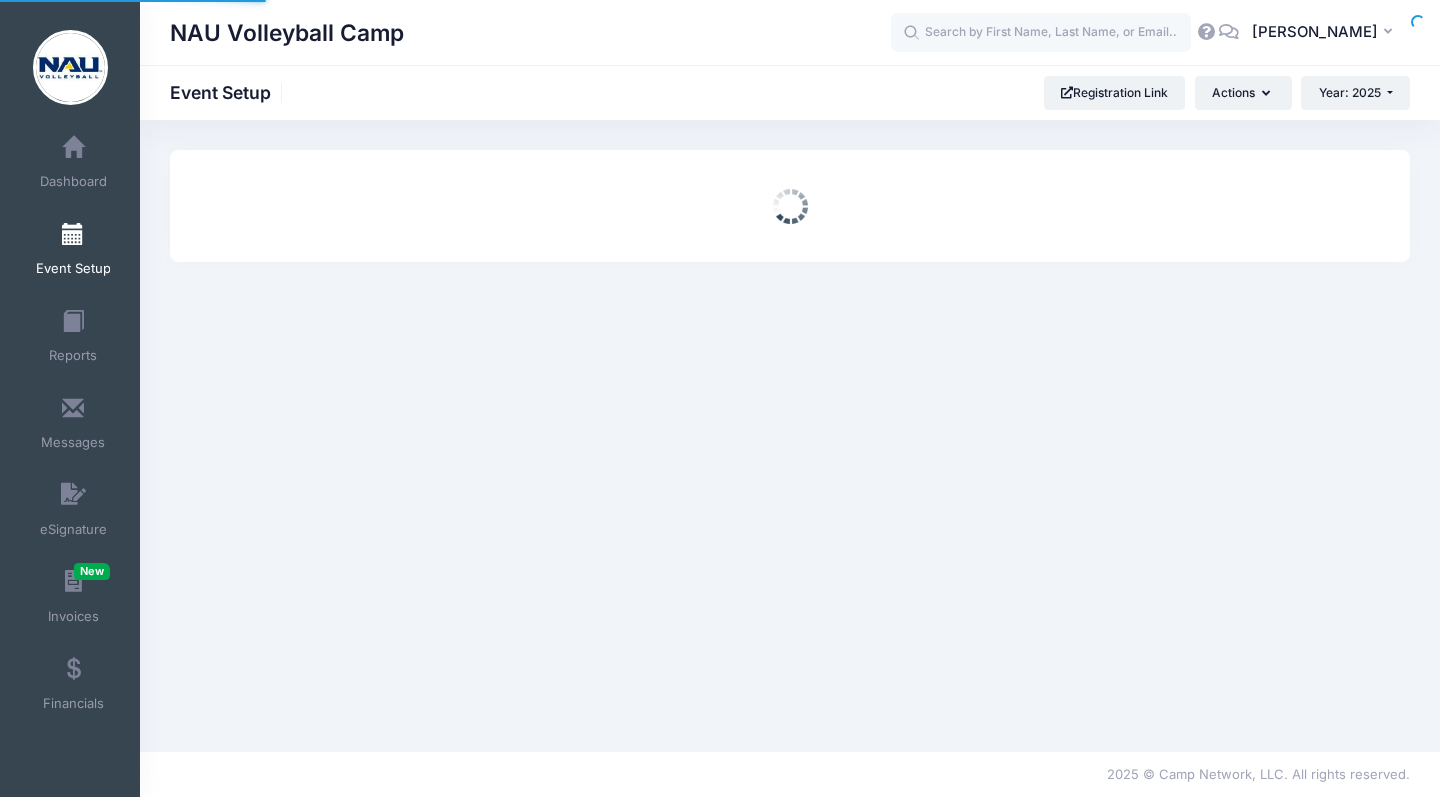 scroll, scrollTop: 0, scrollLeft: 0, axis: both 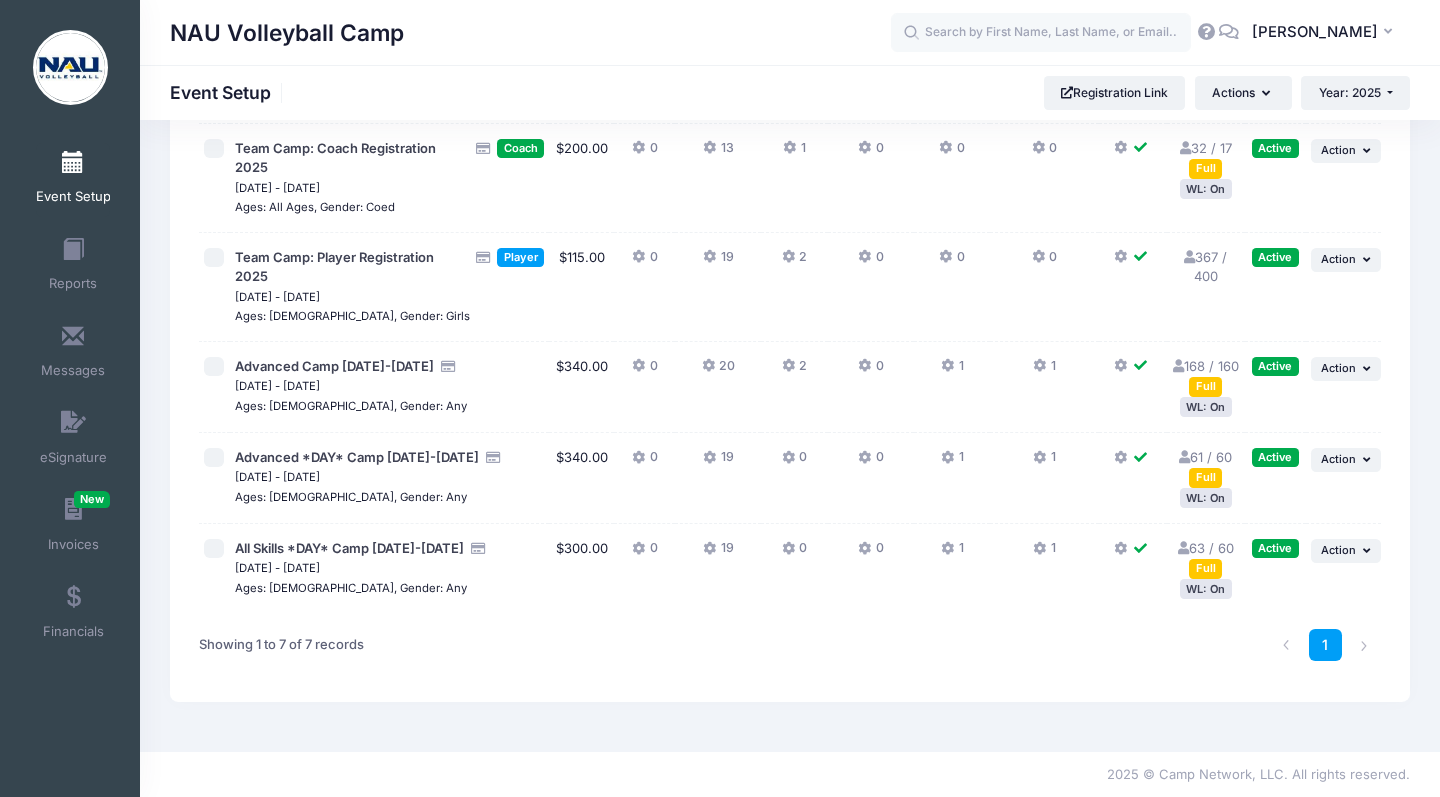 click on "63             / 60
Full" at bounding box center [1206, 558] 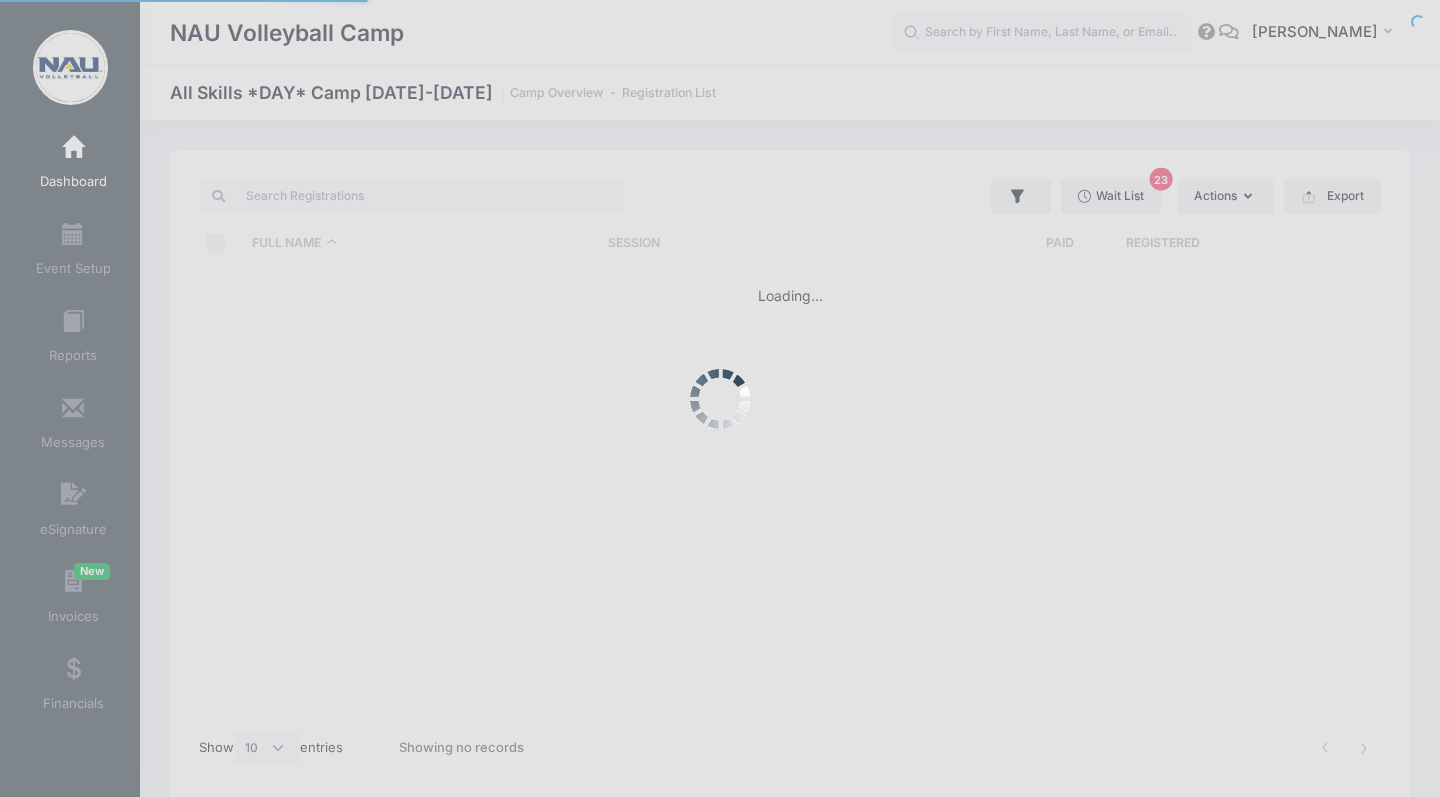 select on "10" 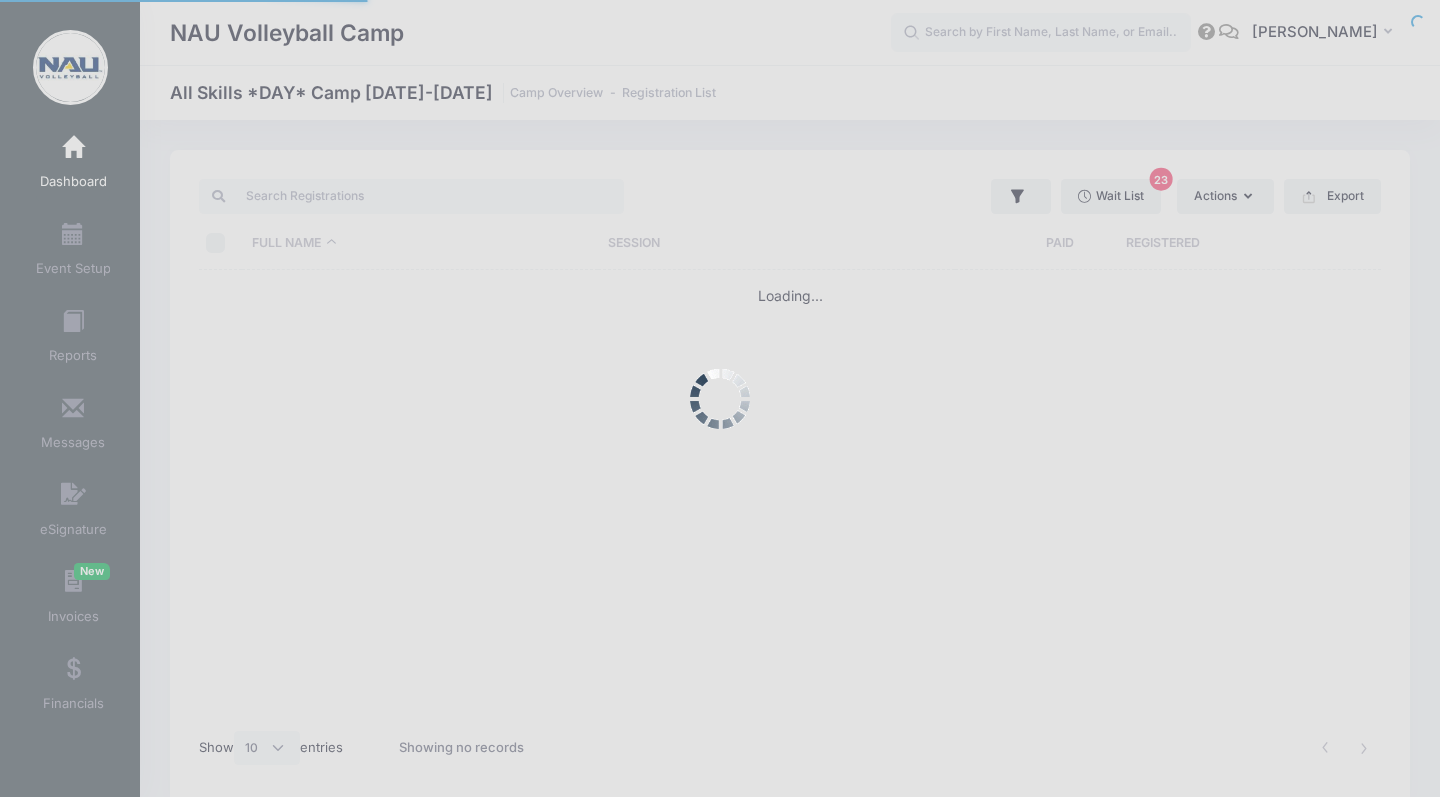 scroll, scrollTop: 0, scrollLeft: 0, axis: both 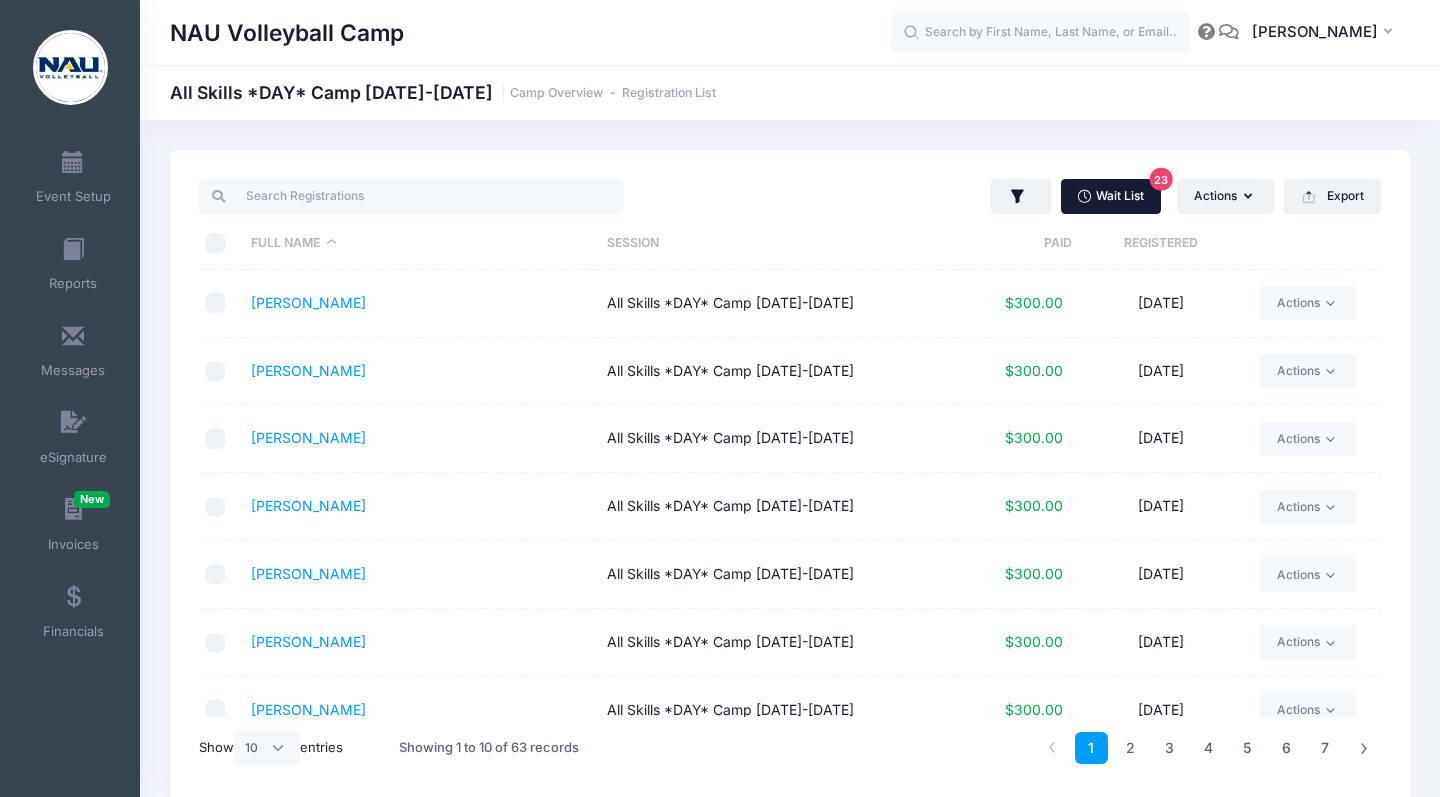 click on "Wait List
23" at bounding box center (1111, 196) 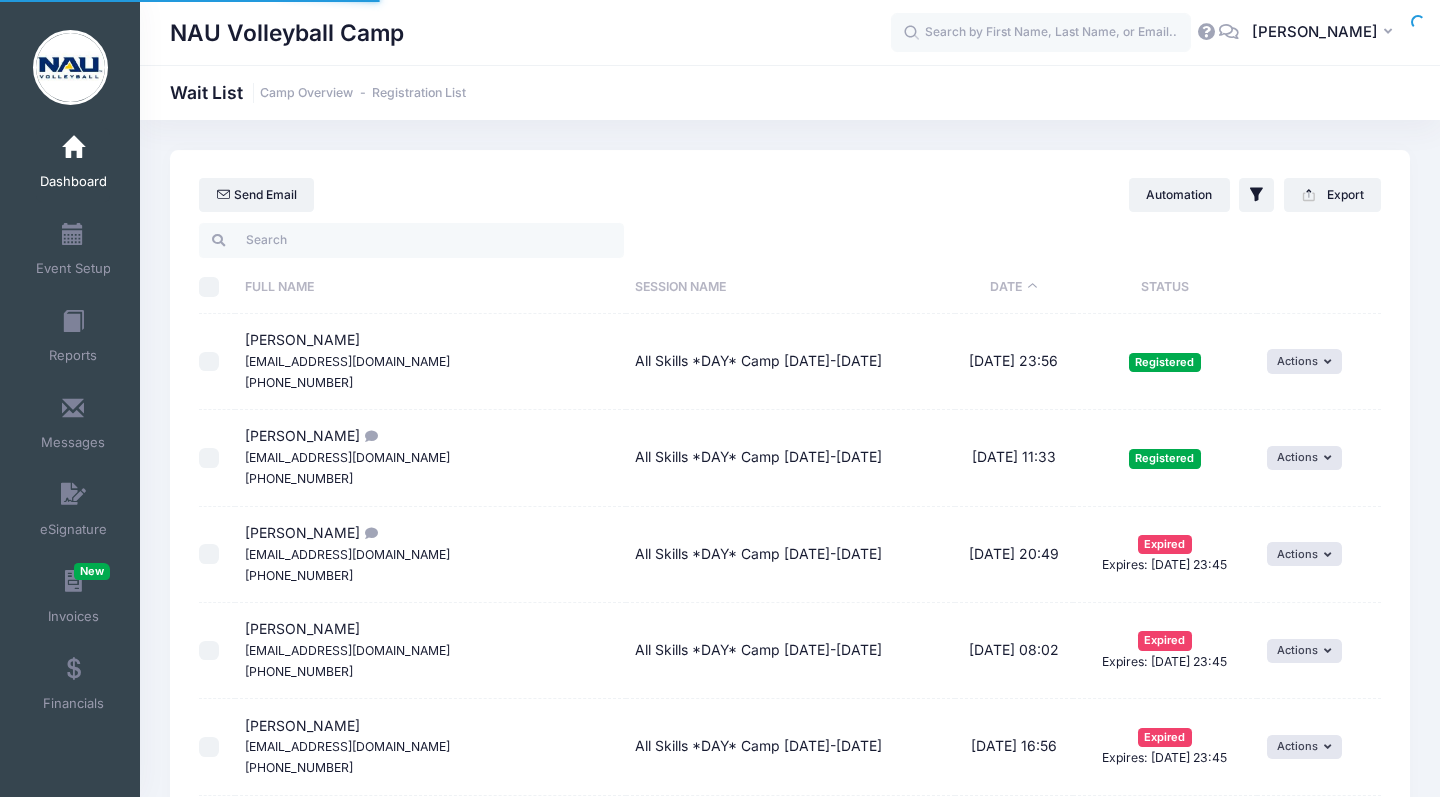select on "50" 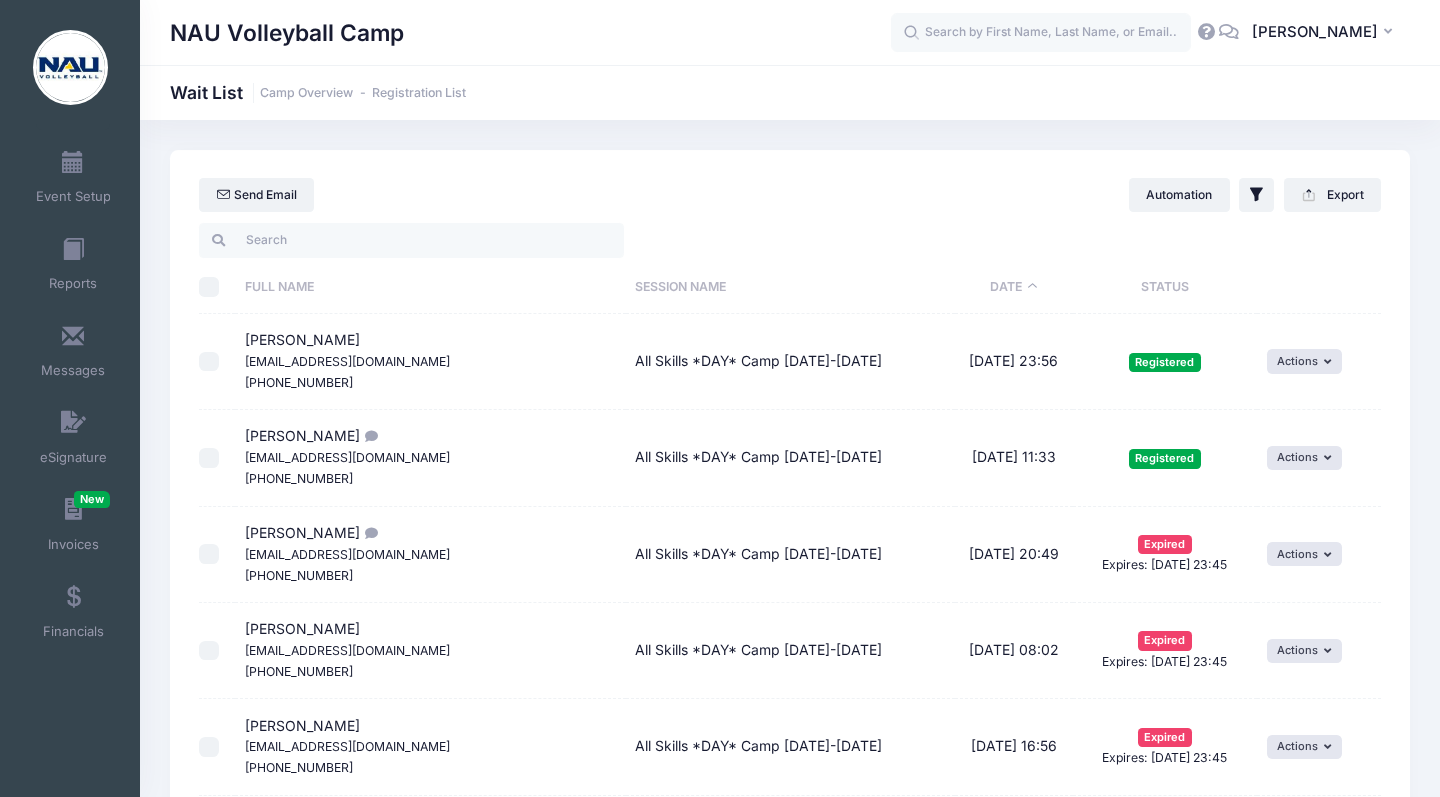 scroll, scrollTop: 0, scrollLeft: 0, axis: both 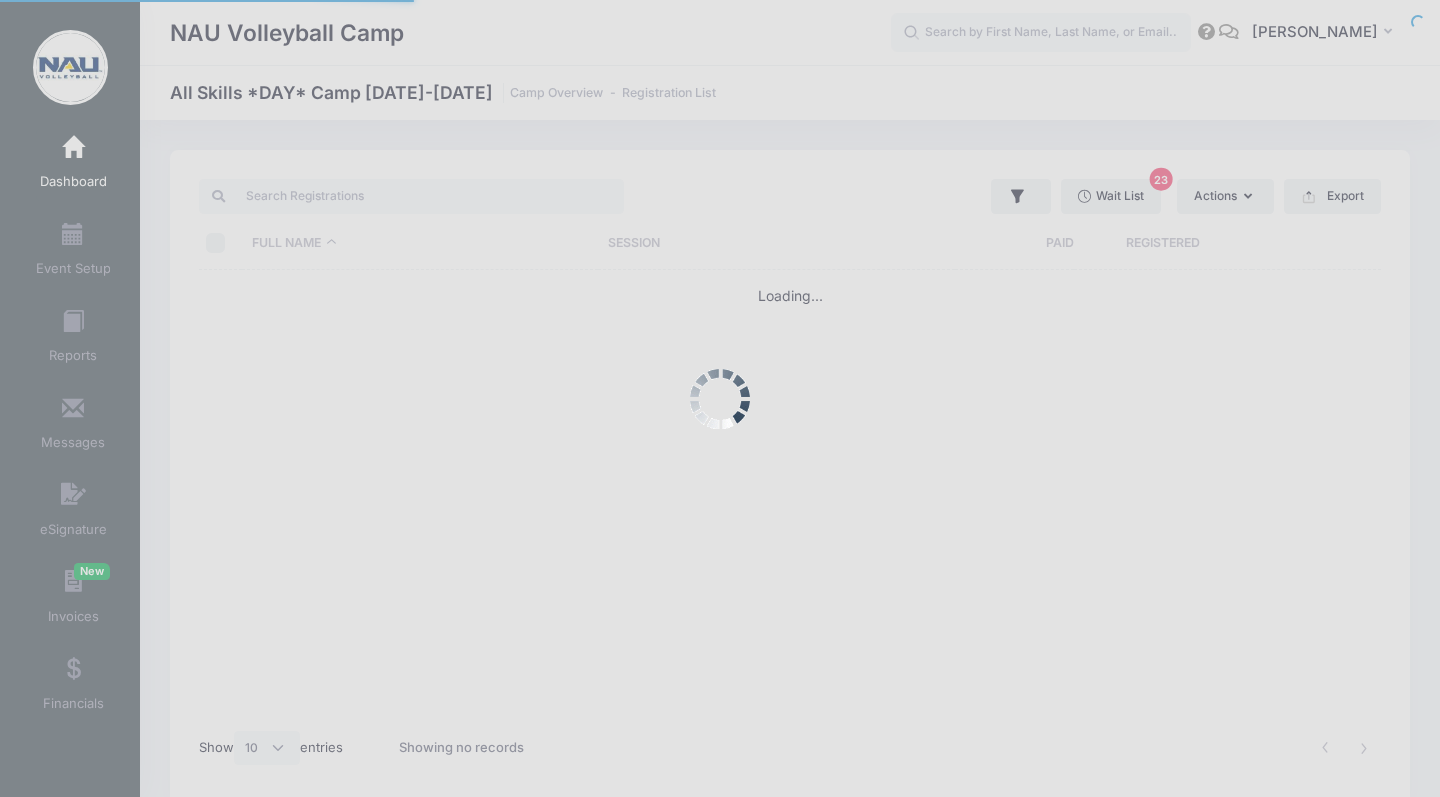 select on "10" 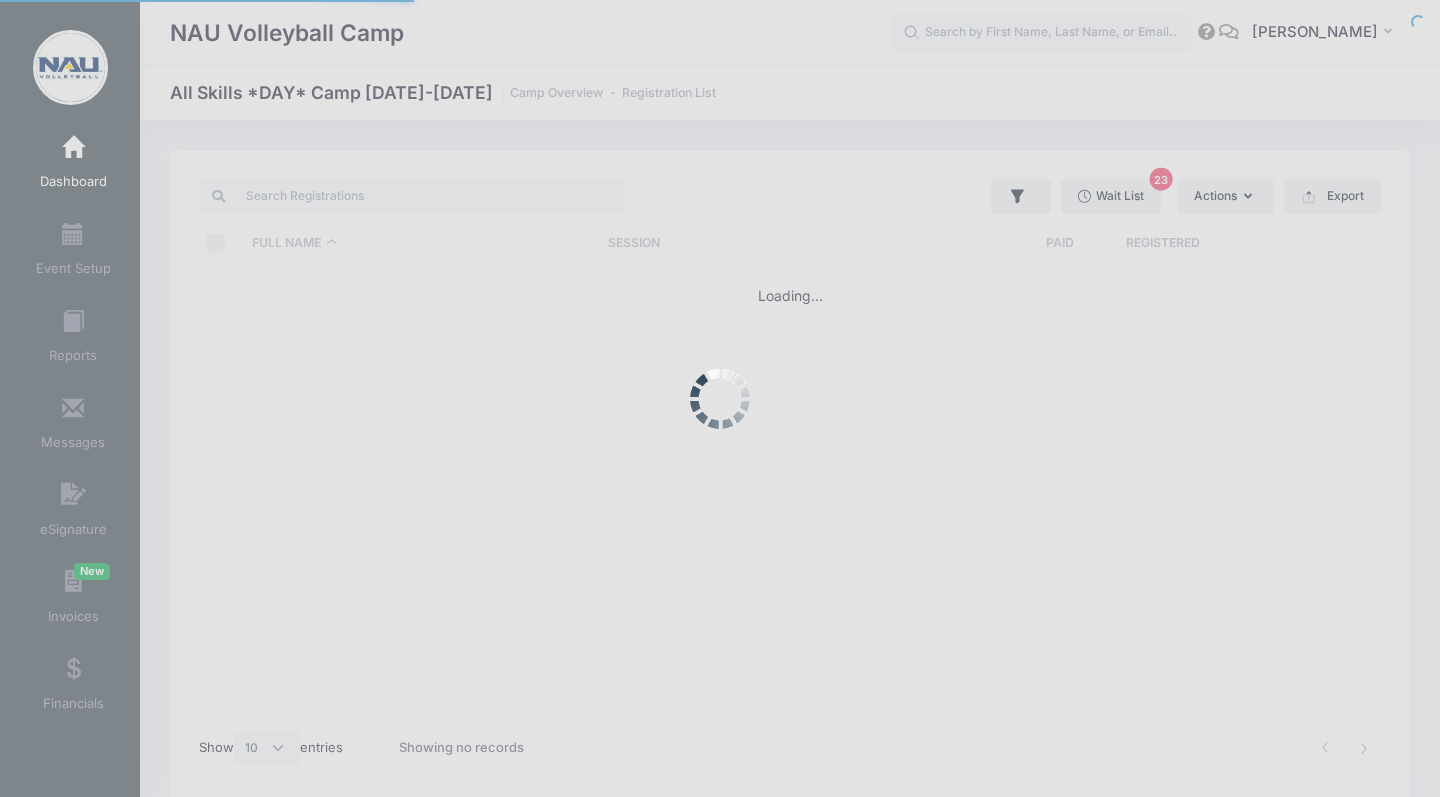 scroll, scrollTop: 0, scrollLeft: 0, axis: both 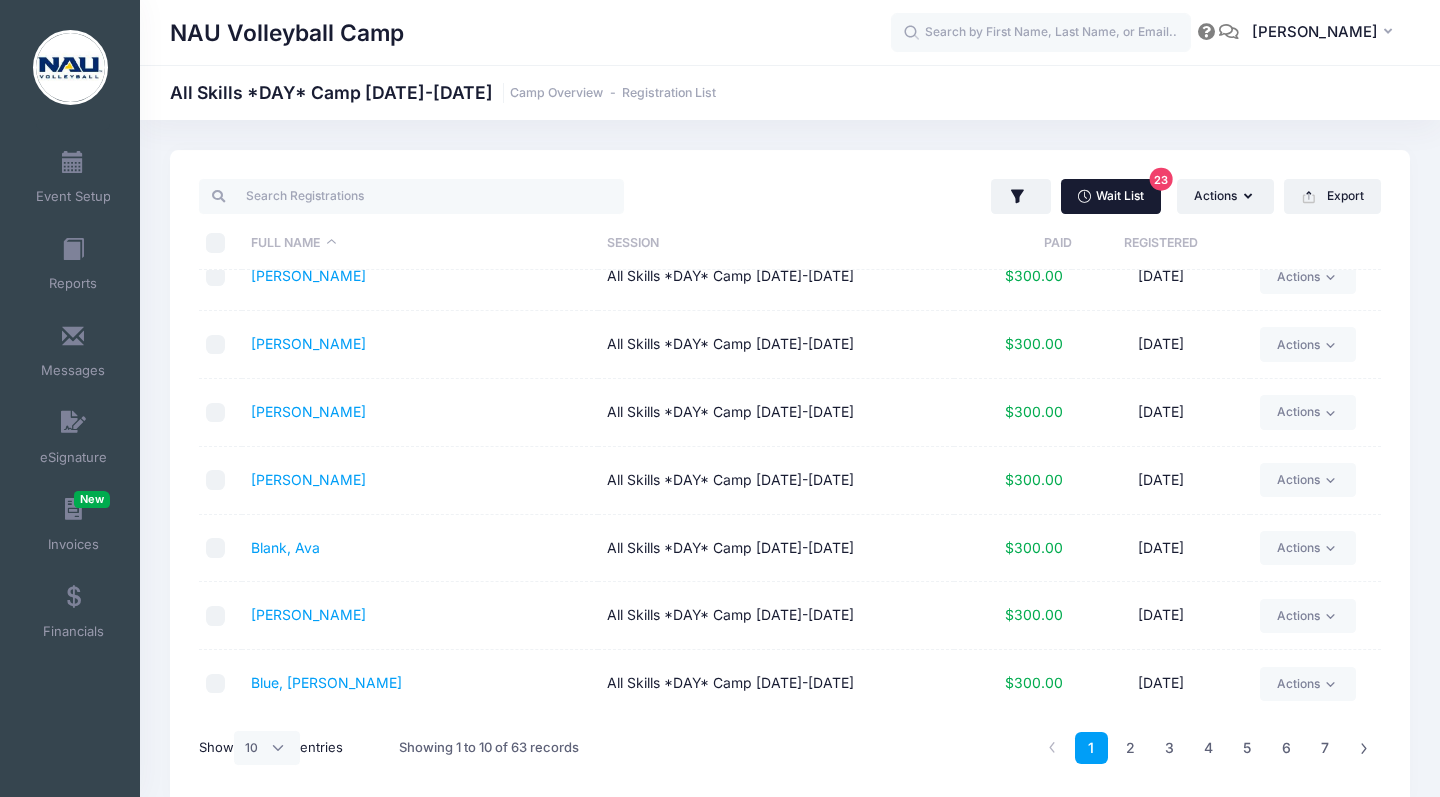 click on "Wait List
23" at bounding box center (1111, 196) 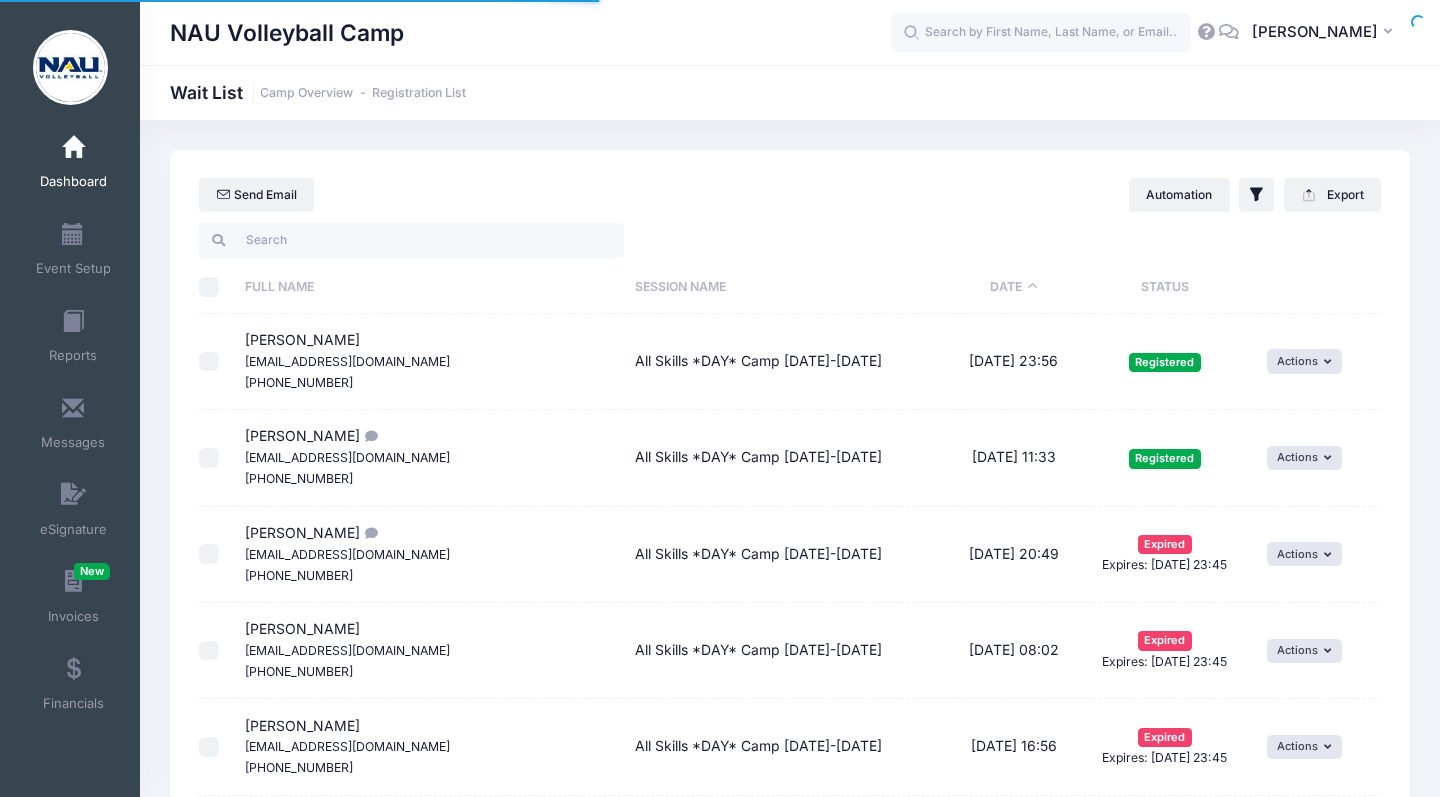 select on "50" 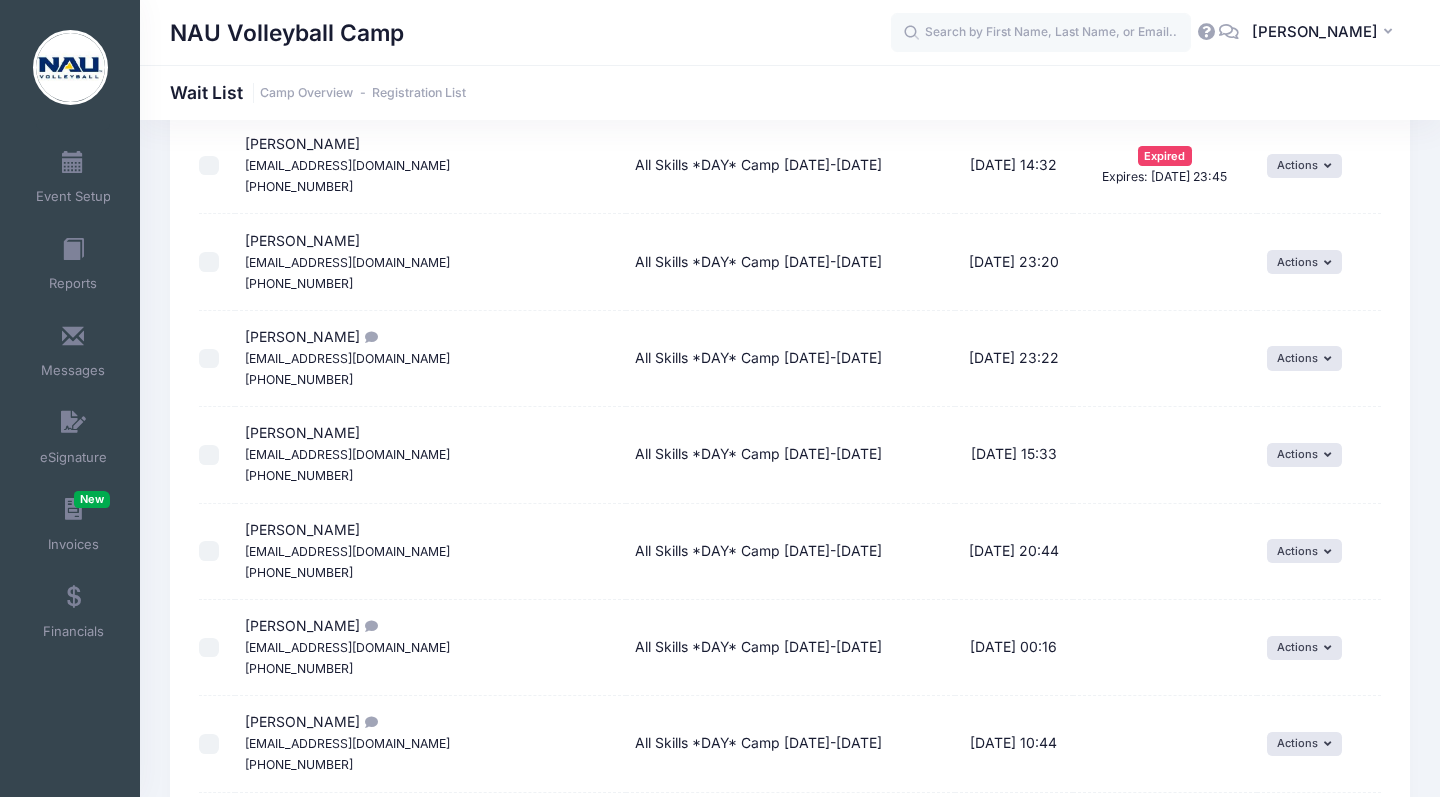 scroll, scrollTop: 837, scrollLeft: 0, axis: vertical 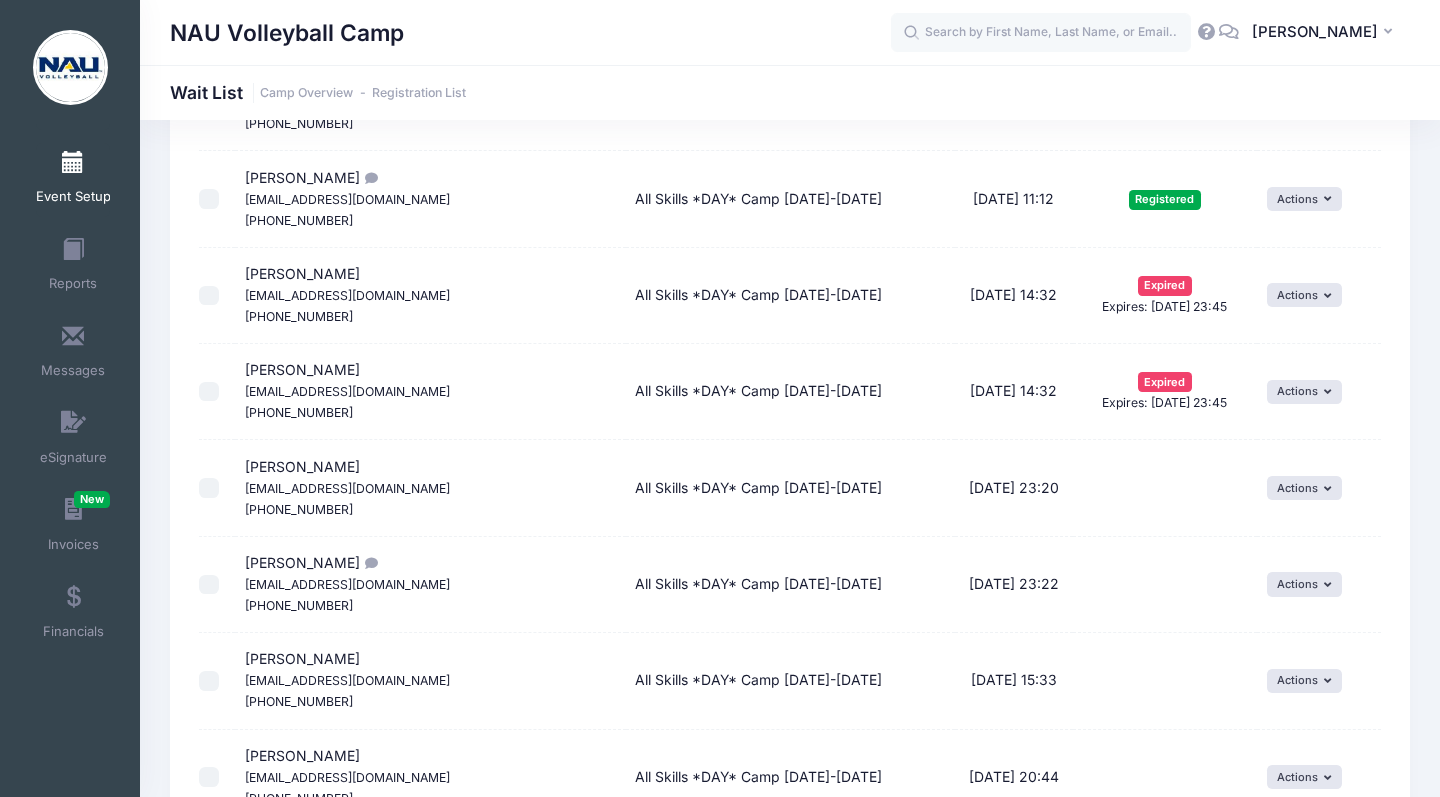 click at bounding box center [73, 163] 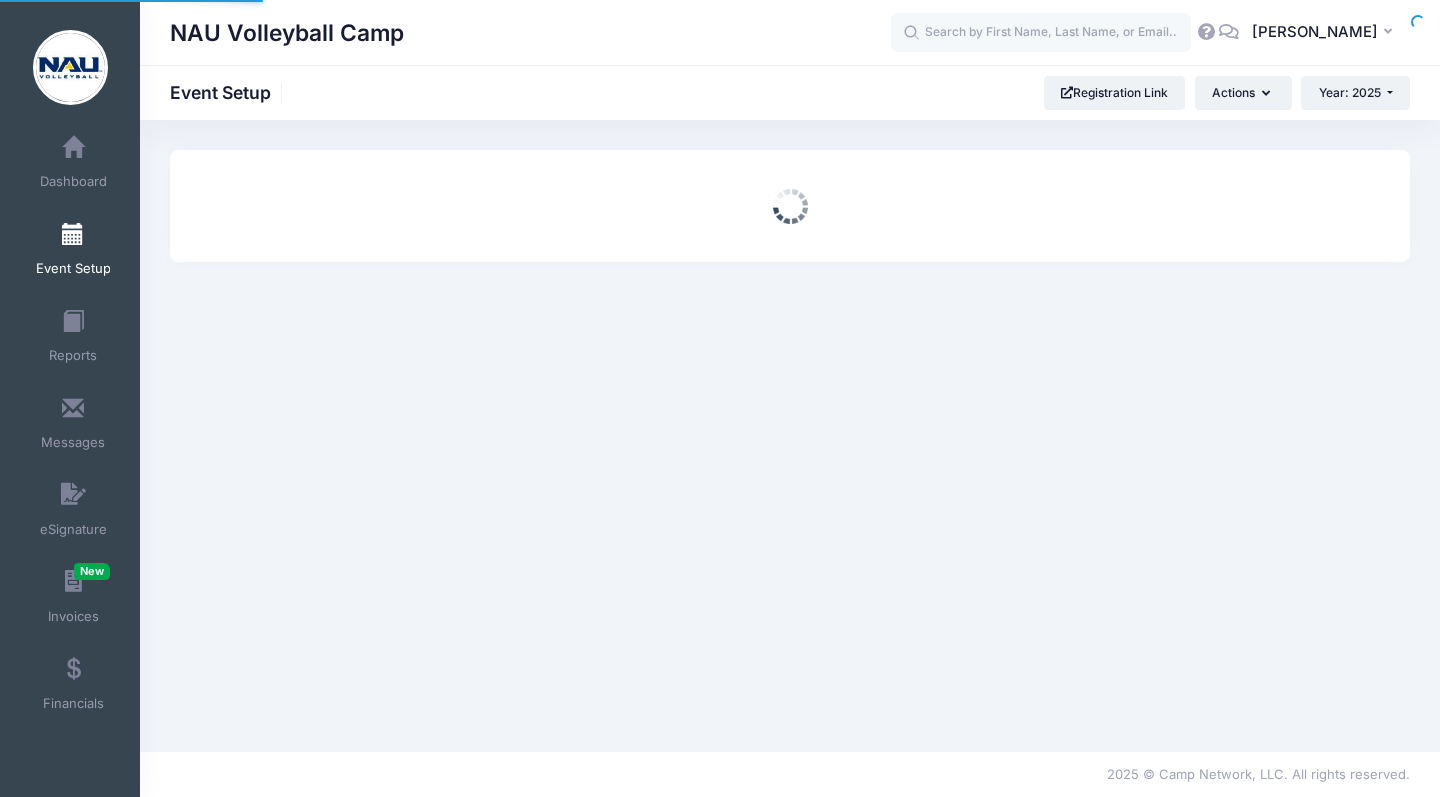 scroll, scrollTop: 0, scrollLeft: 0, axis: both 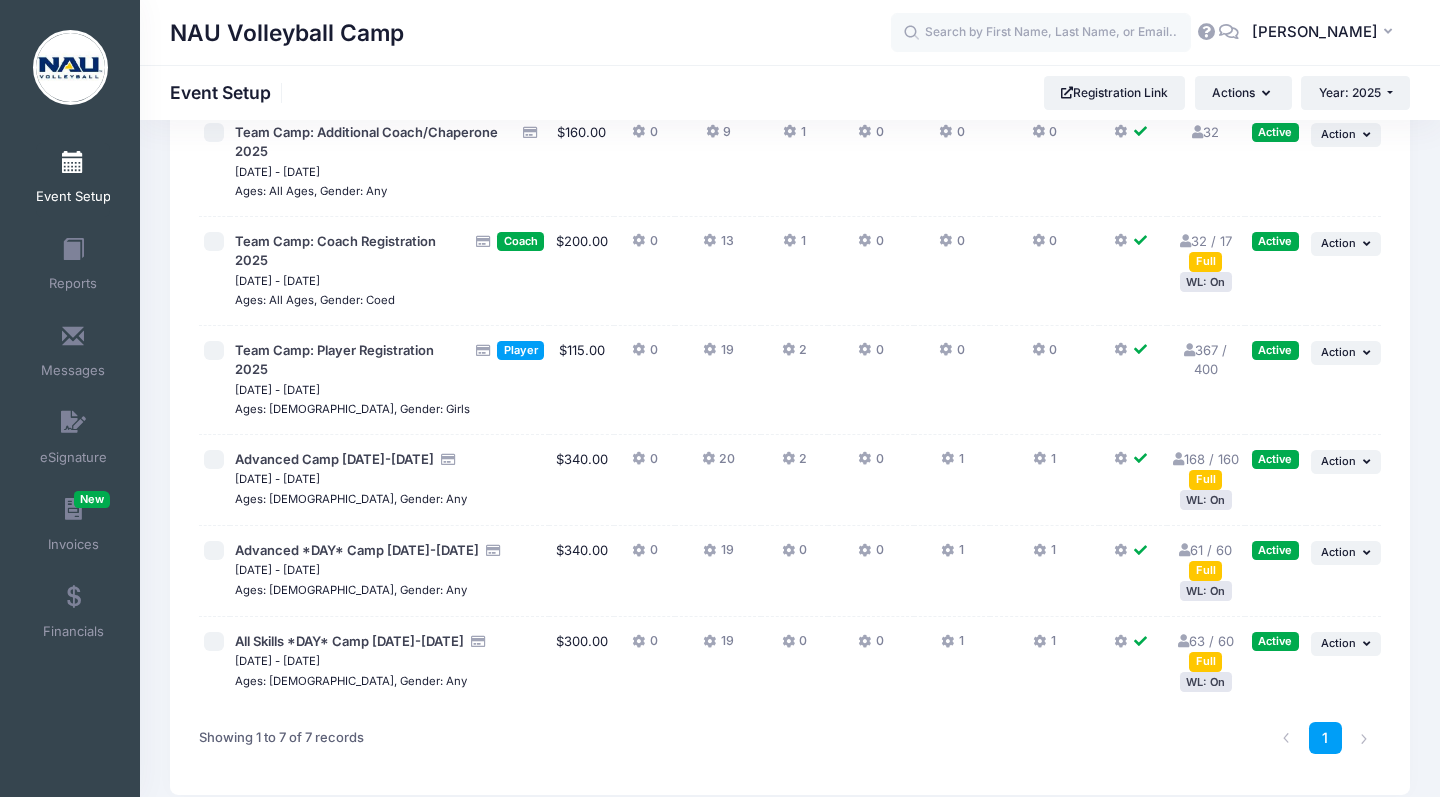 click on "63             / 60
Full" at bounding box center [1206, 651] 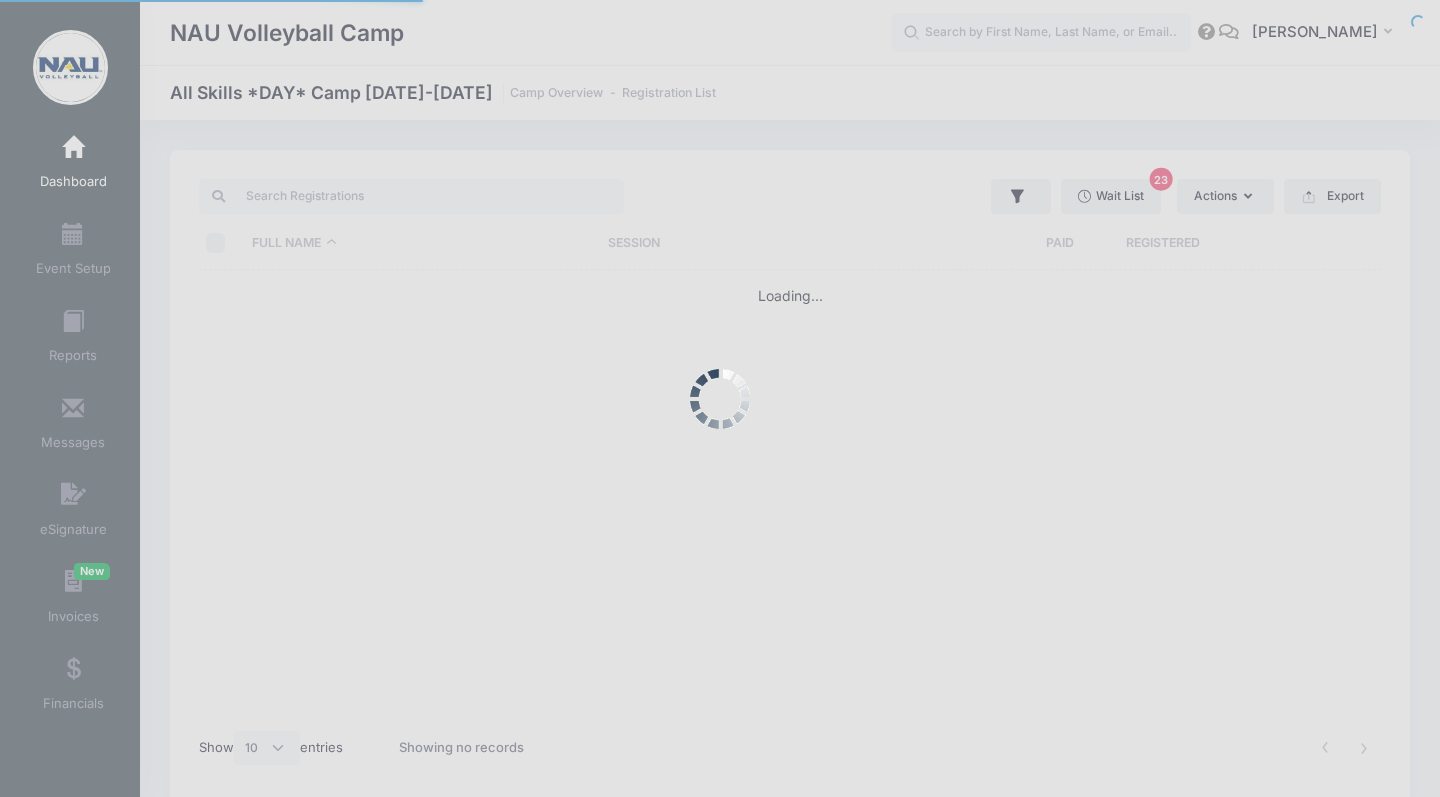 select on "10" 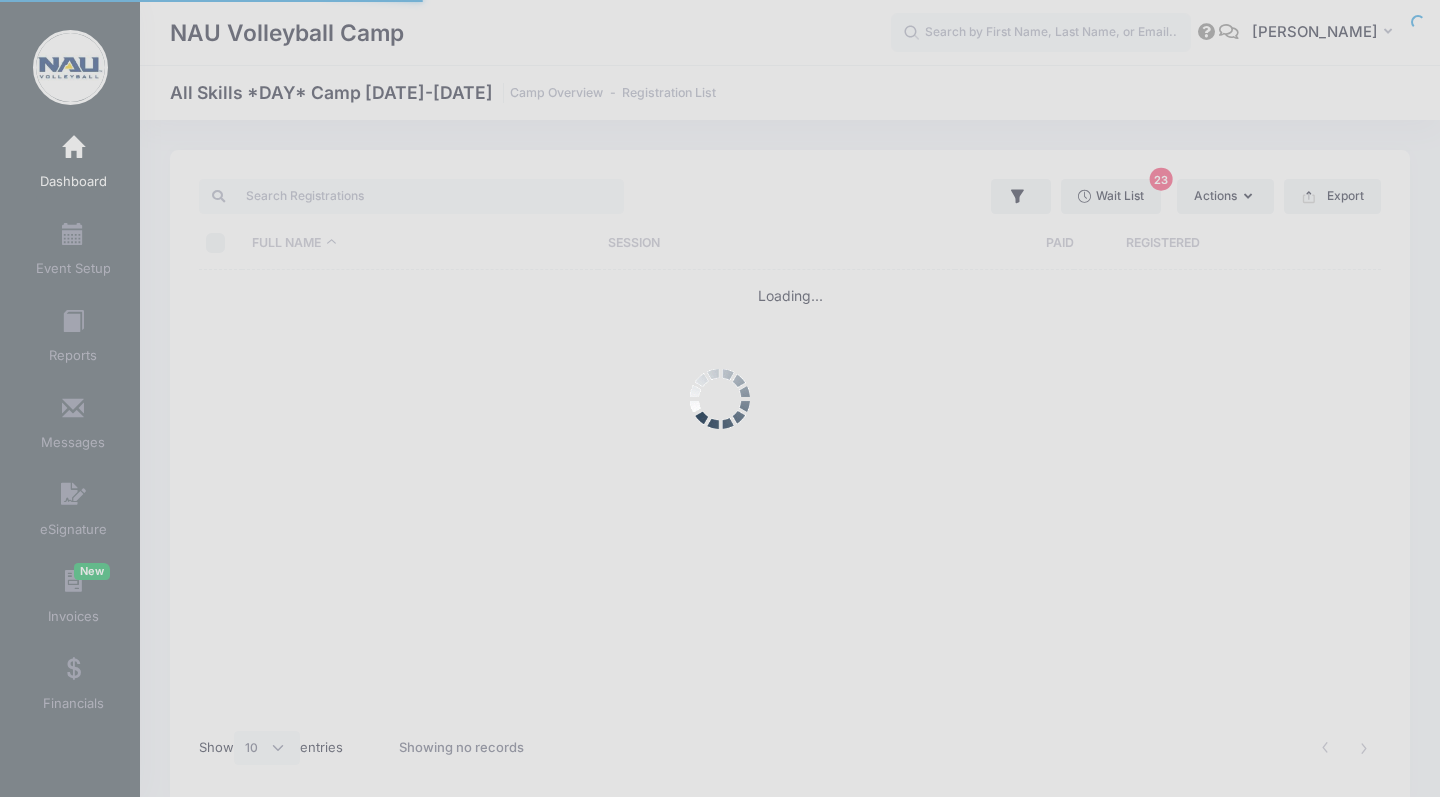 scroll, scrollTop: 0, scrollLeft: 0, axis: both 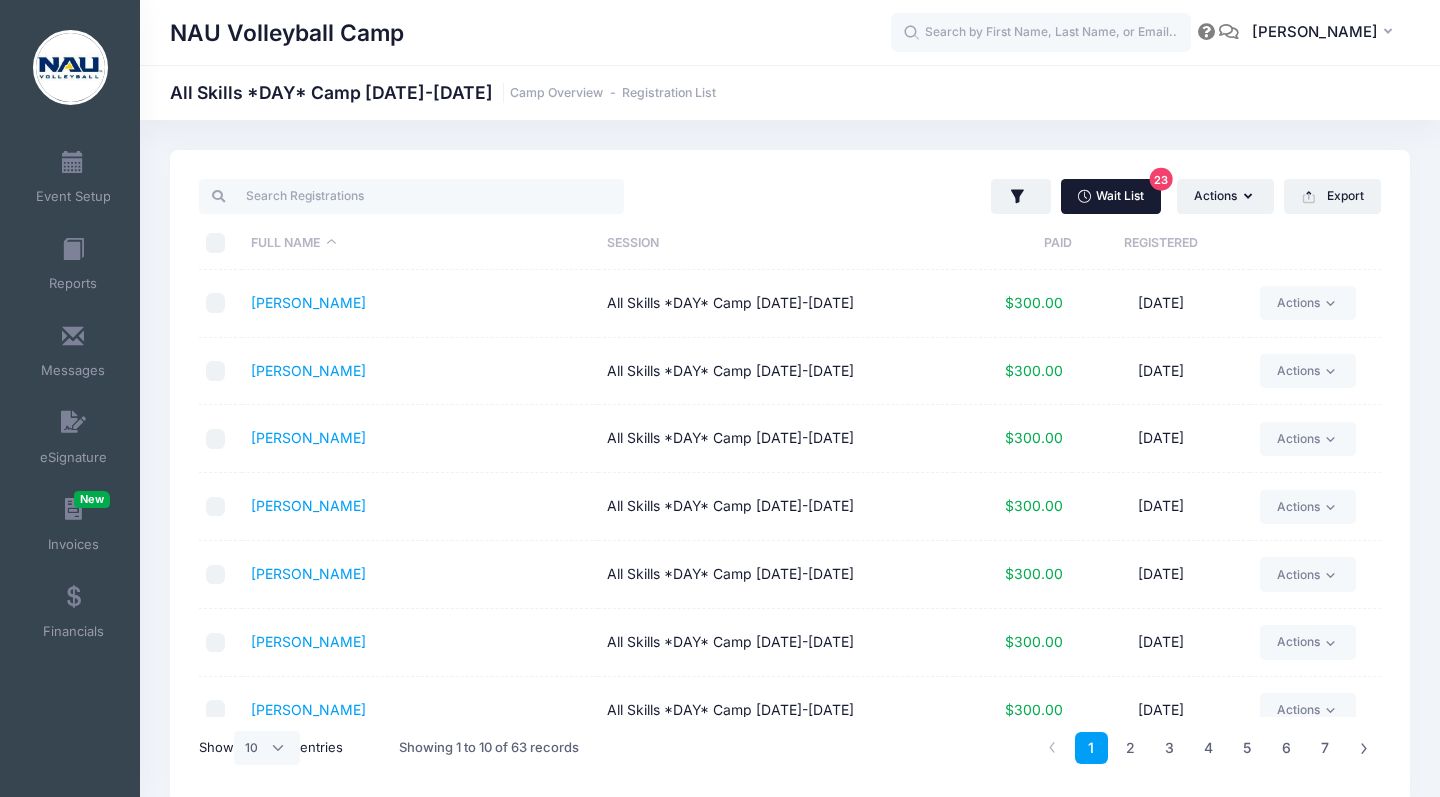 click on "Wait List
23" at bounding box center (1111, 196) 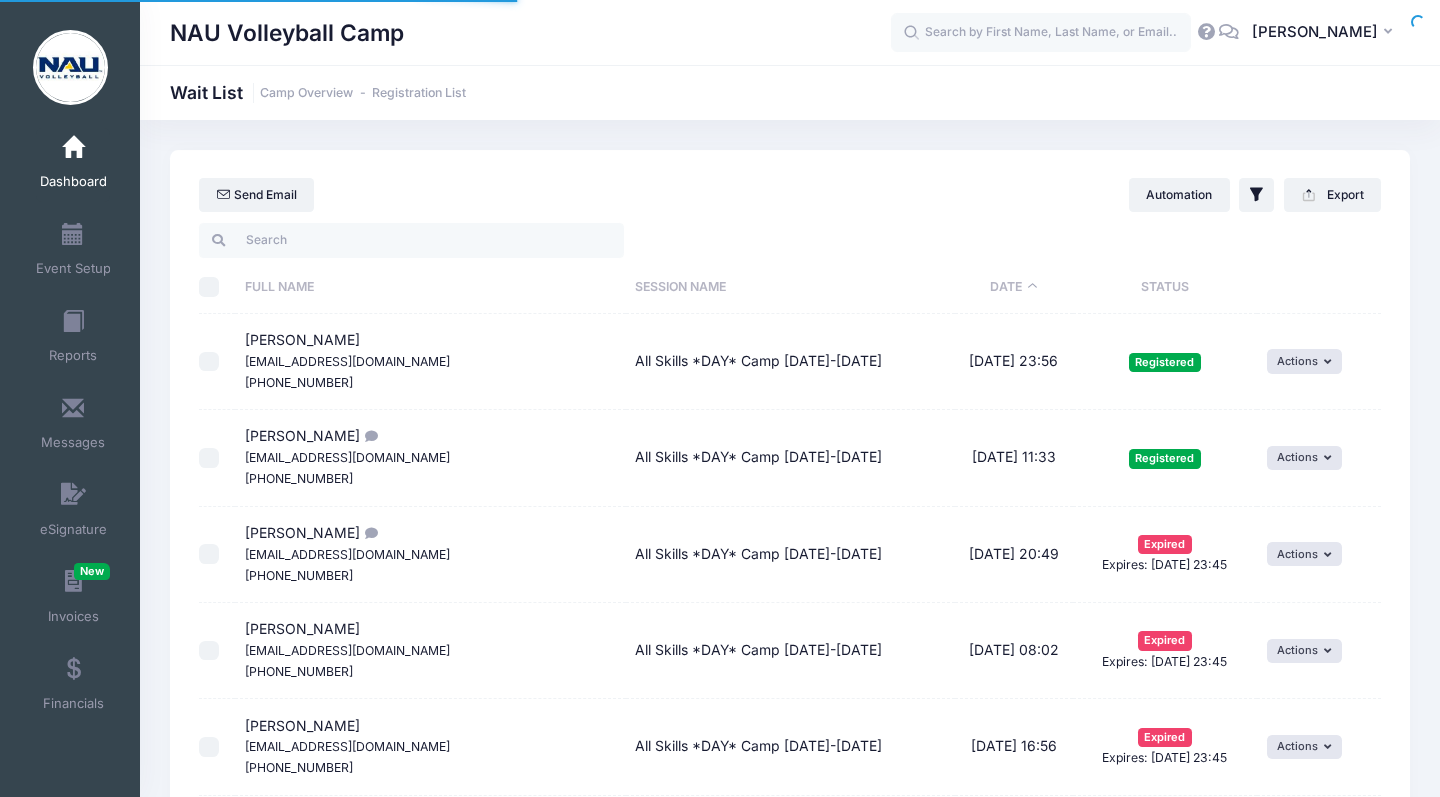 select on "50" 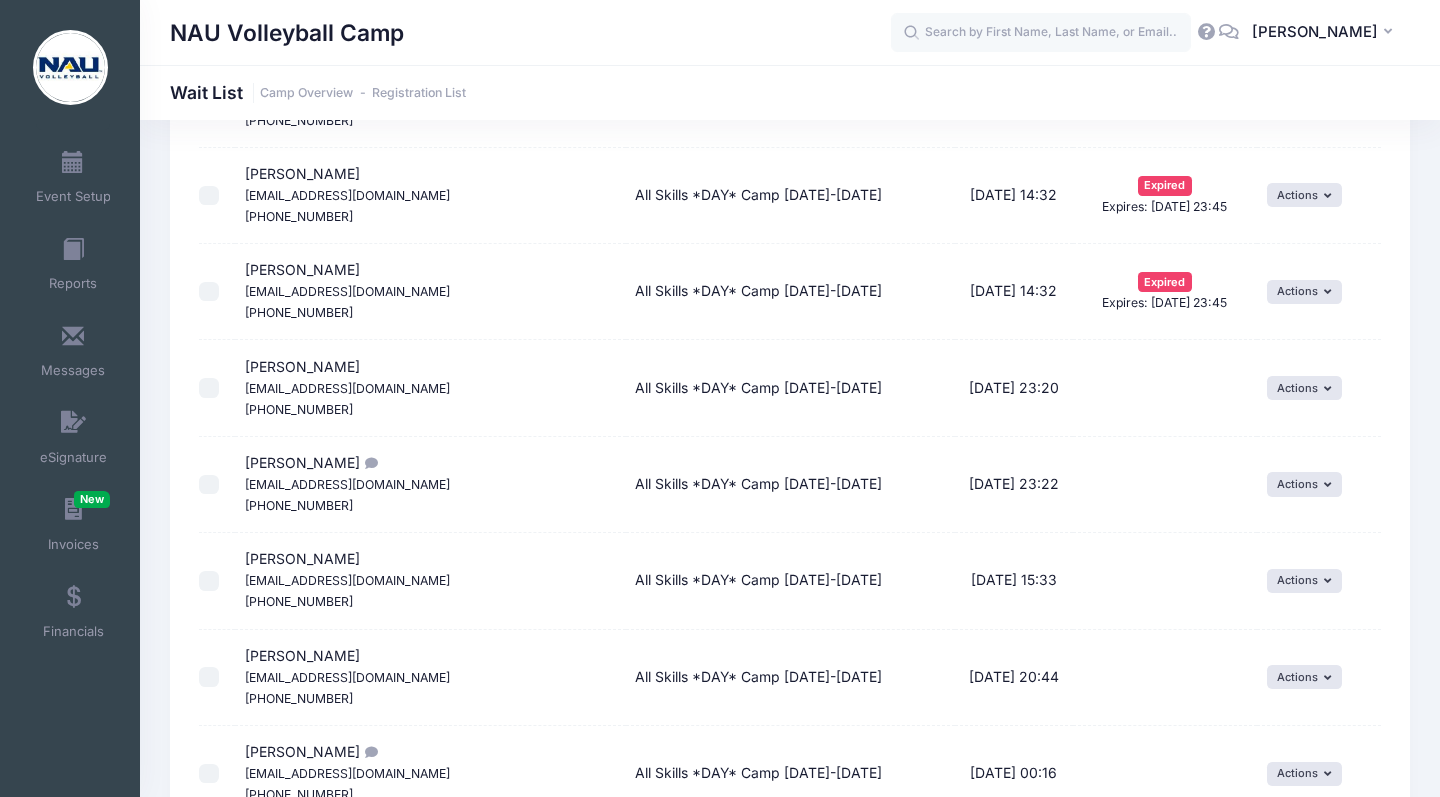 scroll, scrollTop: 945, scrollLeft: 0, axis: vertical 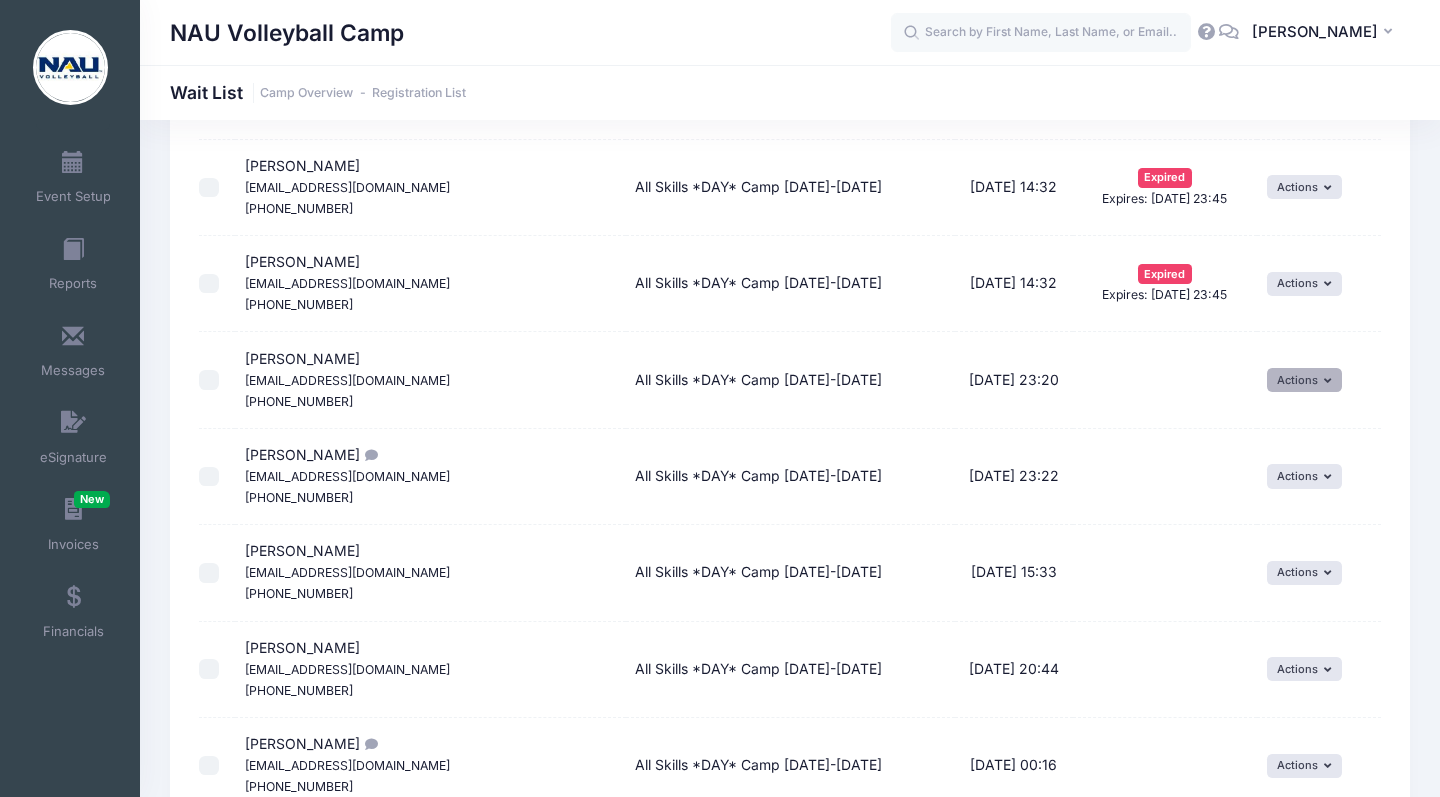 click on "Actions" at bounding box center (1305, 380) 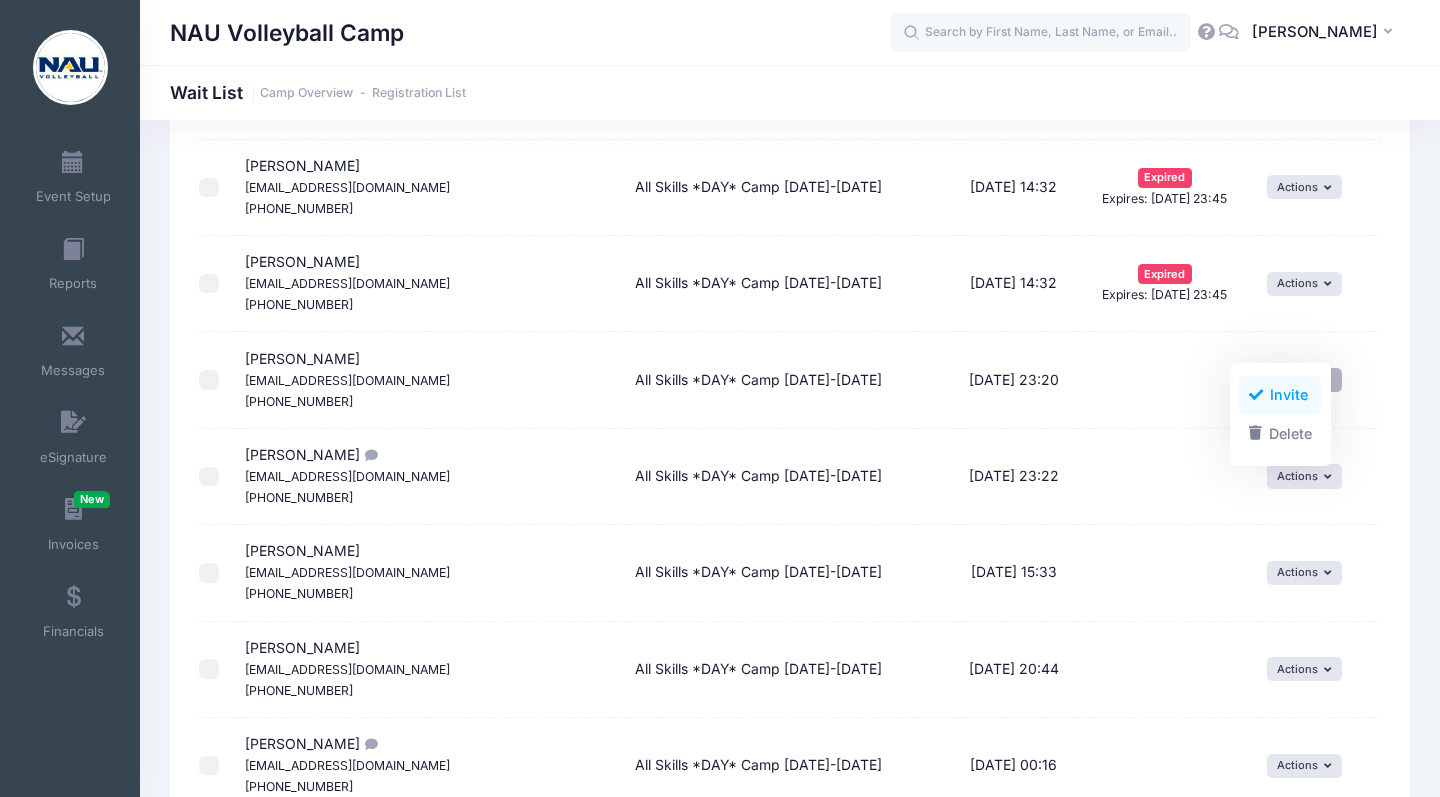 click on "Invite" at bounding box center [1280, 395] 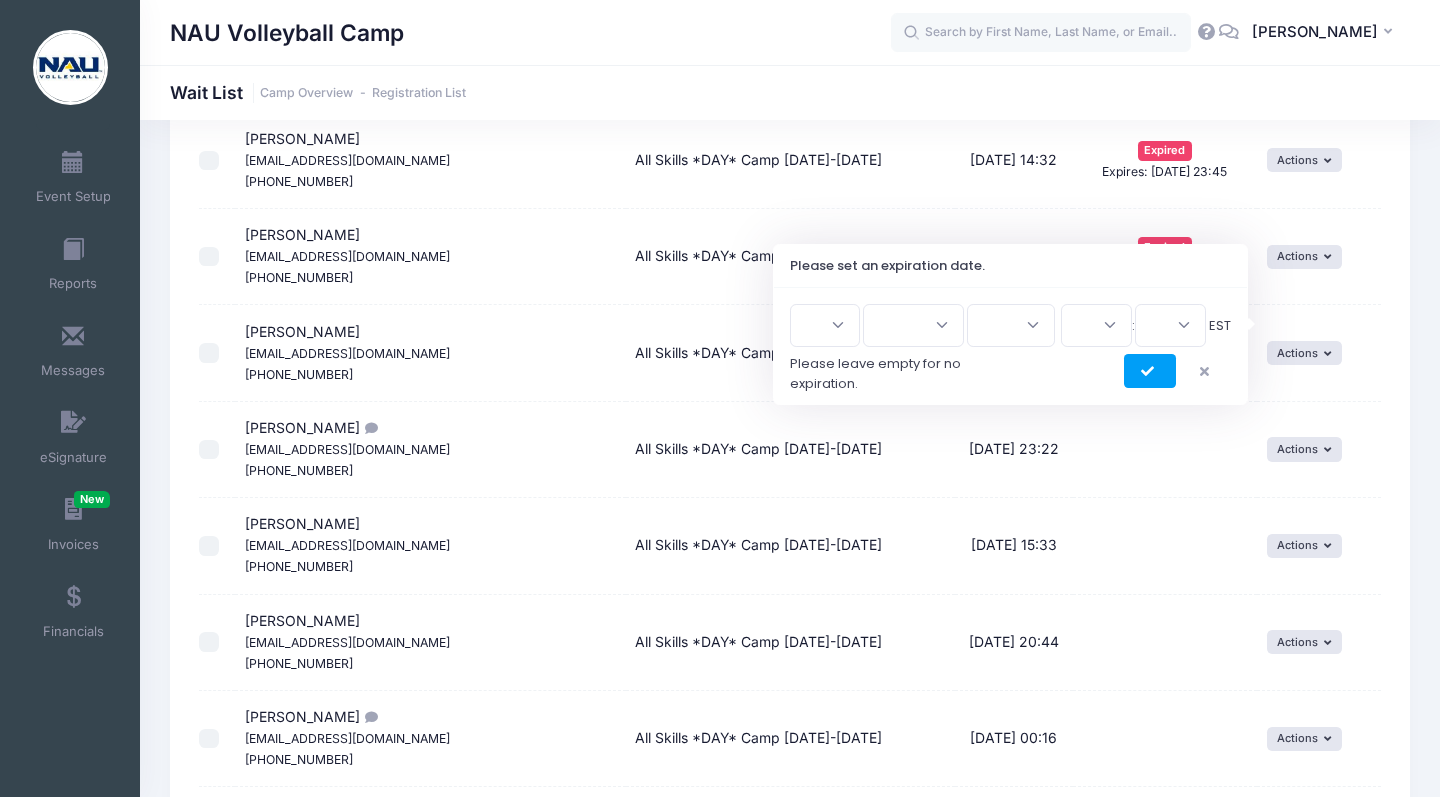 scroll, scrollTop: 969, scrollLeft: 0, axis: vertical 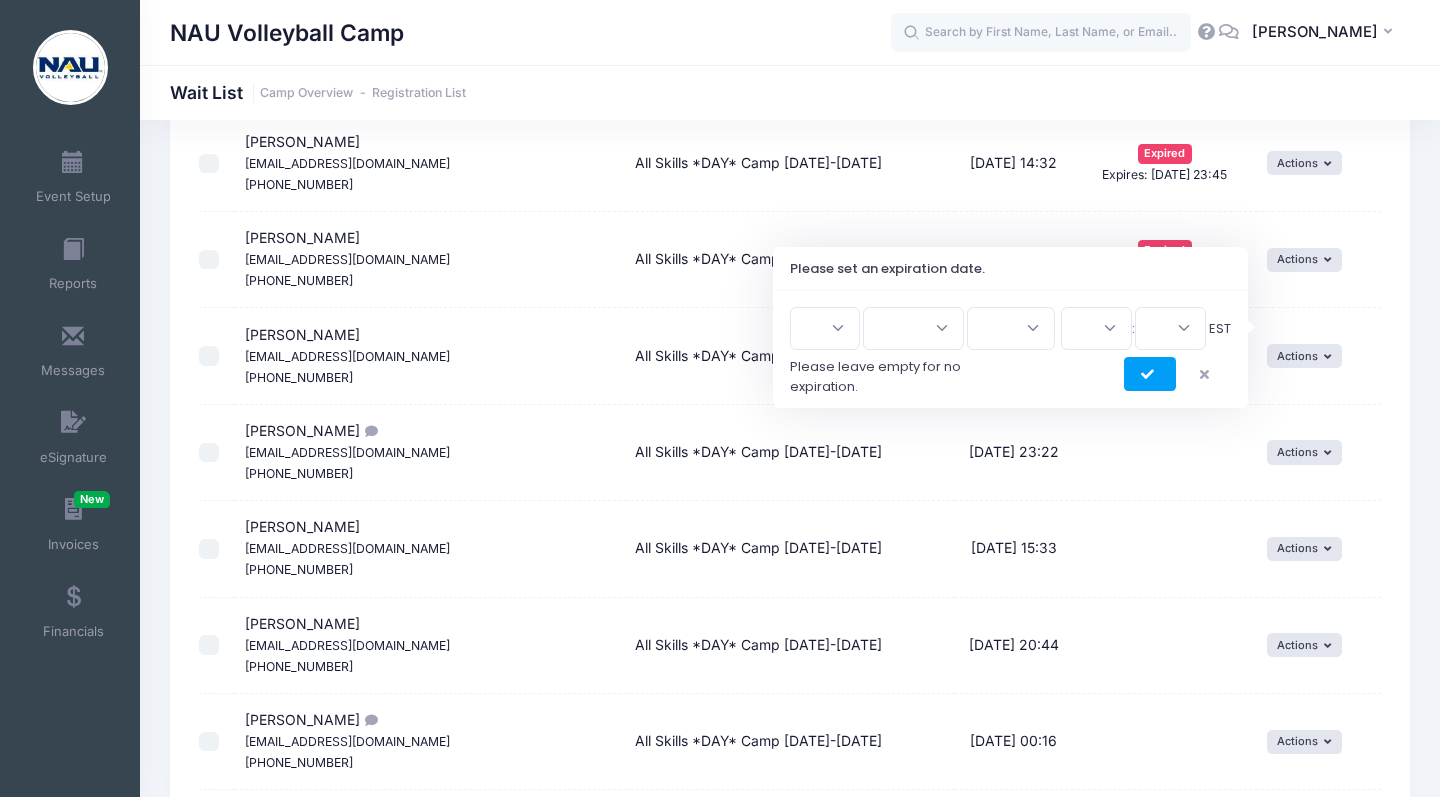 select on "15" 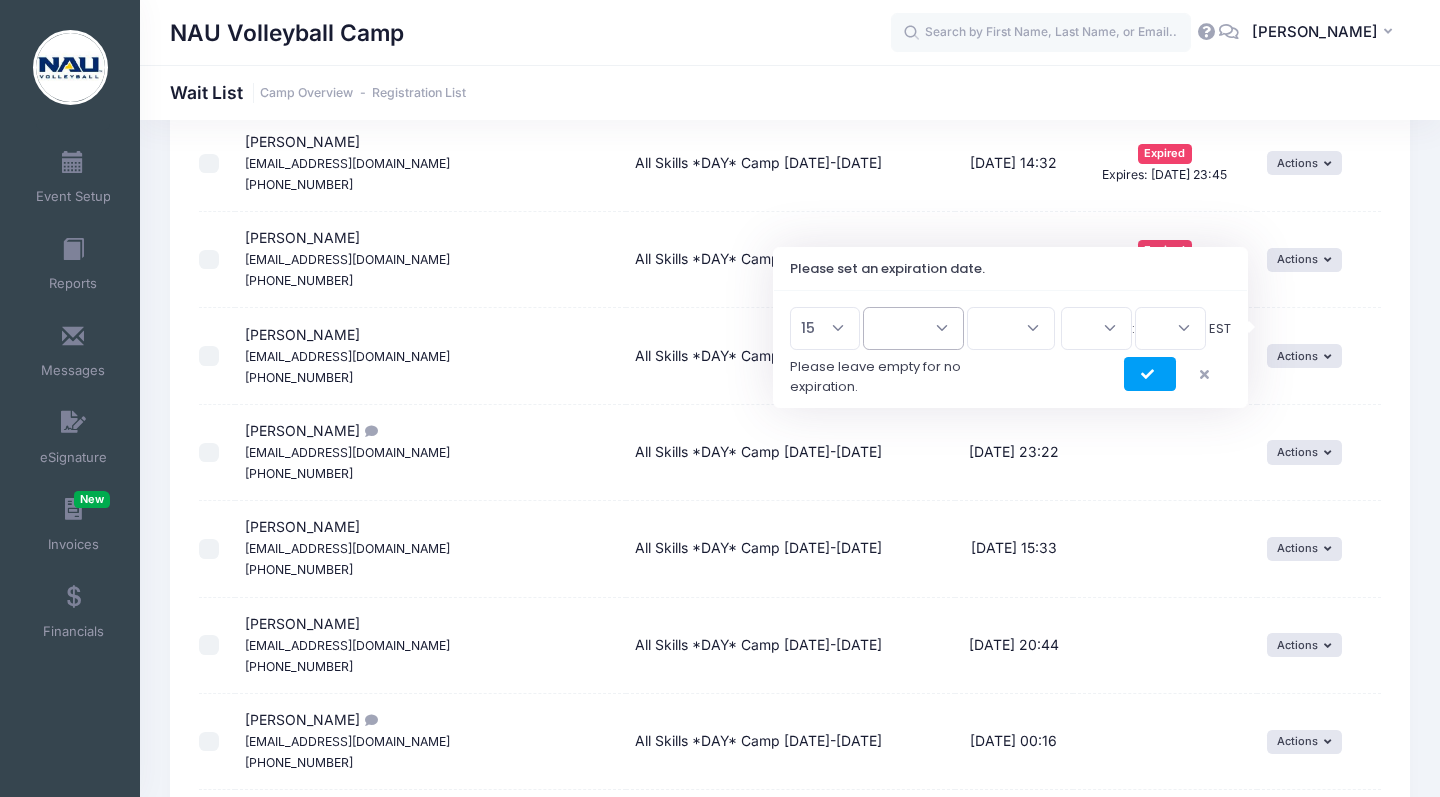select on "6" 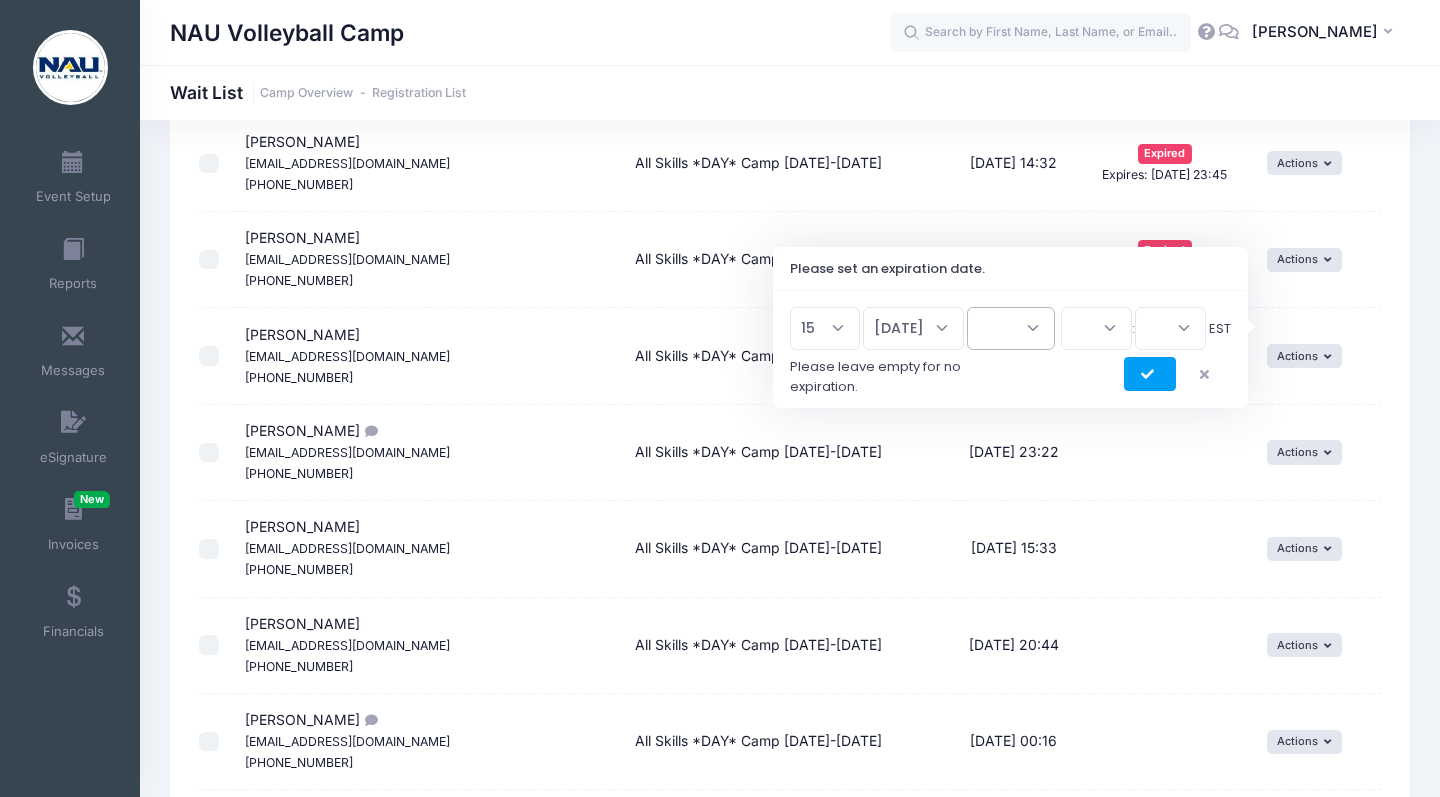 select on "2025" 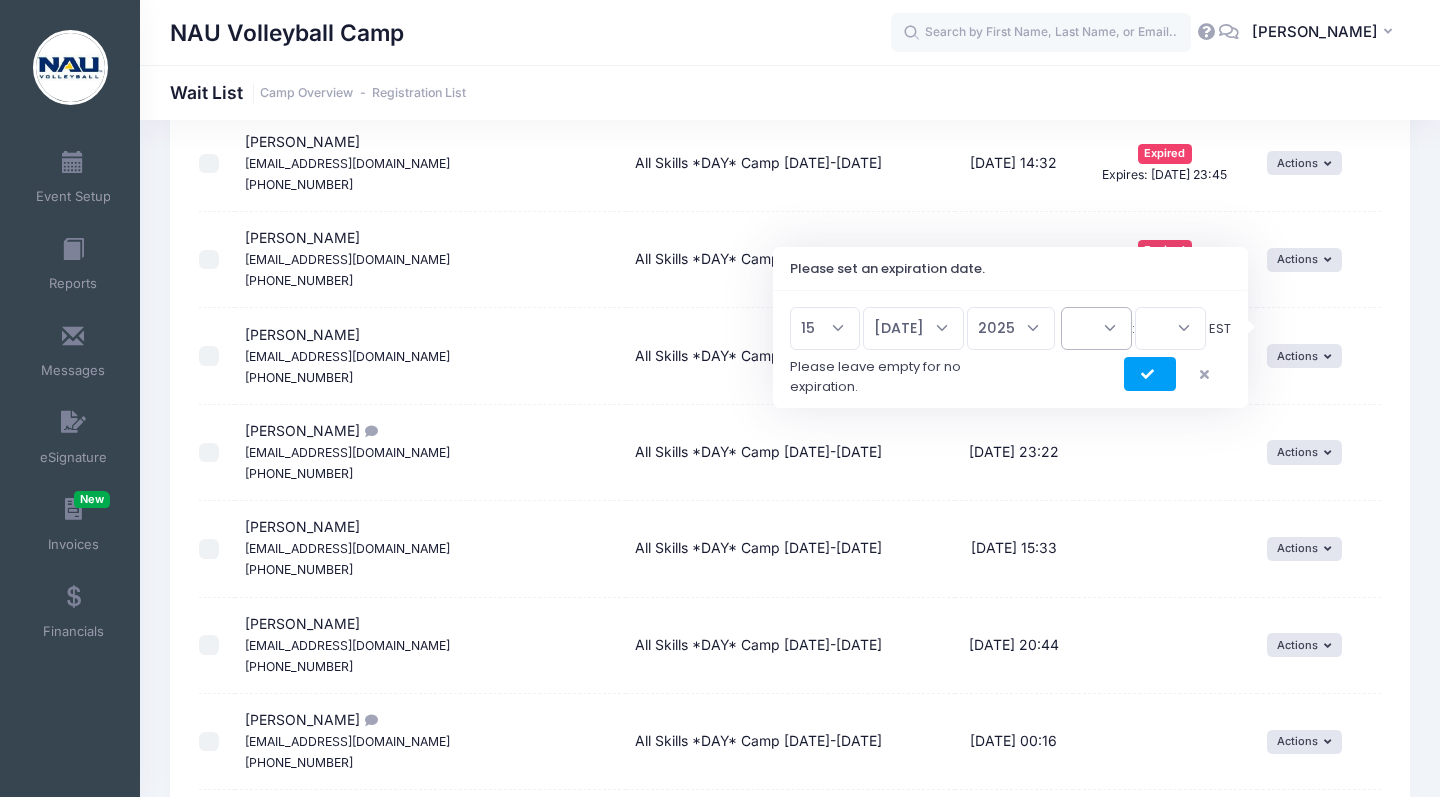 select on "23" 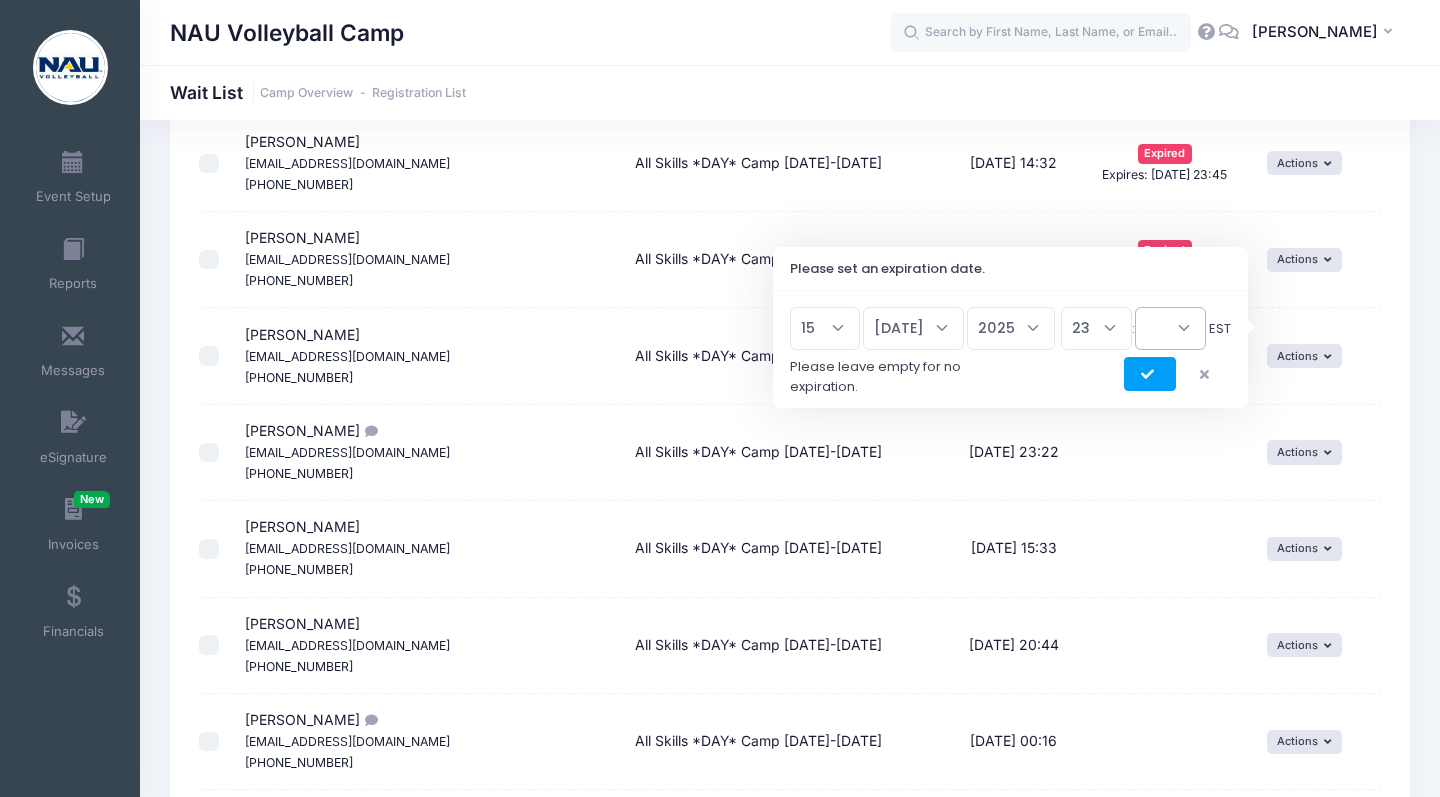 select on "45" 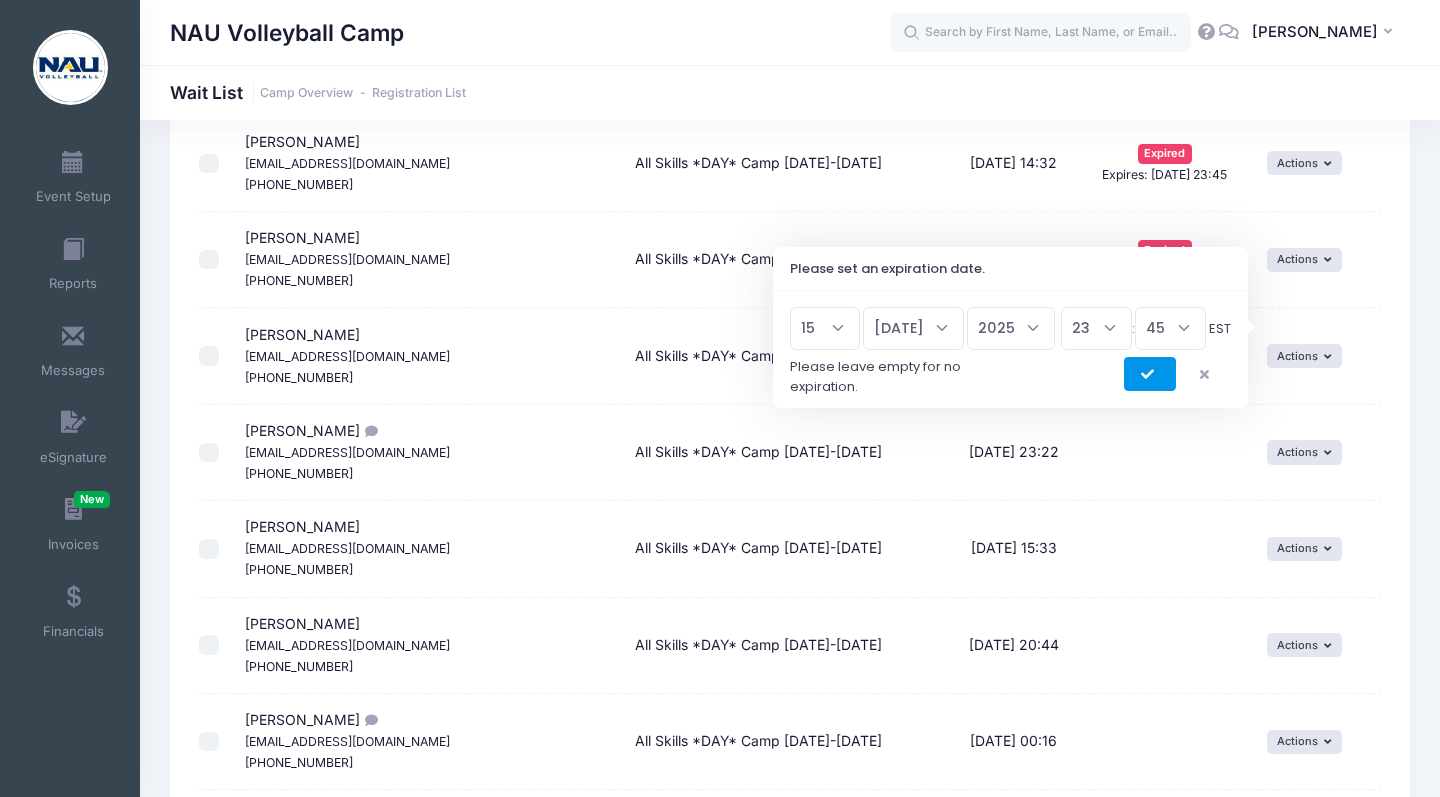 click at bounding box center [1150, 374] 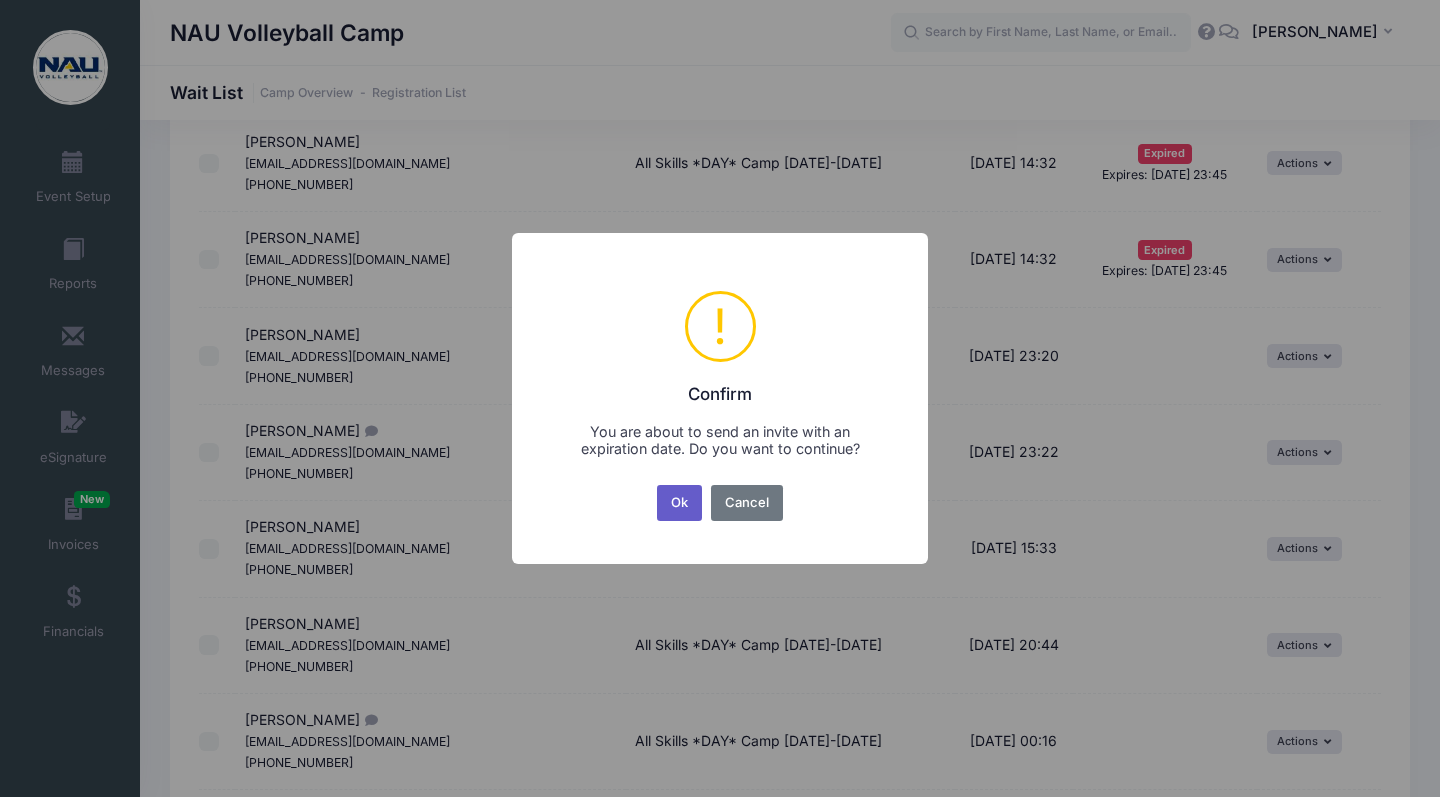 click on "Ok" at bounding box center [680, 503] 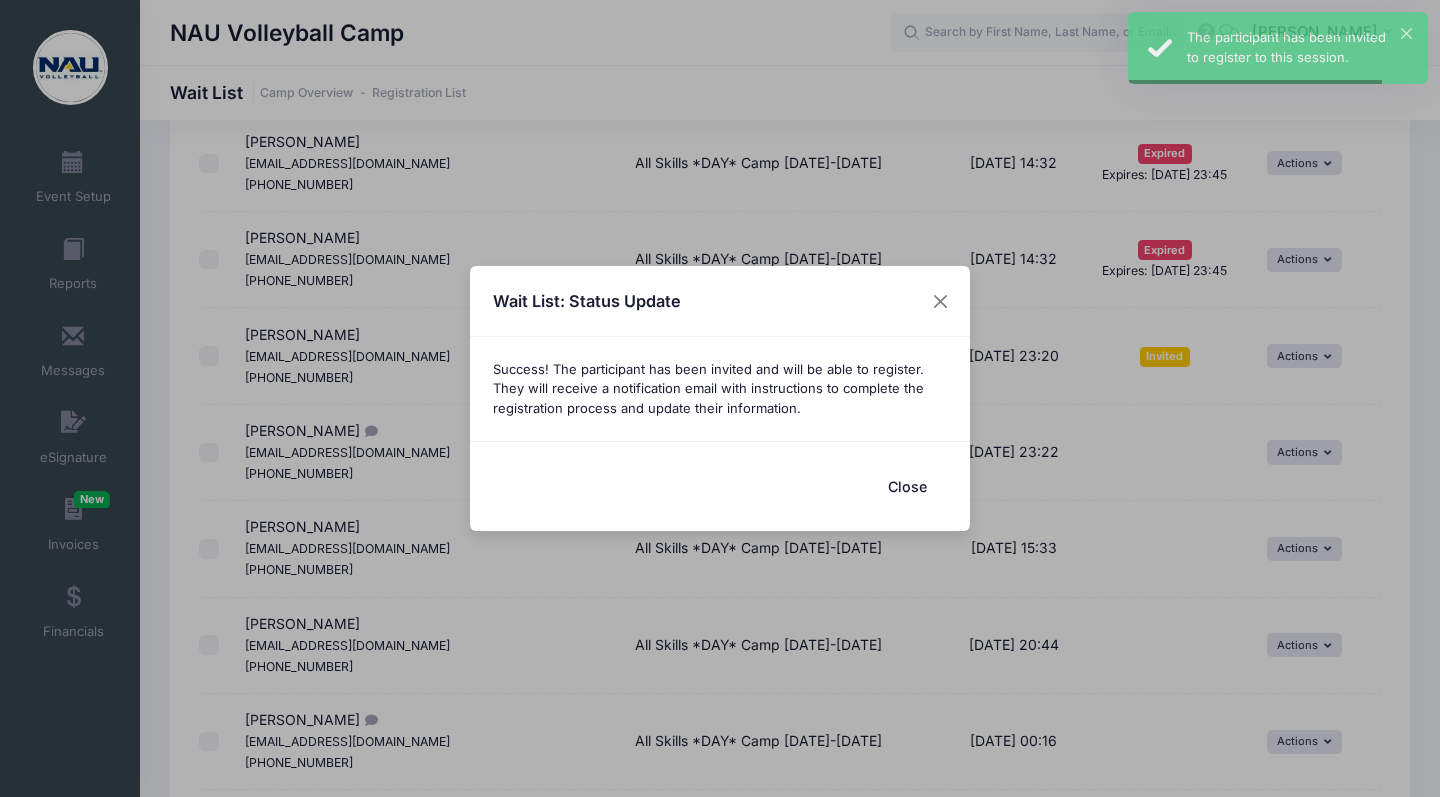 click on "Close" at bounding box center (907, 486) 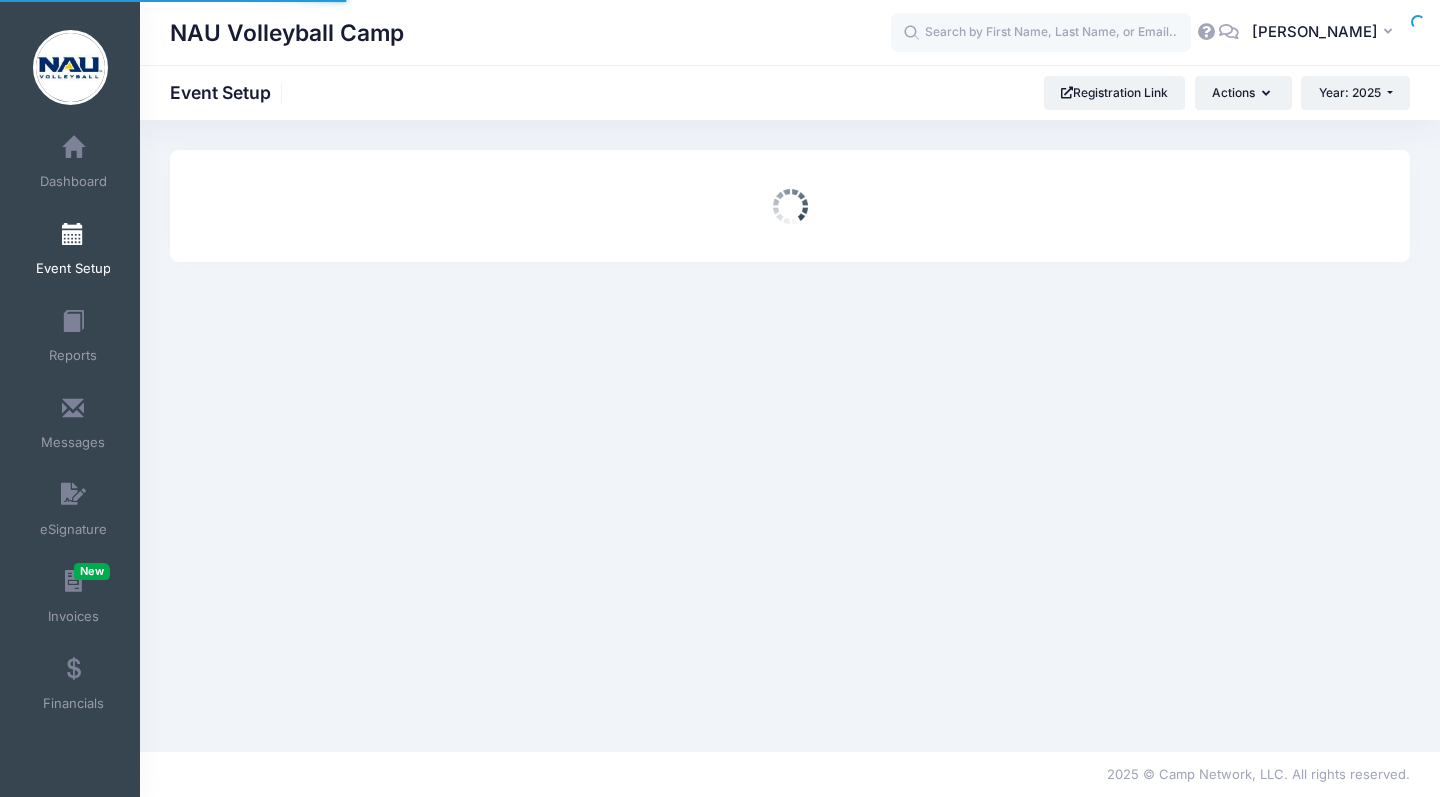 scroll, scrollTop: 0, scrollLeft: 0, axis: both 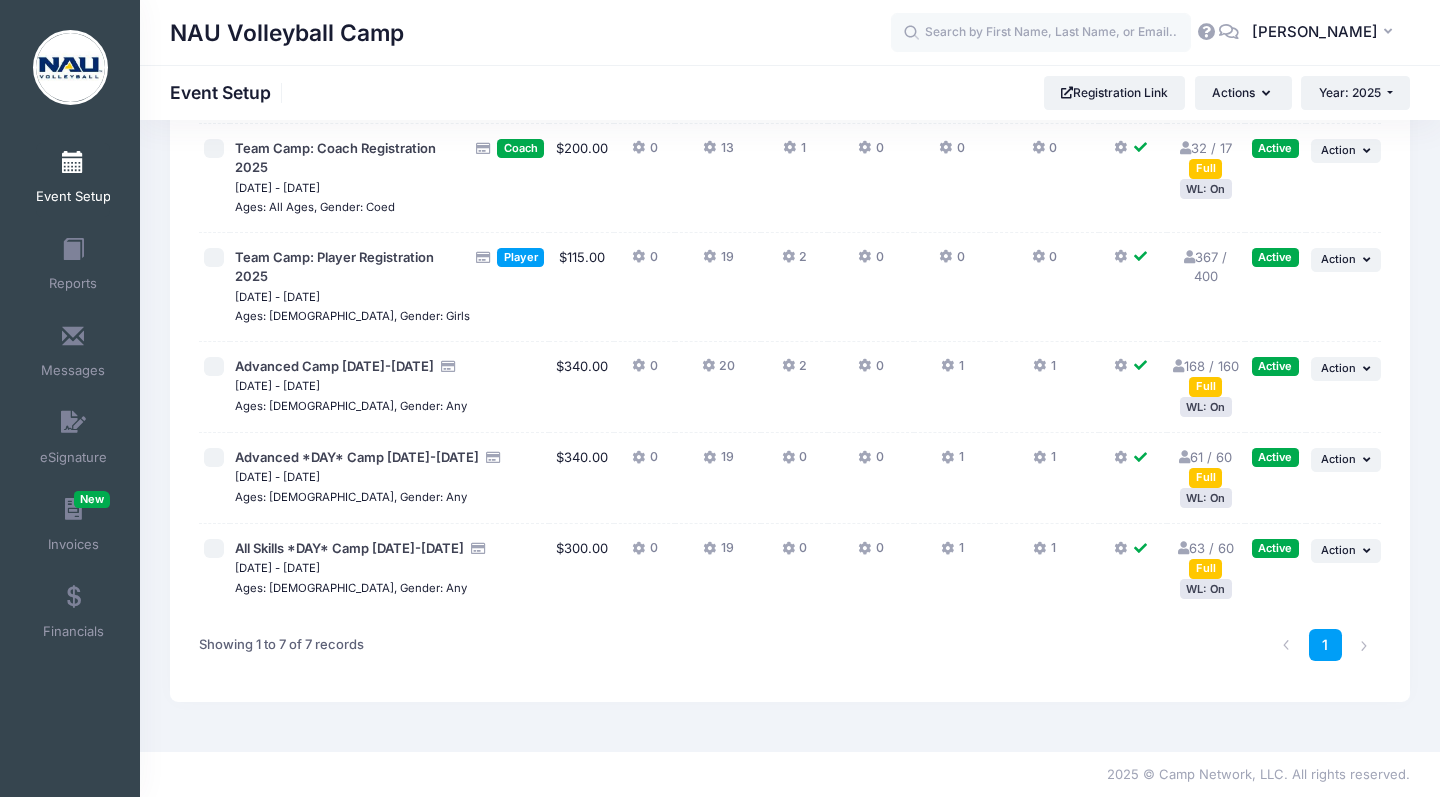 click on "63             / 60
Full
WL:
On" at bounding box center (1206, 569) 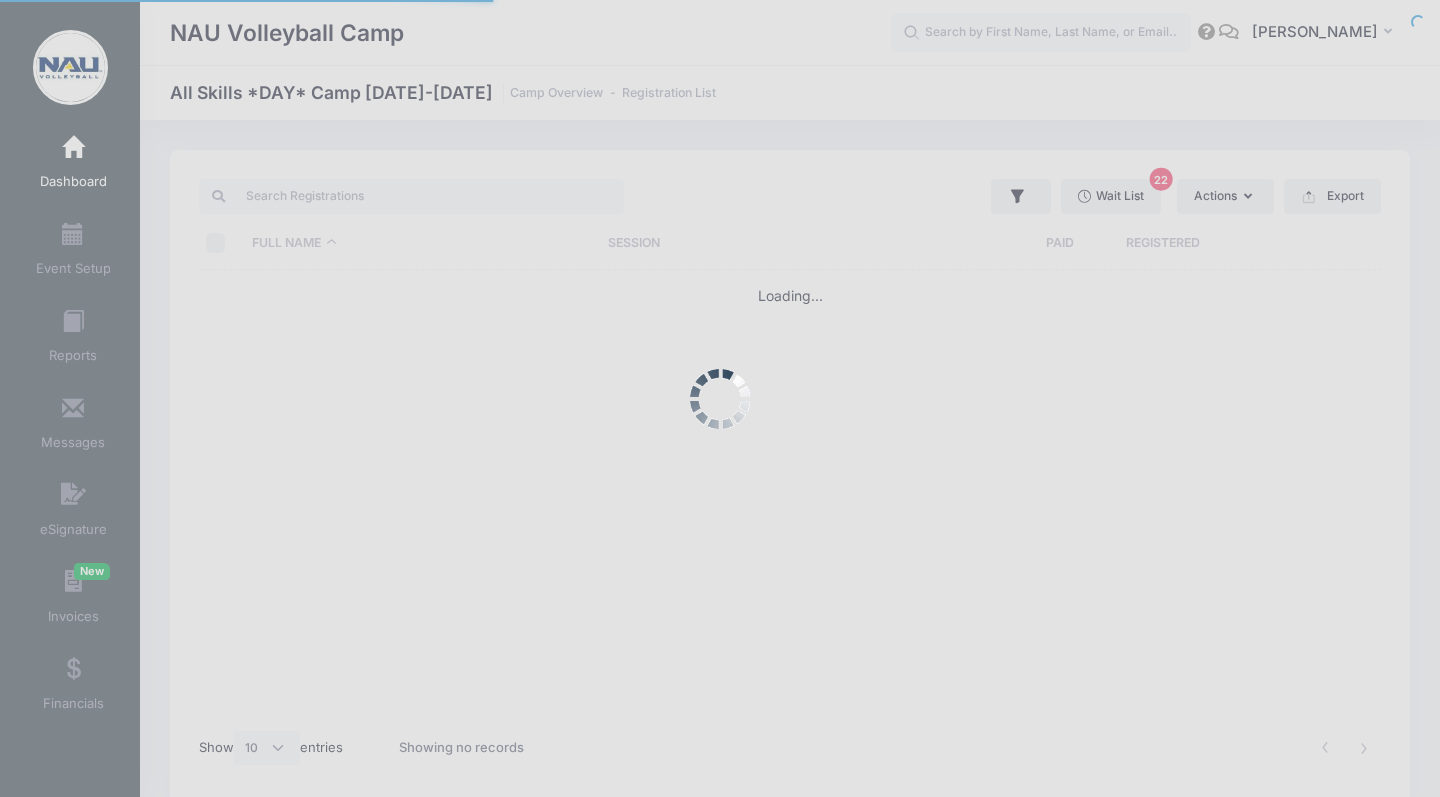 select on "10" 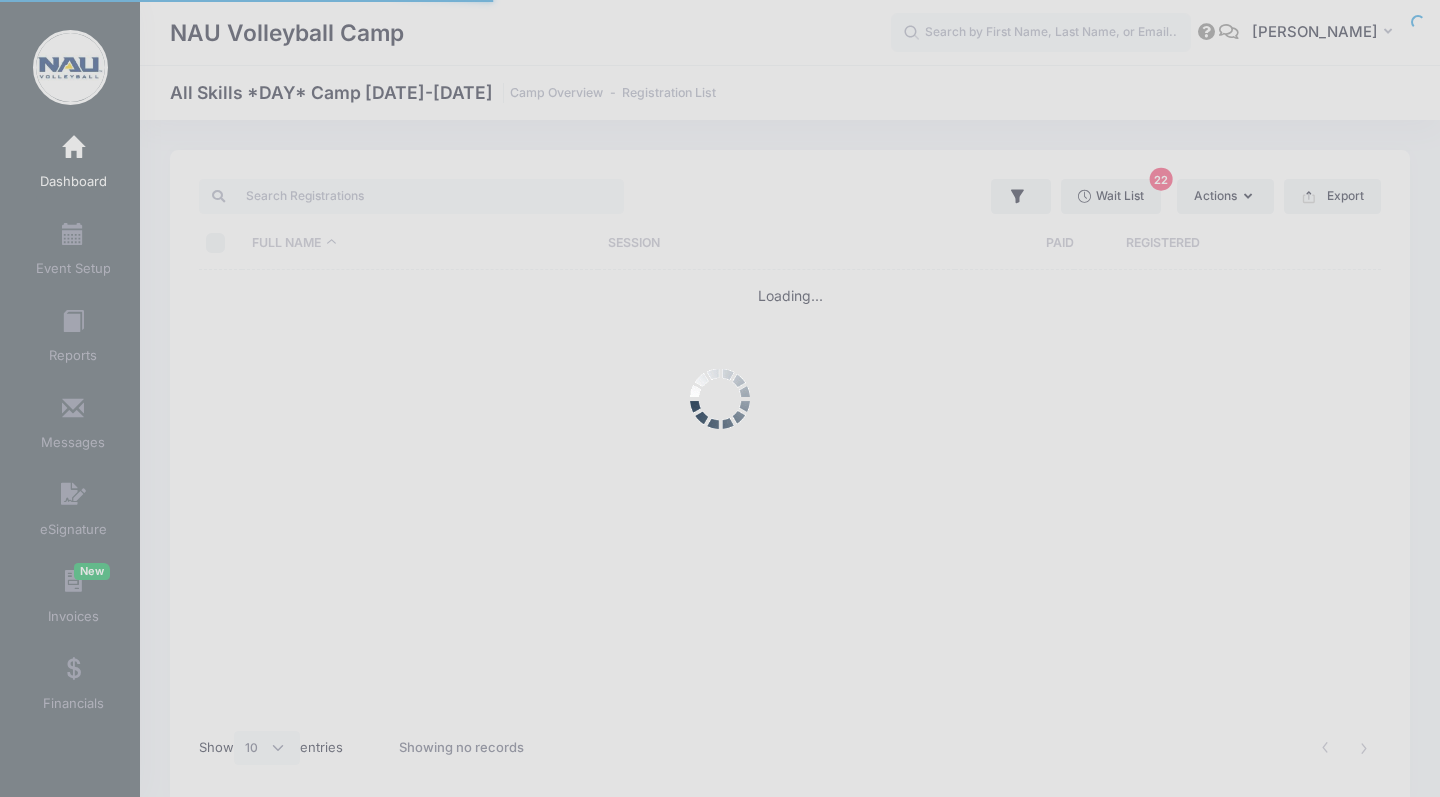 scroll, scrollTop: 0, scrollLeft: 0, axis: both 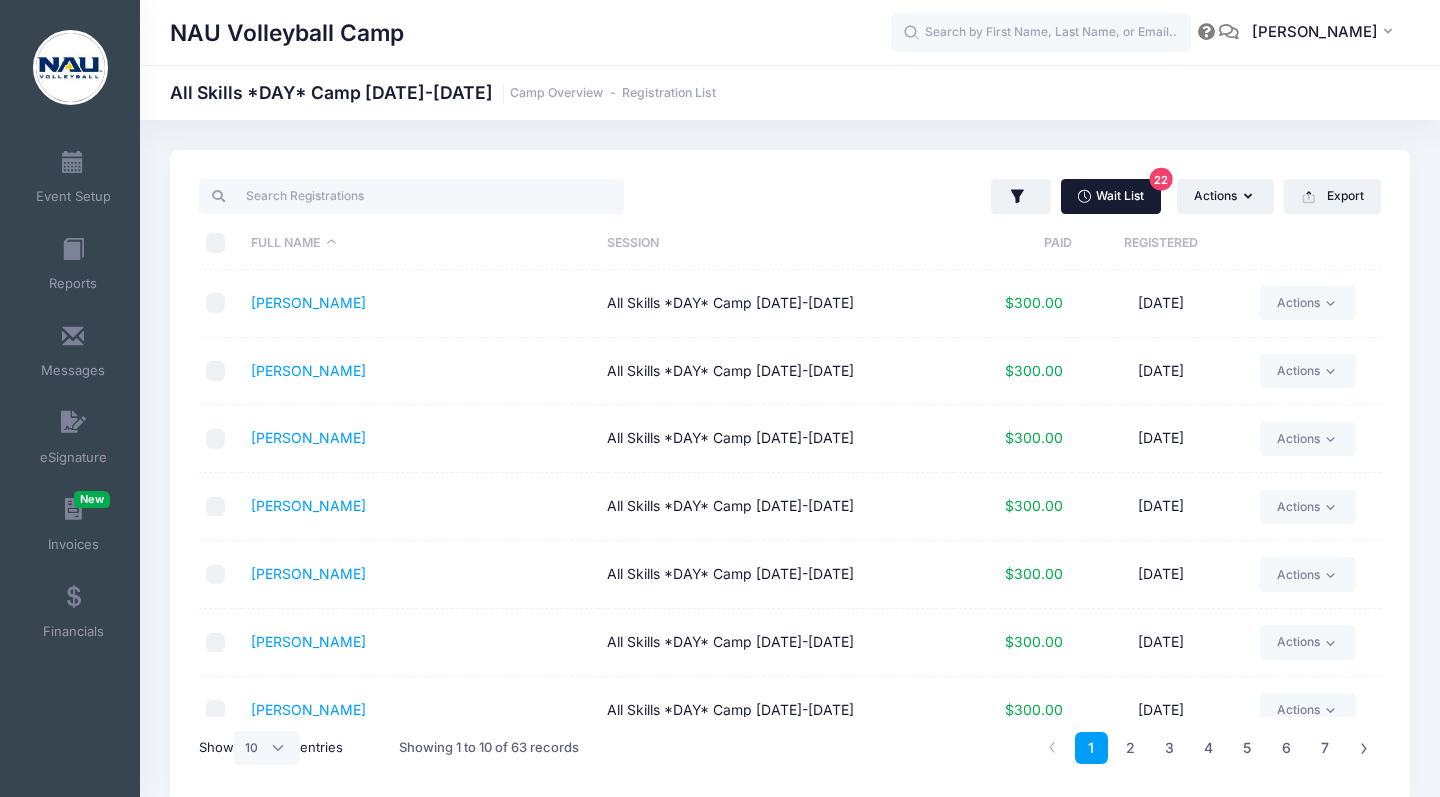 click on "Wait List
22" at bounding box center [1111, 196] 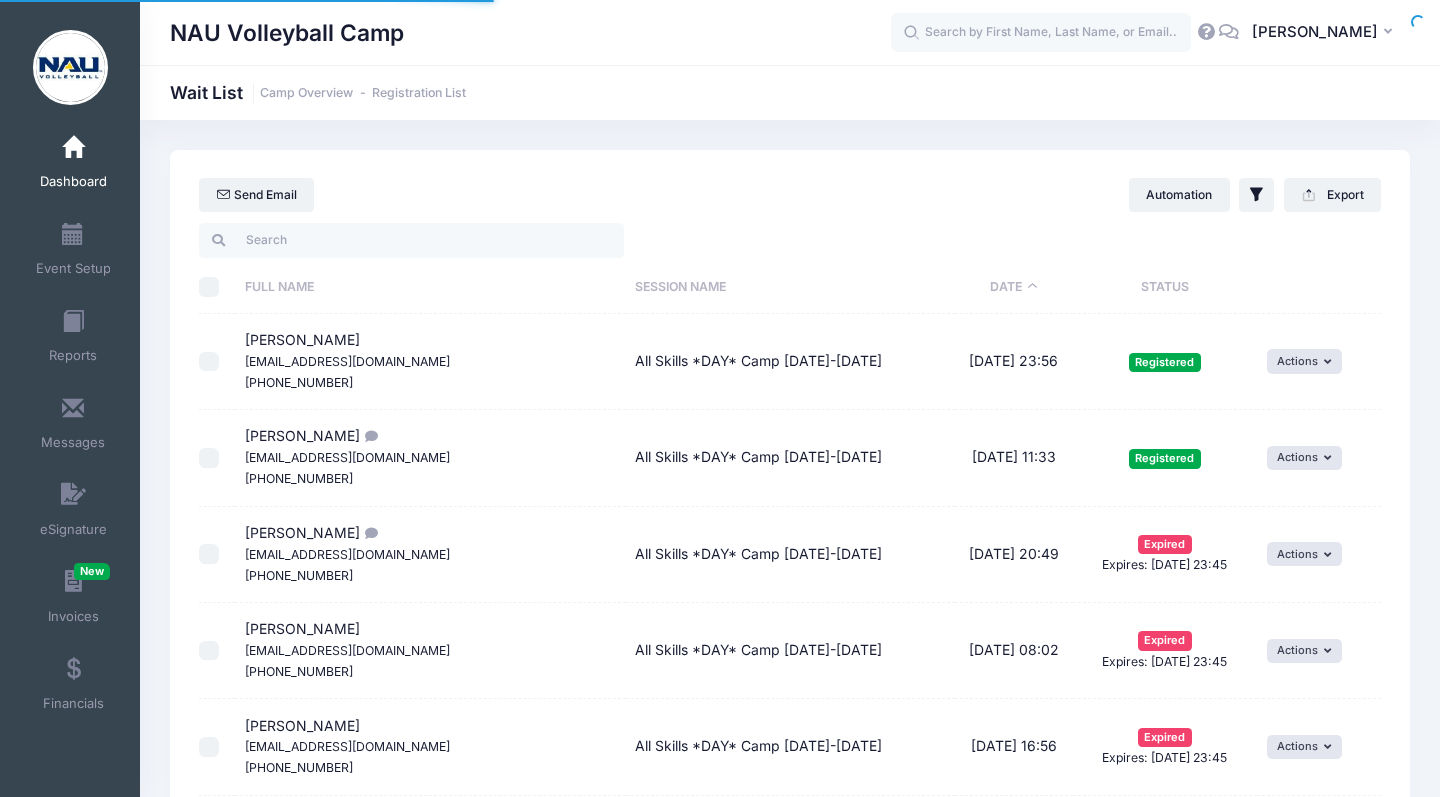 select on "50" 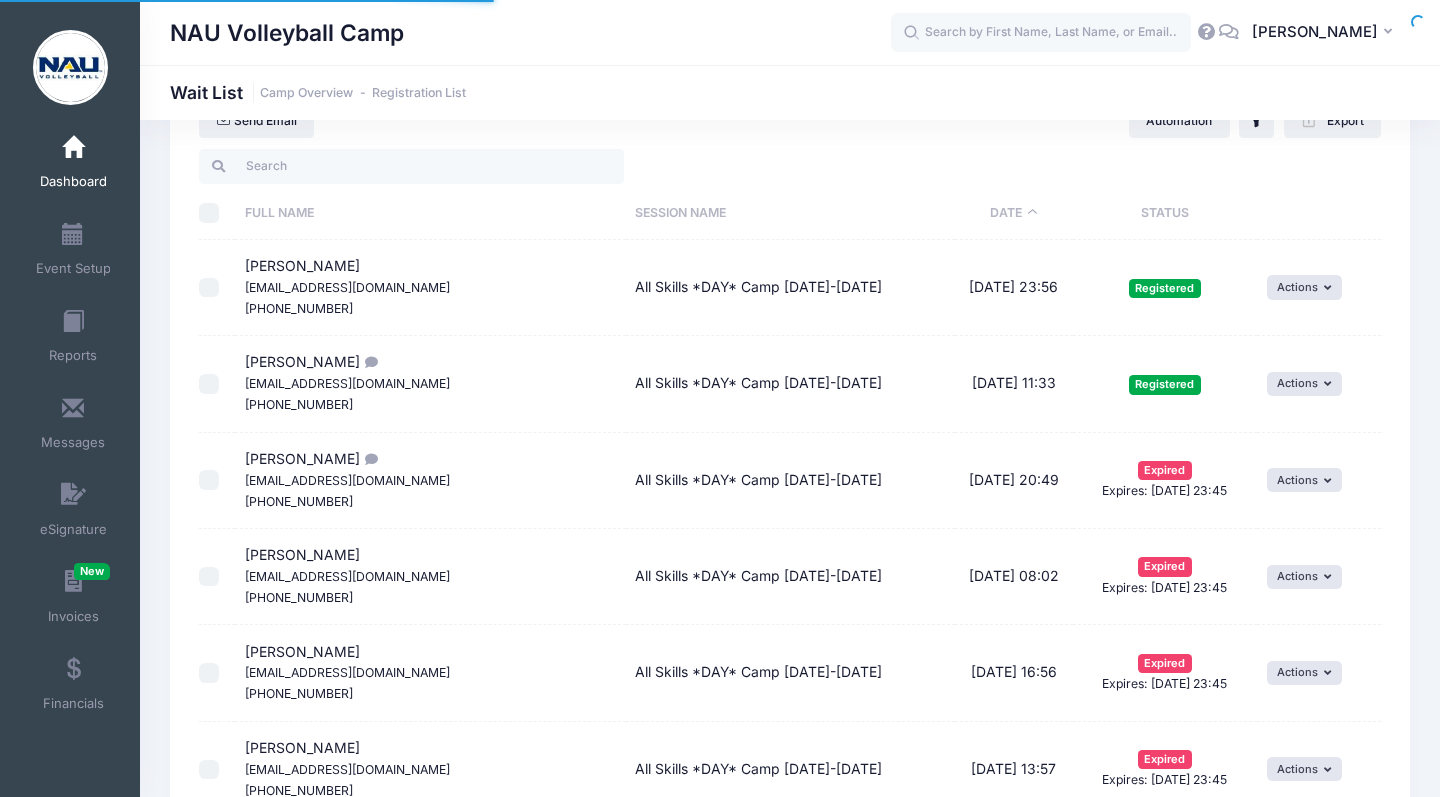 scroll, scrollTop: 0, scrollLeft: 0, axis: both 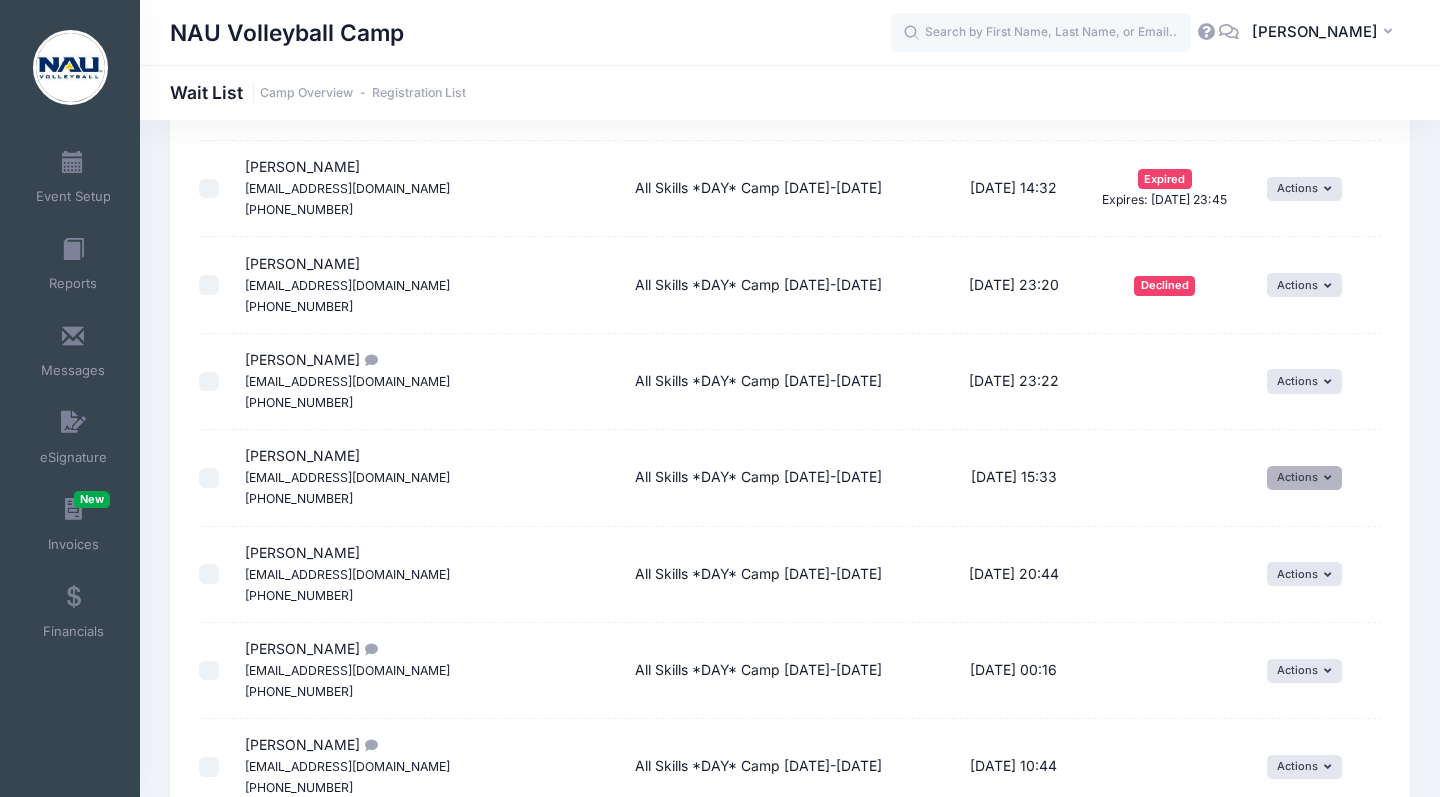 click on "Actions" at bounding box center (1305, 478) 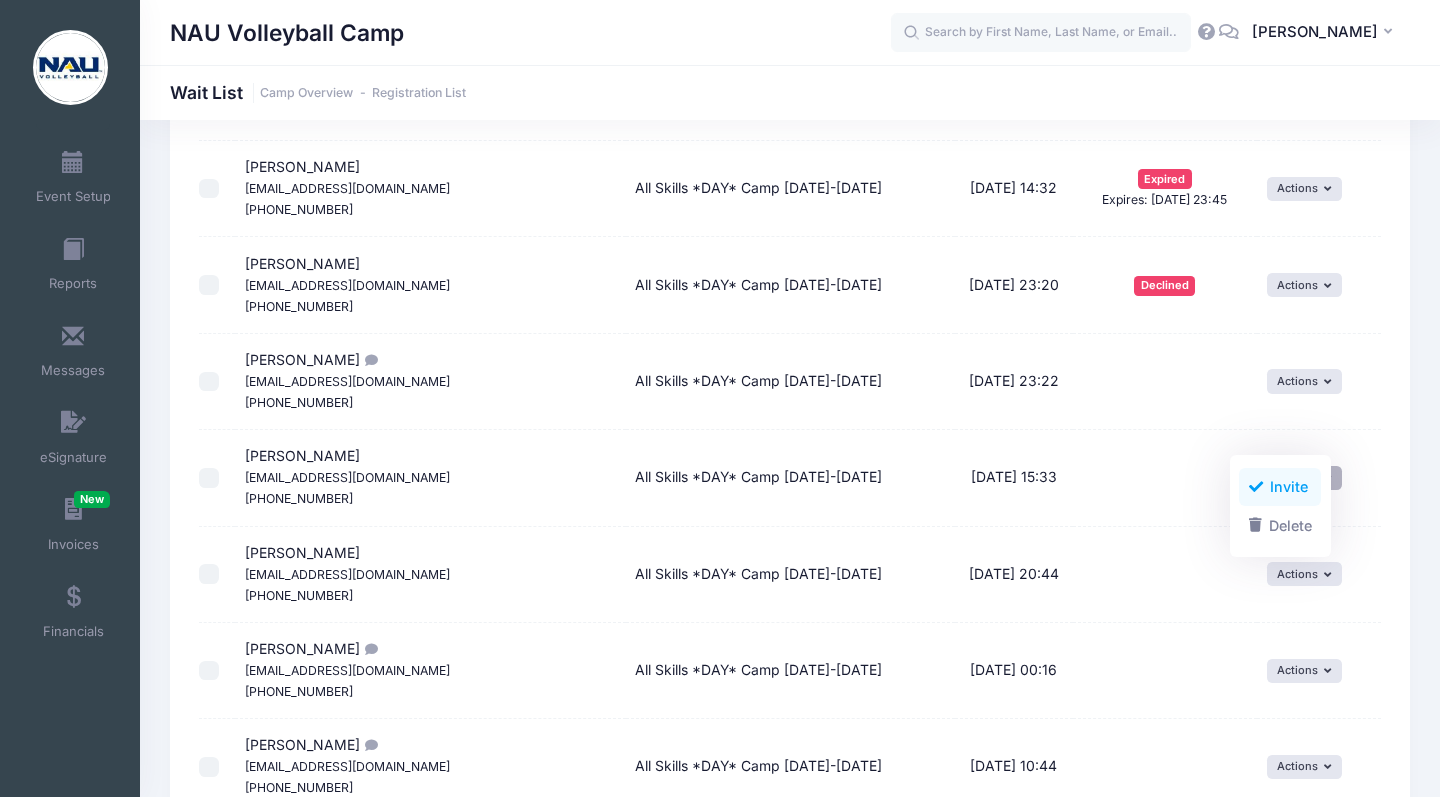 click on "Invite" at bounding box center (1280, 487) 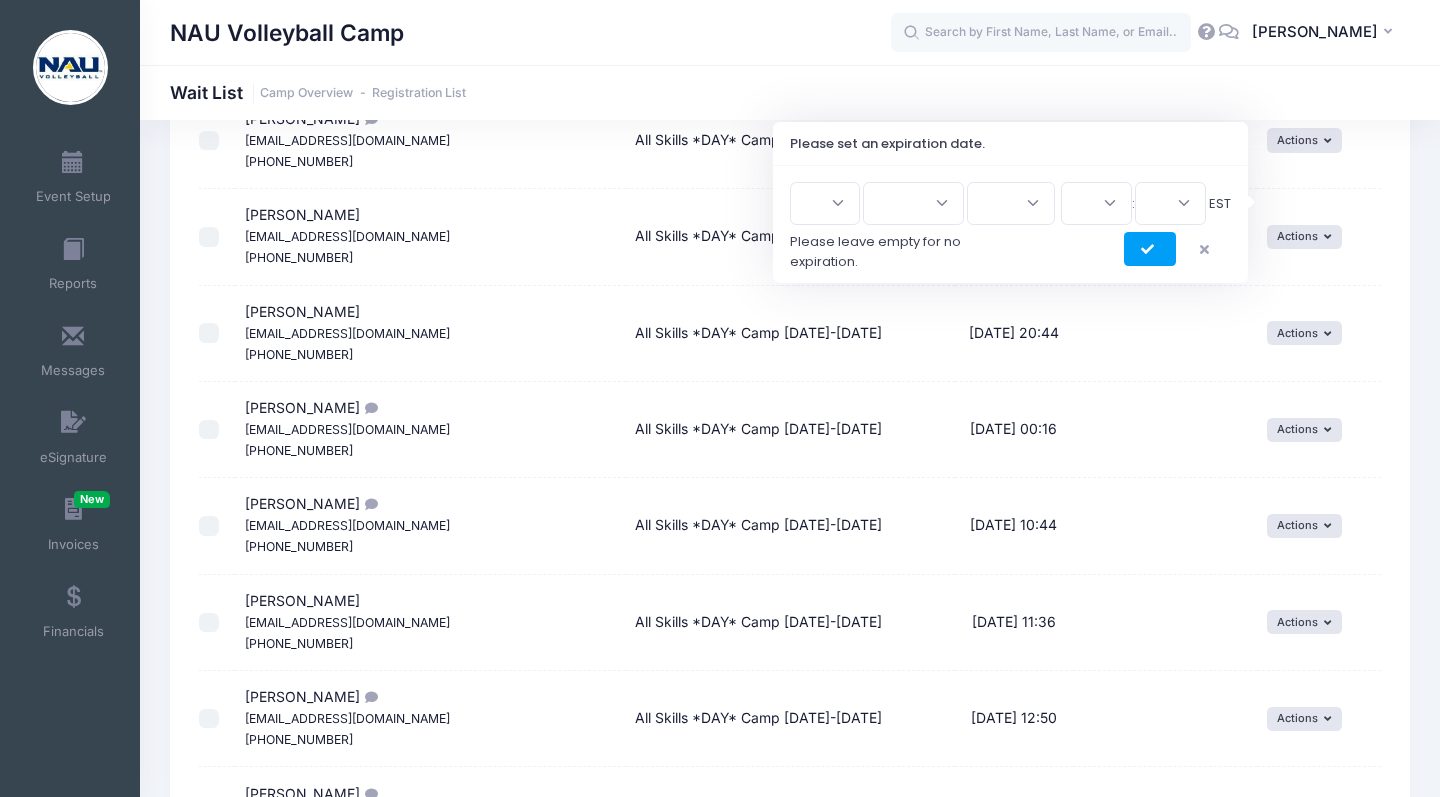 scroll, scrollTop: 1277, scrollLeft: 0, axis: vertical 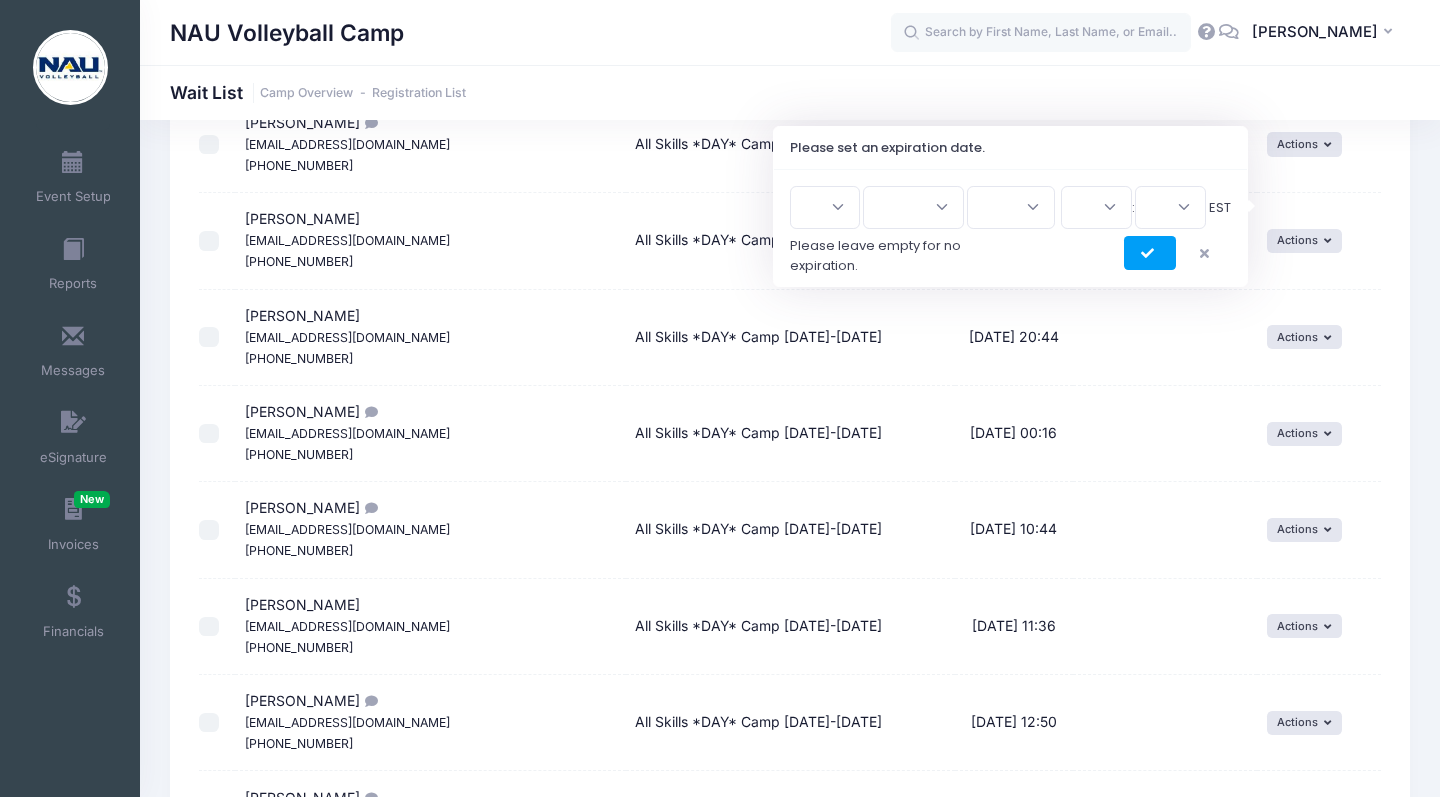 select on "15" 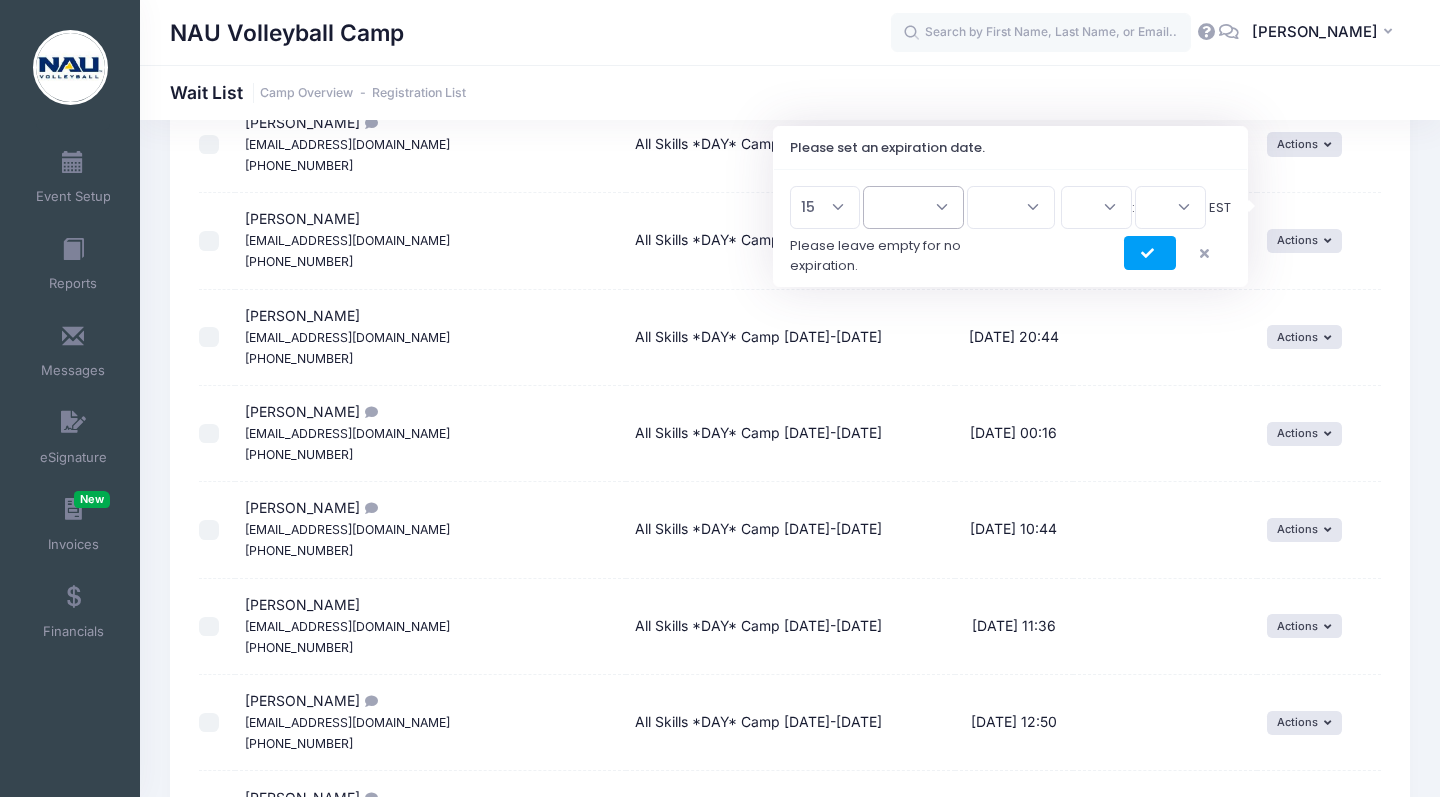 select on "6" 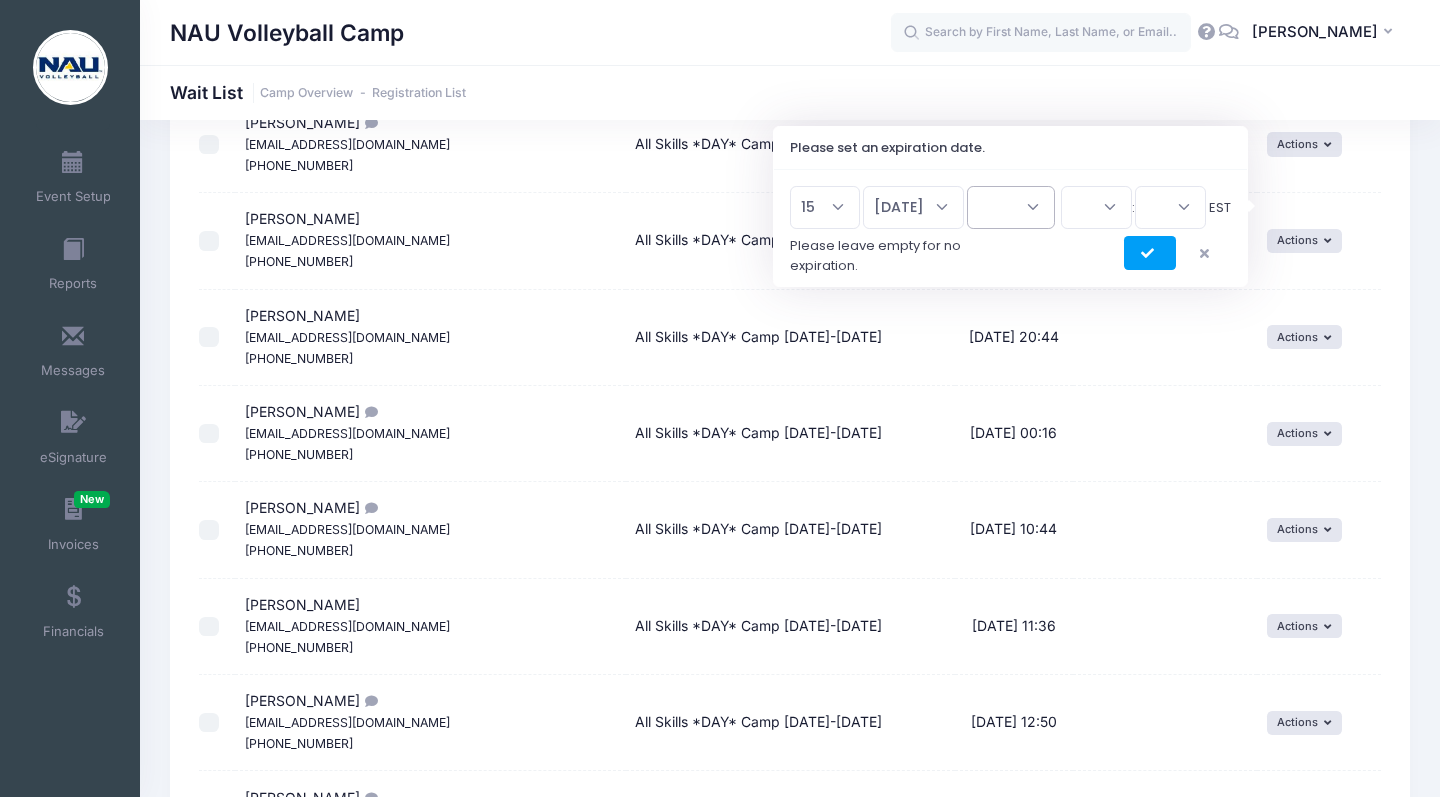 select on "2025" 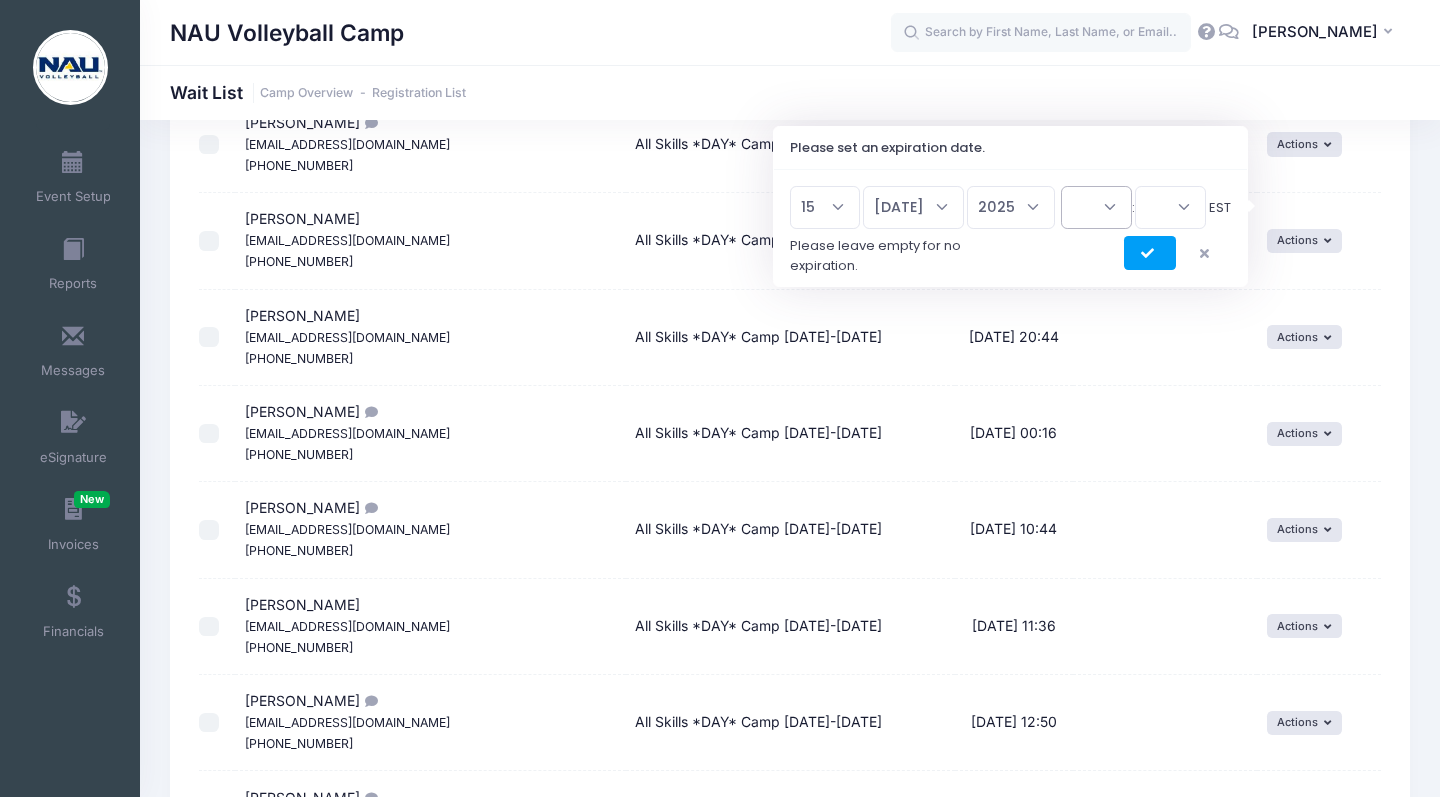 select on "23" 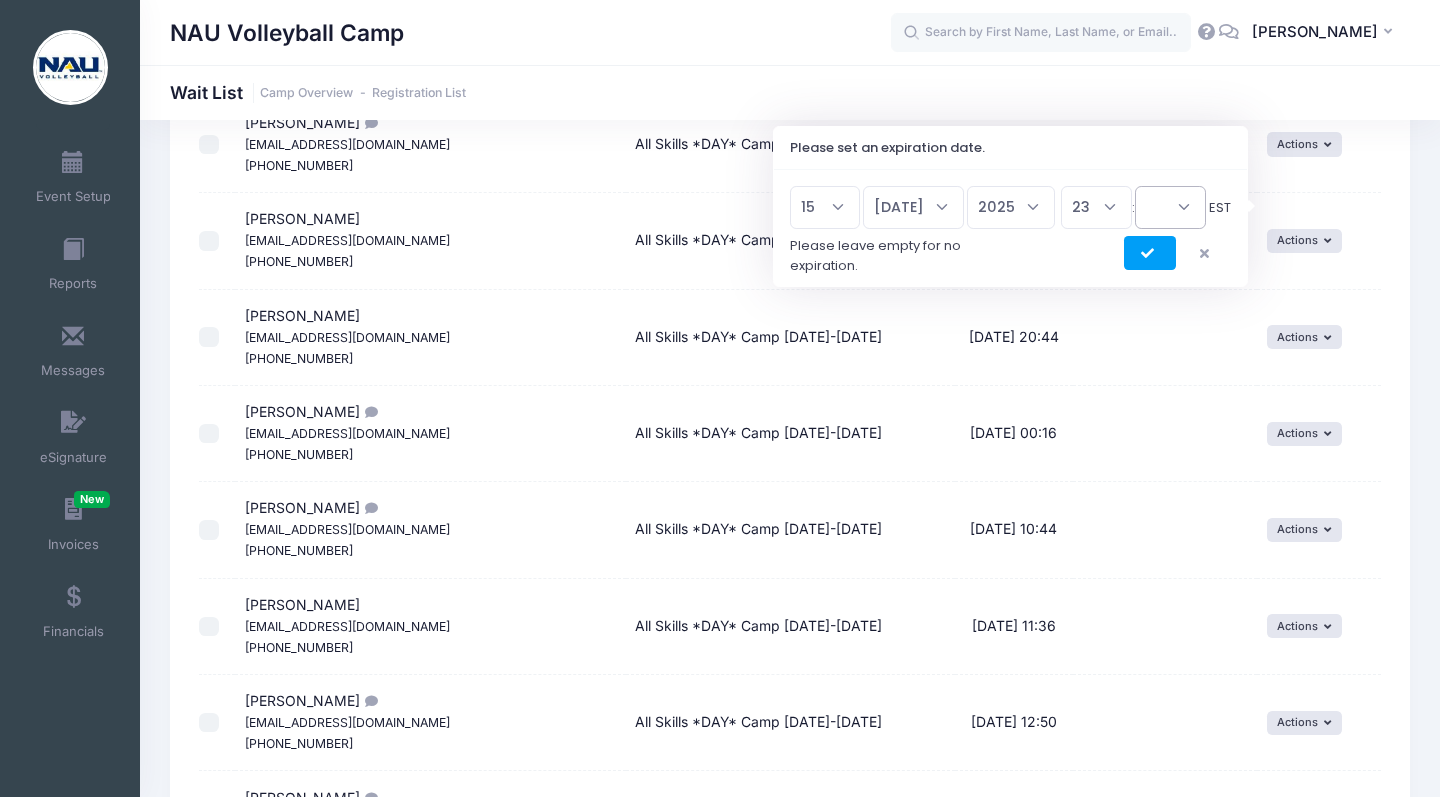 select on "45" 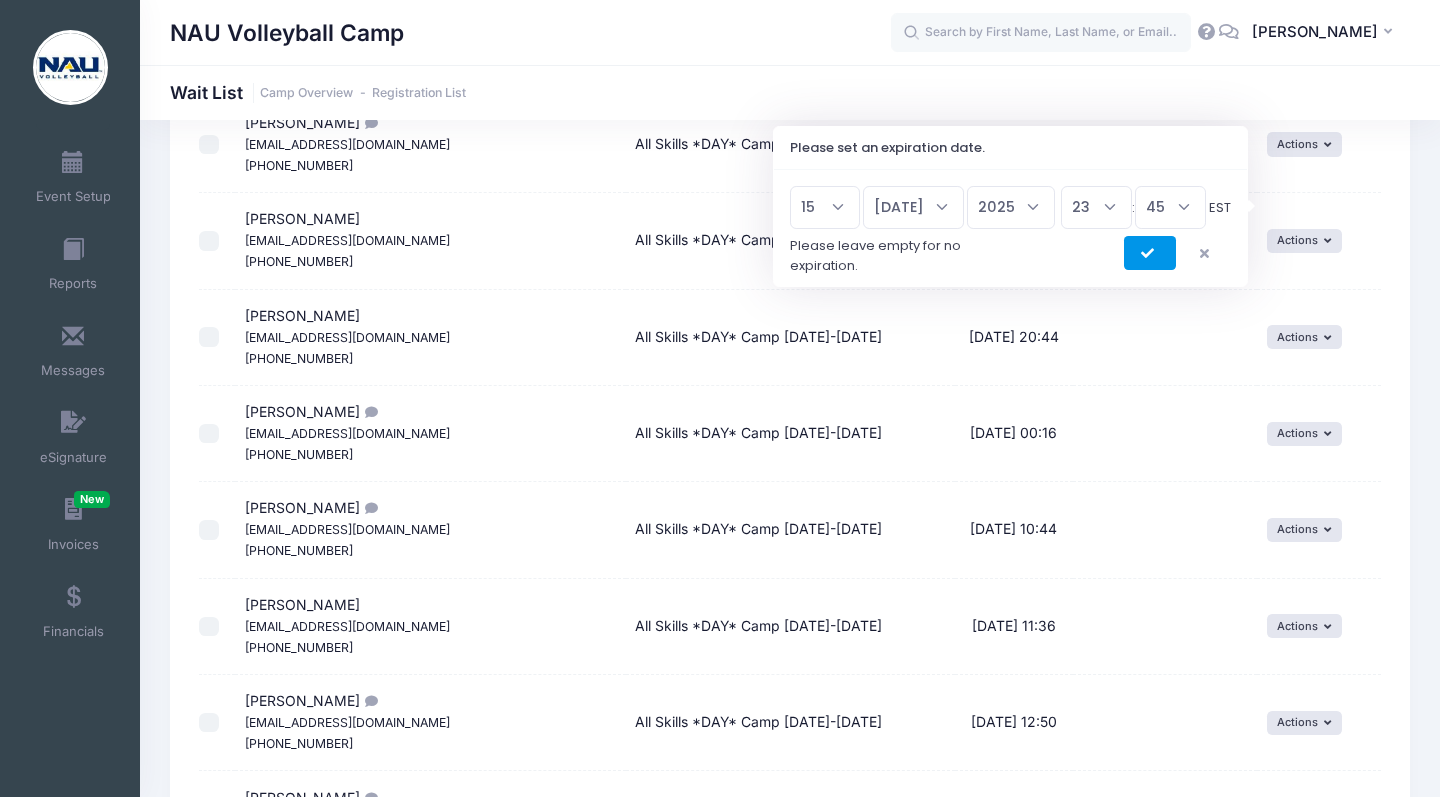 click at bounding box center [1150, 253] 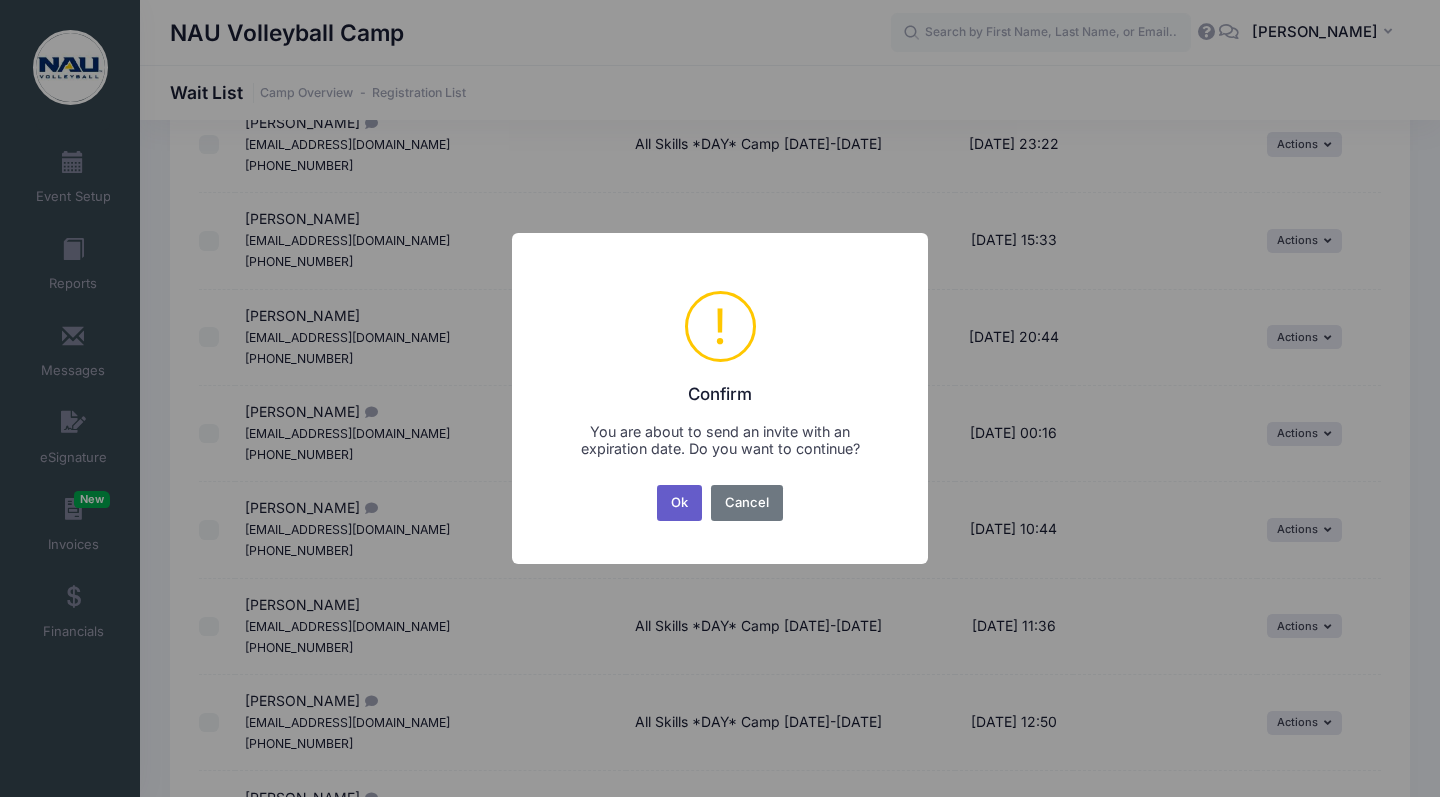 click on "Ok" at bounding box center (680, 503) 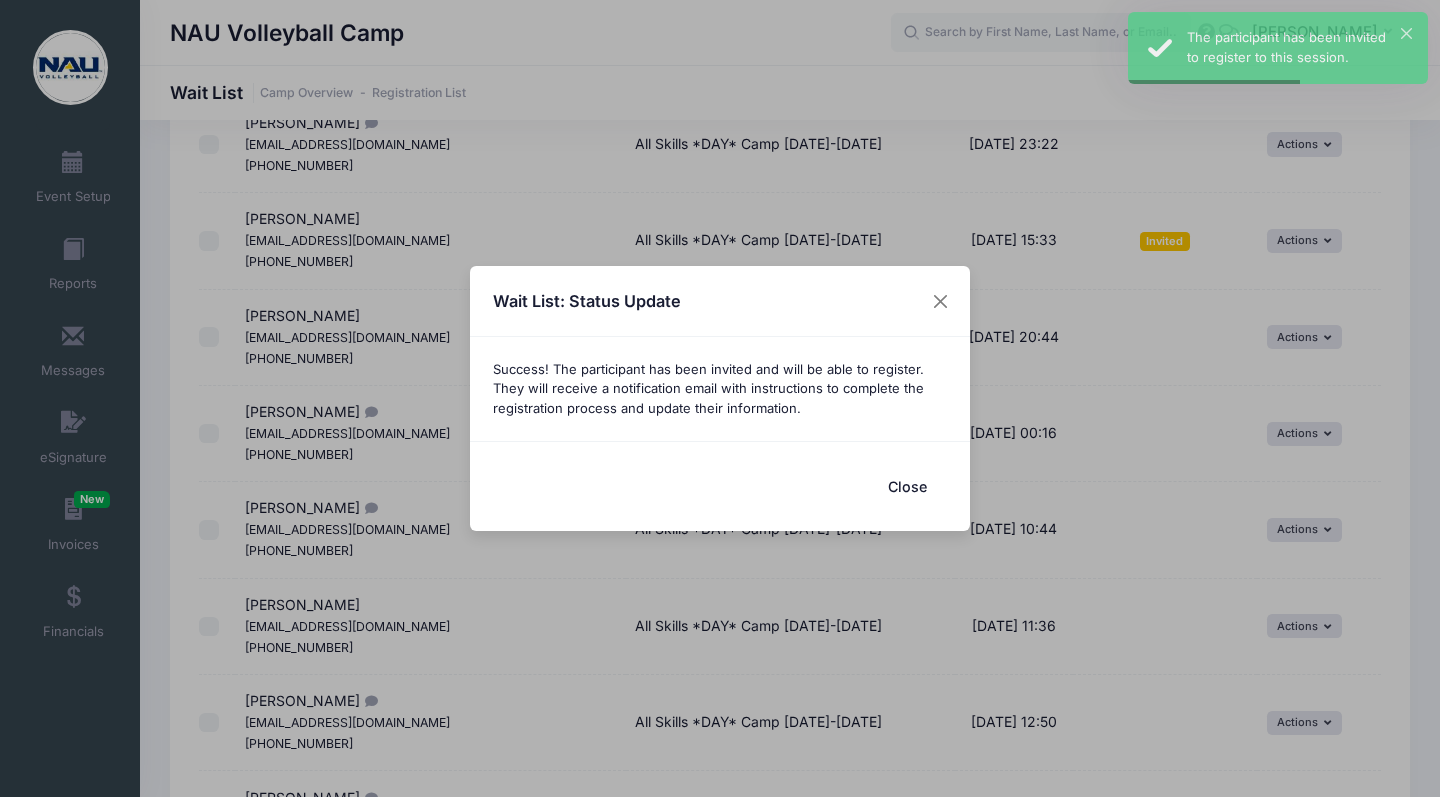 click on "Close" at bounding box center (907, 486) 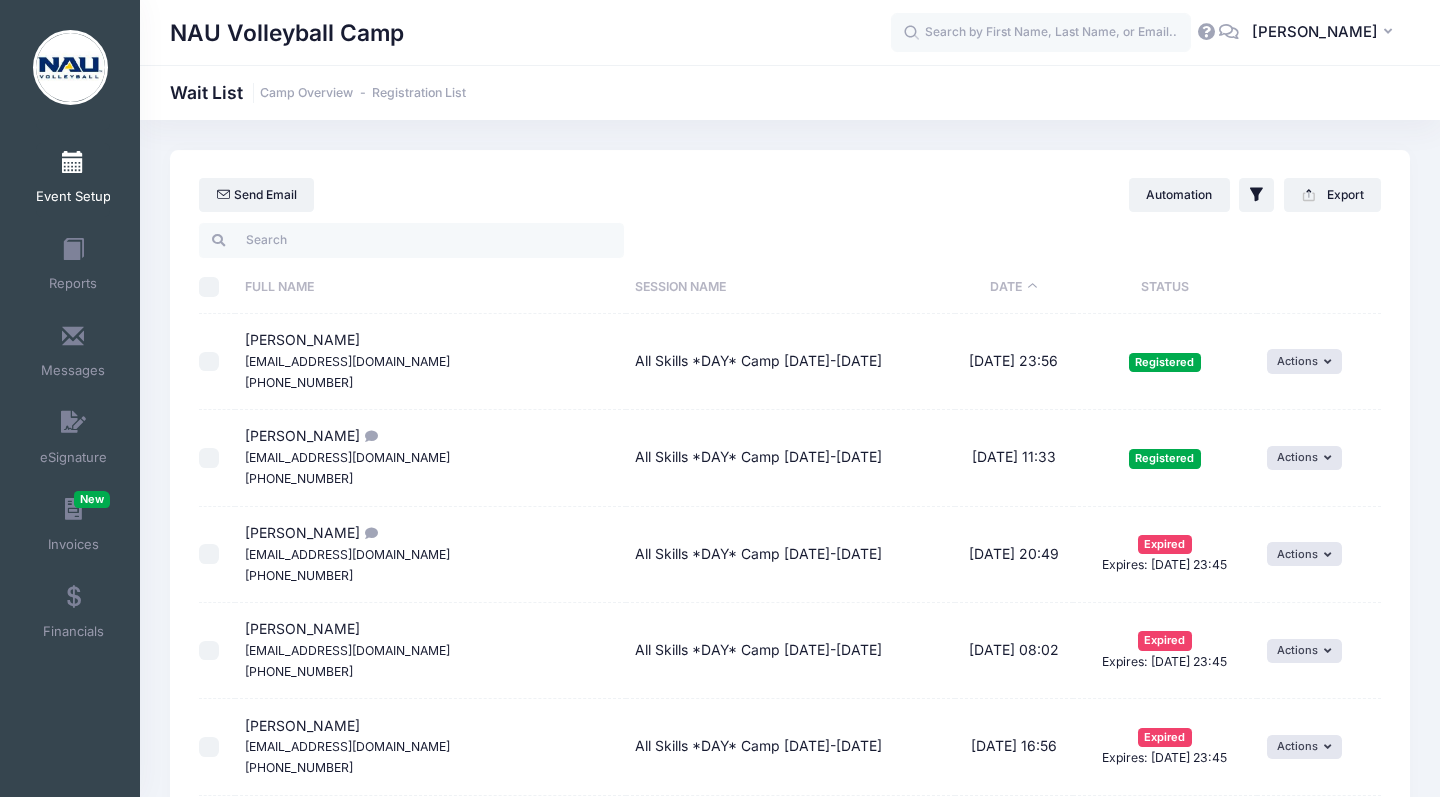 scroll, scrollTop: 0, scrollLeft: 0, axis: both 